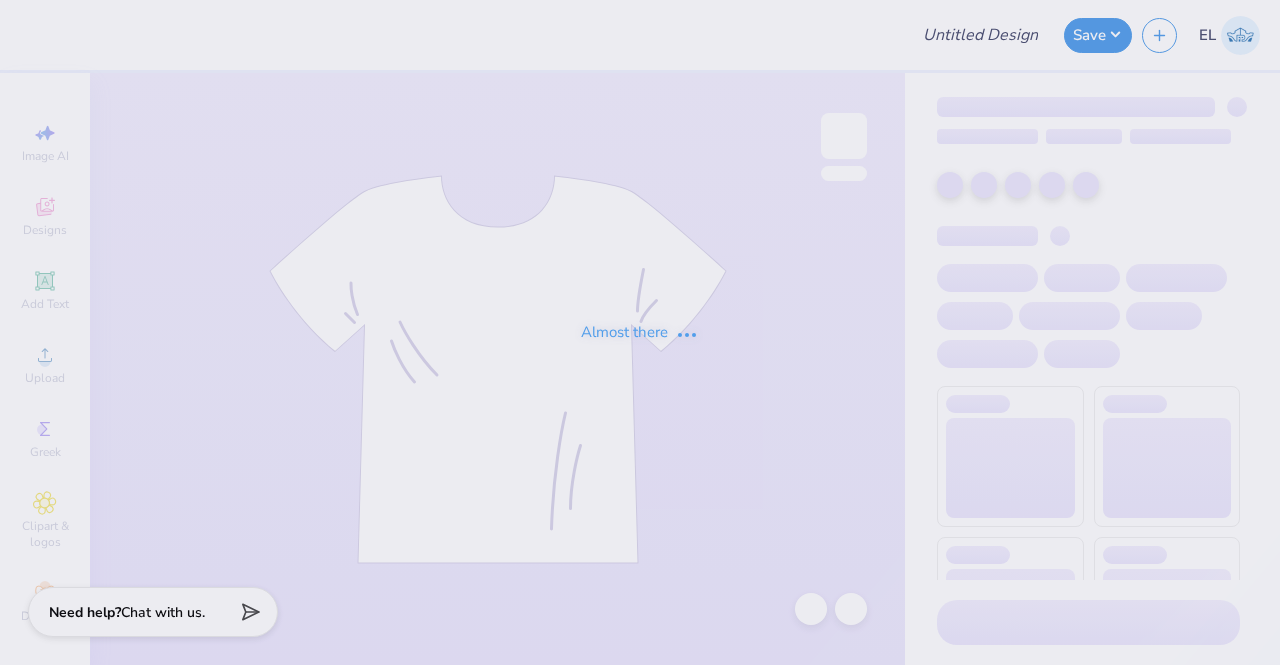 scroll, scrollTop: 0, scrollLeft: 0, axis: both 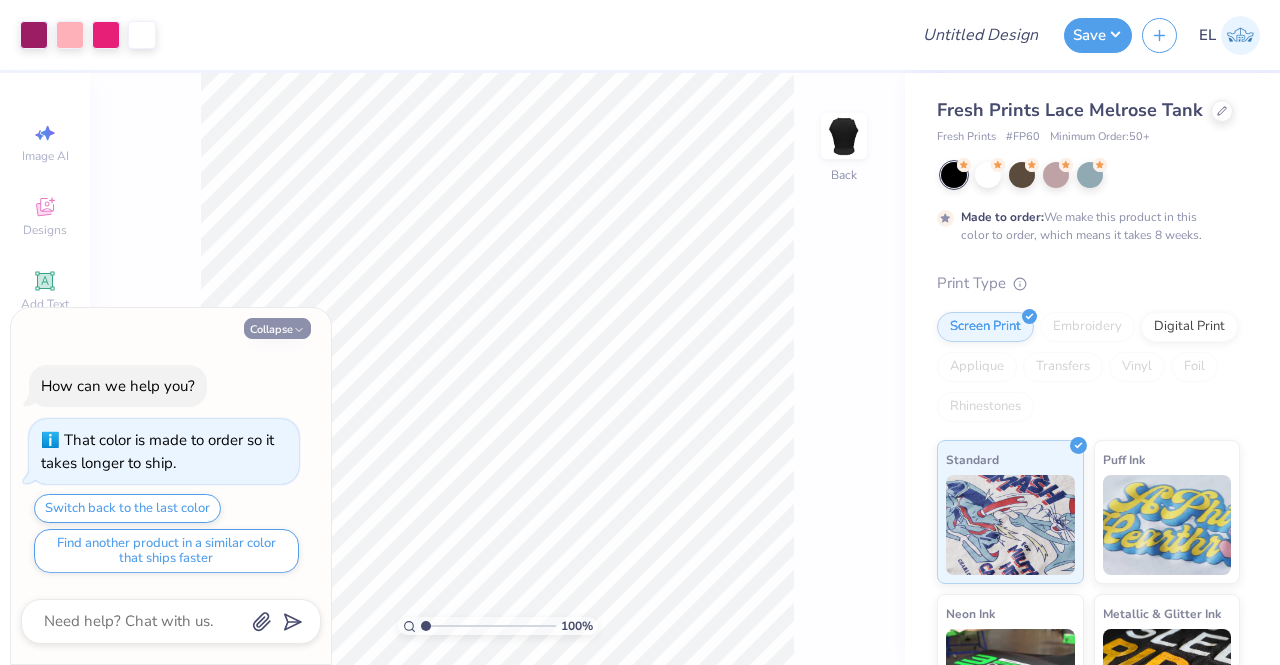 click 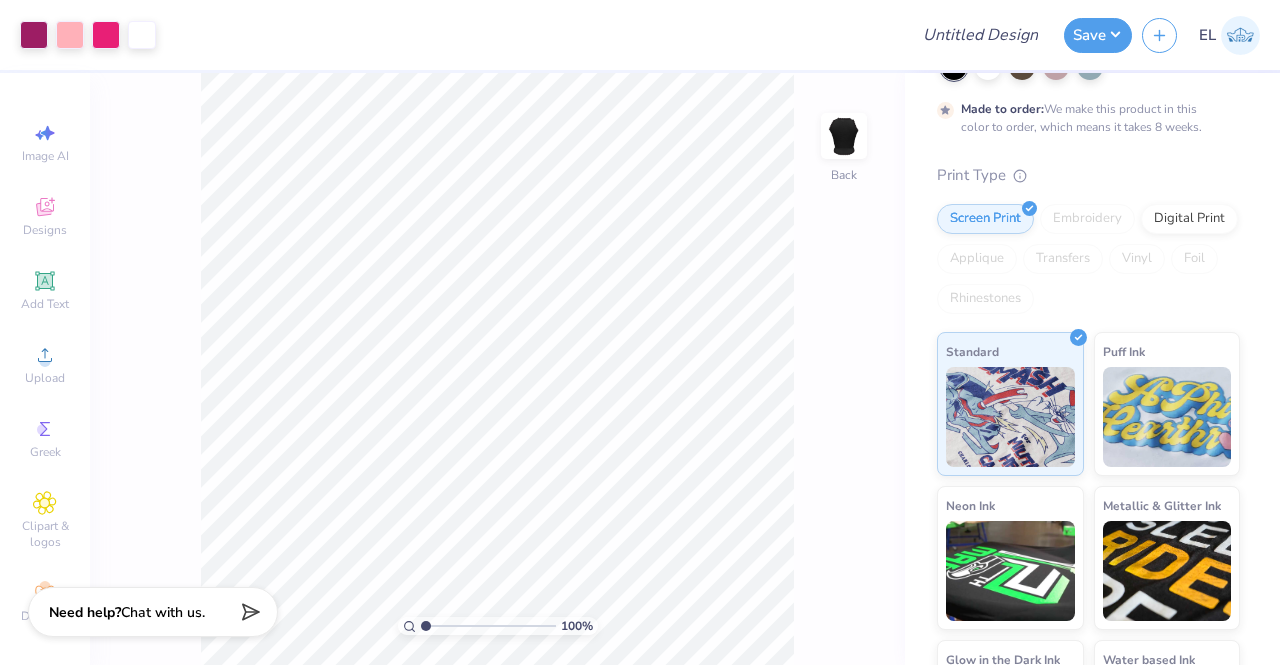 scroll, scrollTop: 0, scrollLeft: 0, axis: both 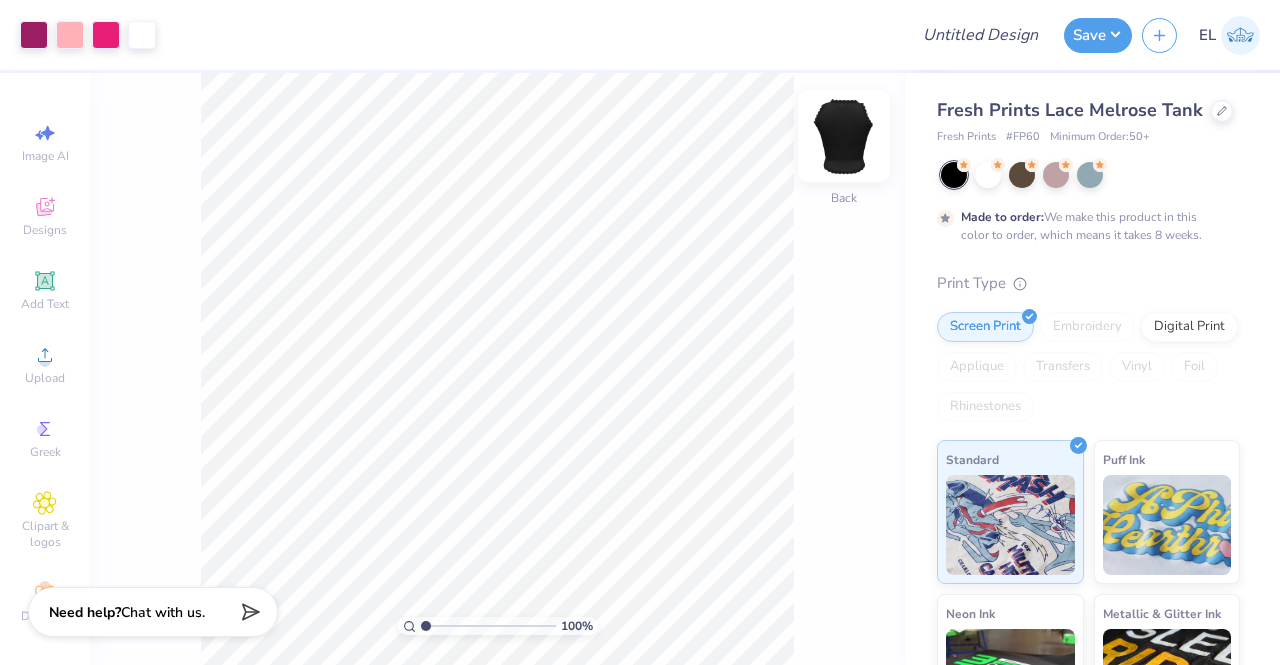 click at bounding box center [844, 136] 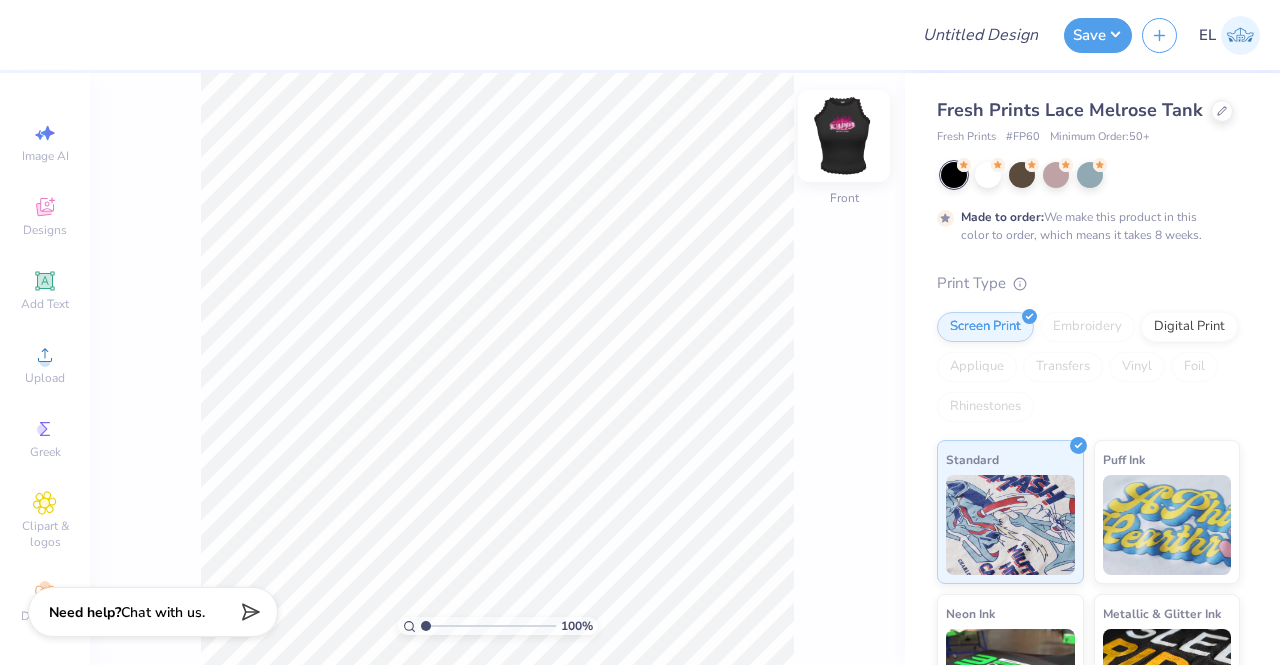 click at bounding box center (844, 136) 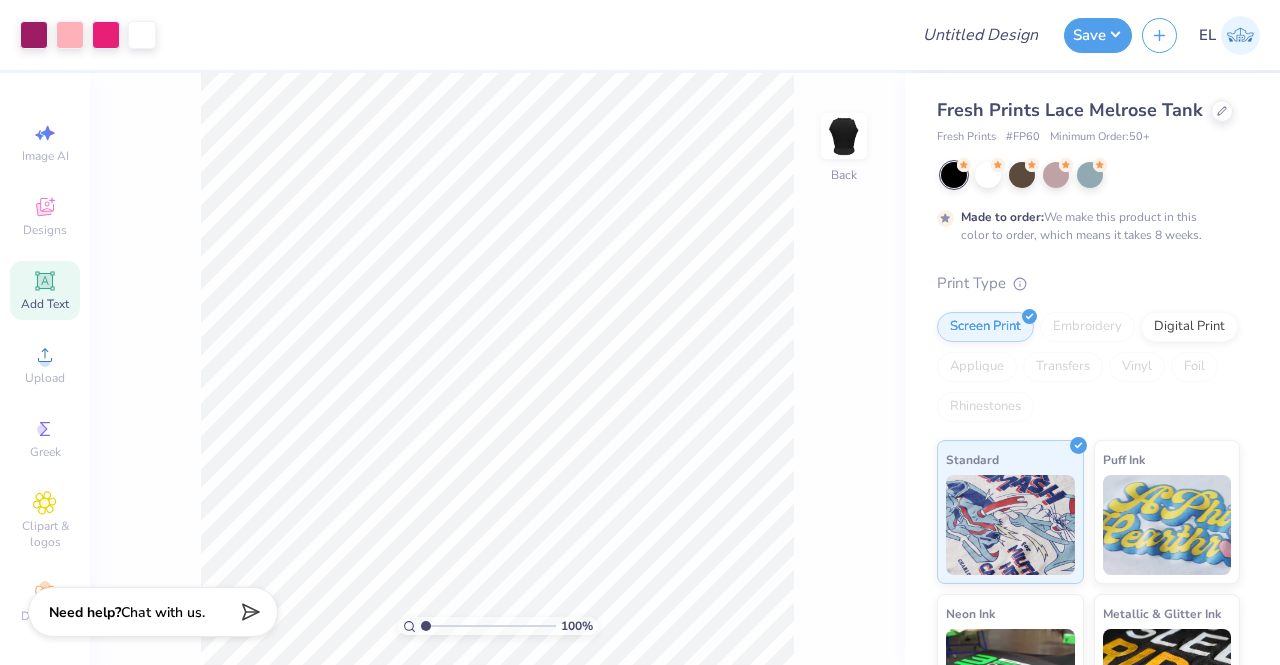 scroll, scrollTop: 22, scrollLeft: 0, axis: vertical 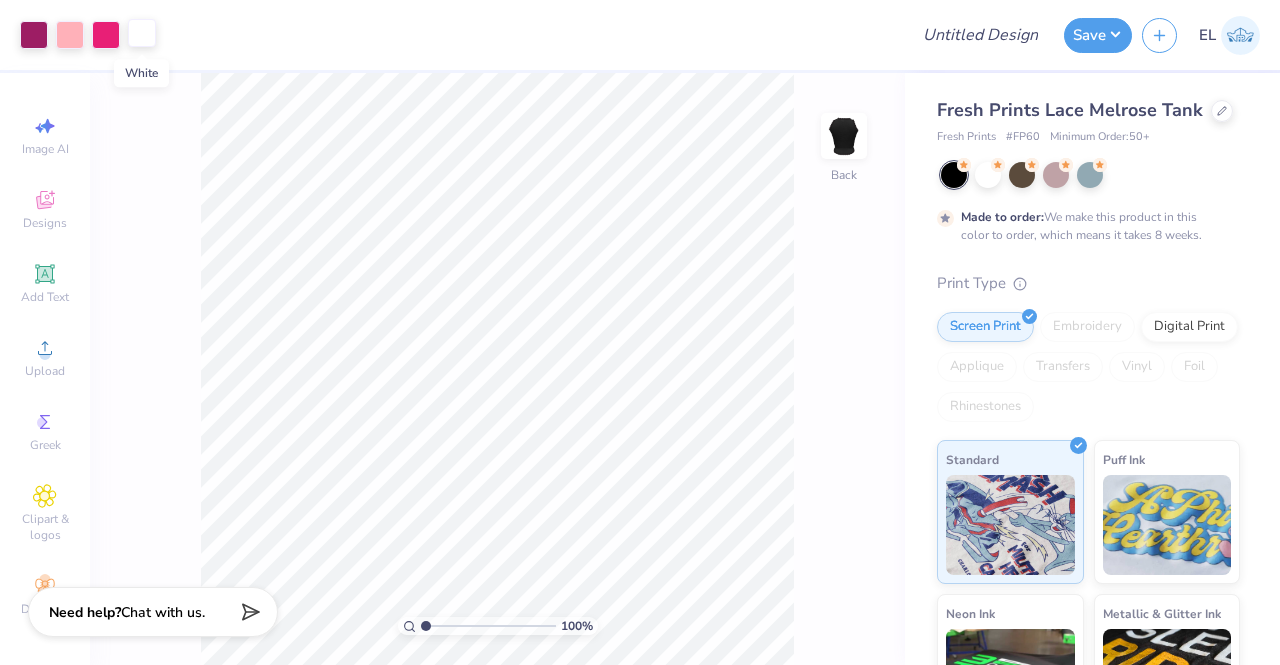 click at bounding box center [142, 33] 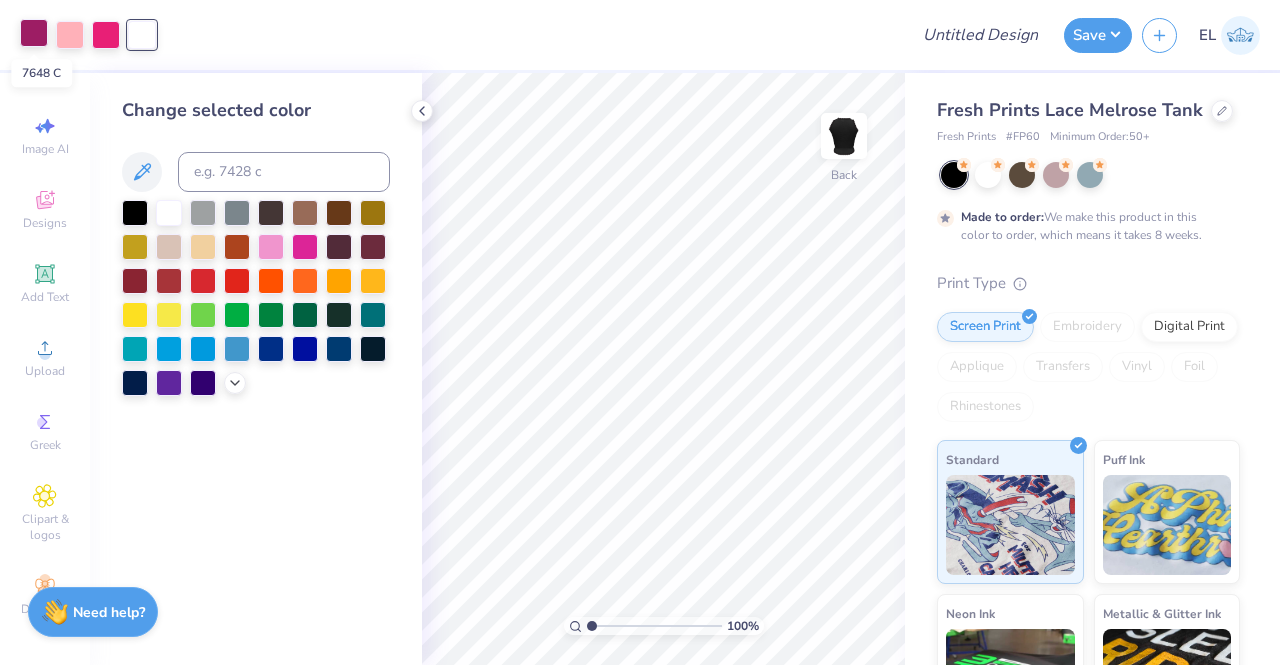 click at bounding box center [34, 33] 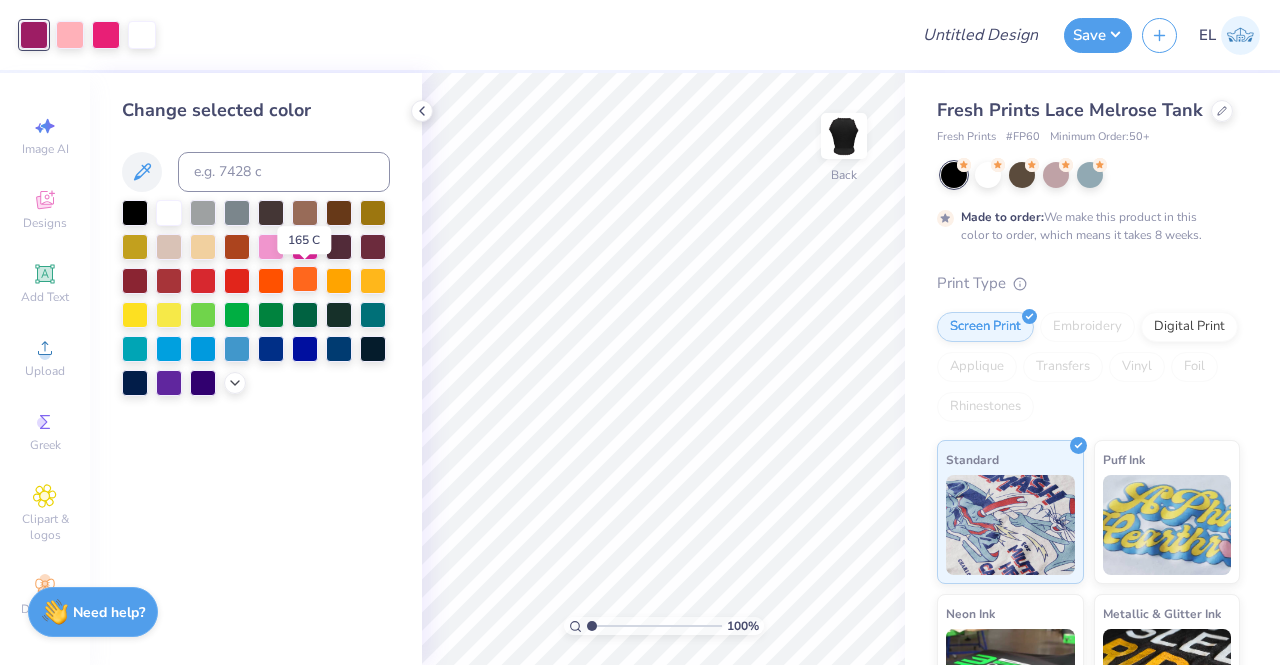 click at bounding box center [305, 279] 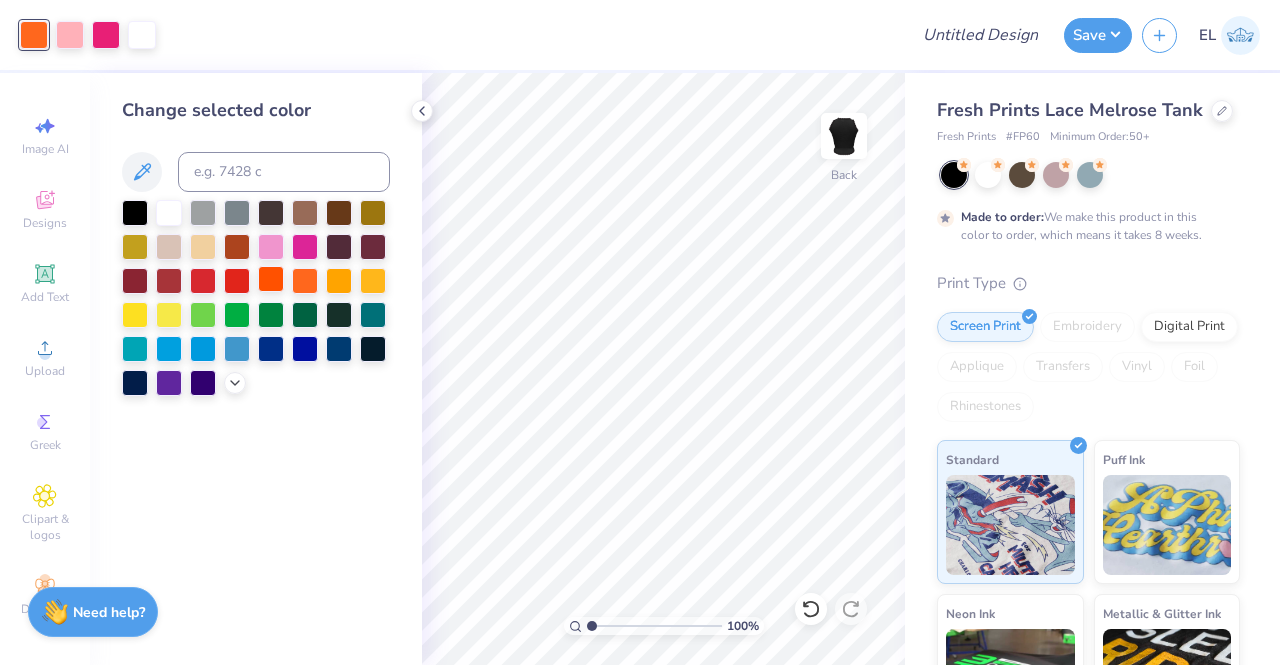 click at bounding box center (271, 279) 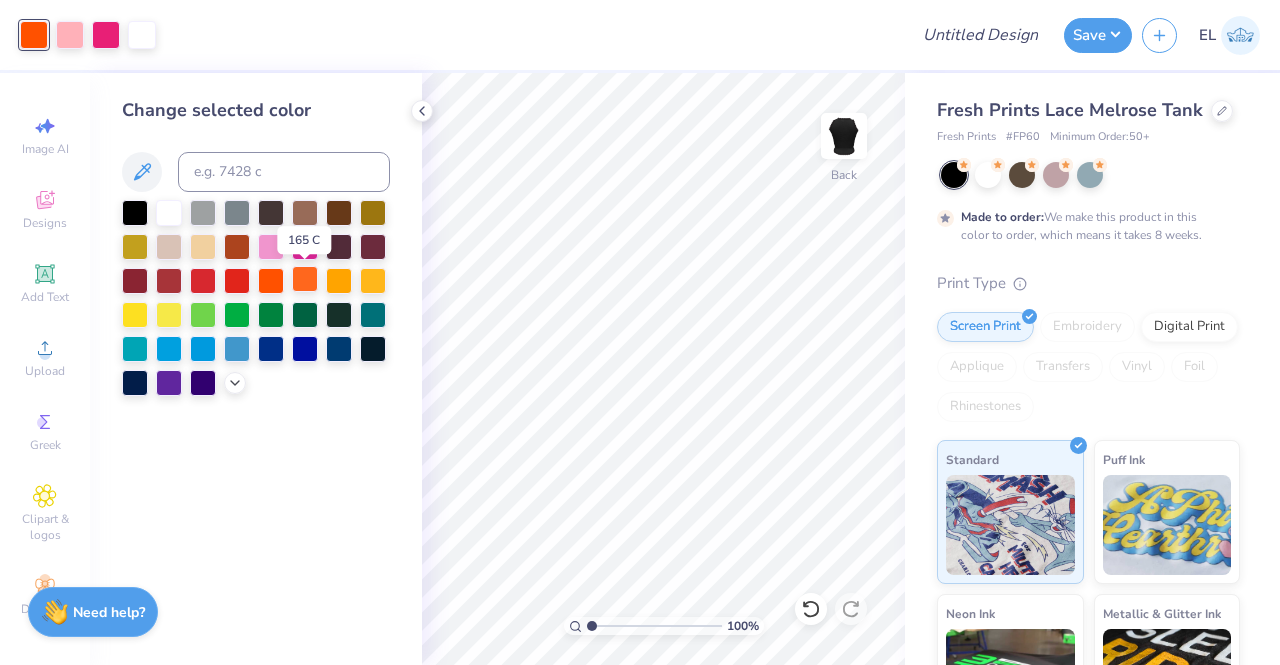 click at bounding box center (305, 279) 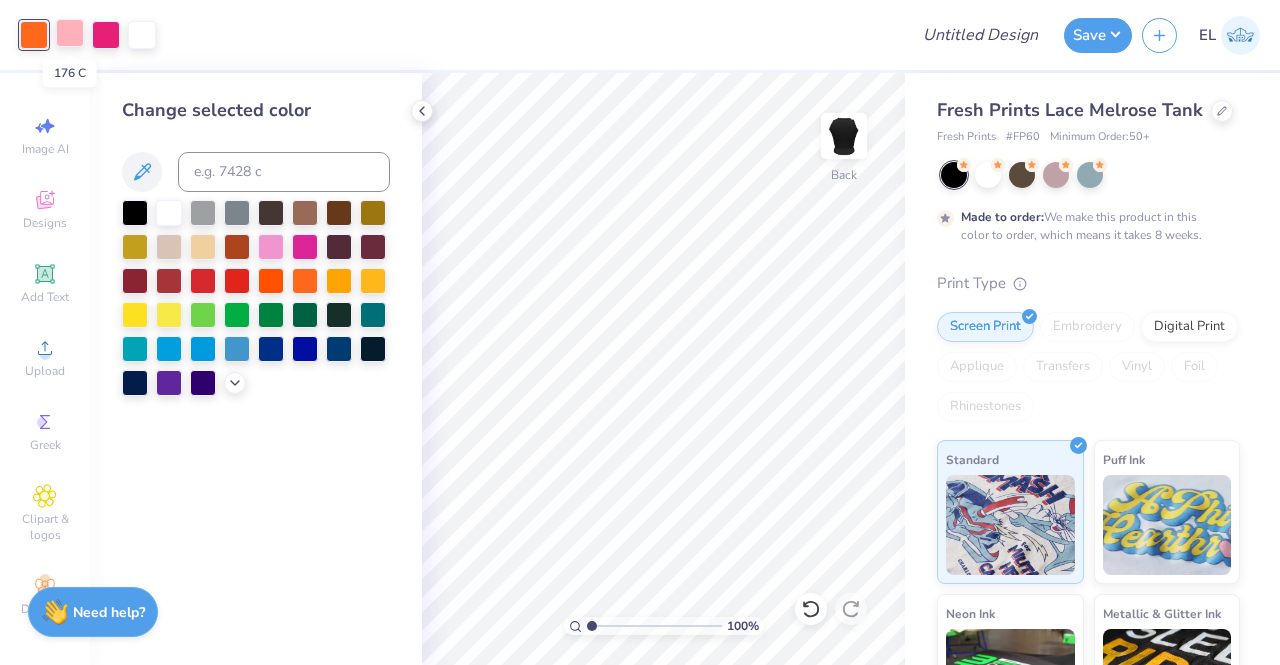 click at bounding box center (70, 33) 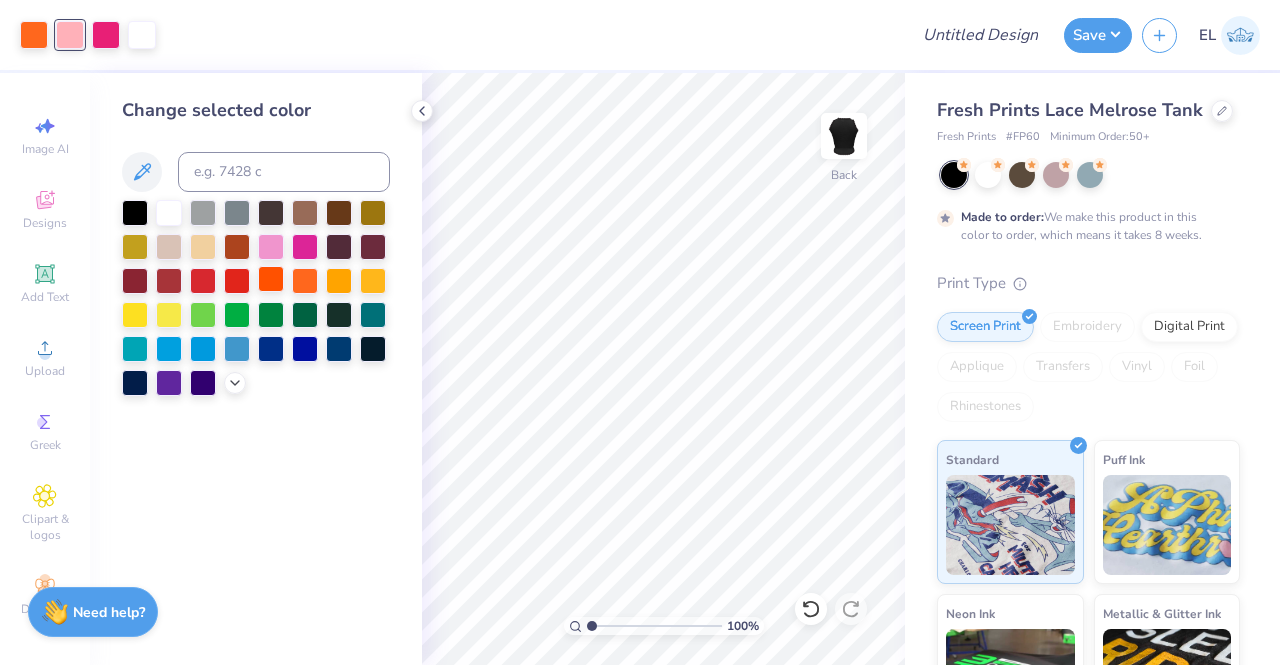 click at bounding box center (271, 279) 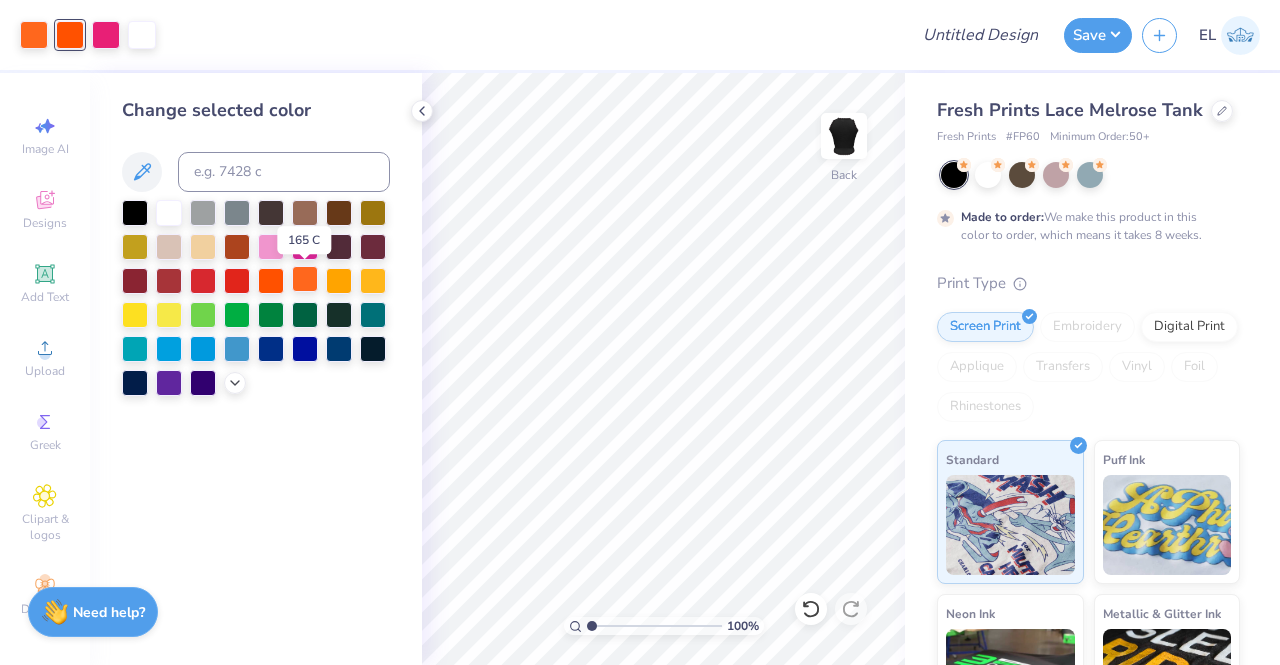 click at bounding box center (305, 279) 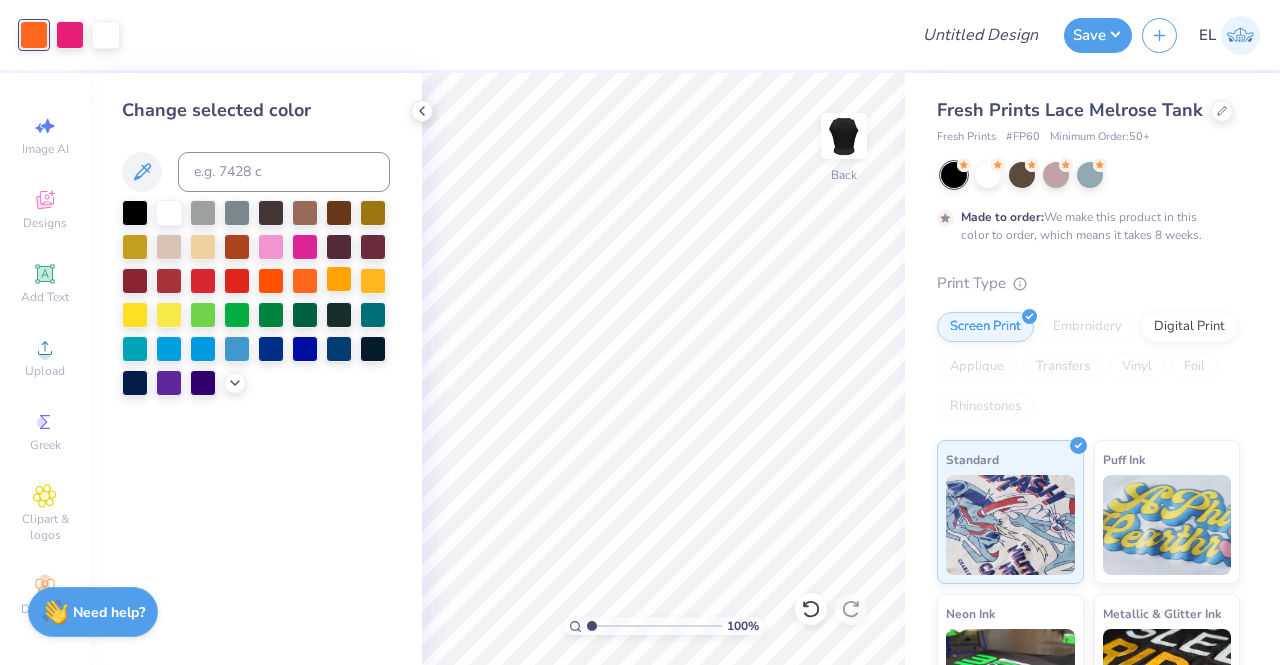 click at bounding box center [339, 279] 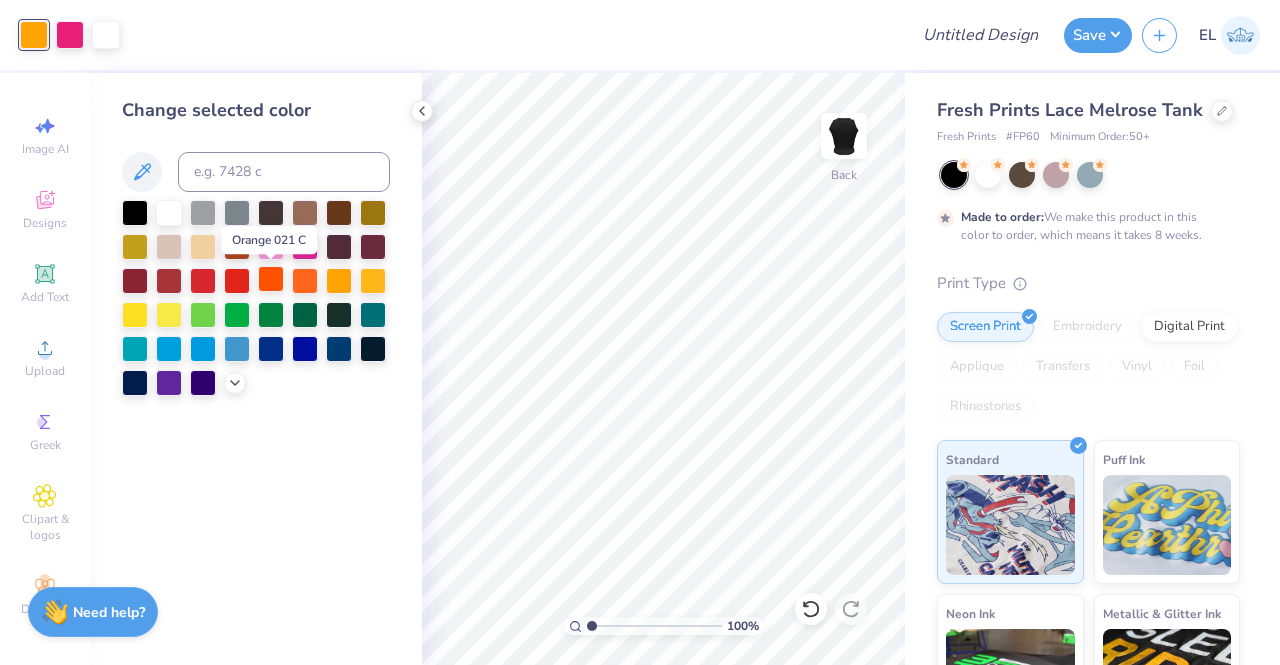 click at bounding box center (271, 279) 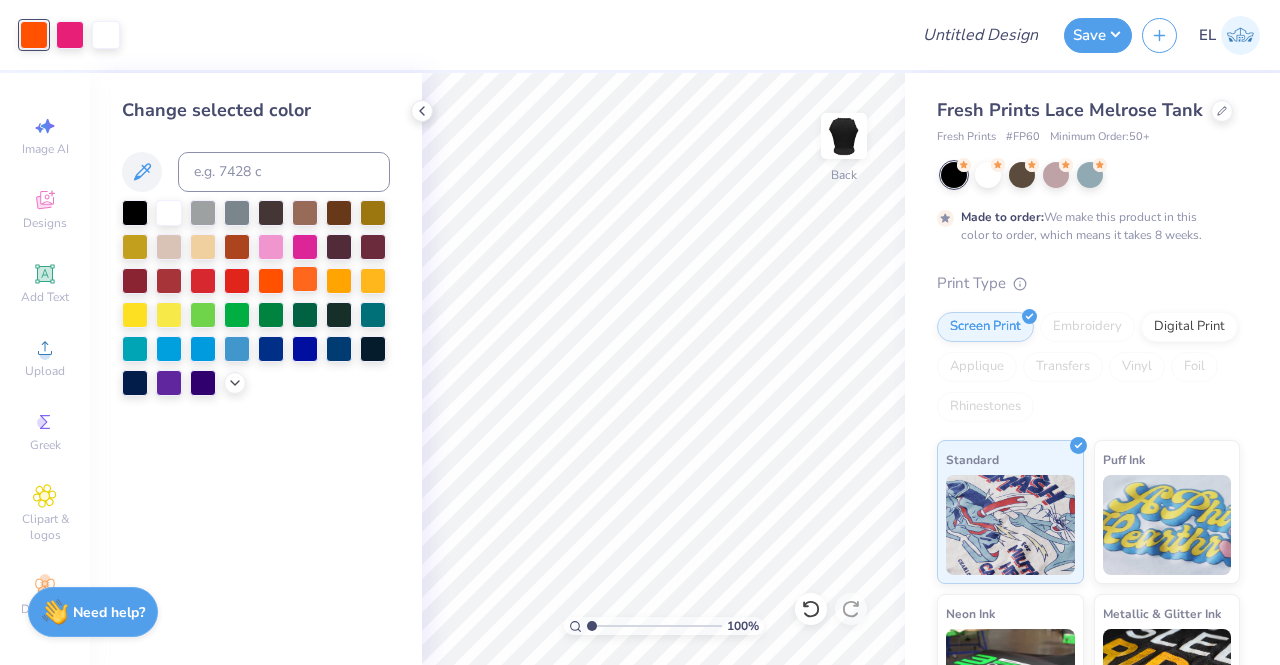 click at bounding box center (305, 279) 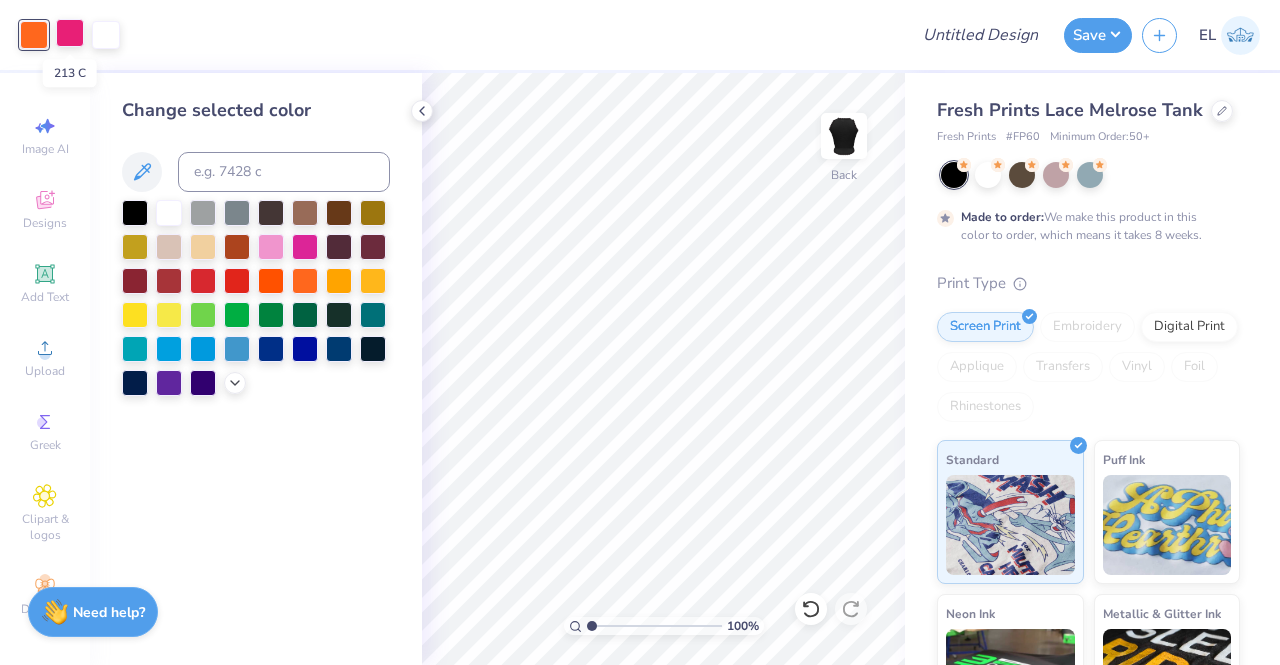click at bounding box center (70, 33) 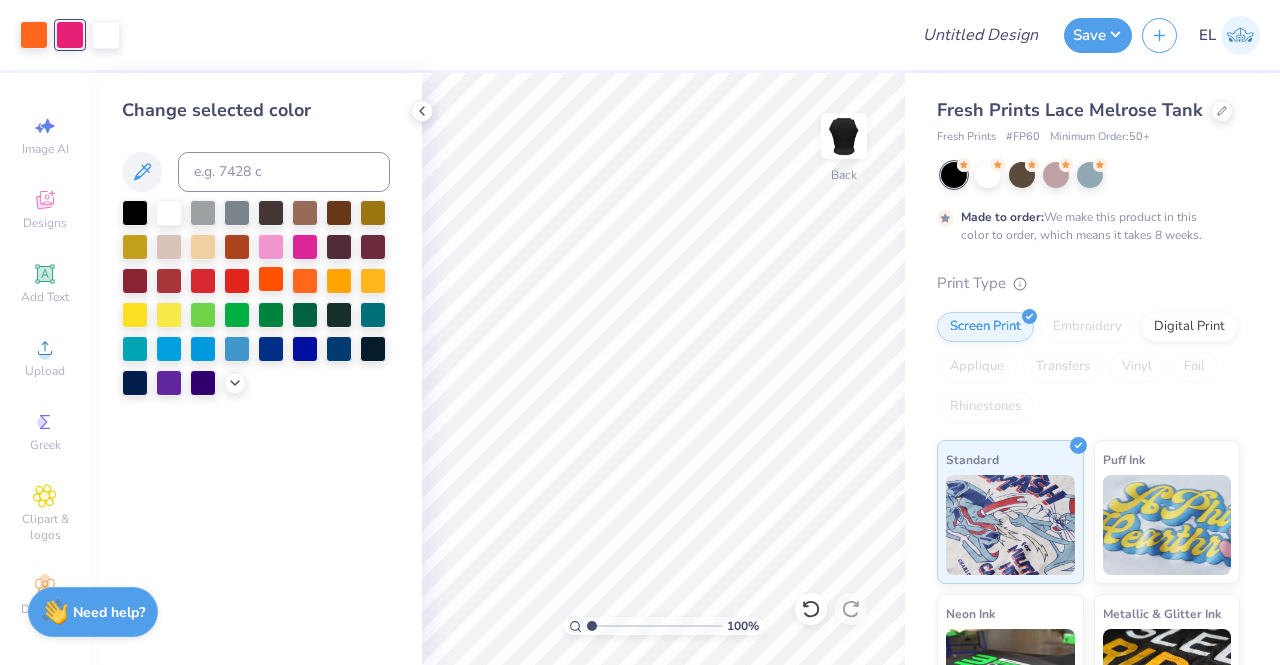 click at bounding box center [271, 279] 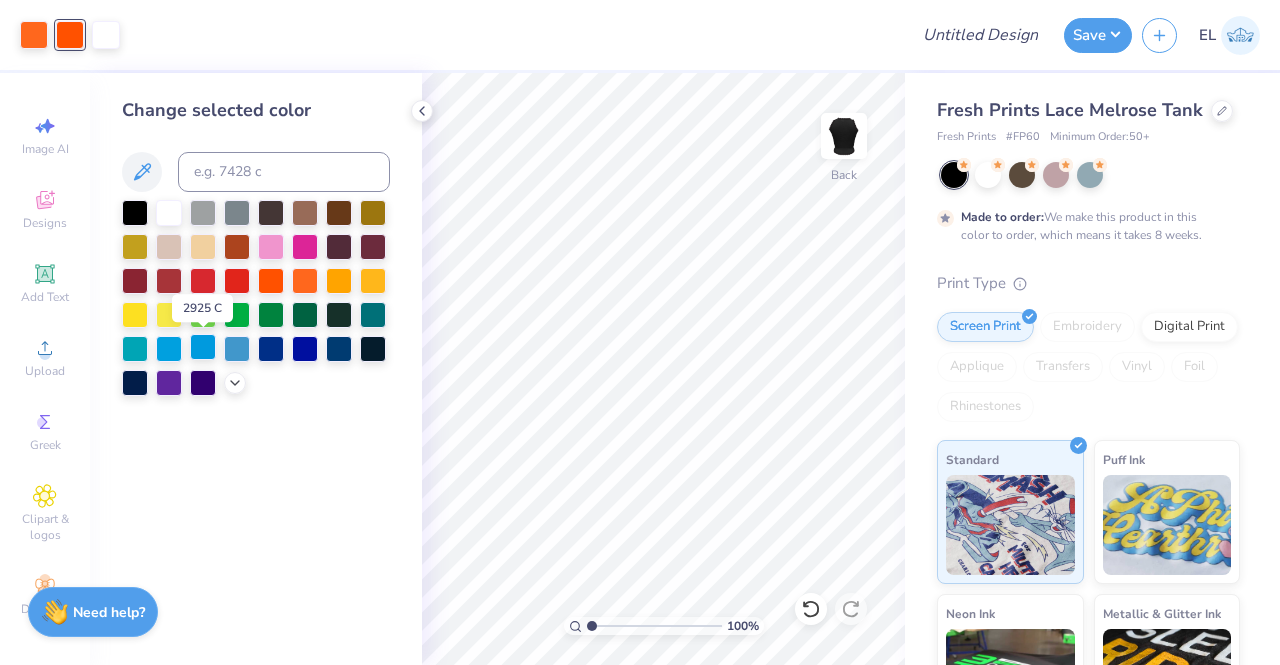 click at bounding box center [203, 347] 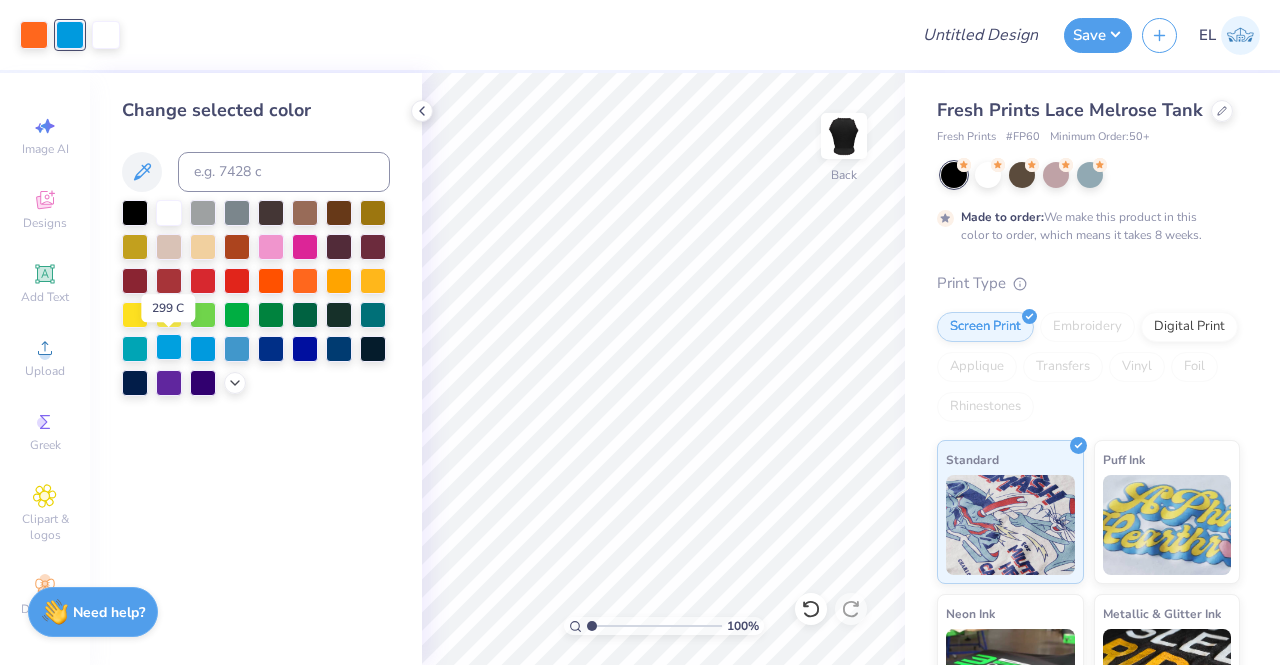 click at bounding box center (169, 347) 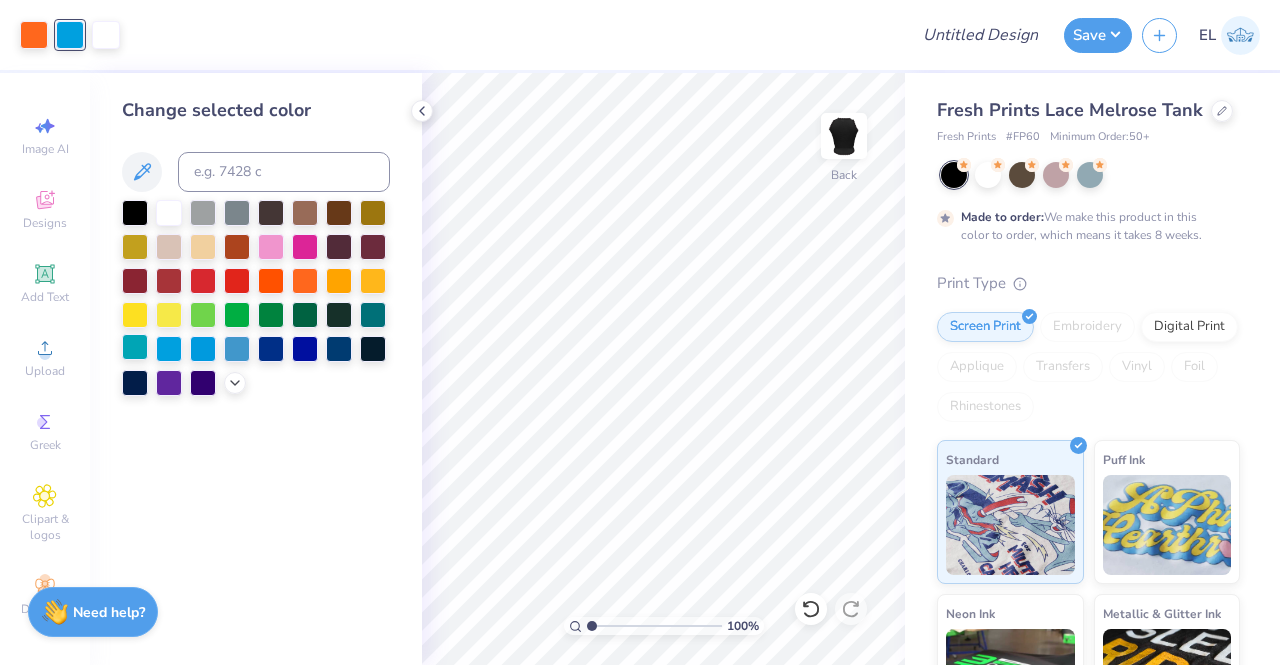 click at bounding box center [135, 347] 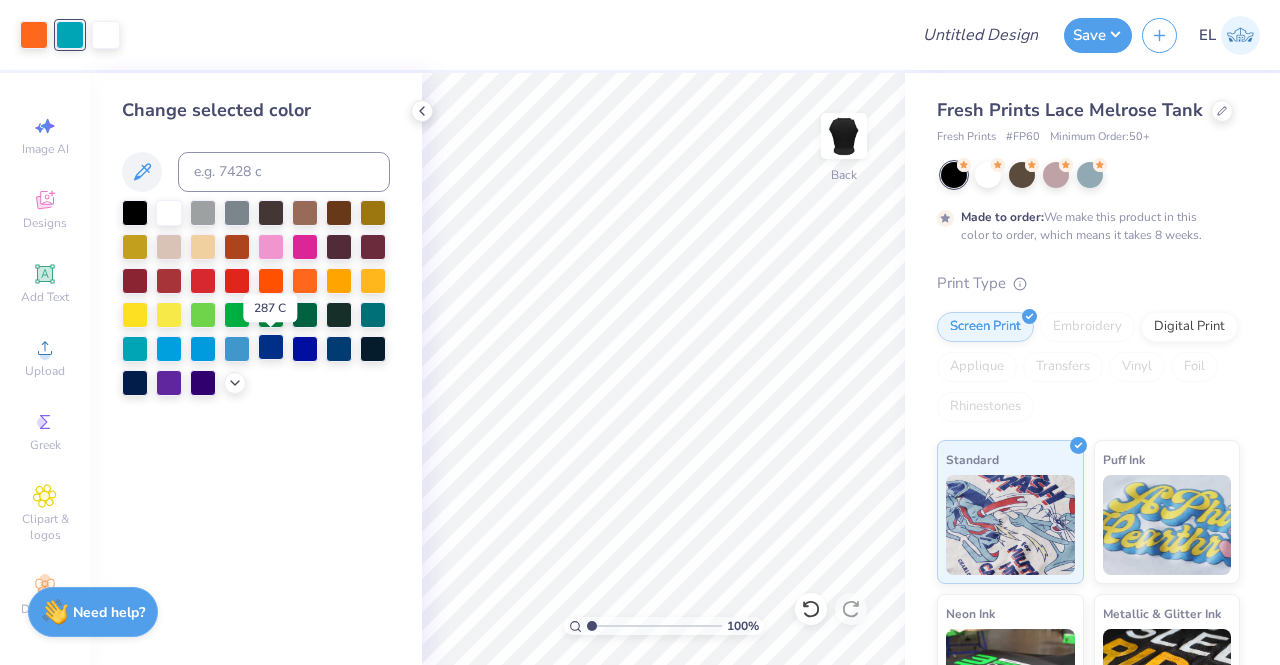 click at bounding box center (271, 347) 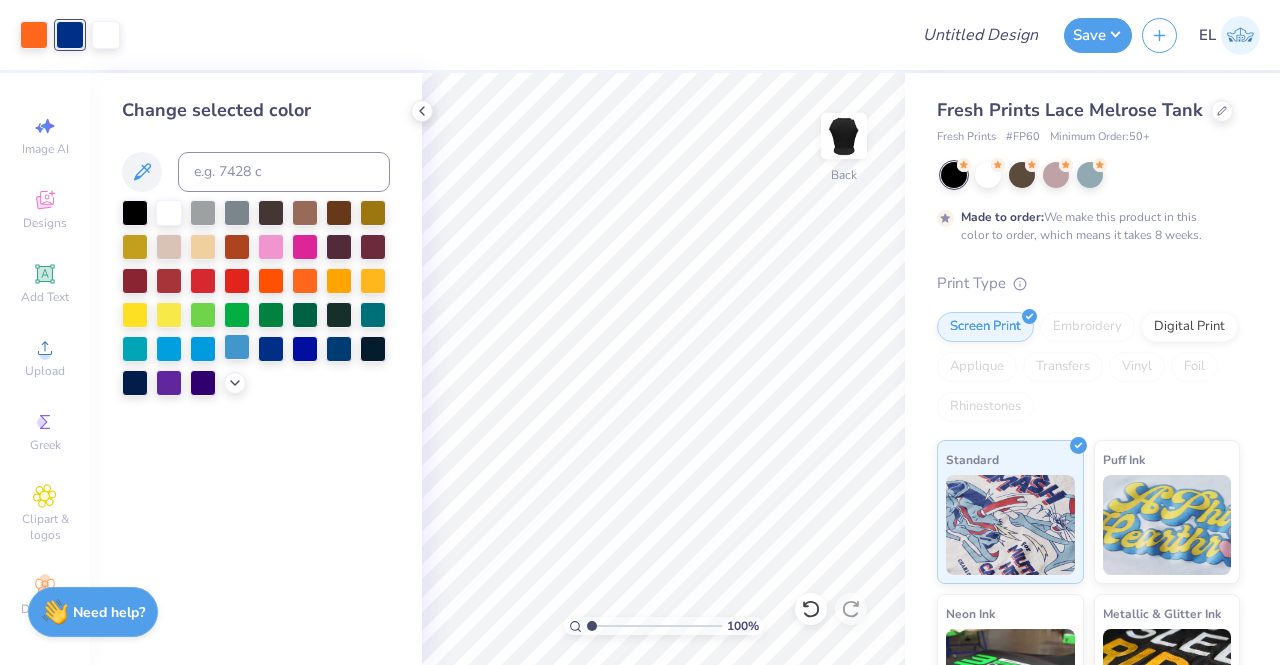 click at bounding box center [237, 347] 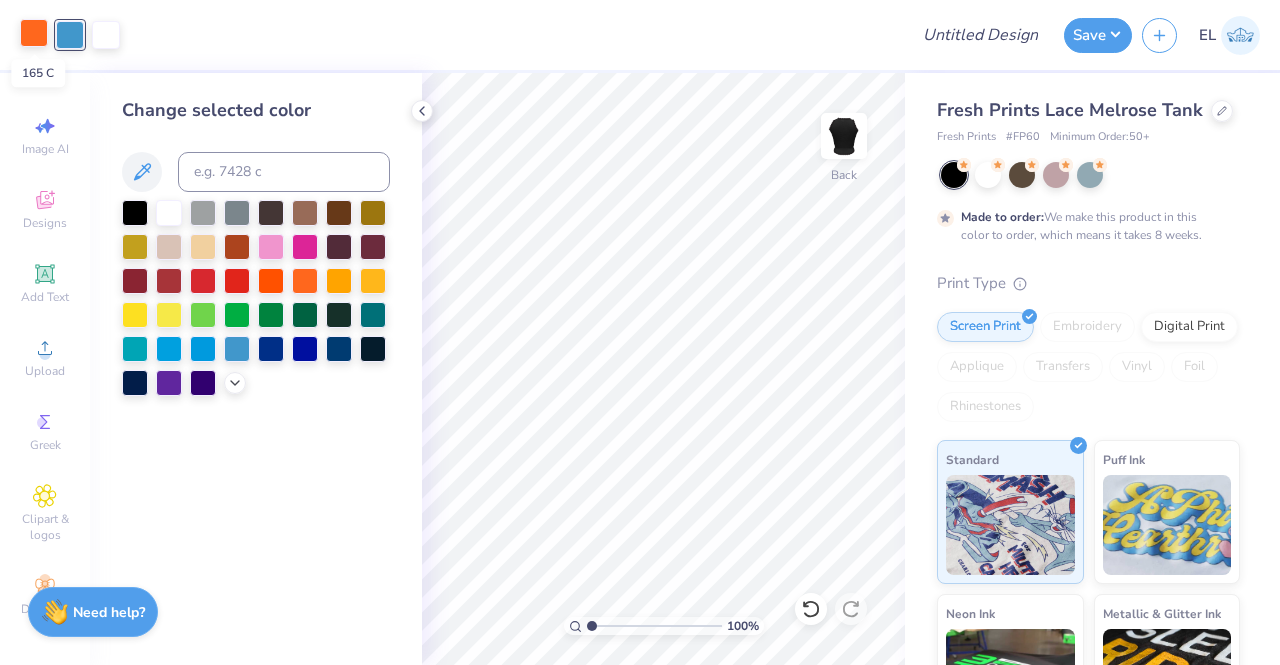 click at bounding box center (34, 33) 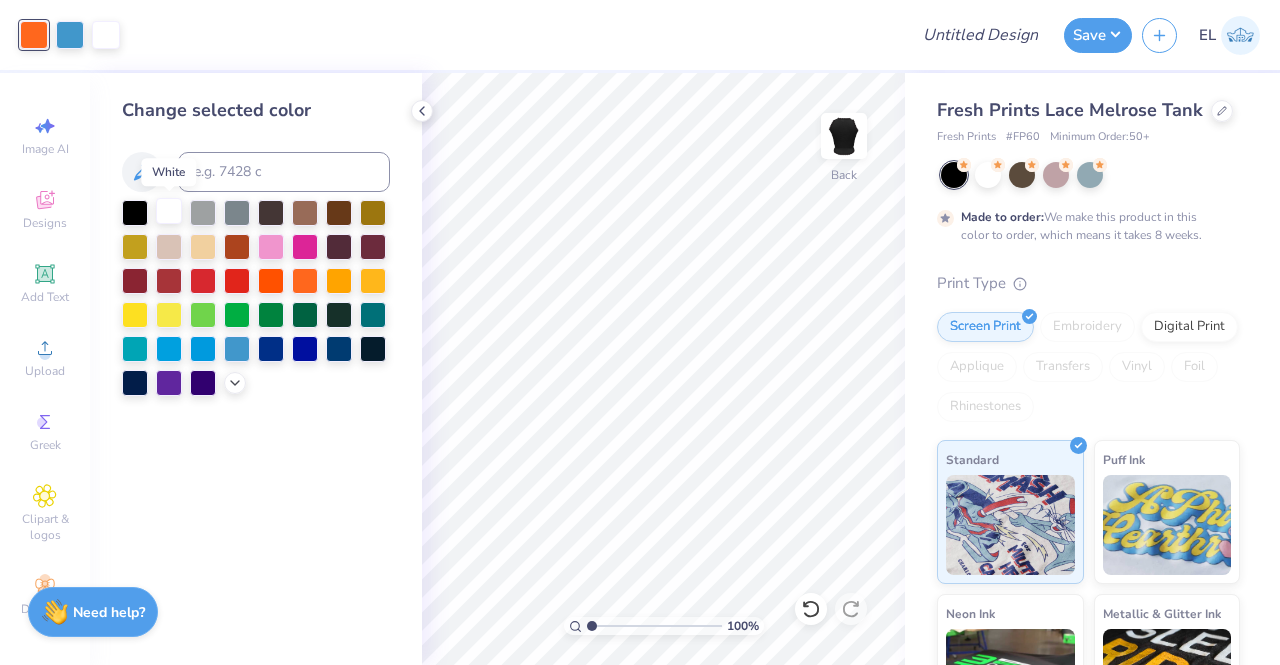 click at bounding box center (169, 211) 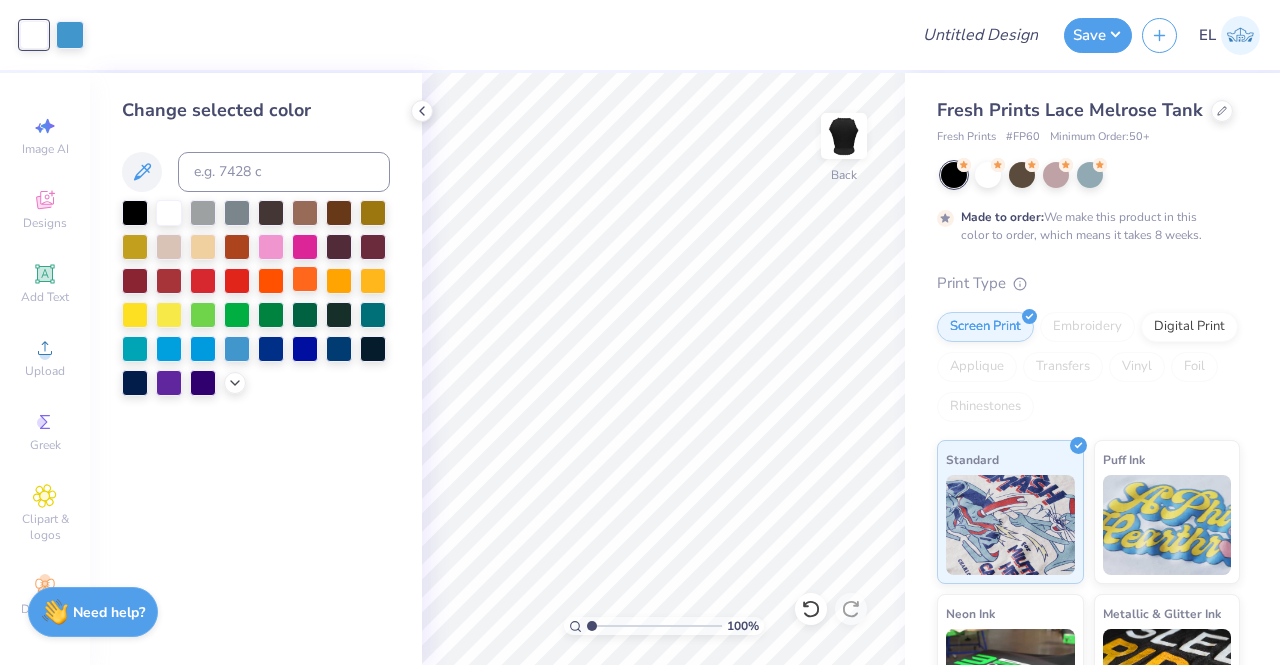 click at bounding box center [305, 279] 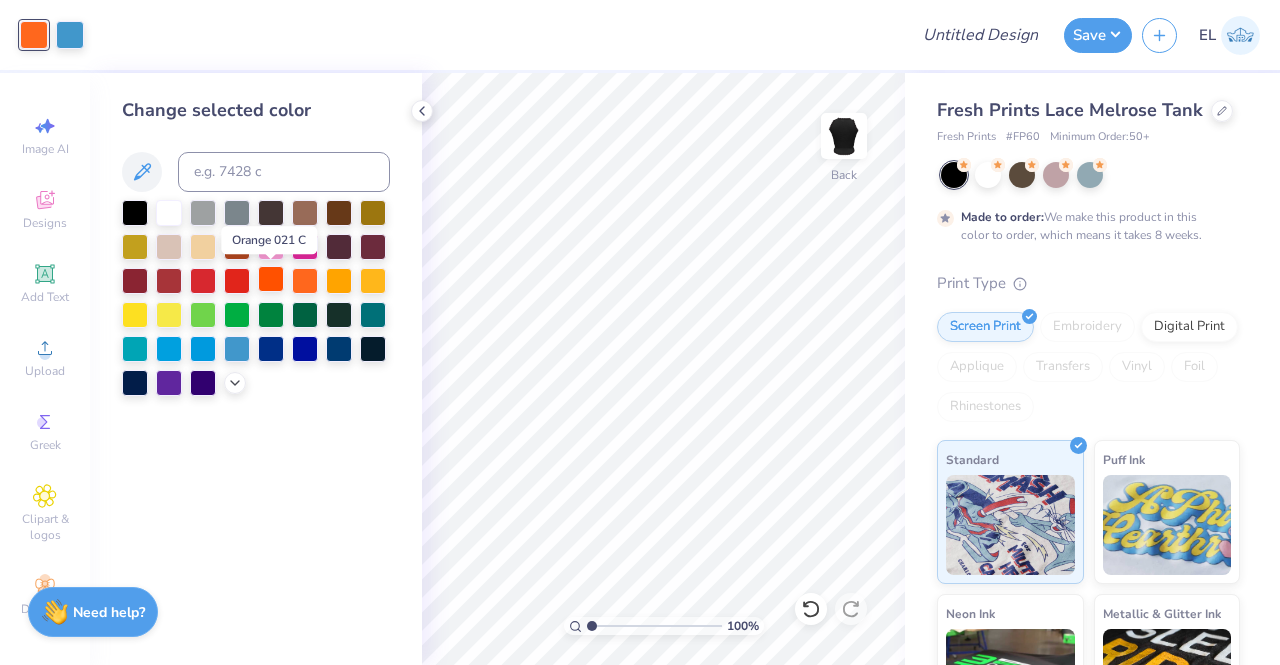 click at bounding box center (271, 279) 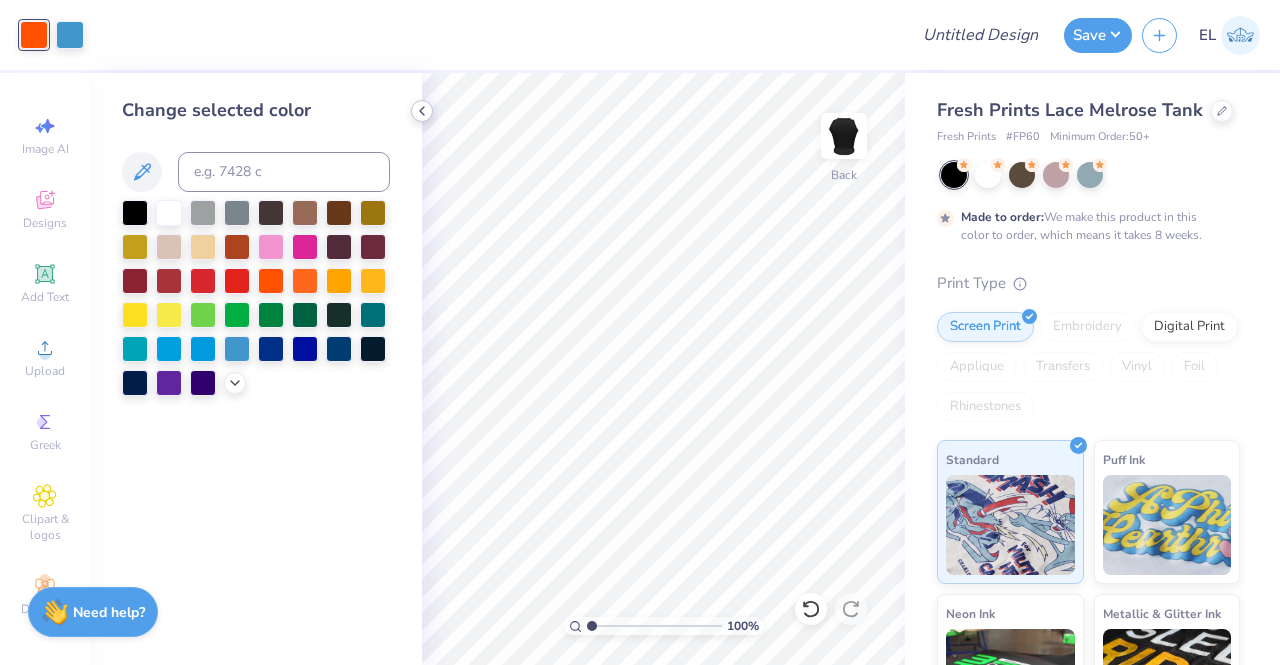 click 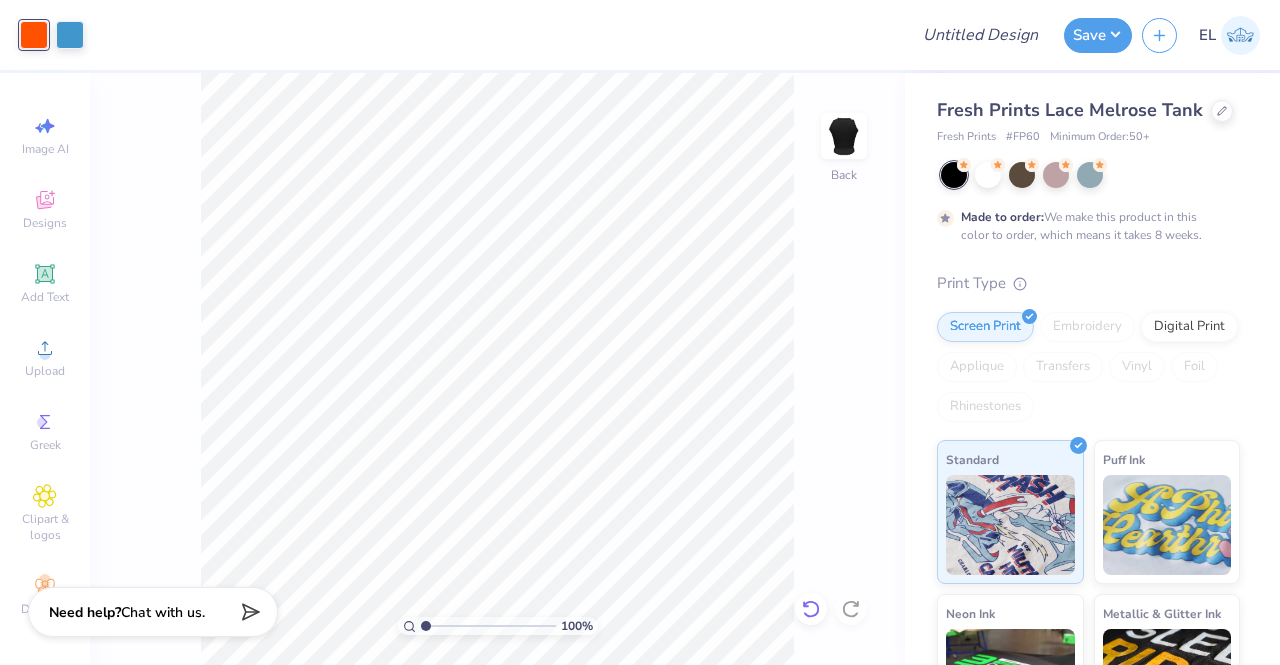 click 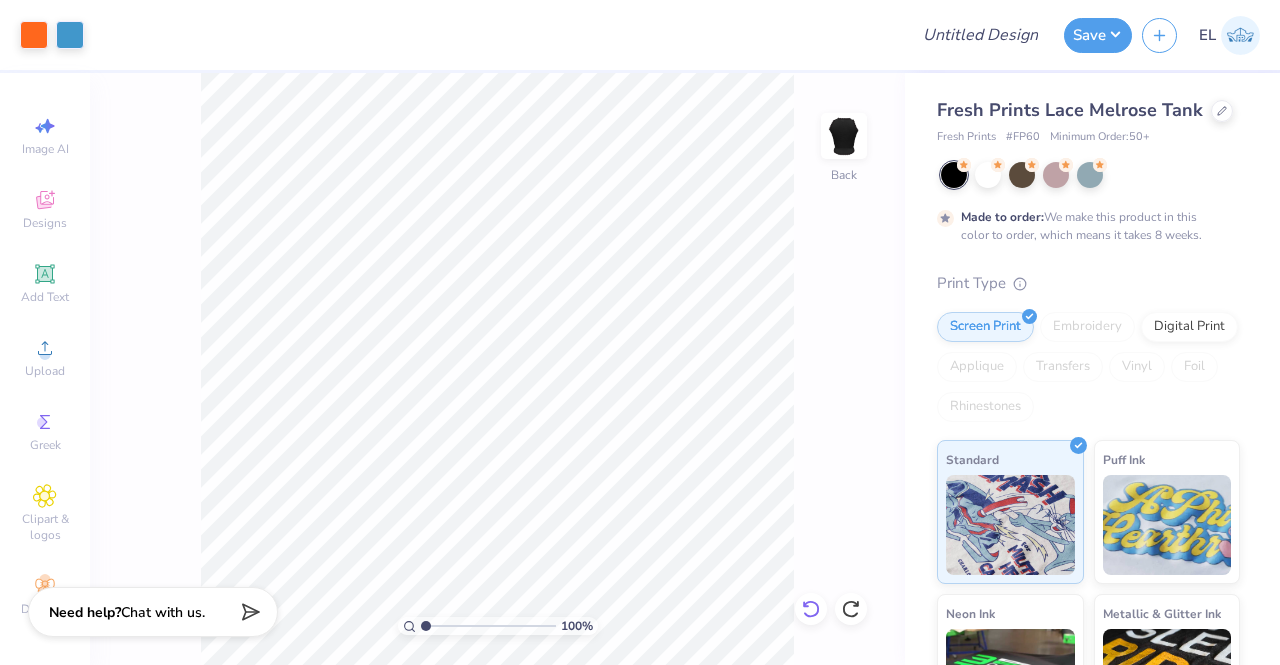 click 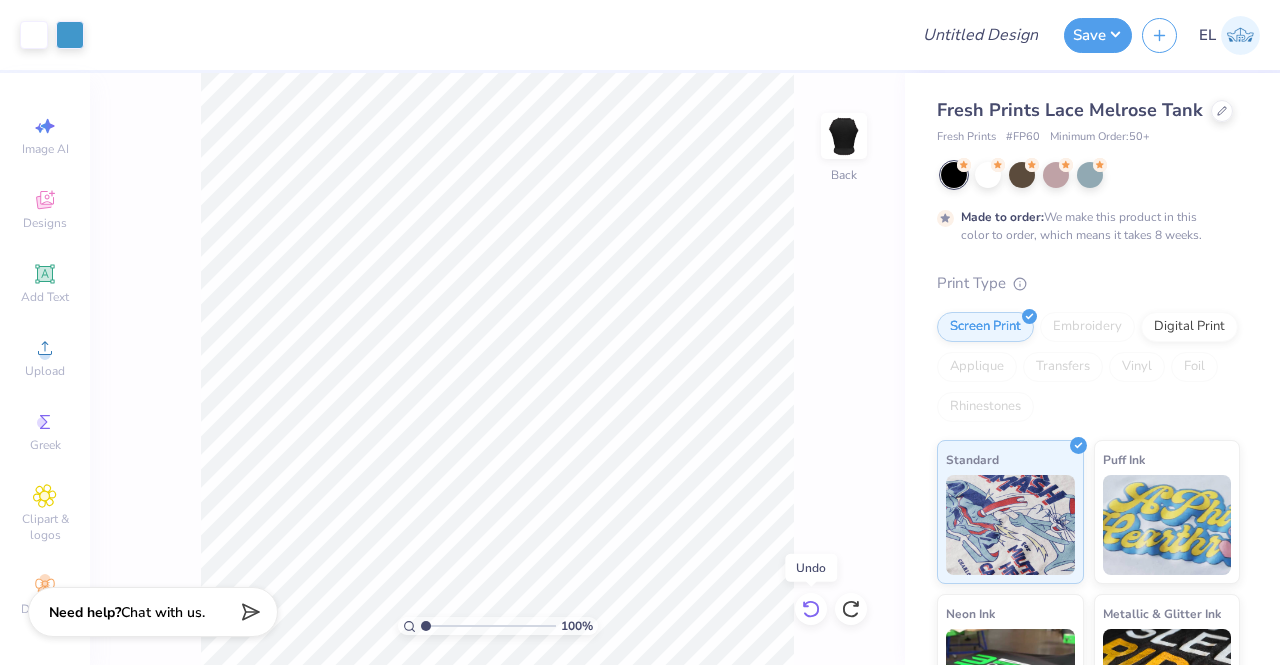 click 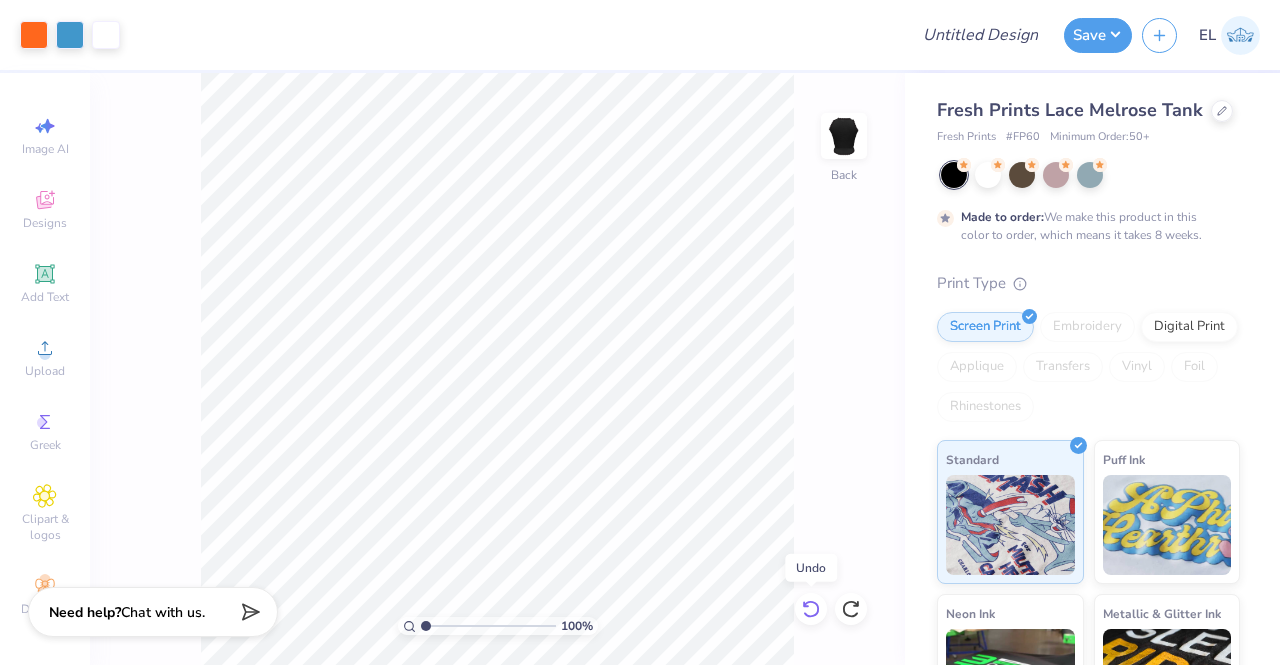 click 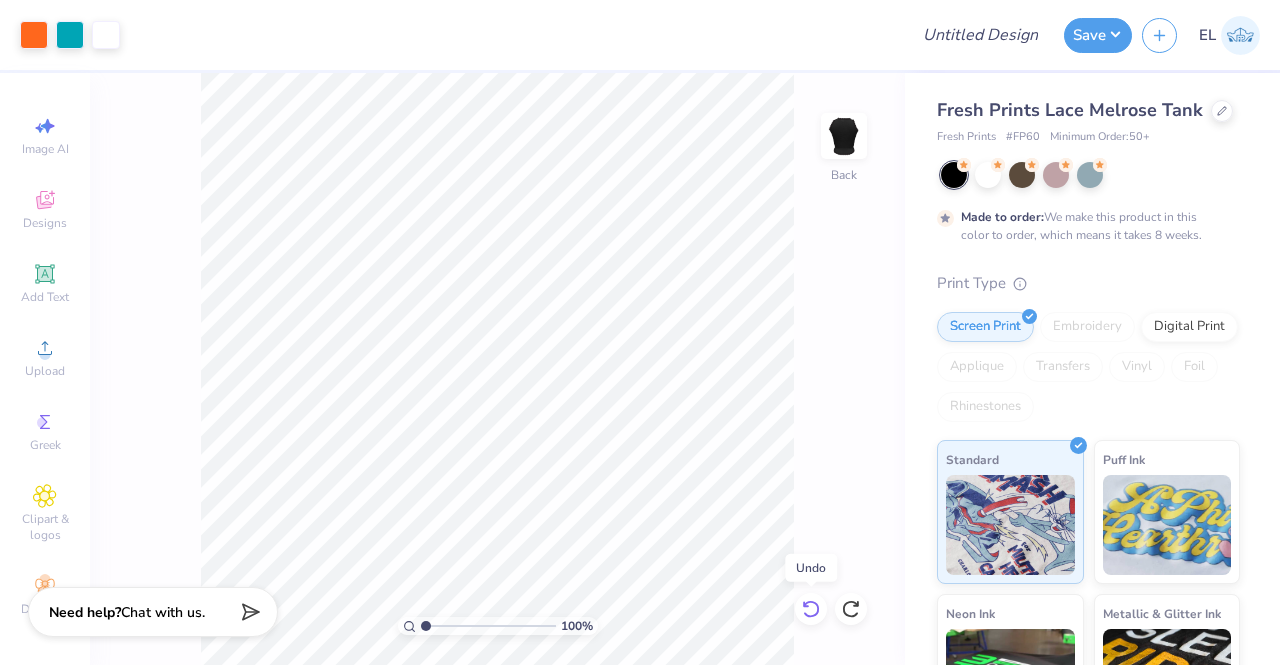 click 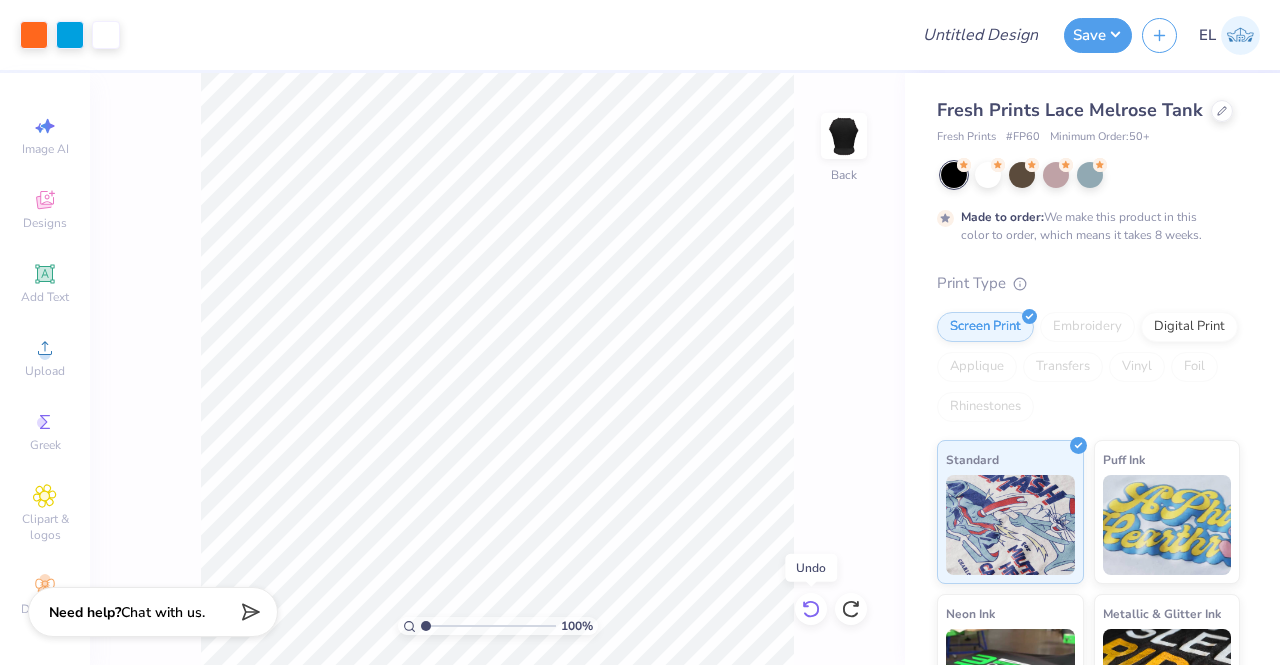click 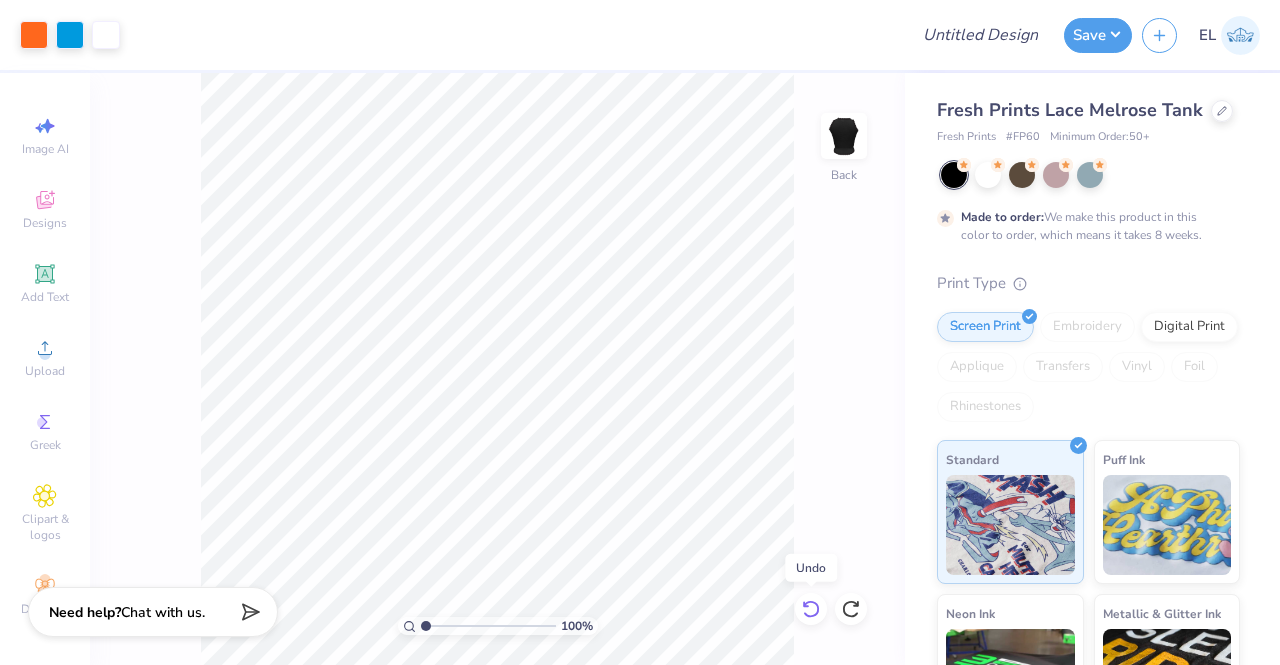 click 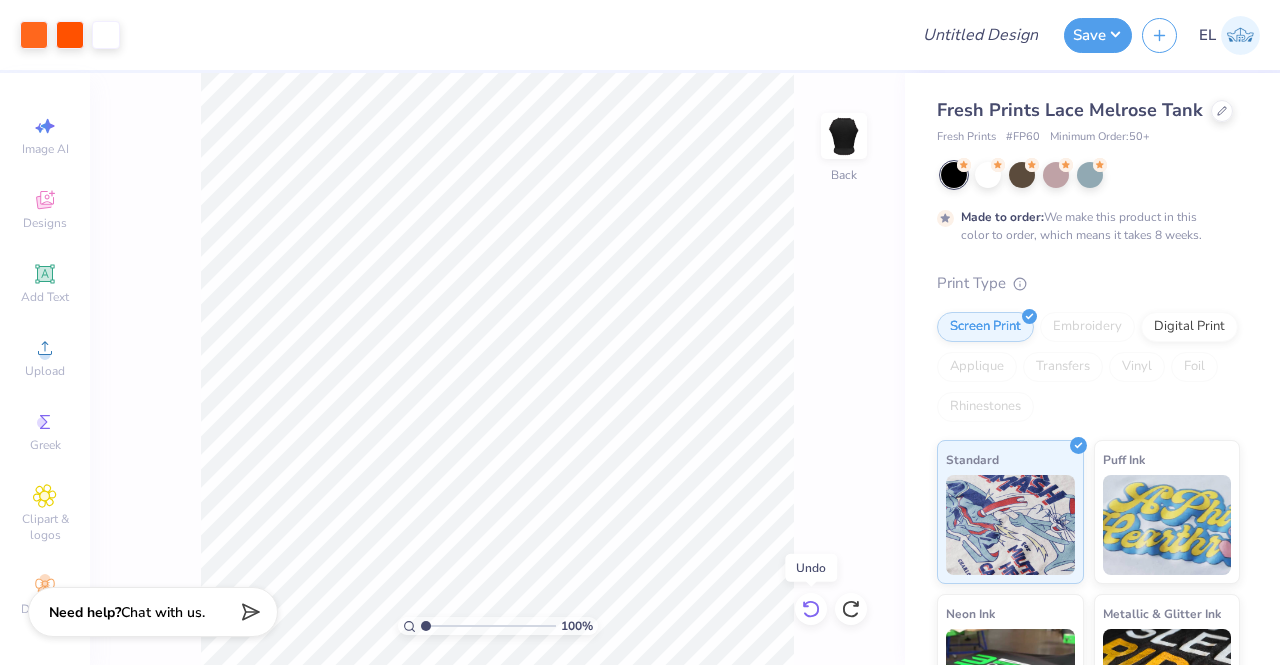 click 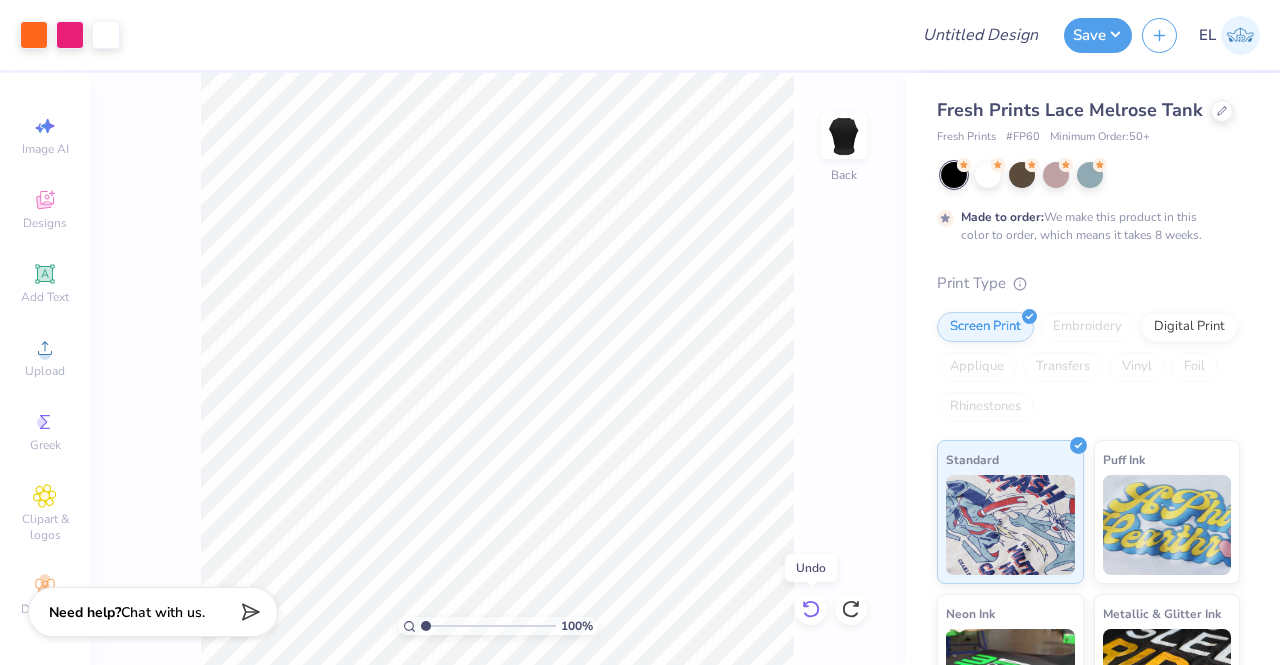 click 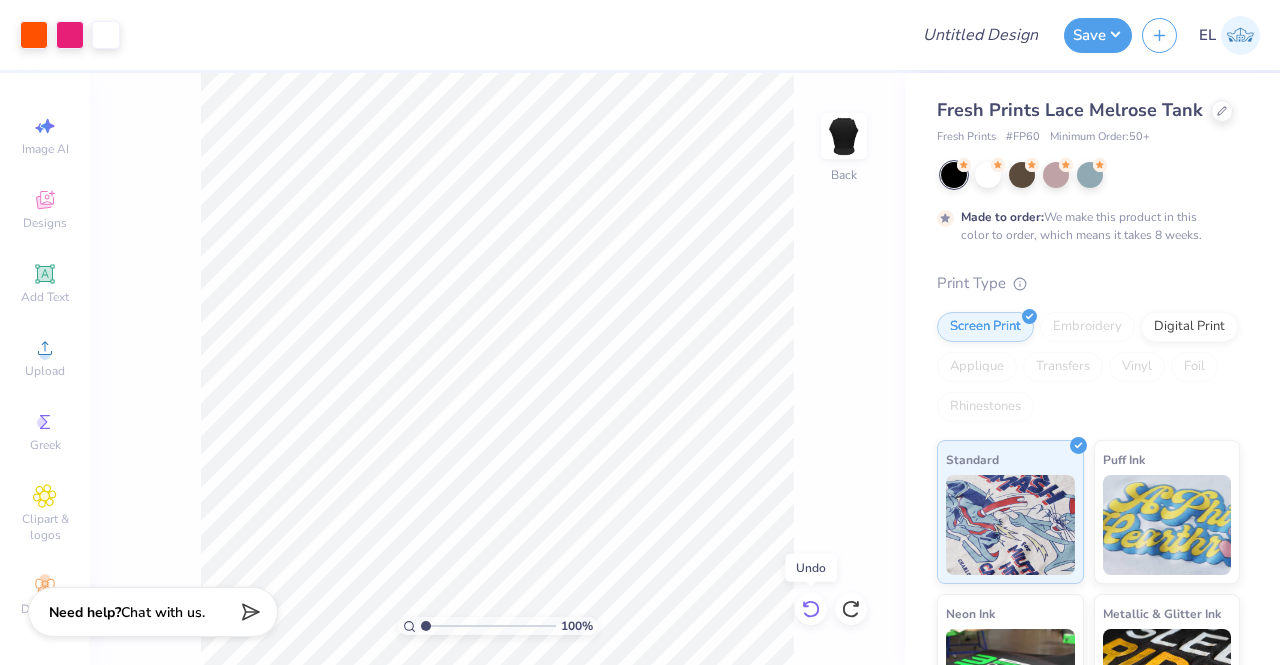 click 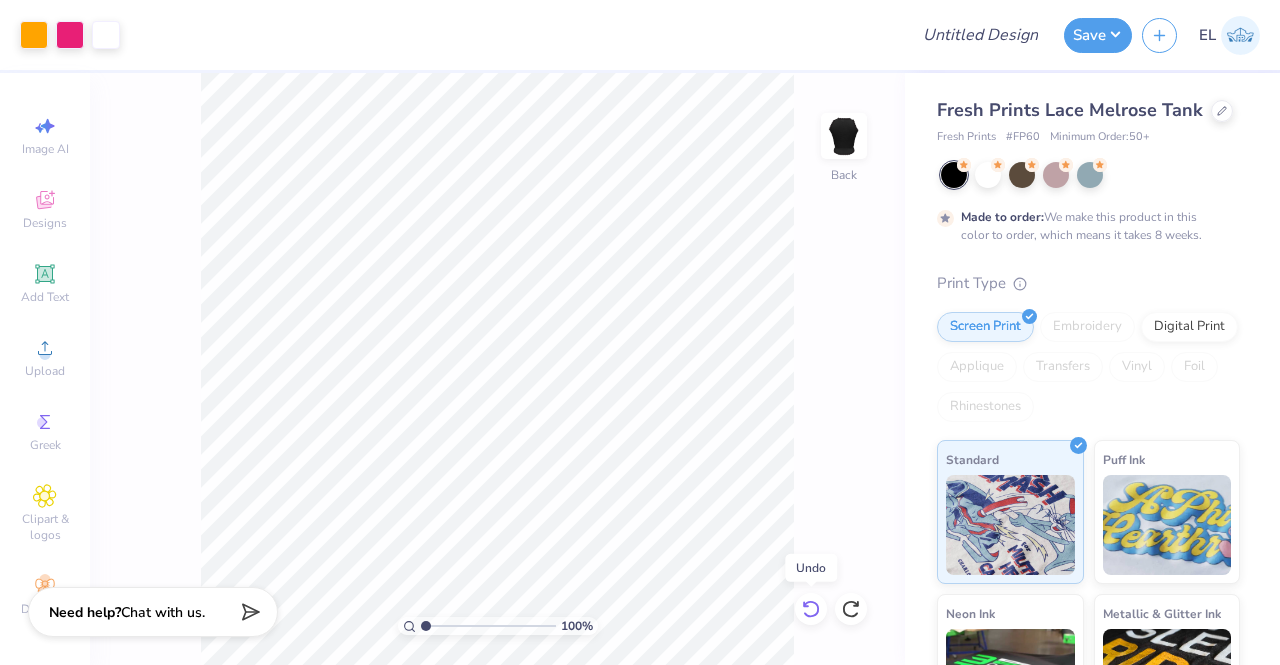 click 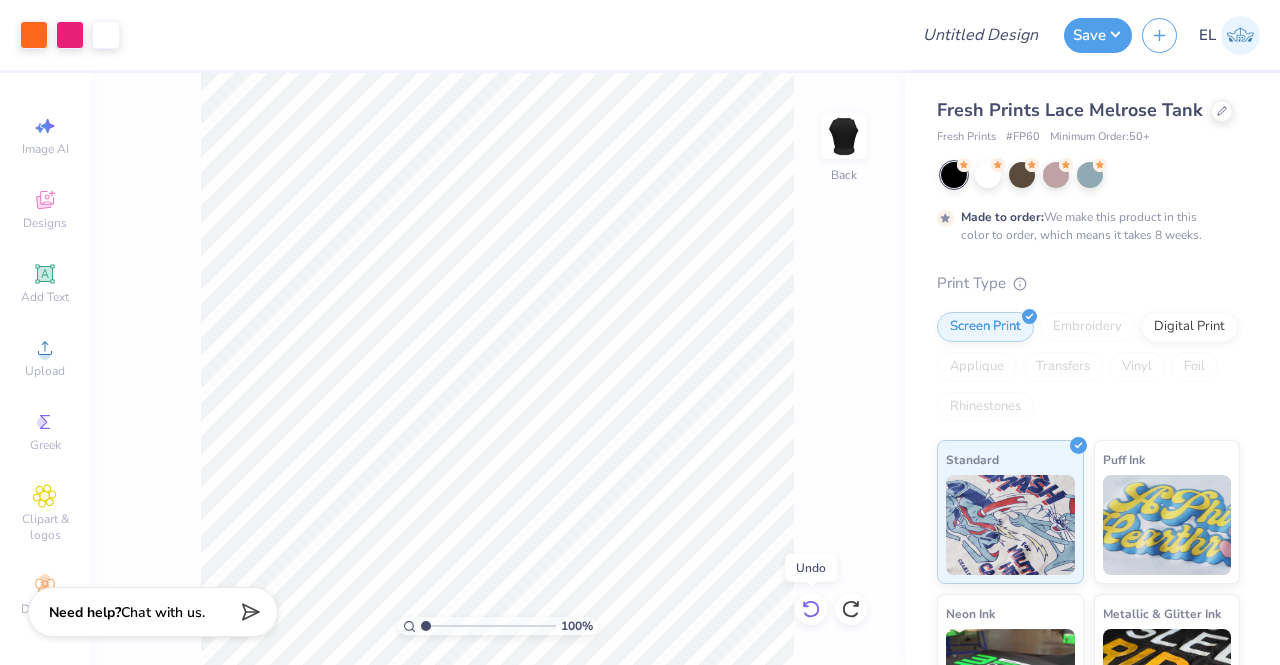 click 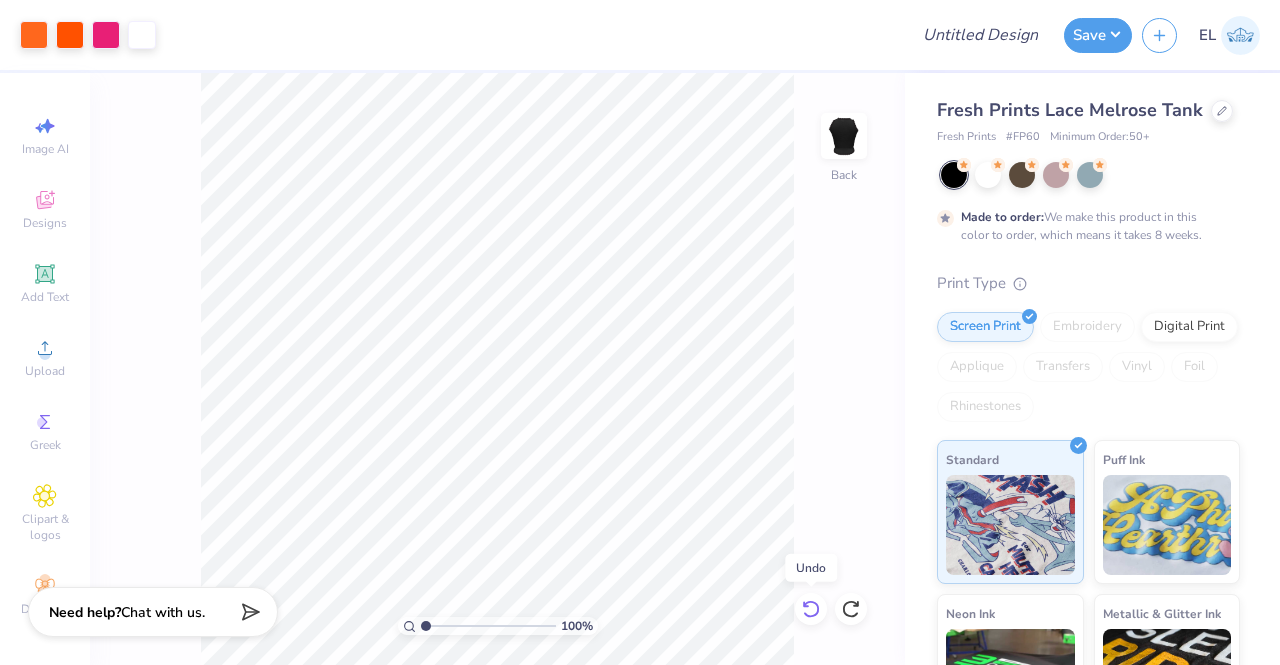 click 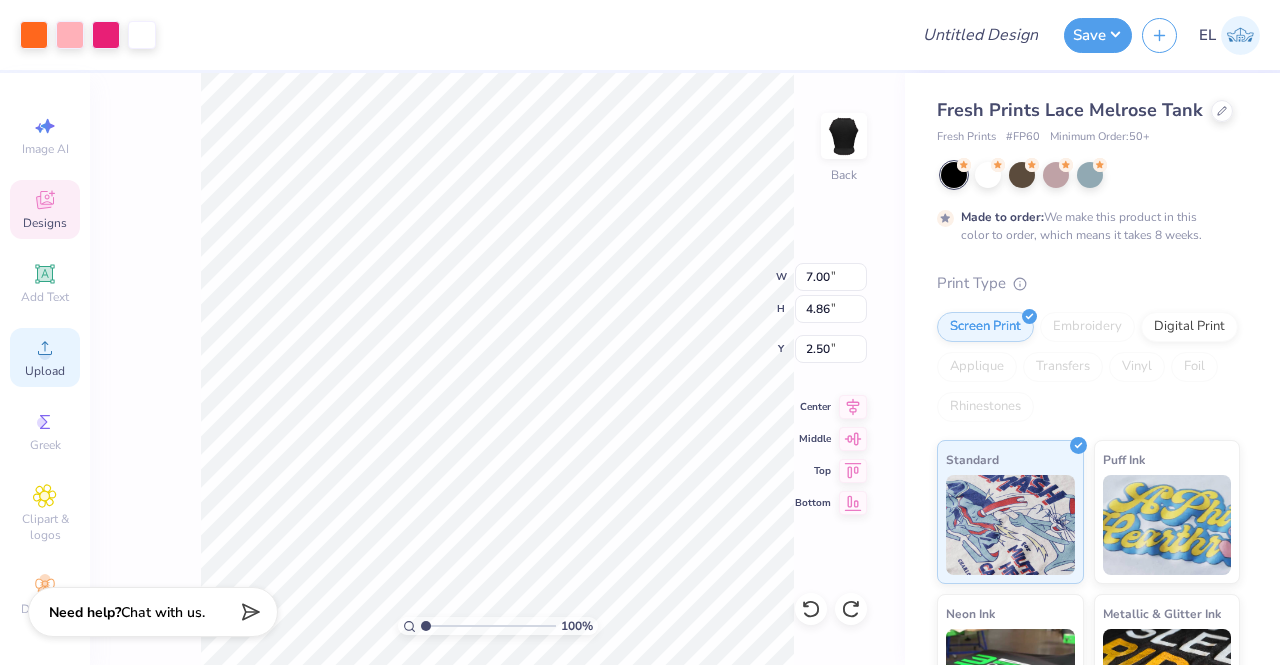 click 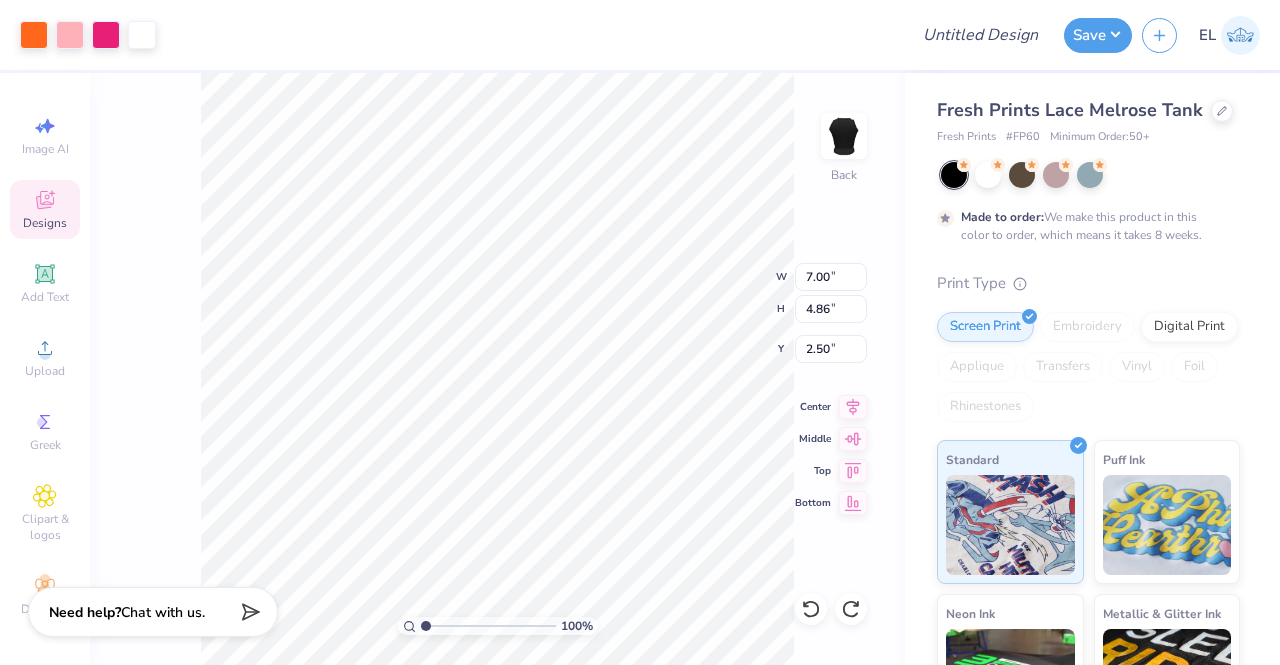click on "Designs" at bounding box center [45, 209] 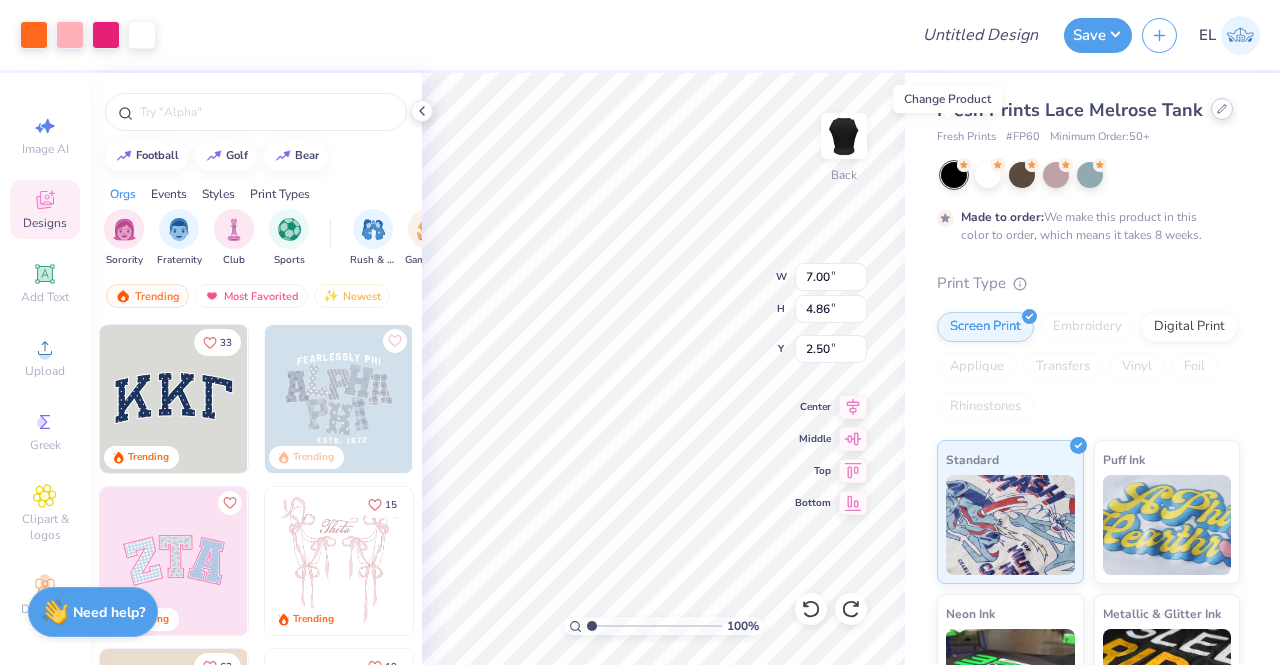 click at bounding box center [1222, 109] 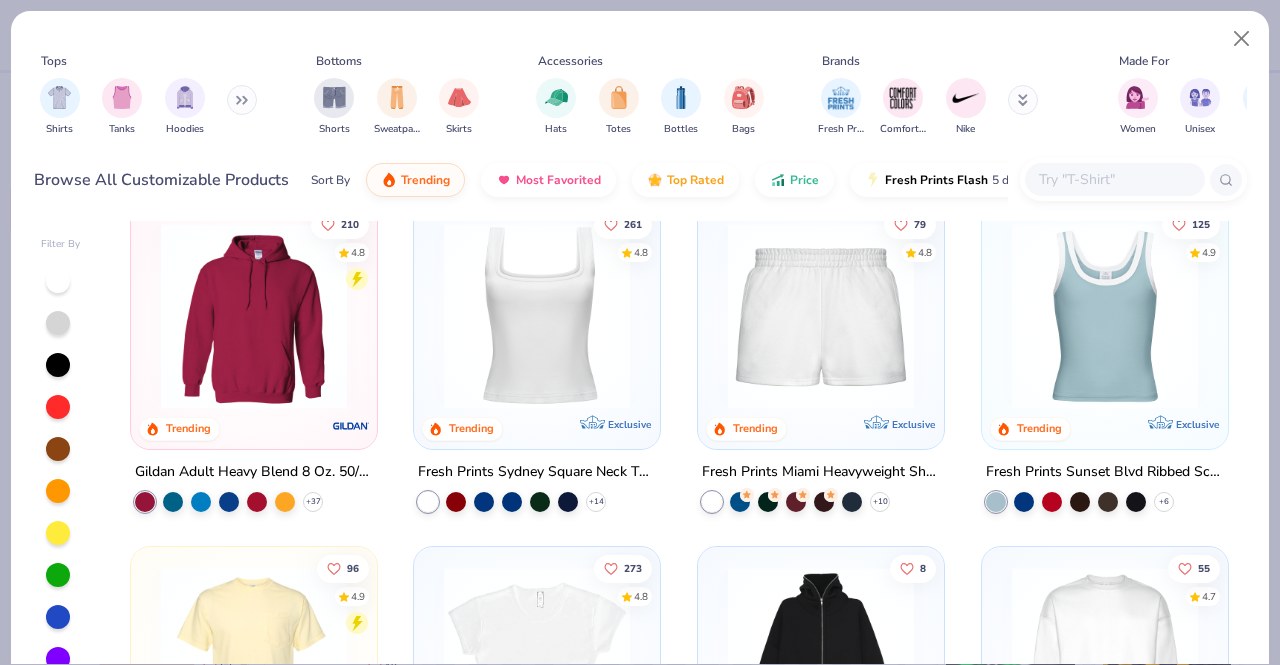 scroll, scrollTop: 717, scrollLeft: 0, axis: vertical 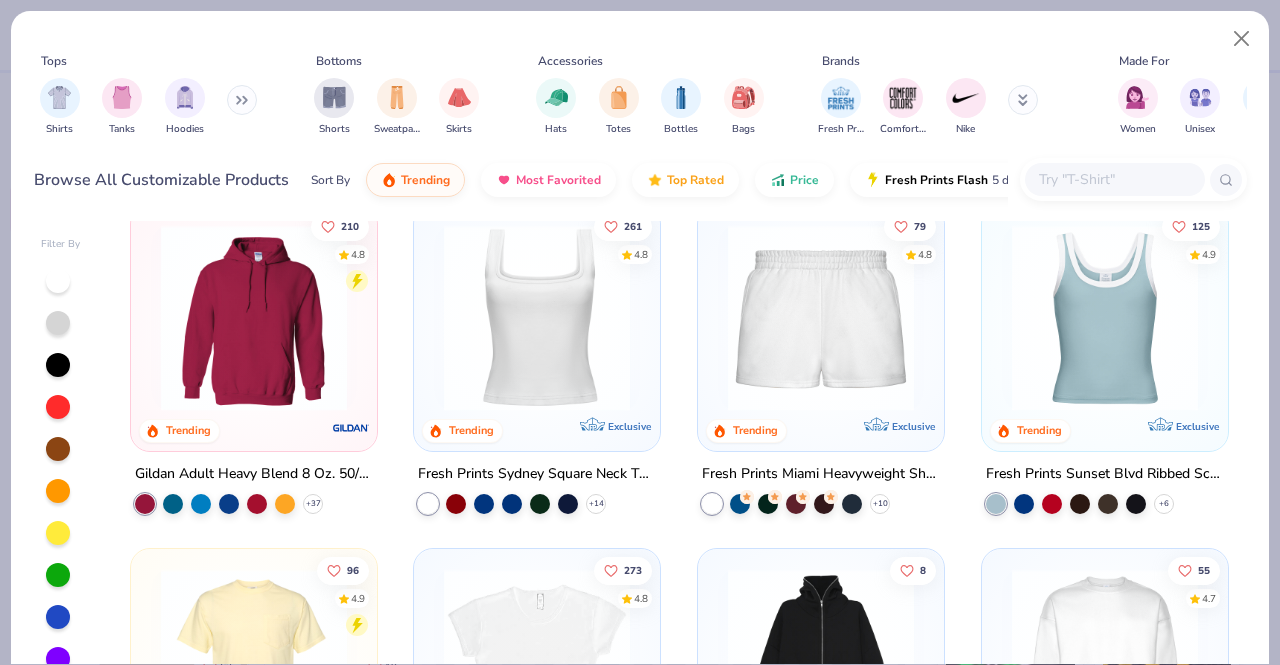 click on "Fresh Prints Sydney Square Neck Tank Top" at bounding box center [537, 473] 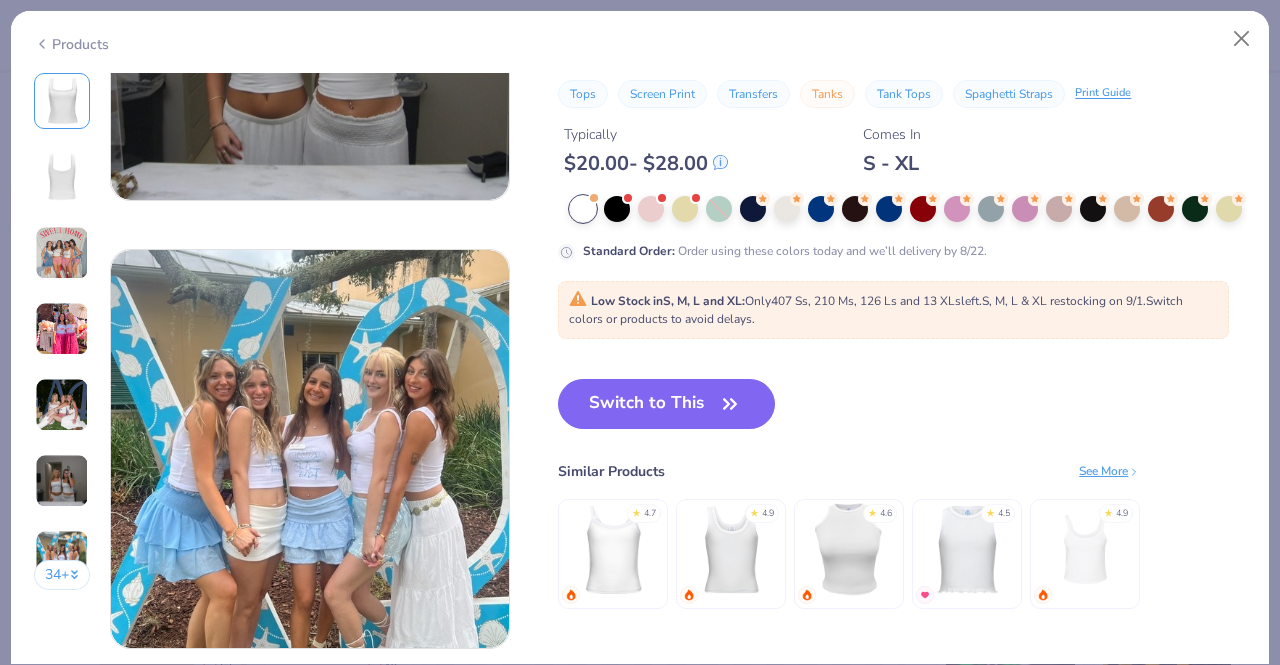 scroll, scrollTop: 2538, scrollLeft: 0, axis: vertical 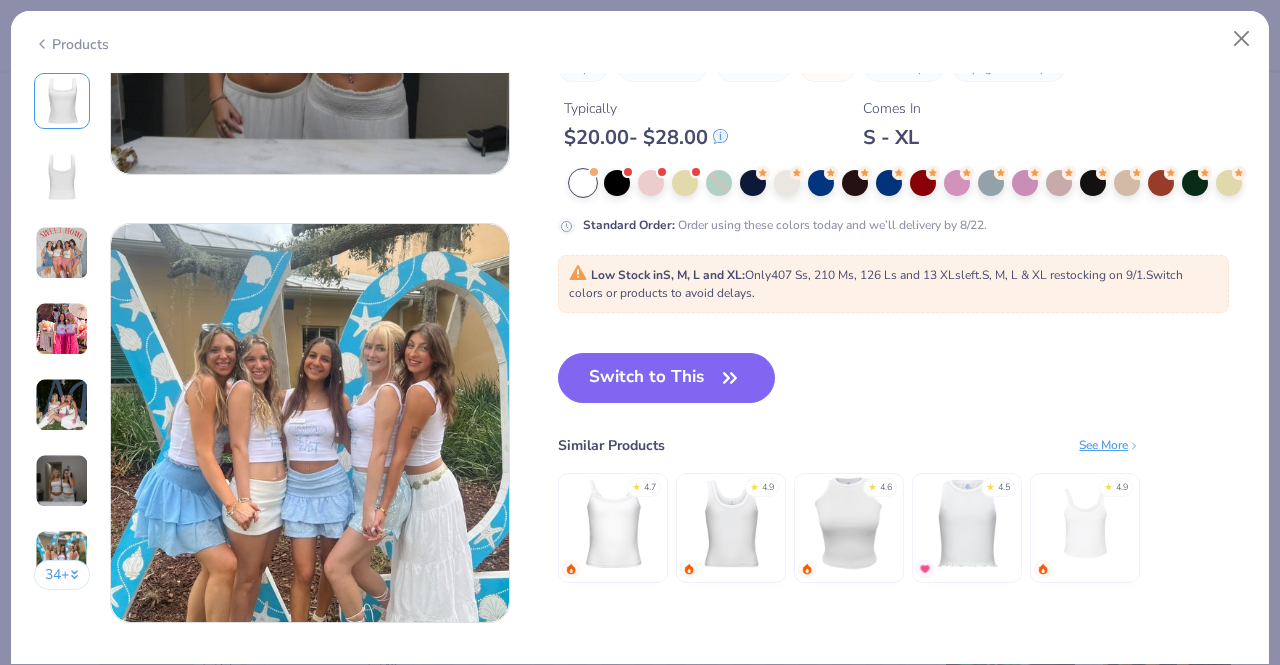 click at bounding box center [731, 523] 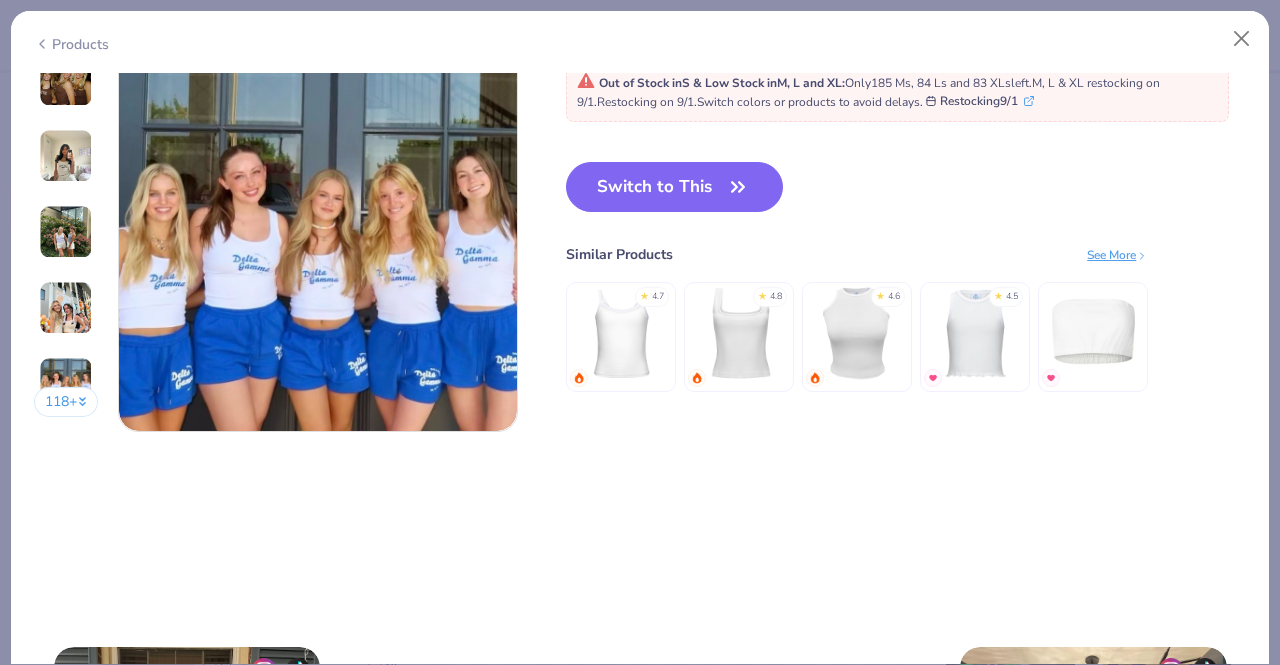 scroll, scrollTop: 2738, scrollLeft: 0, axis: vertical 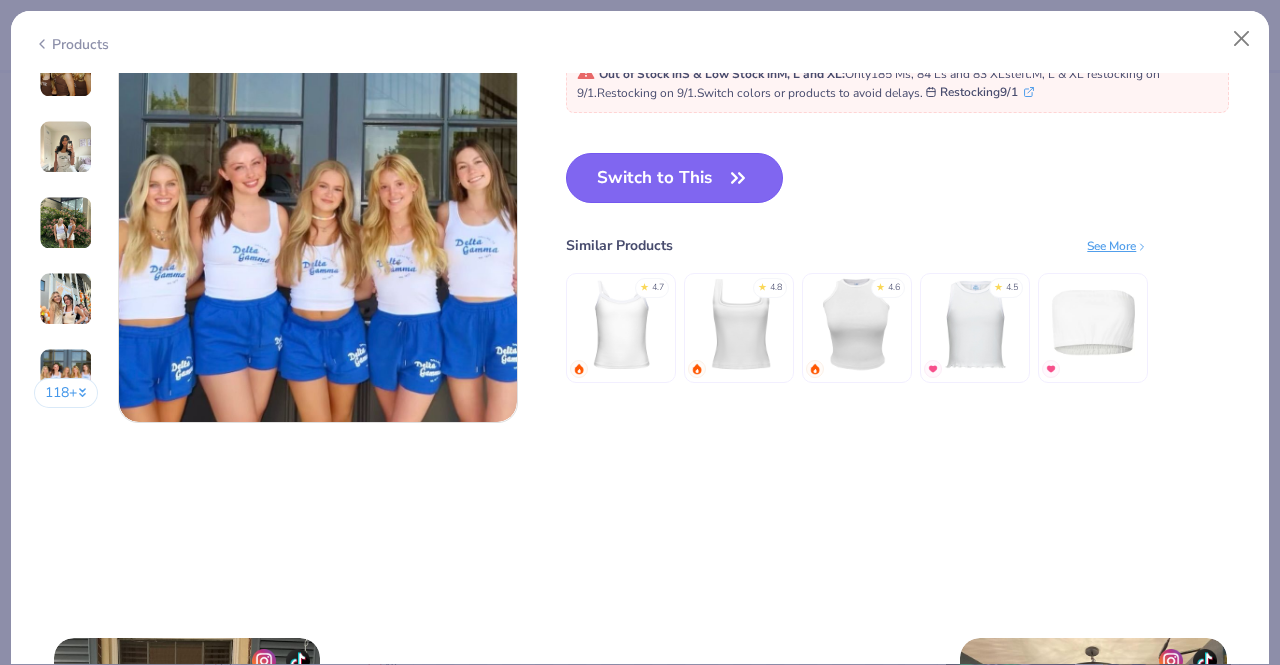 click on "Switch to This" at bounding box center [674, 178] 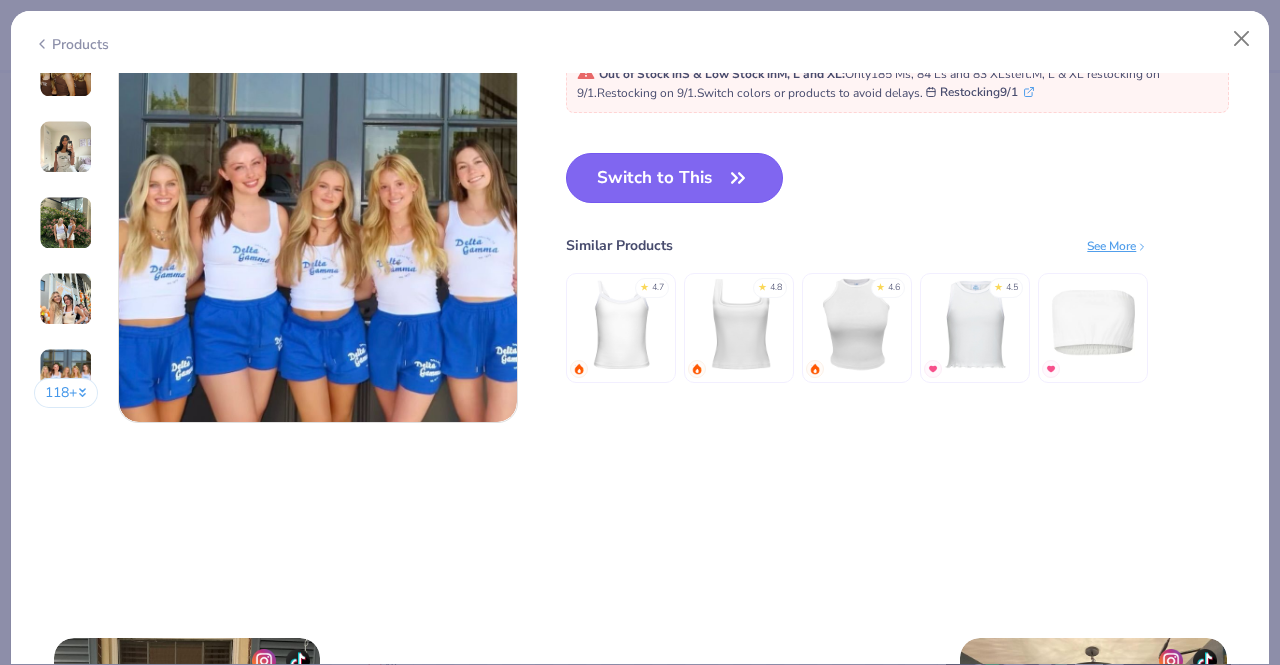 scroll, scrollTop: 181, scrollLeft: 0, axis: vertical 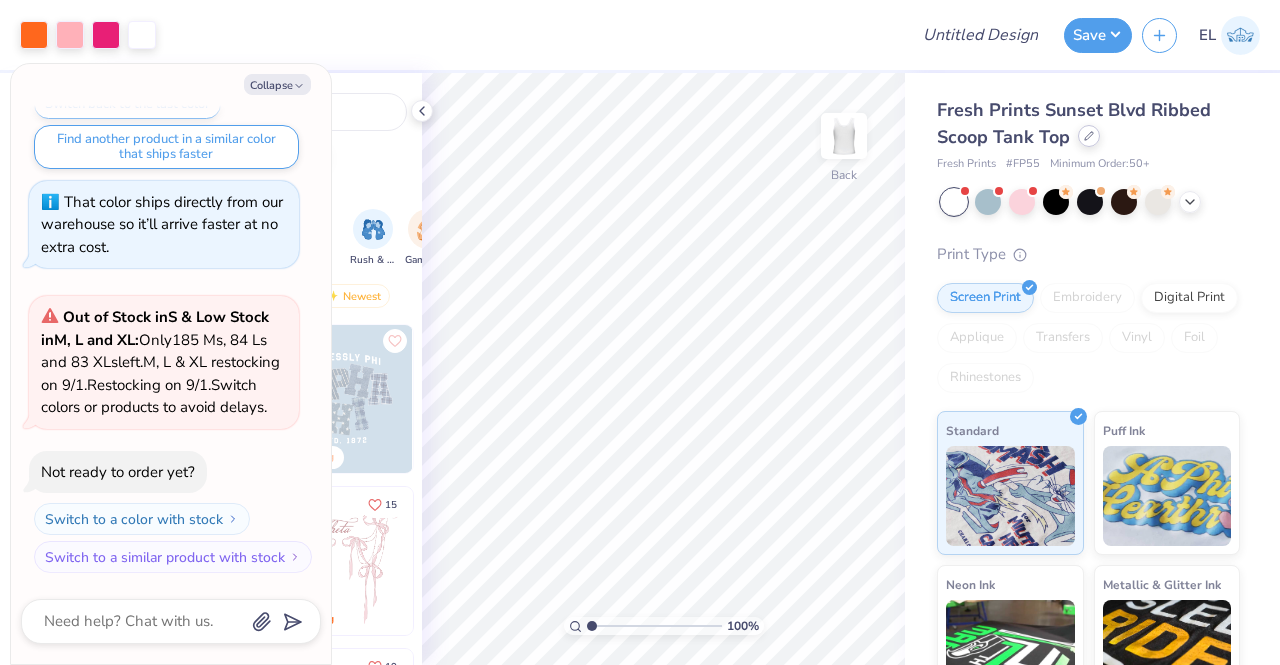 click 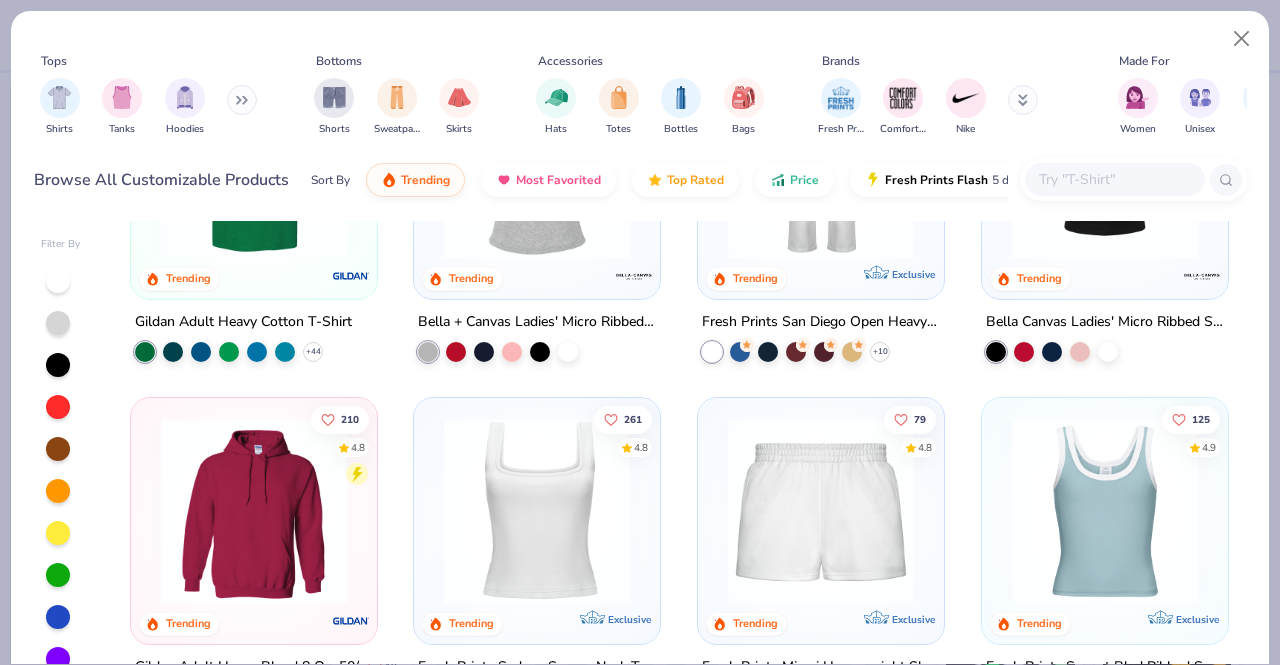 scroll, scrollTop: 419, scrollLeft: 0, axis: vertical 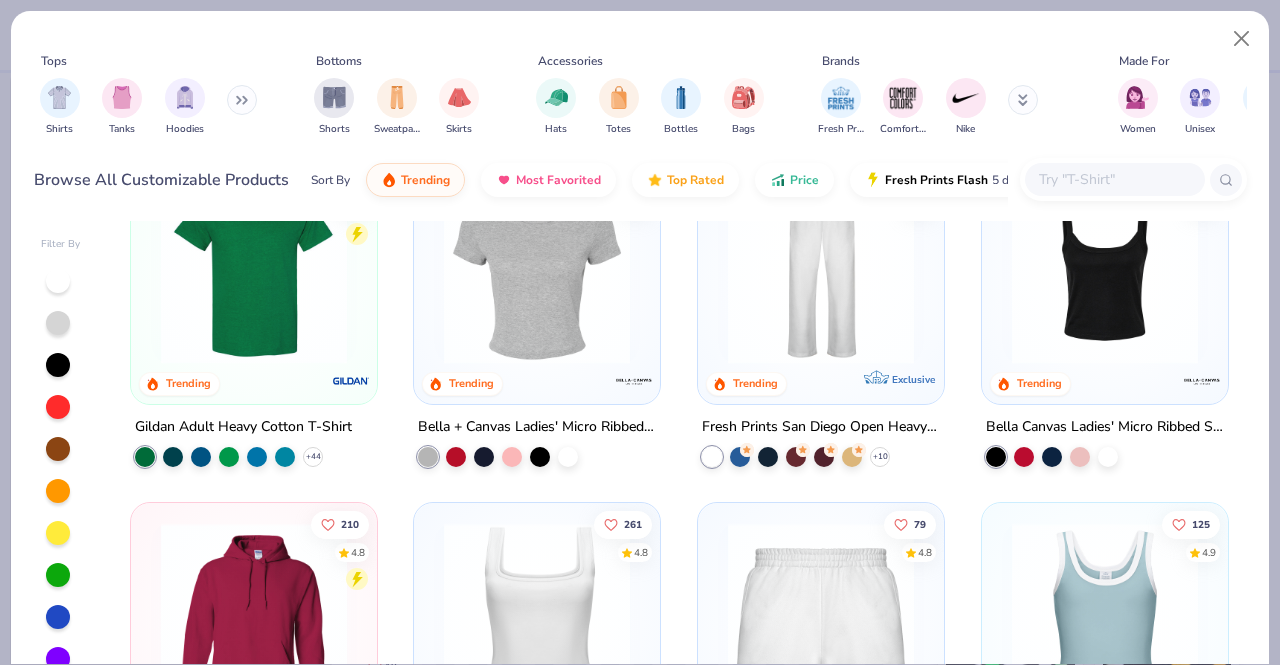 click at bounding box center (1105, 271) 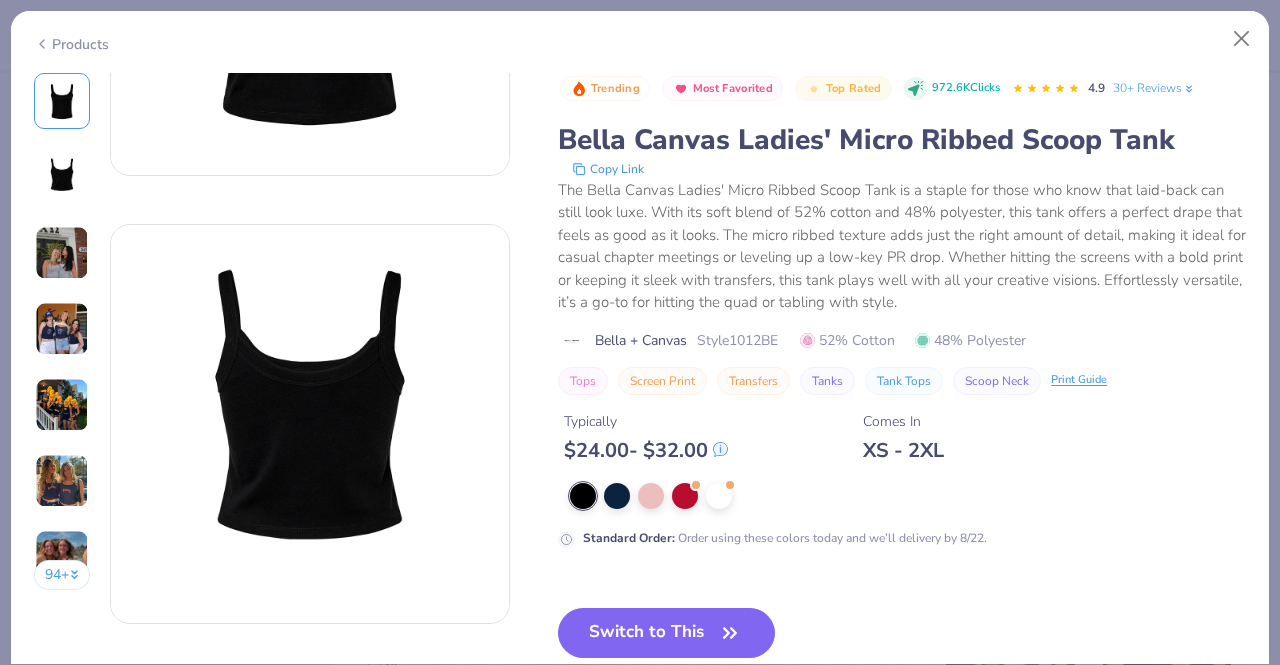 scroll, scrollTop: 296, scrollLeft: 0, axis: vertical 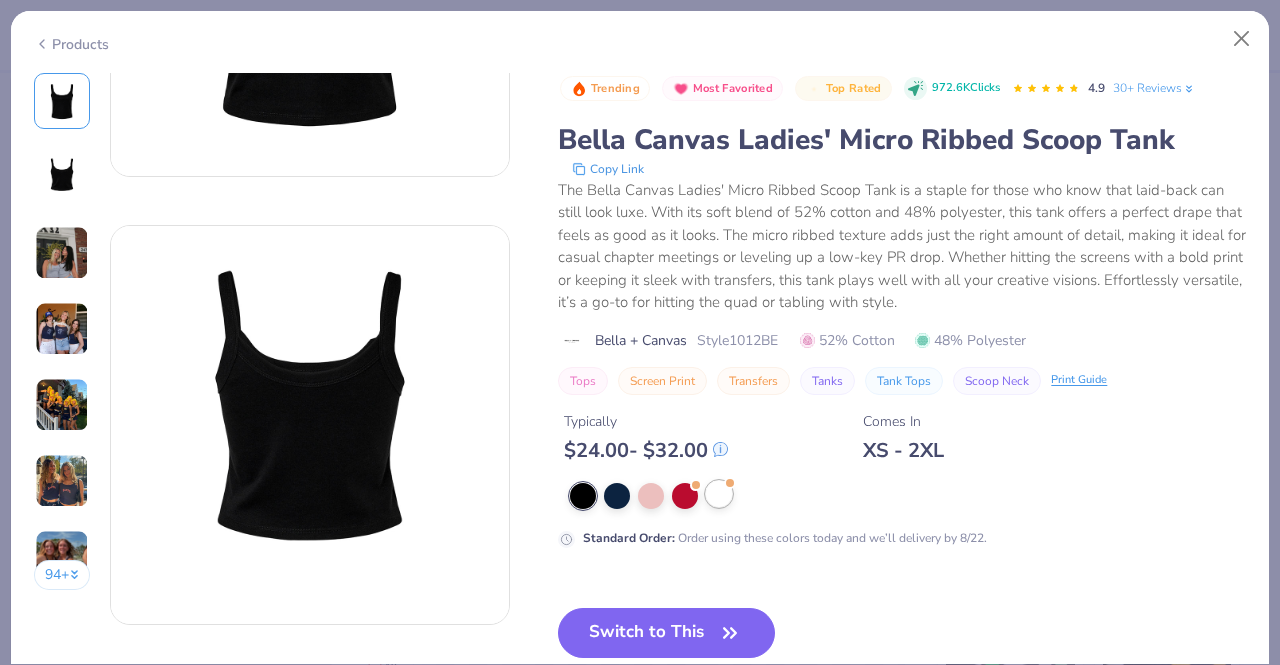 click at bounding box center (719, 494) 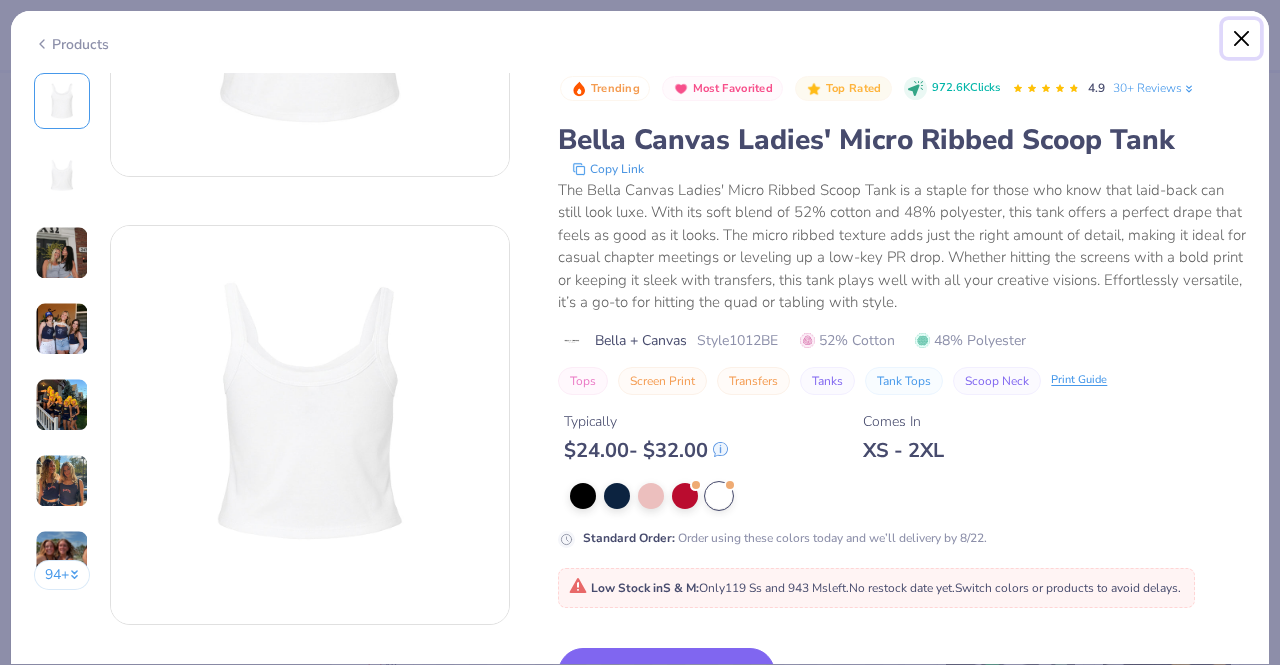 click at bounding box center (1242, 39) 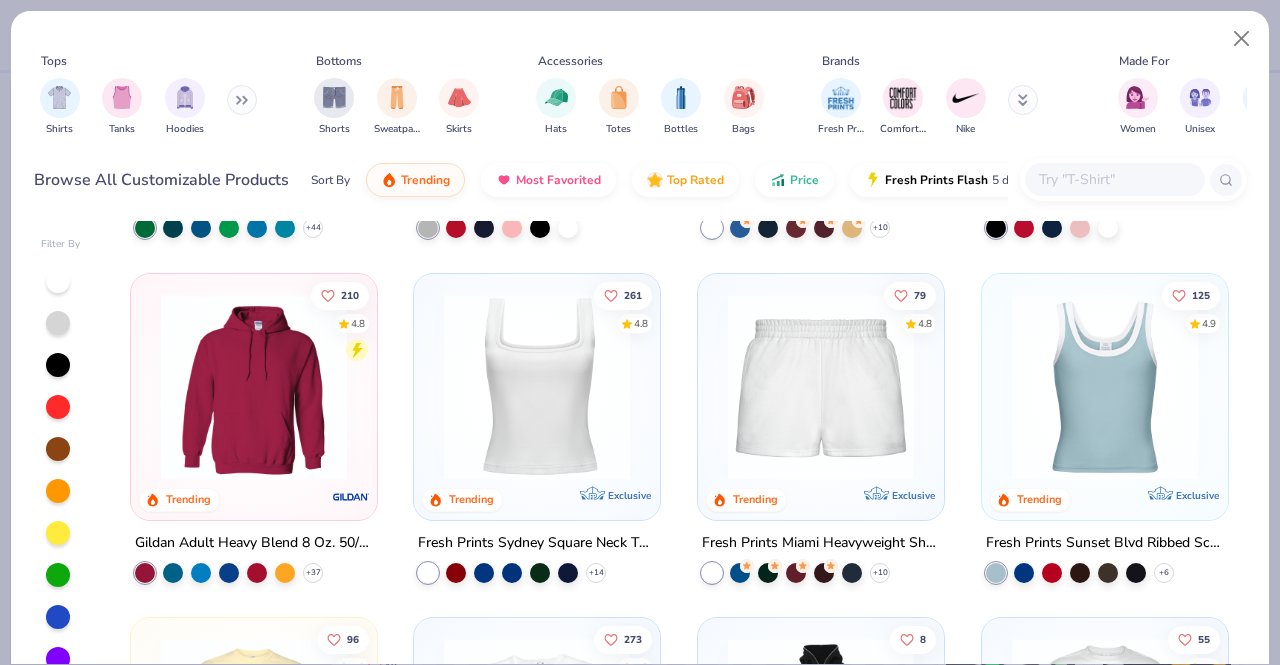 scroll, scrollTop: 649, scrollLeft: 0, axis: vertical 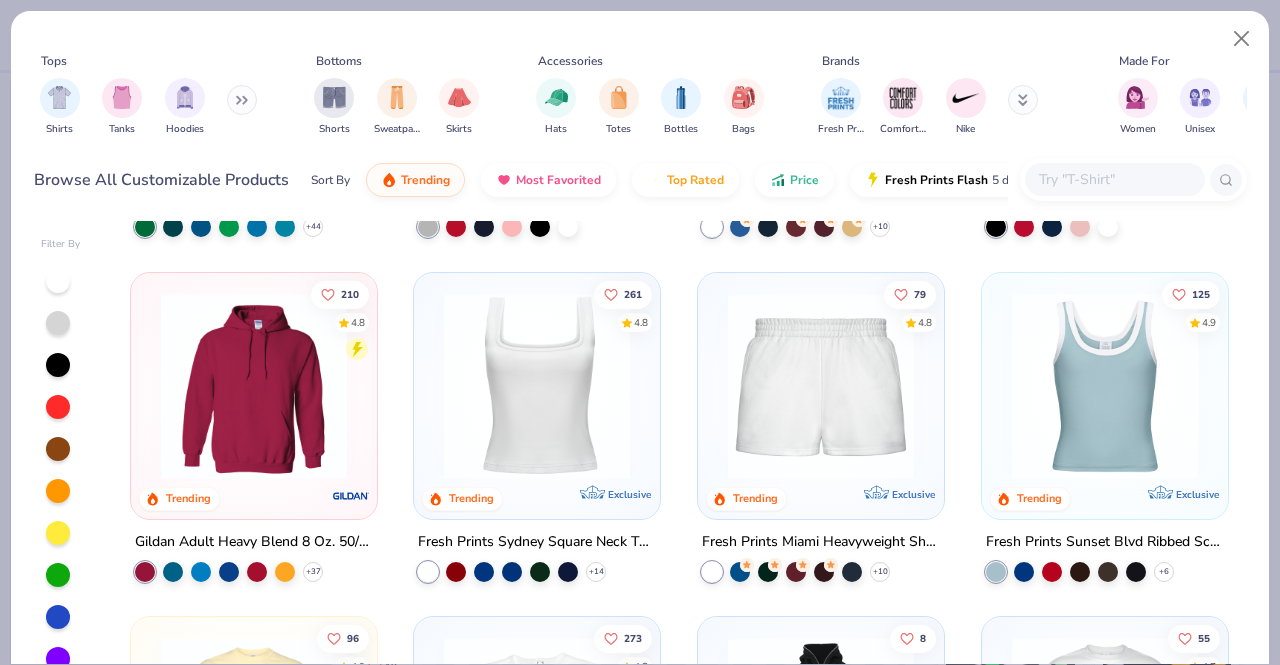click at bounding box center [537, 385] 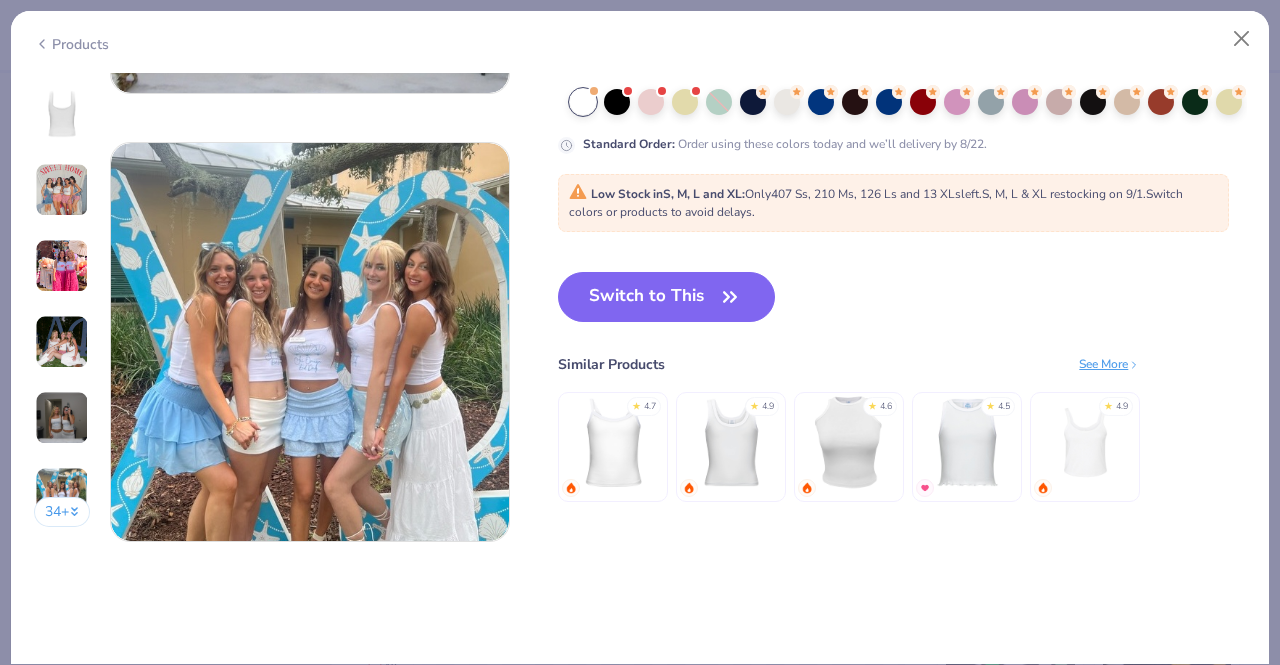 scroll, scrollTop: 2621, scrollLeft: 0, axis: vertical 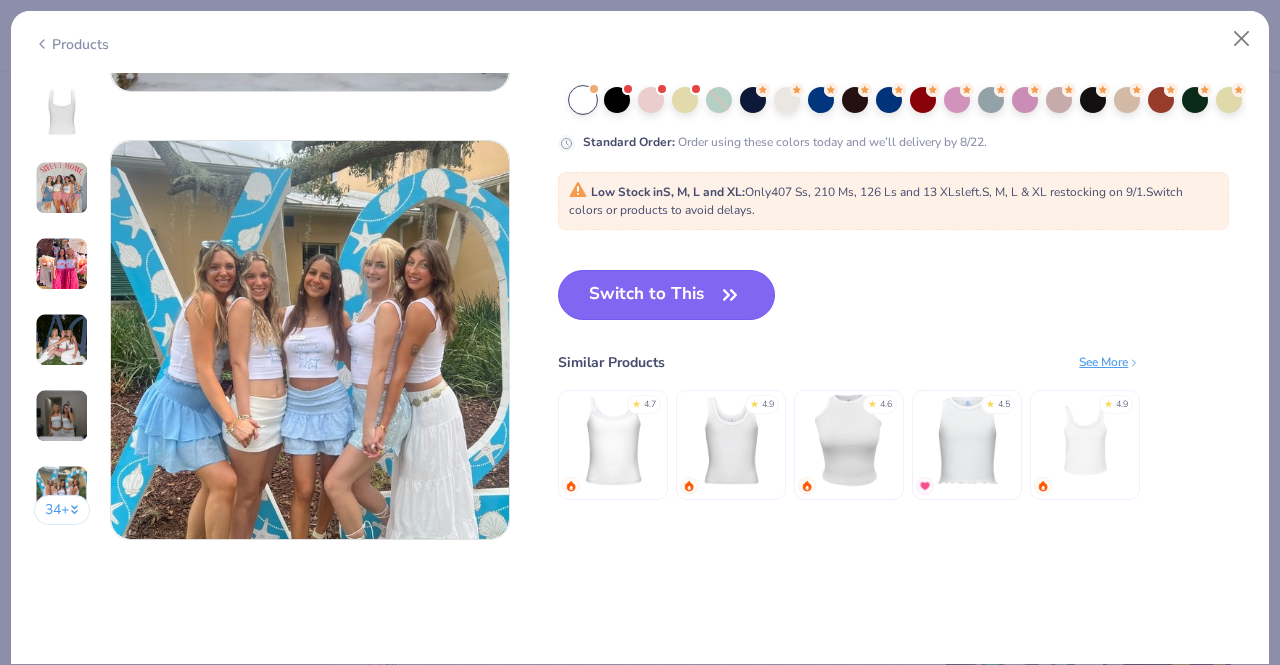 click on "Switch to This" at bounding box center (666, 295) 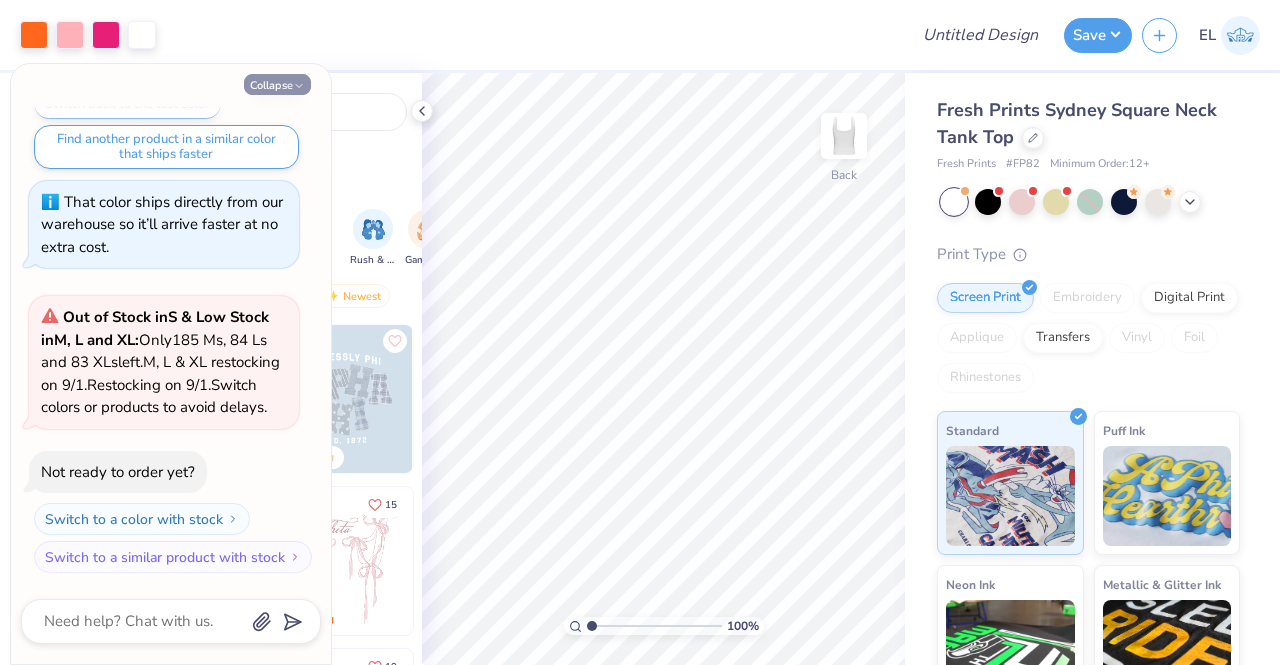 click on "Collapse" at bounding box center [277, 84] 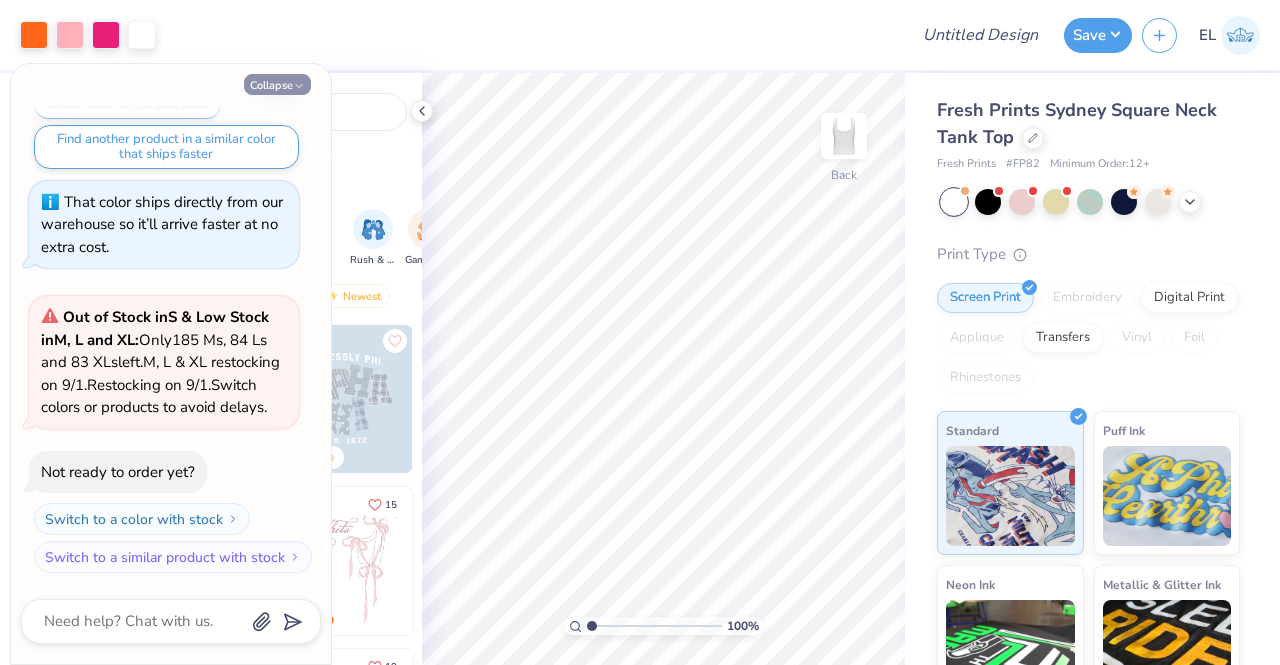type on "x" 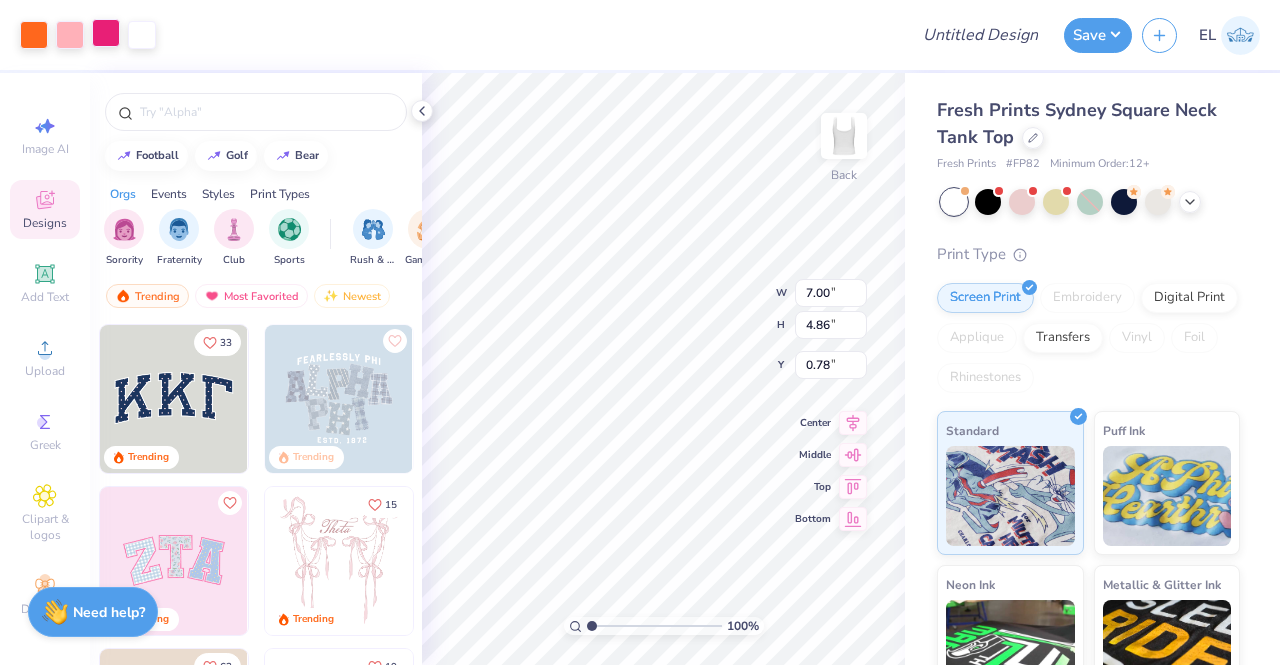 click at bounding box center (106, 33) 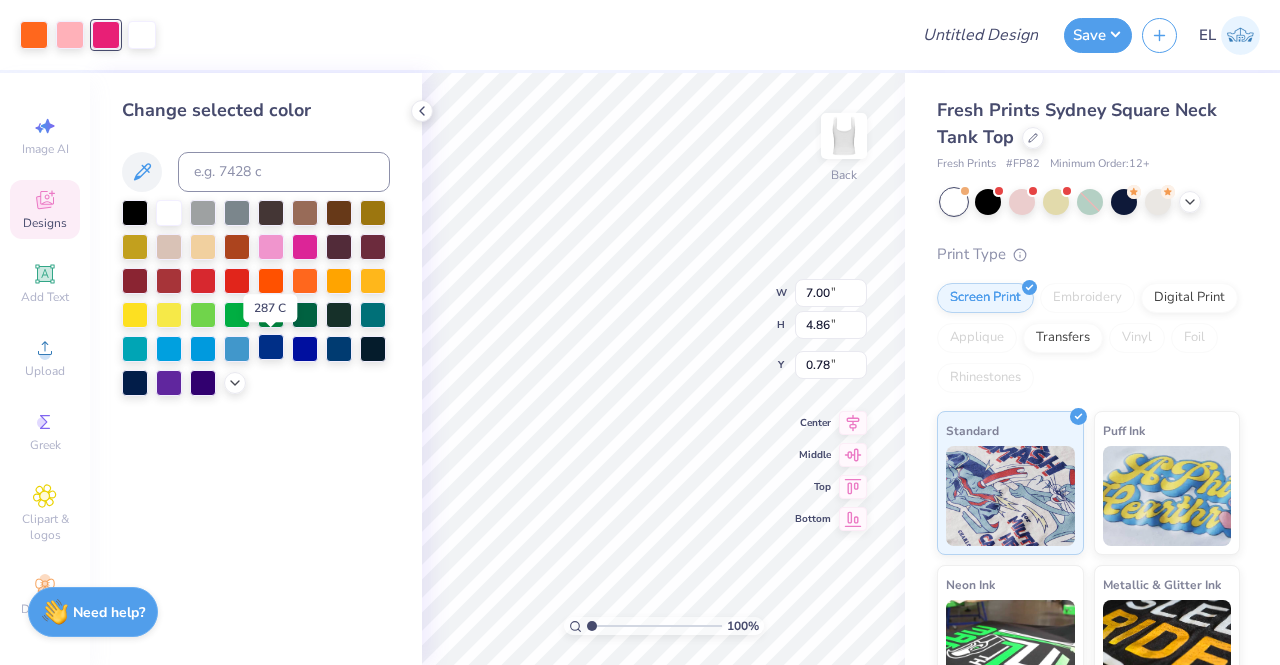 click at bounding box center [271, 347] 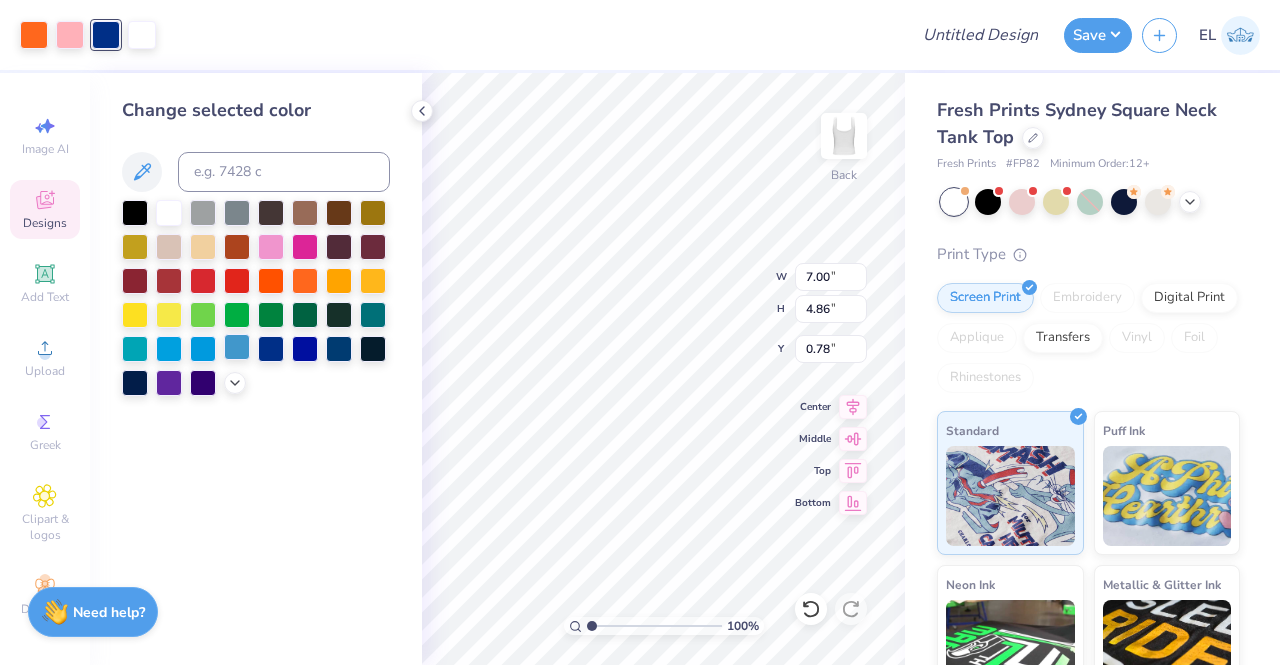 click at bounding box center [237, 347] 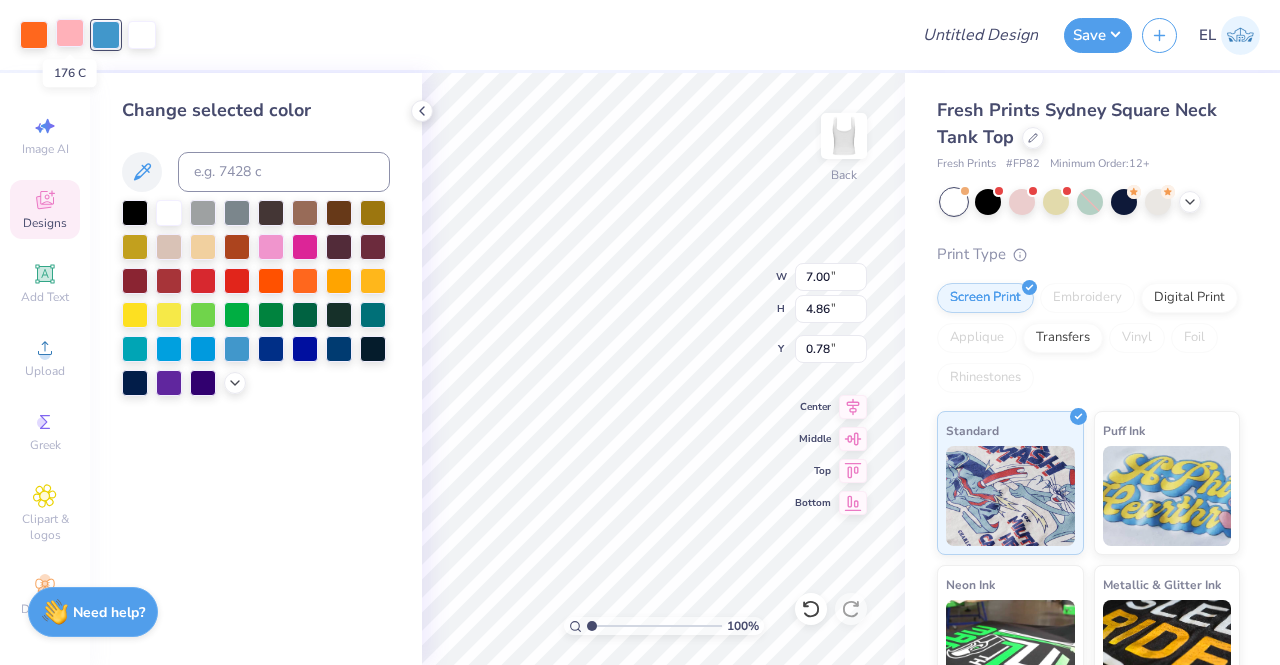 click at bounding box center [70, 33] 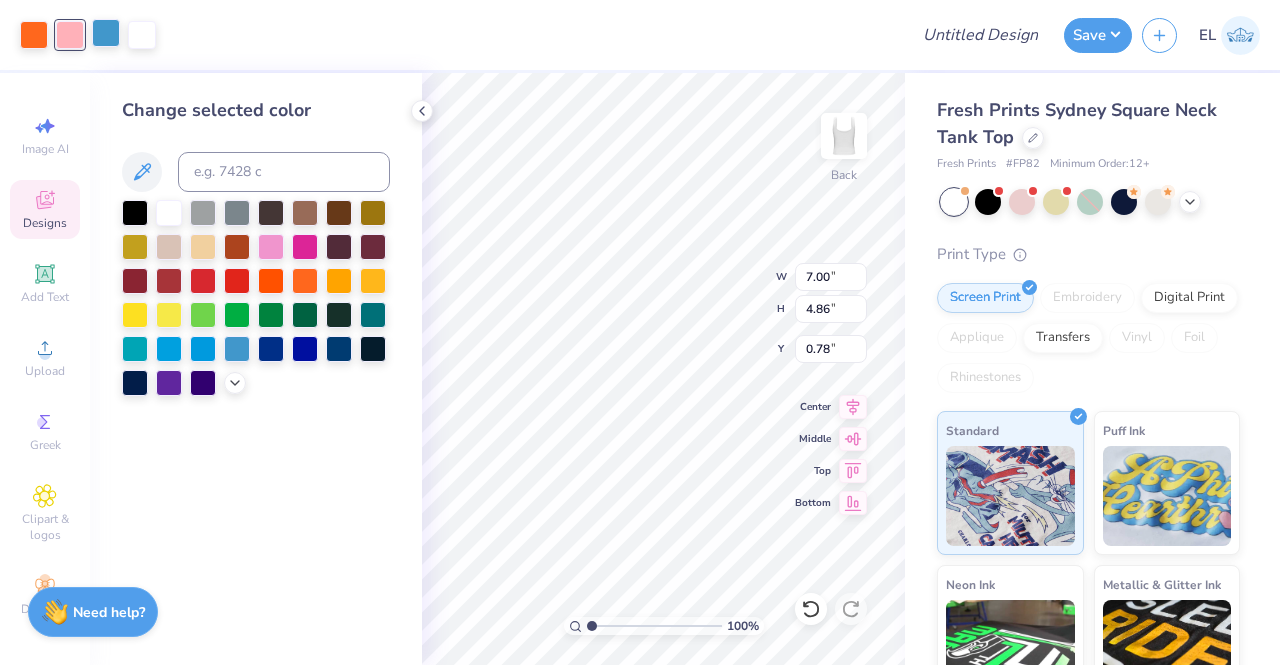 click at bounding box center [106, 33] 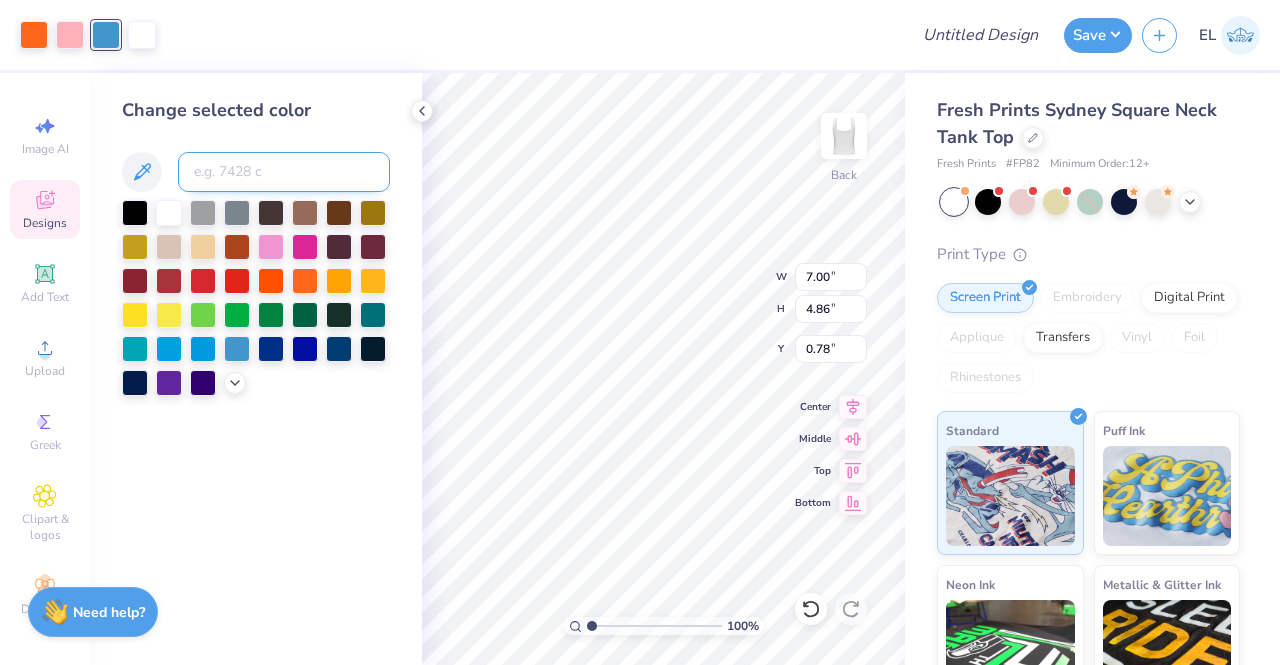 click at bounding box center (284, 172) 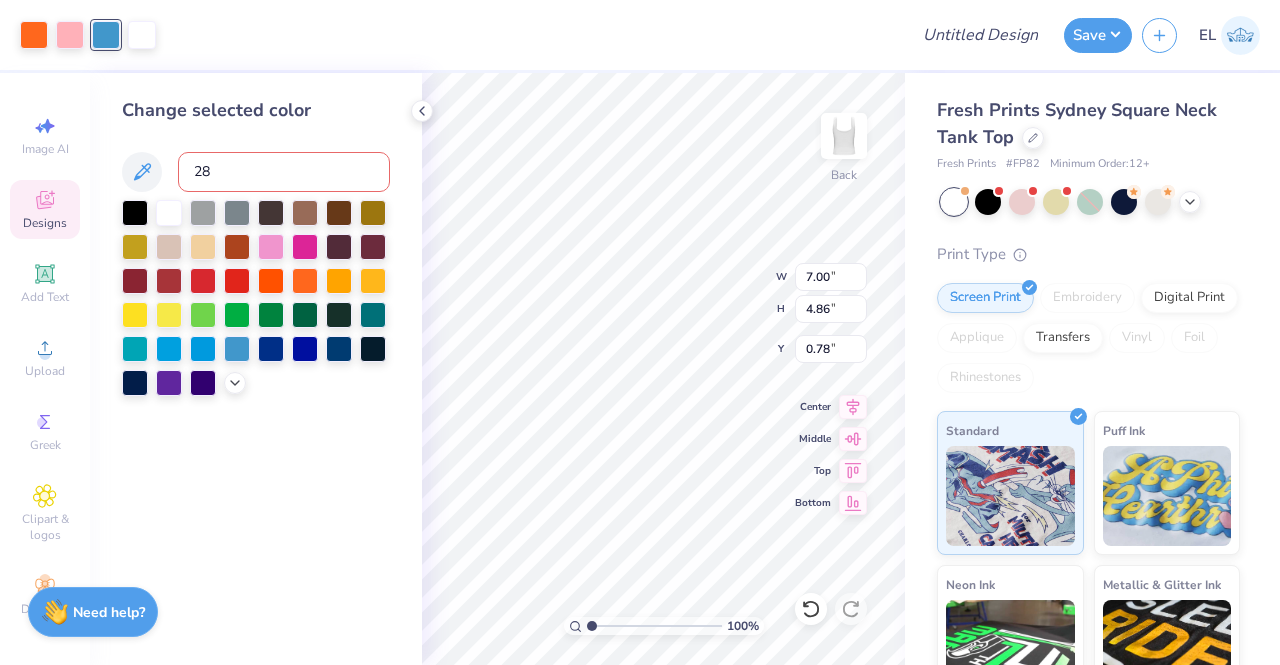 type on "287" 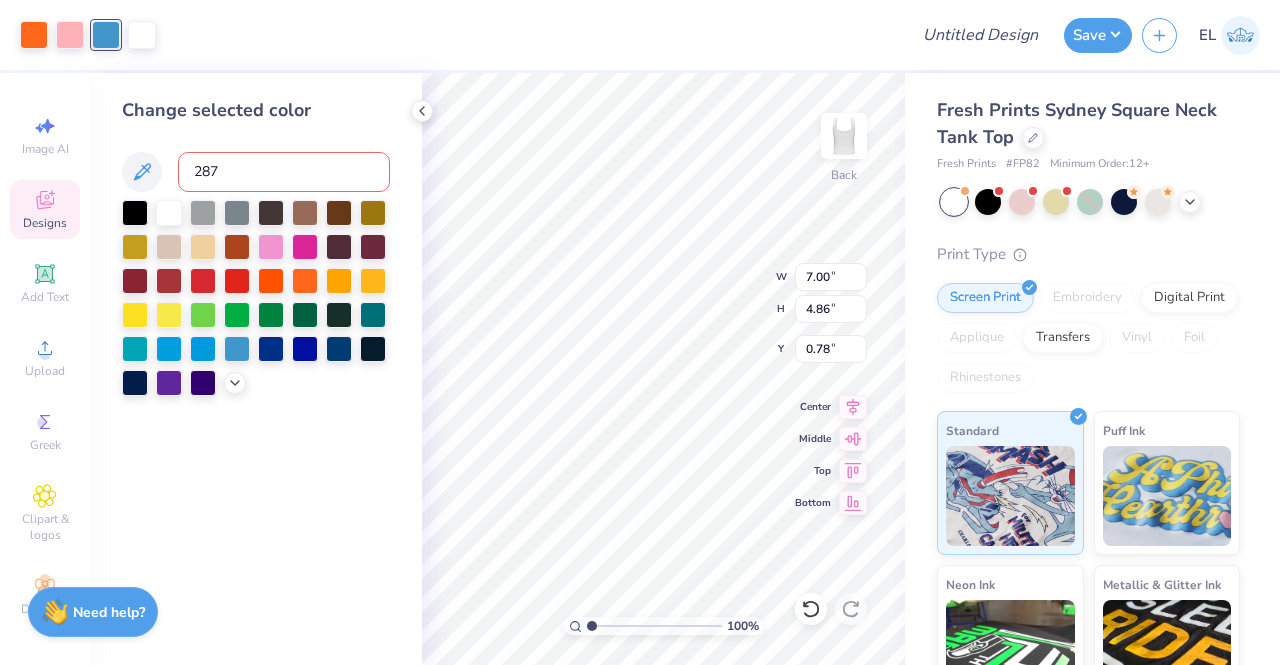 type 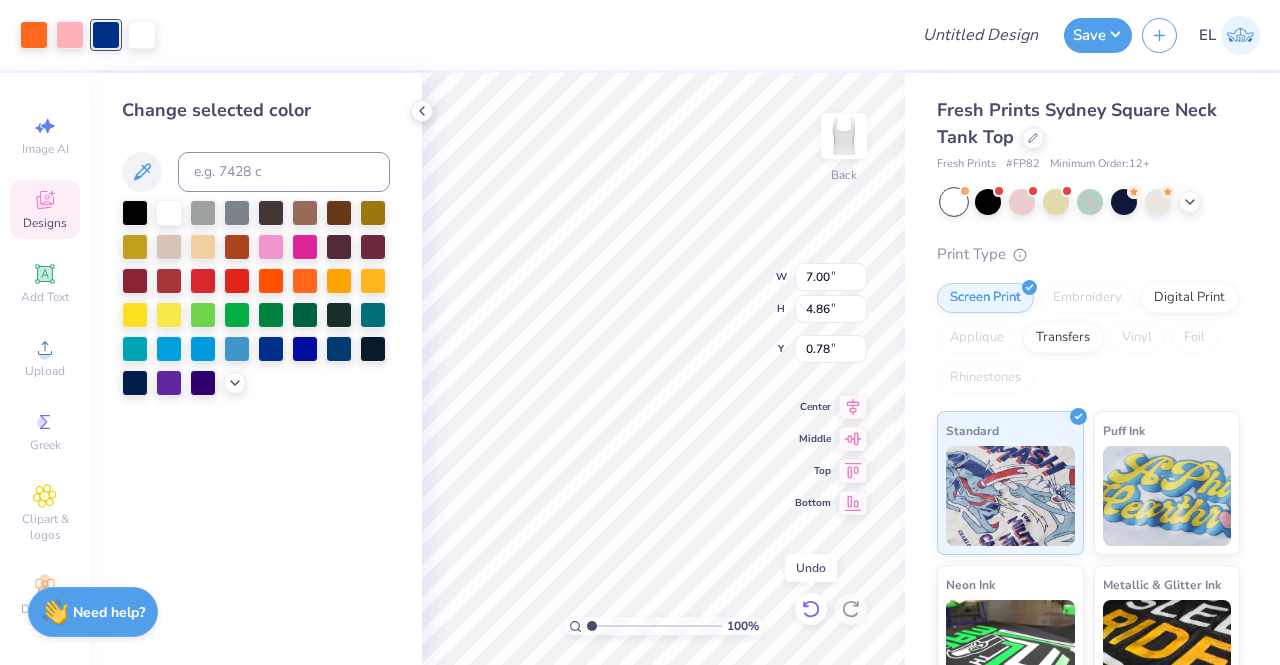 click 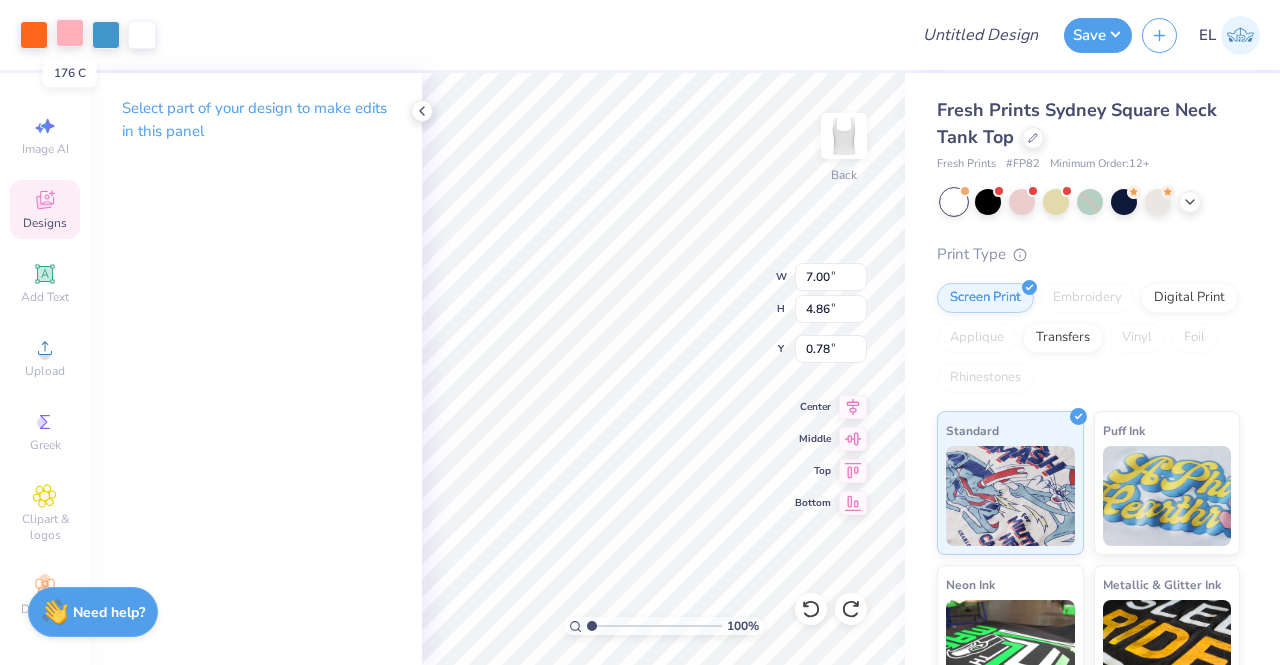 click at bounding box center [70, 33] 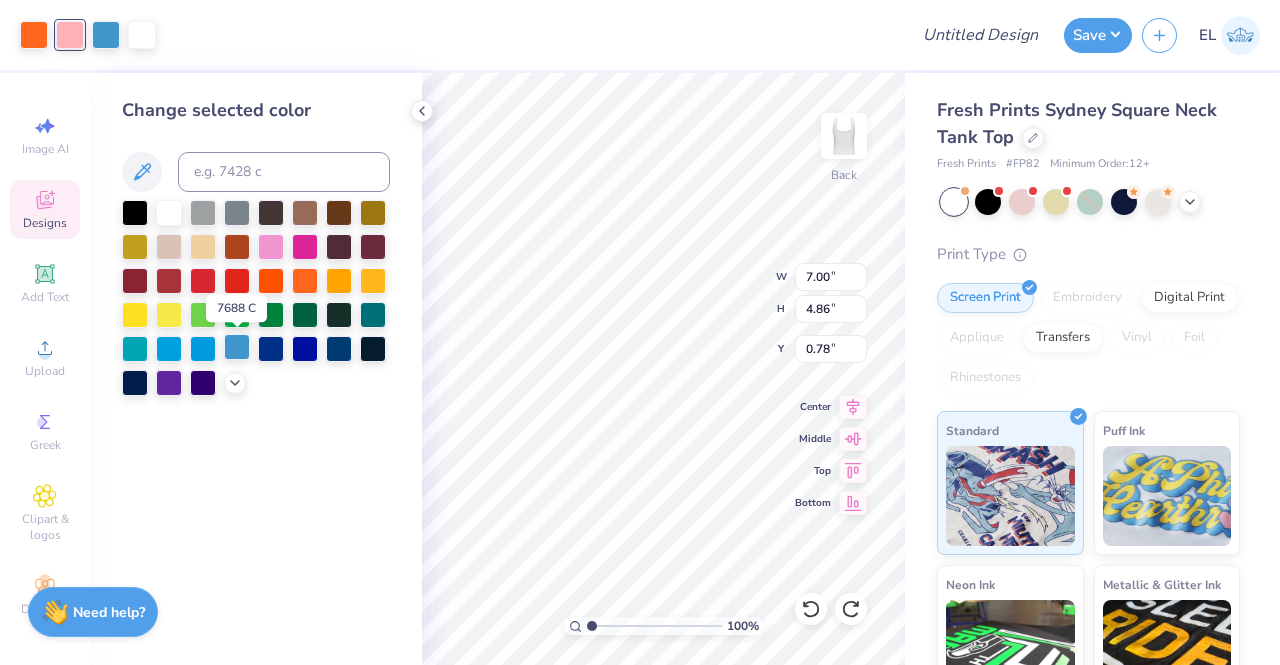 click at bounding box center (237, 347) 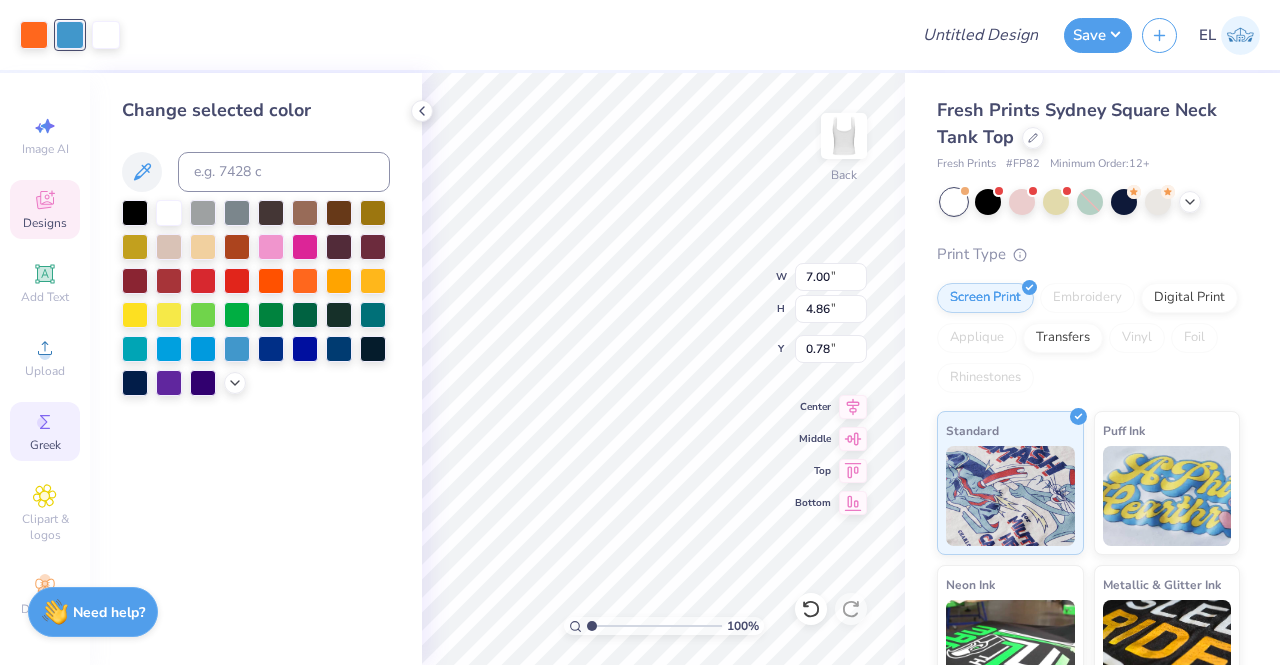 click 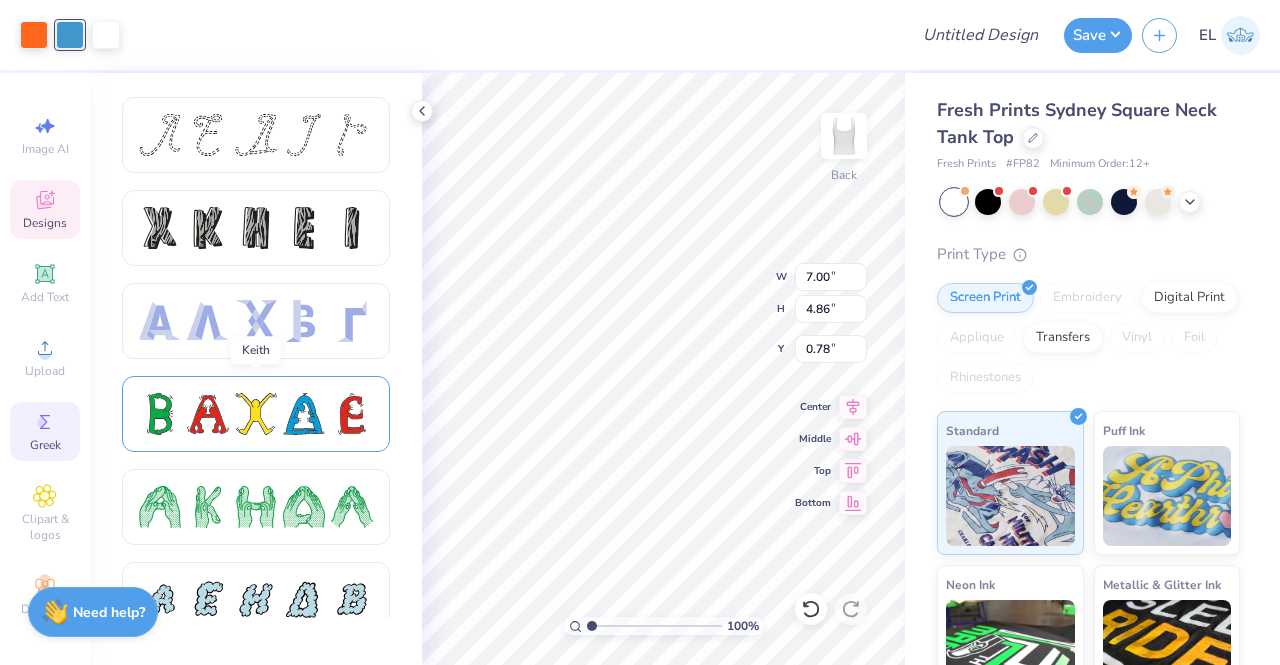 click at bounding box center [256, 414] 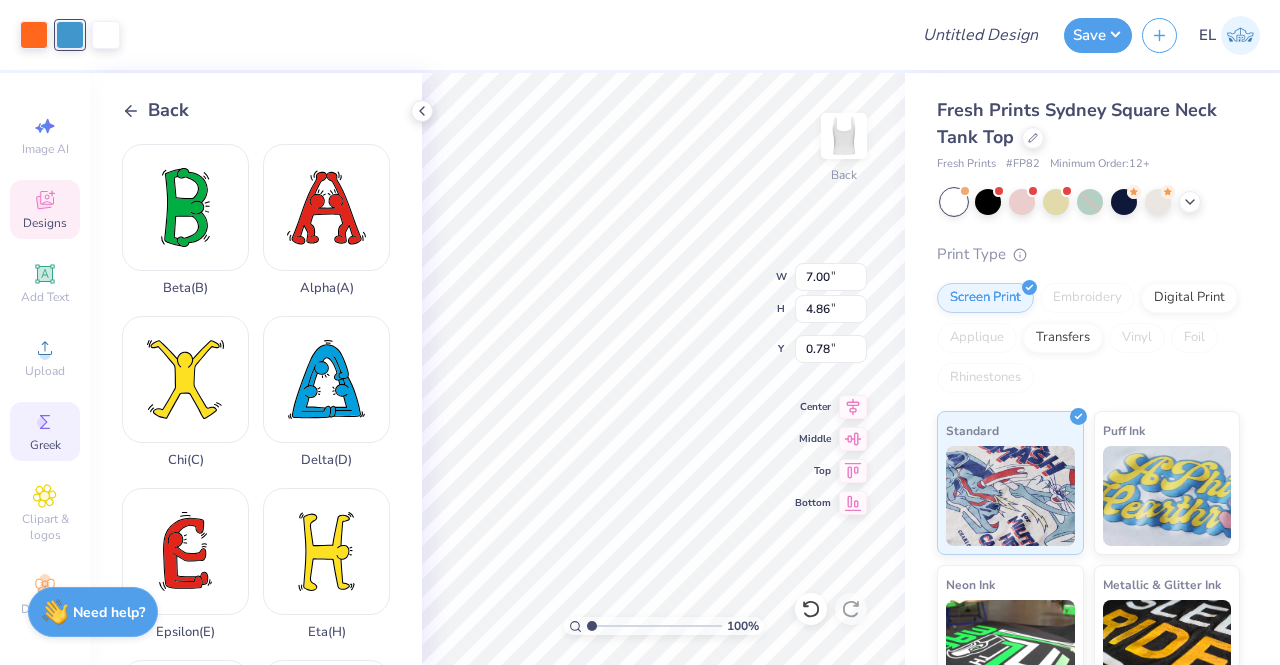 click 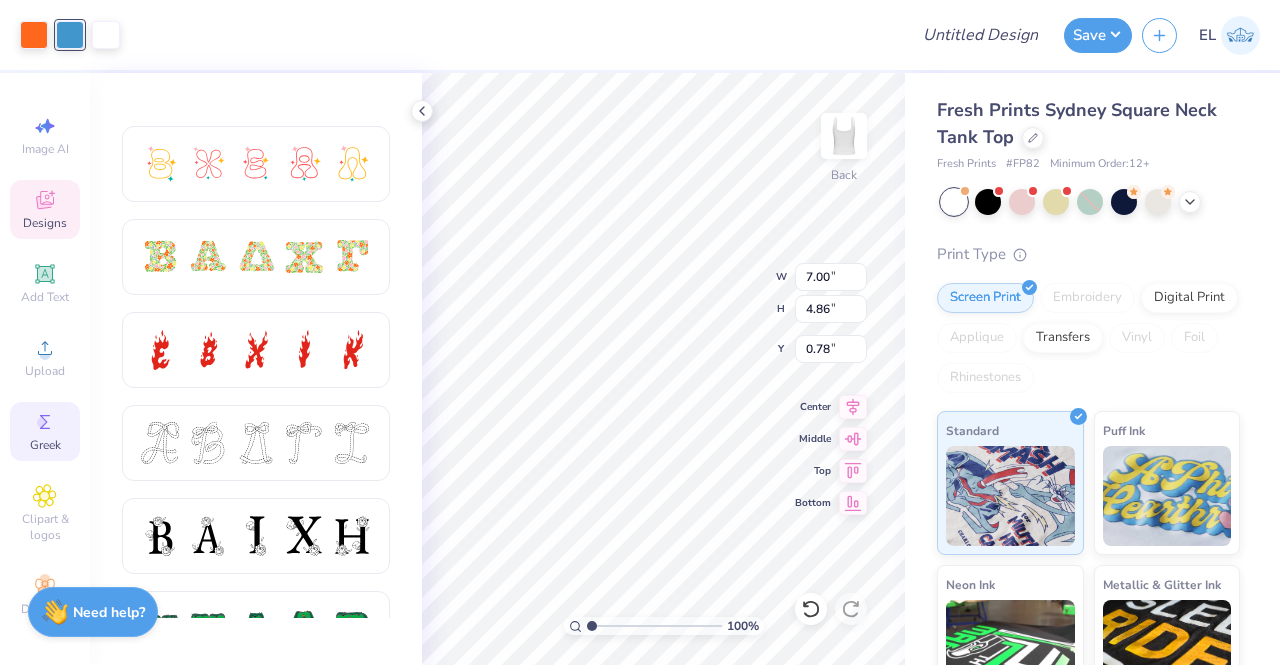 scroll, scrollTop: 689, scrollLeft: 0, axis: vertical 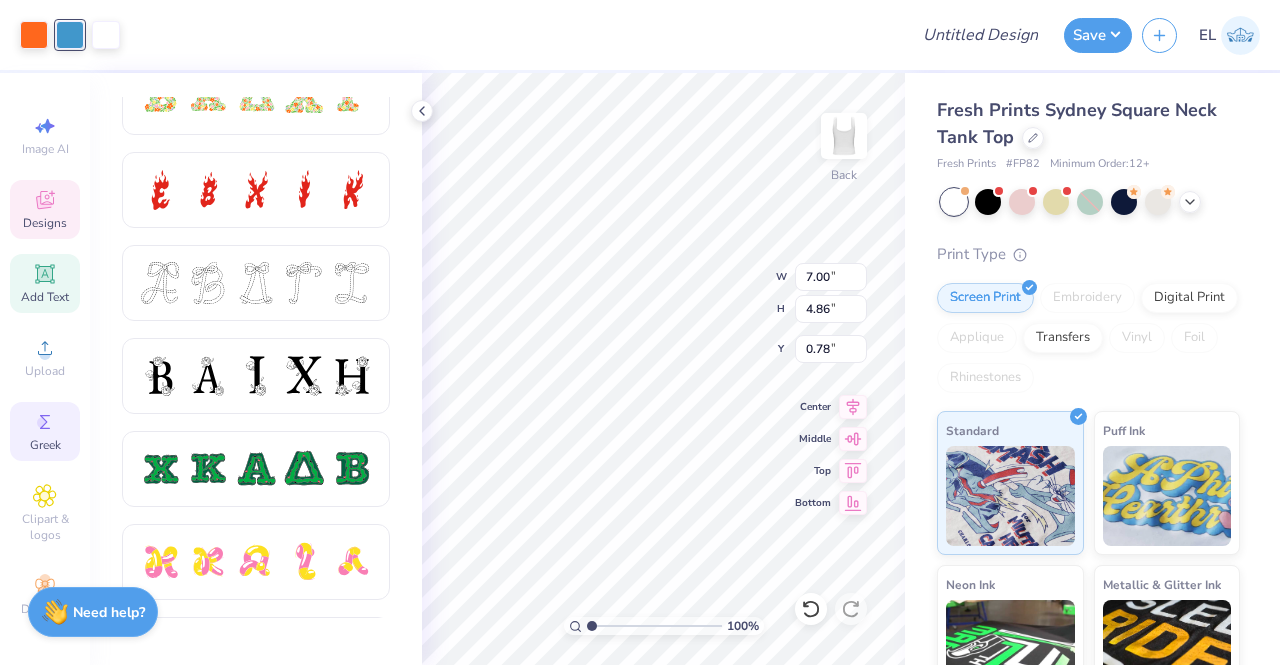 click on "Add Text" at bounding box center (45, 297) 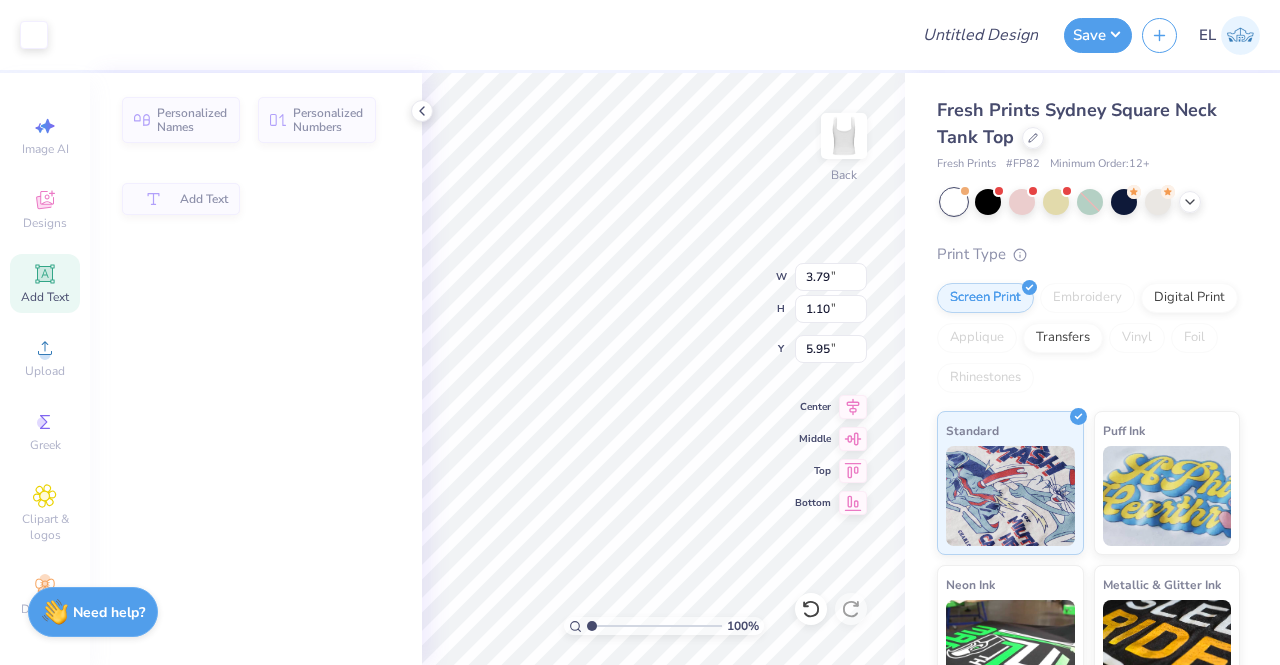 type on "3.79" 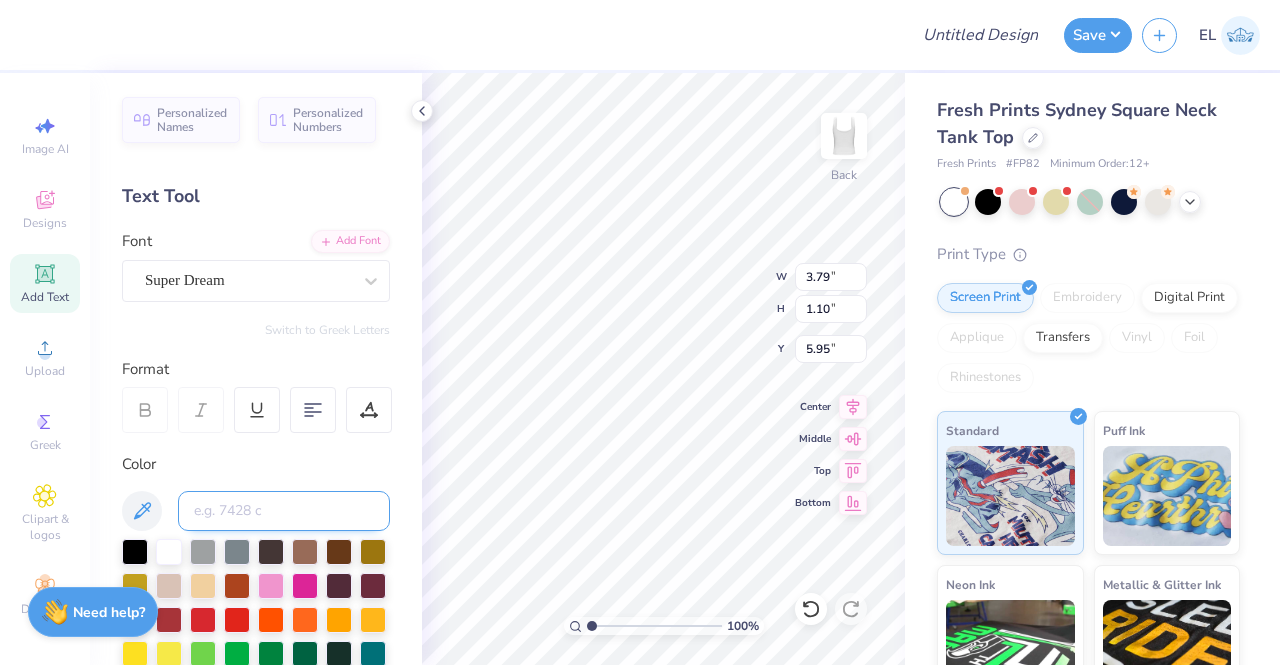 click at bounding box center [284, 511] 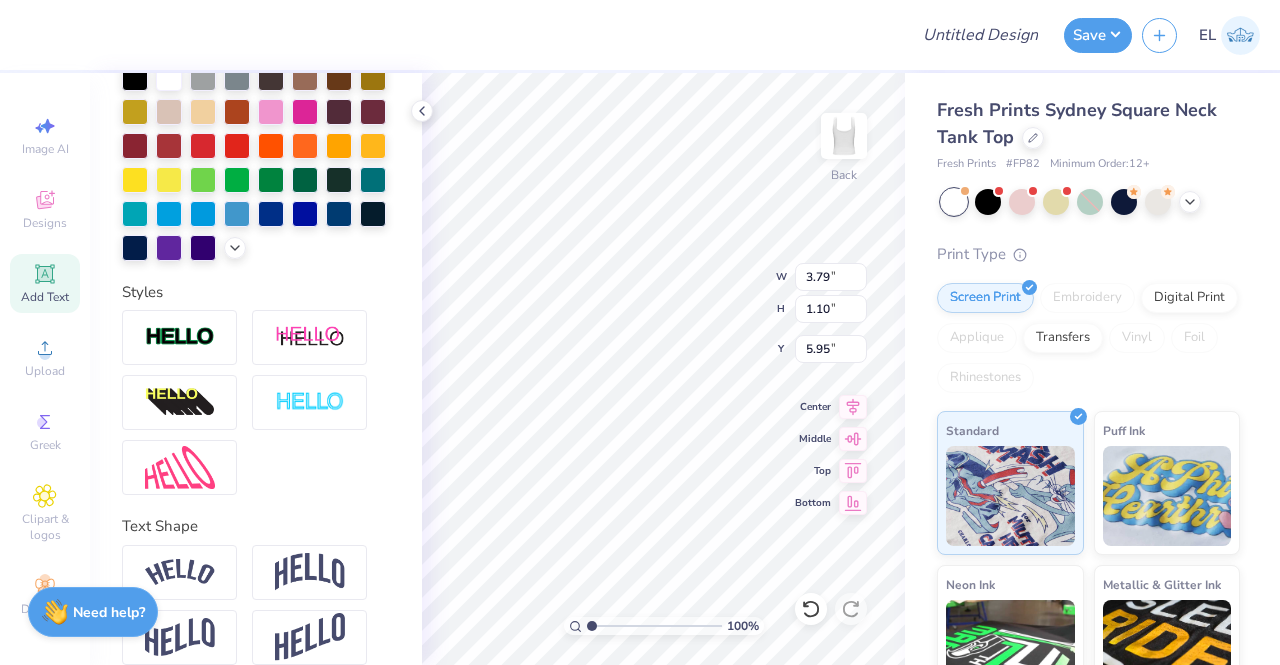 scroll, scrollTop: 530, scrollLeft: 0, axis: vertical 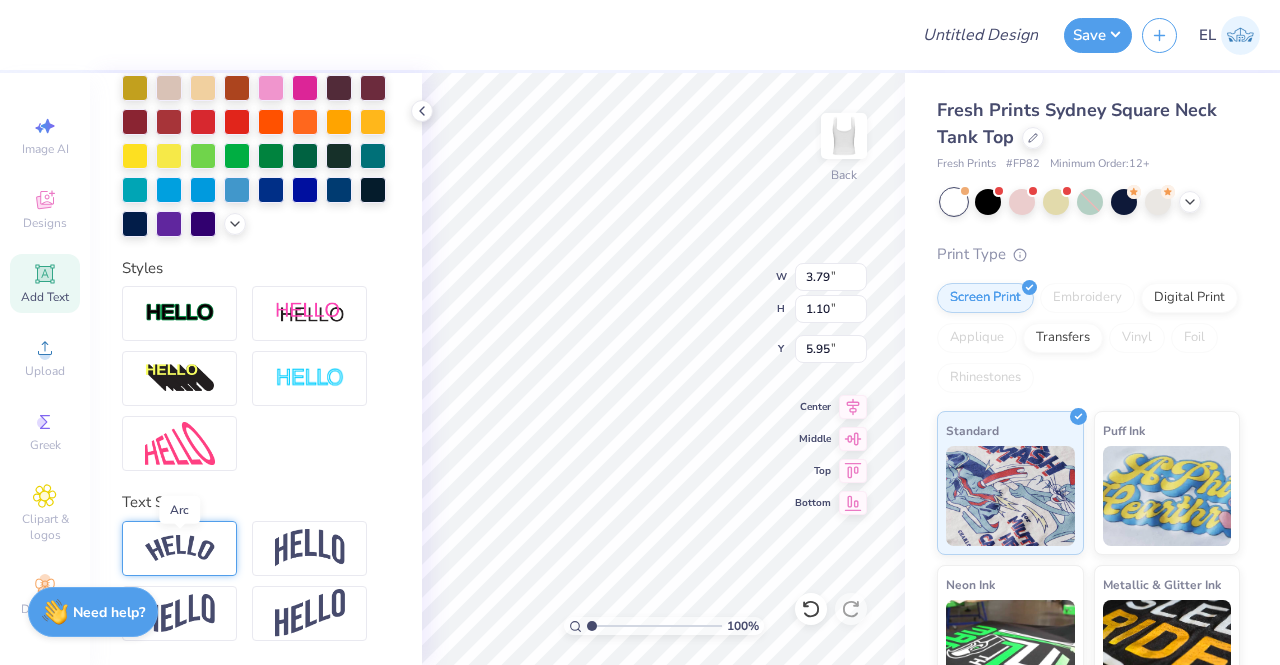 click at bounding box center (180, 548) 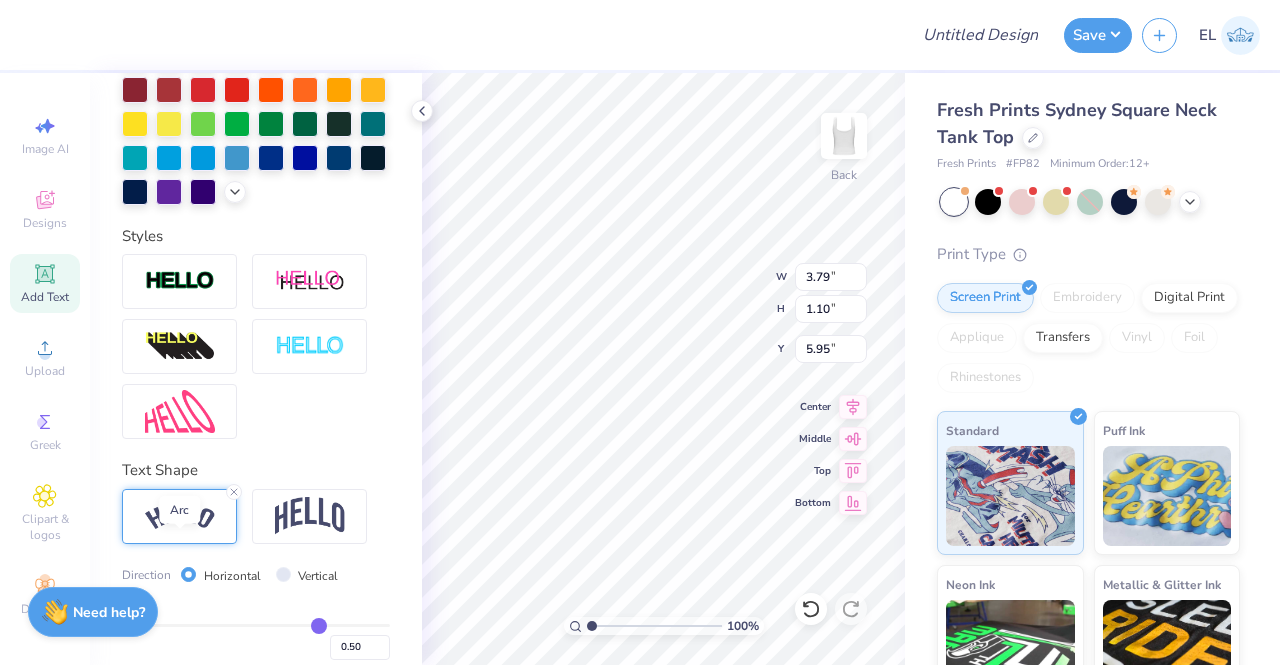type on "5.14" 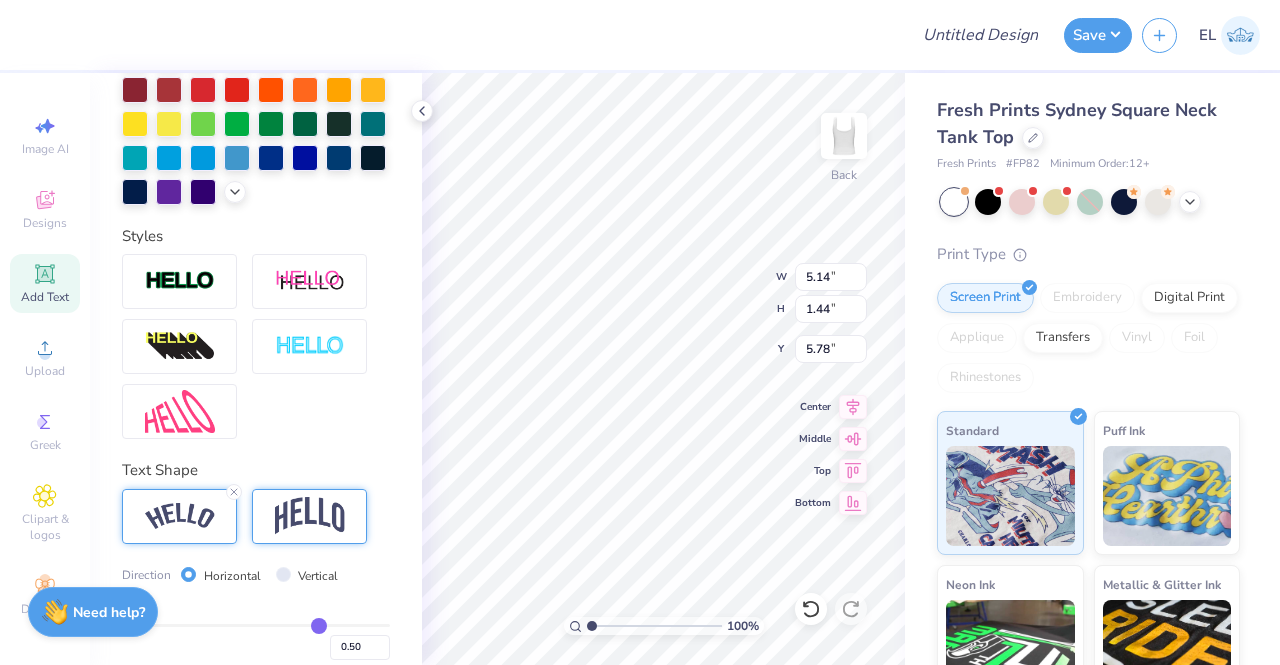 click at bounding box center [310, 516] 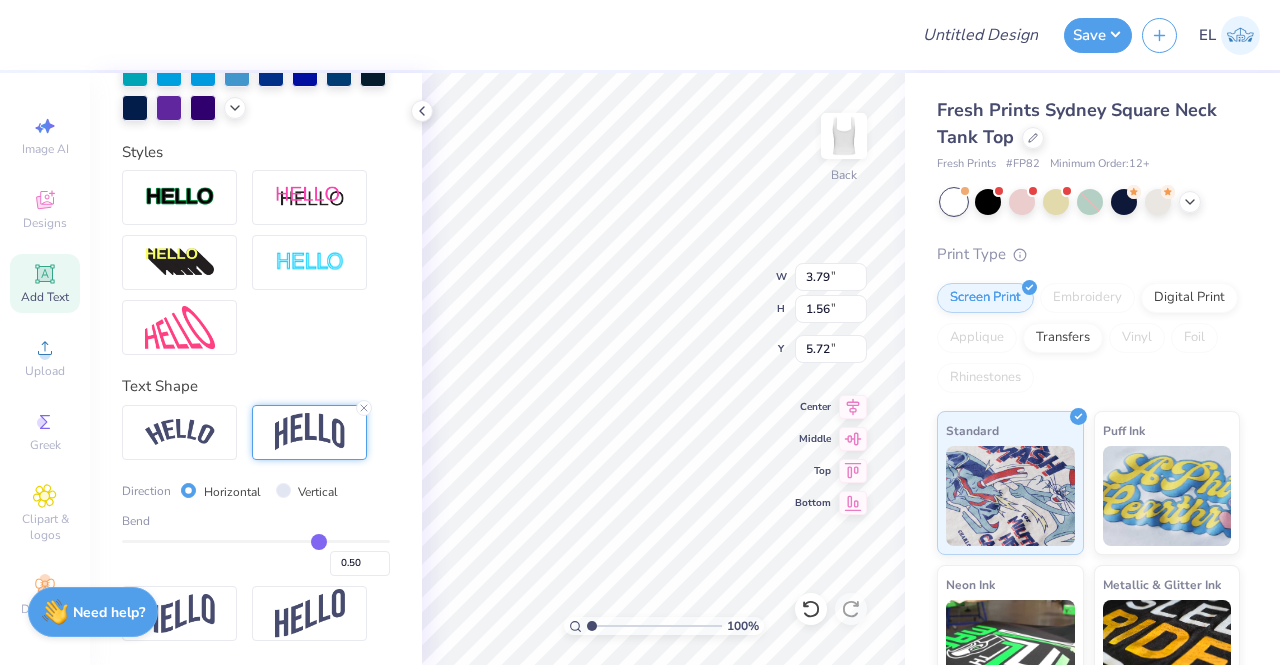 scroll, scrollTop: 646, scrollLeft: 0, axis: vertical 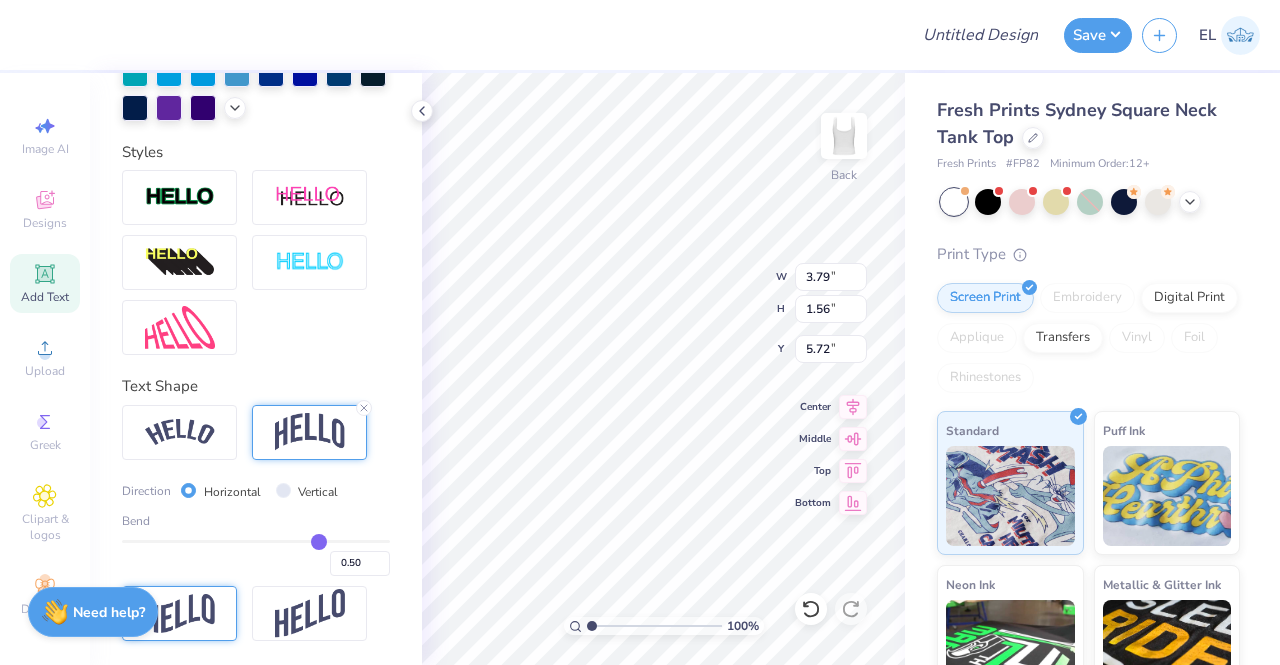 click at bounding box center [180, 613] 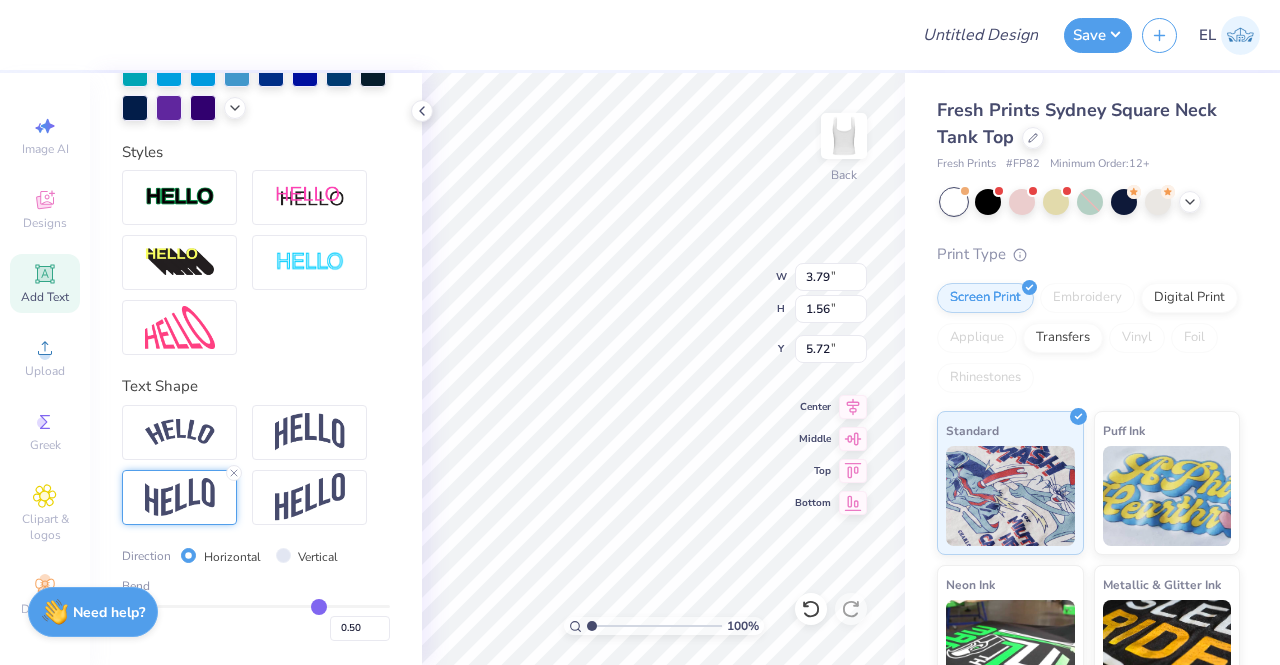 type on "1.60" 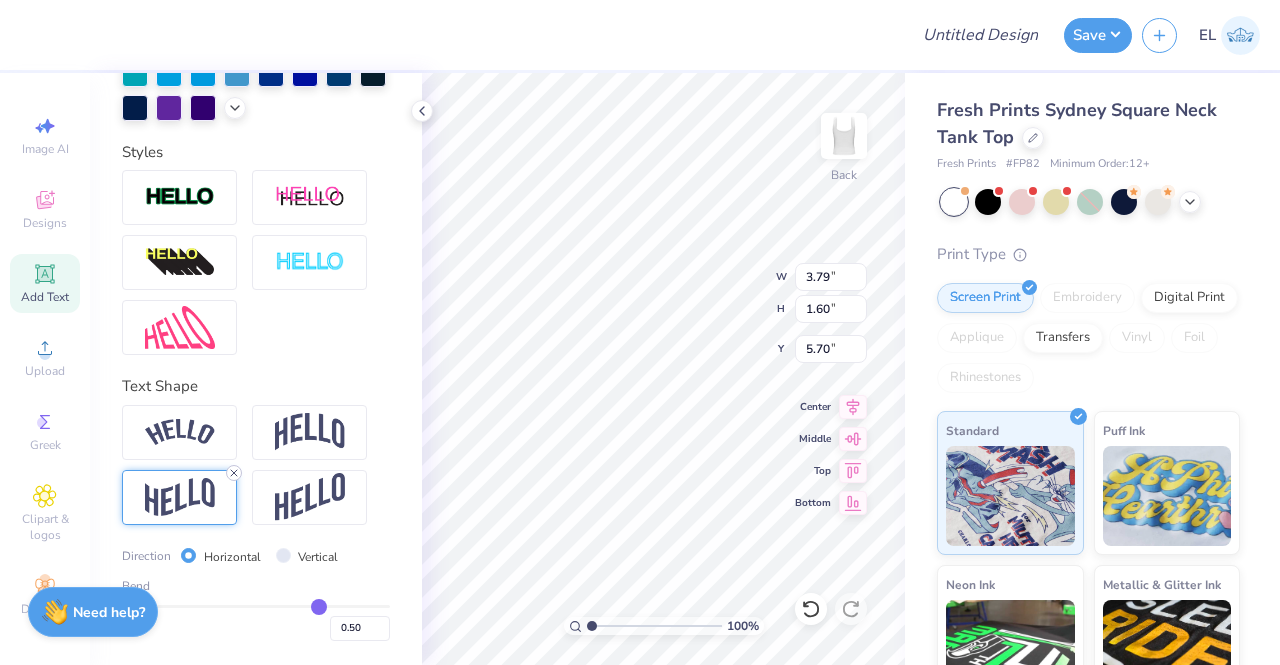 click 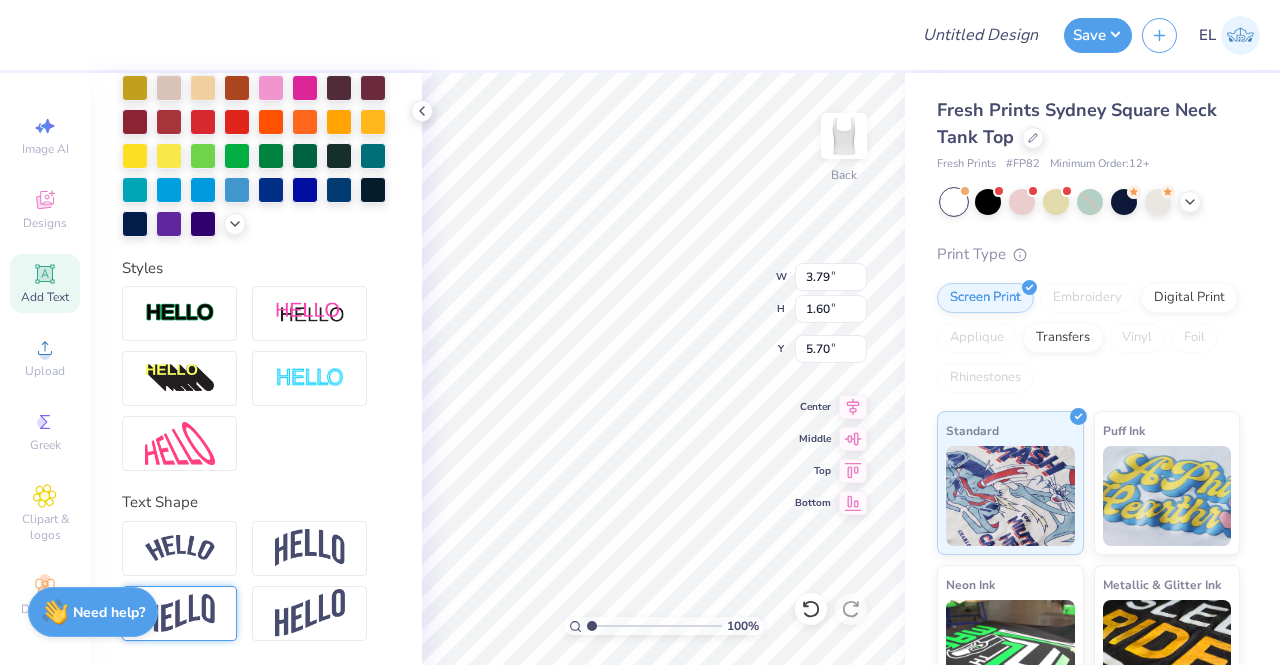 type on "1.10" 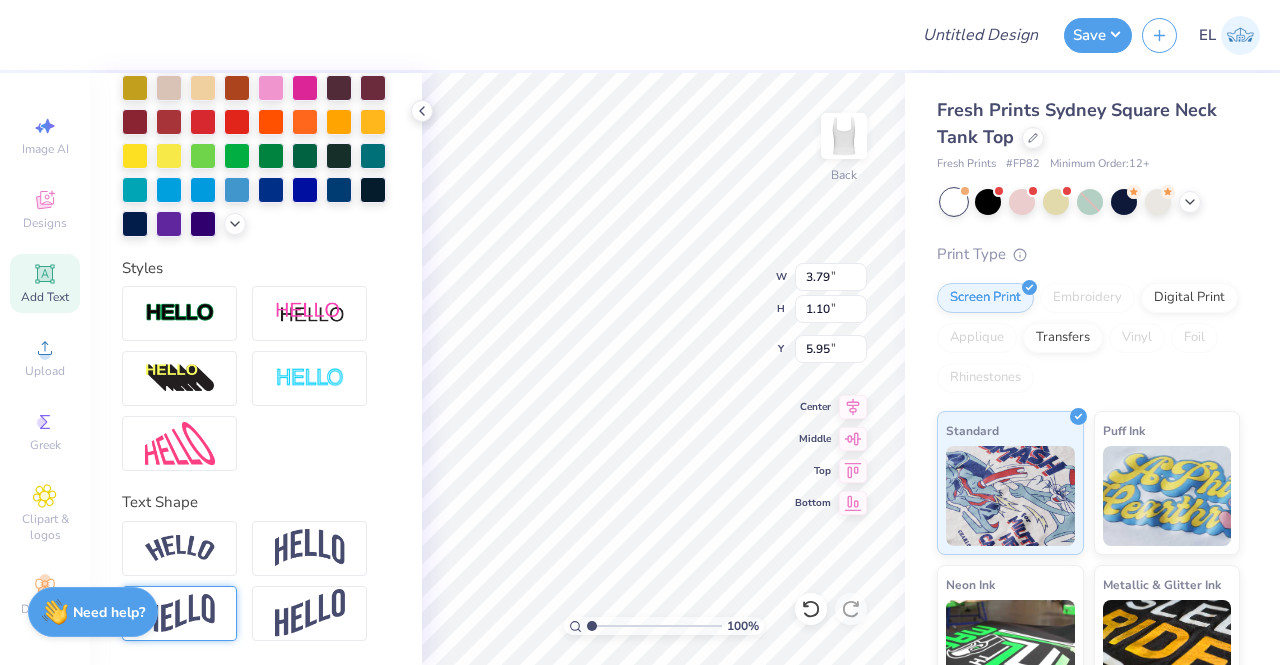 scroll, scrollTop: 530, scrollLeft: 0, axis: vertical 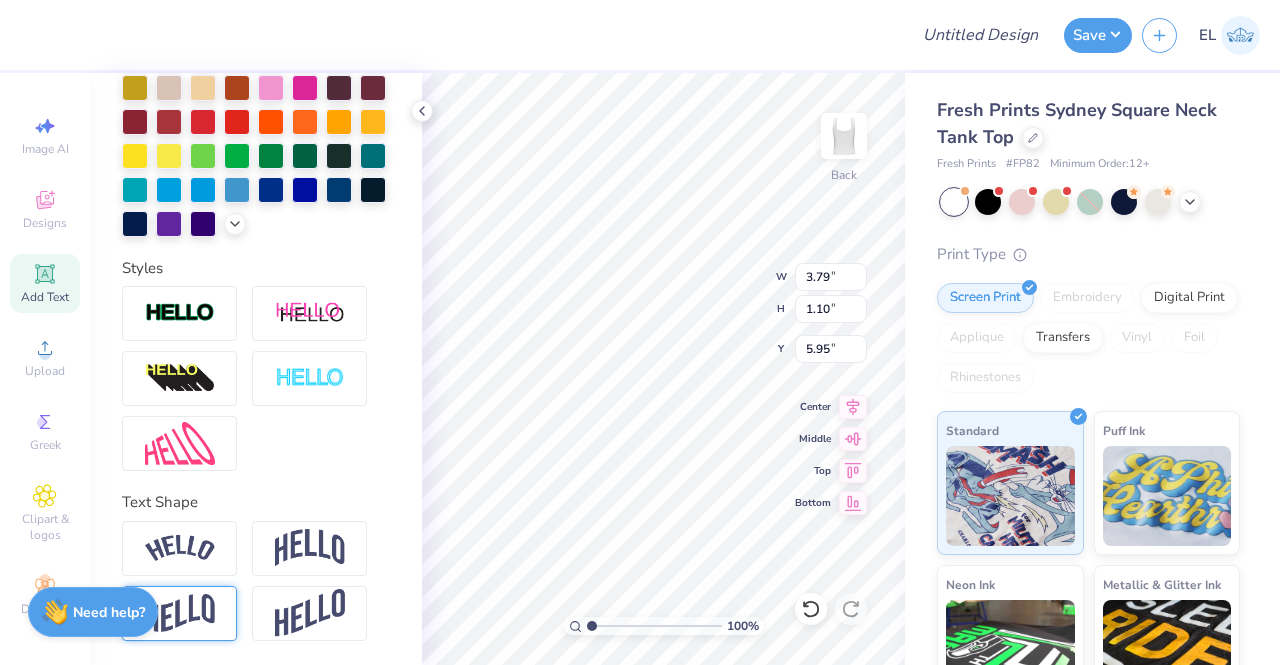 type on "T" 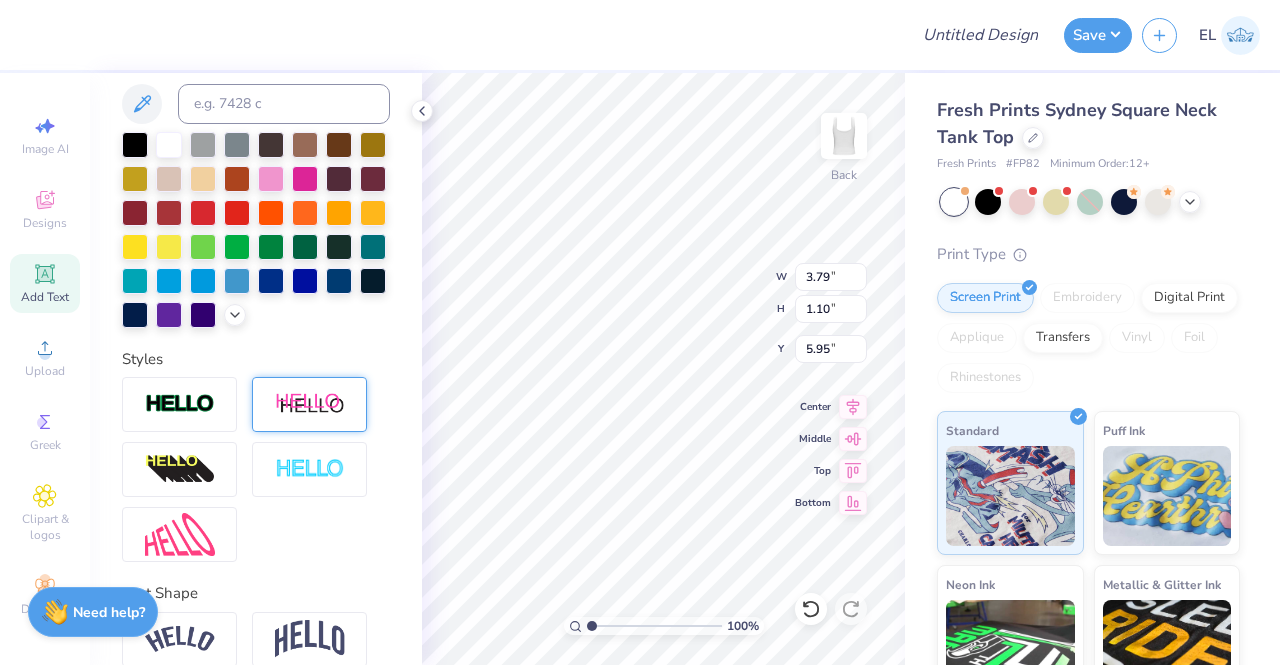 scroll, scrollTop: 404, scrollLeft: 0, axis: vertical 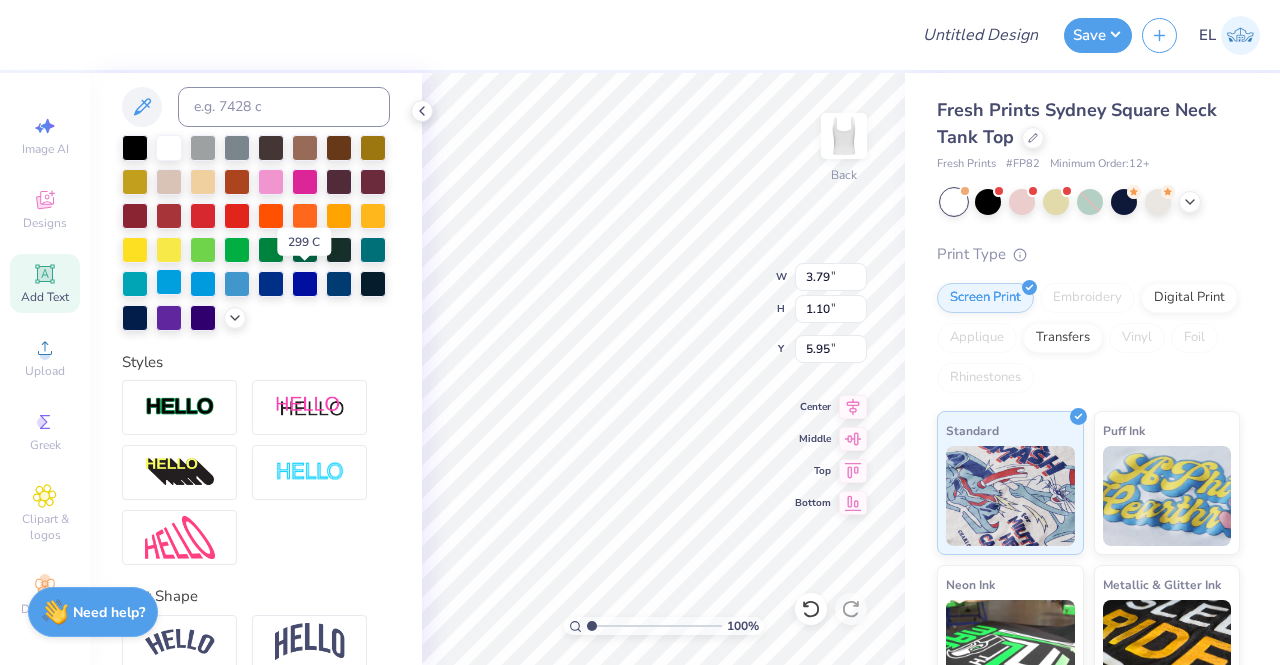 type on "DG Girls Stay Hot" 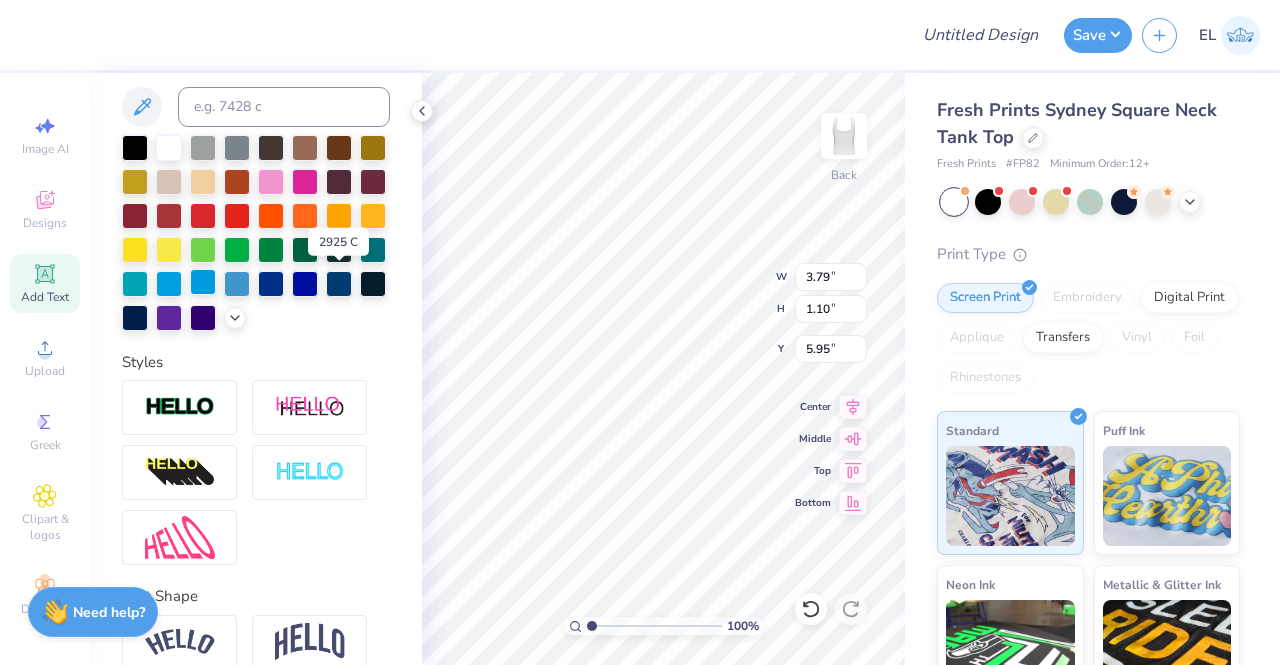 click at bounding box center (203, 282) 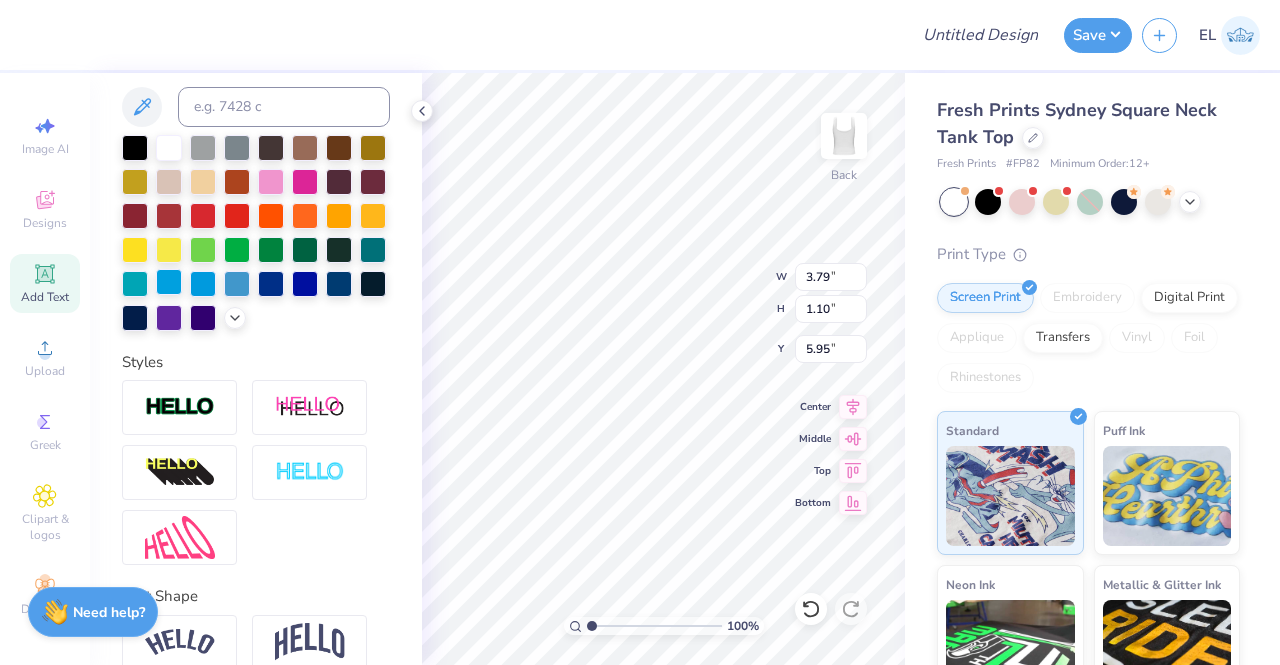 click at bounding box center [169, 282] 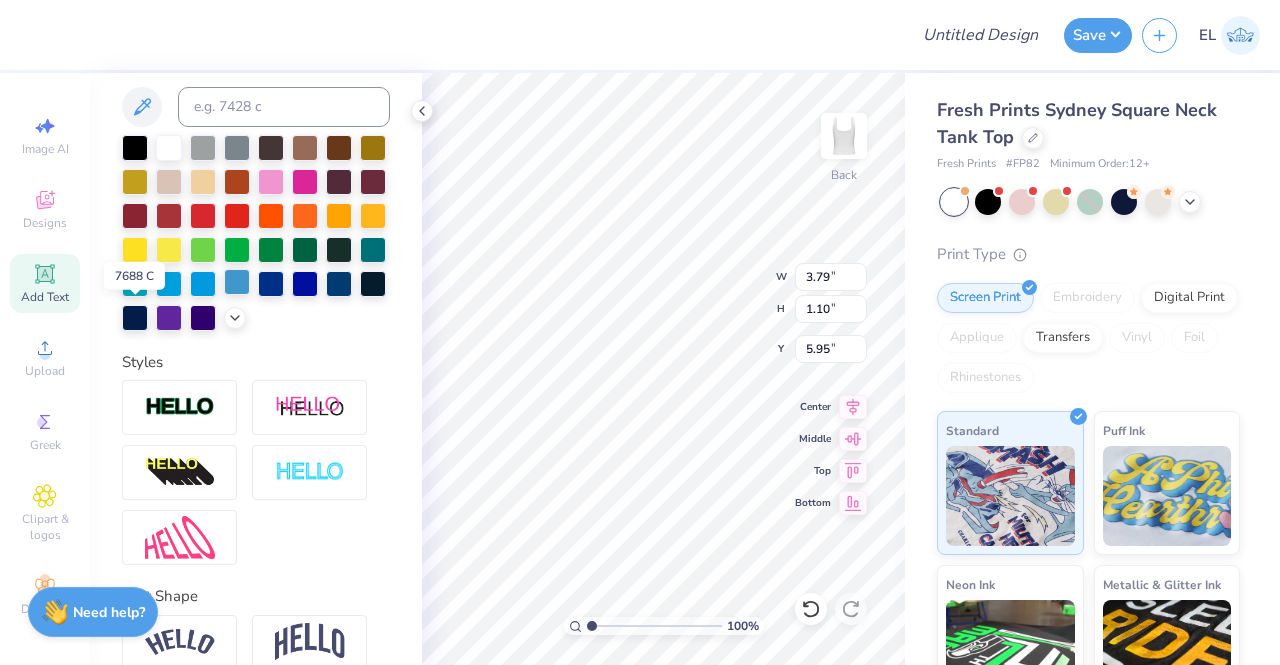 click at bounding box center (237, 282) 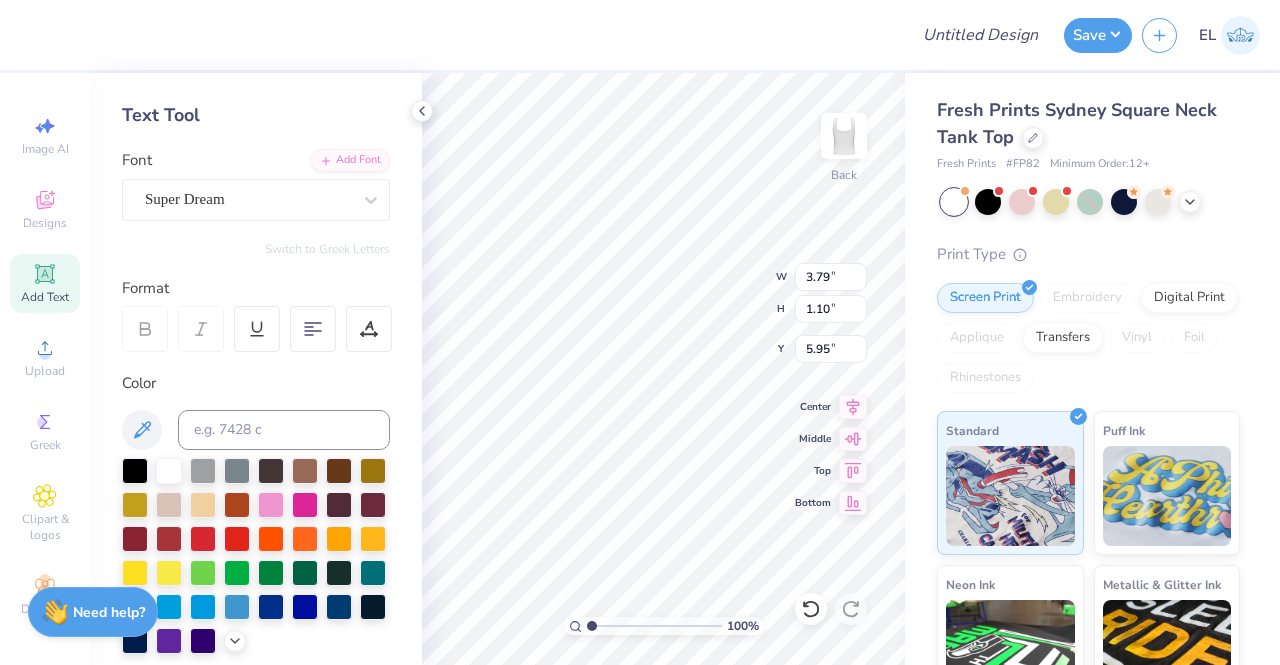 scroll, scrollTop: 0, scrollLeft: 0, axis: both 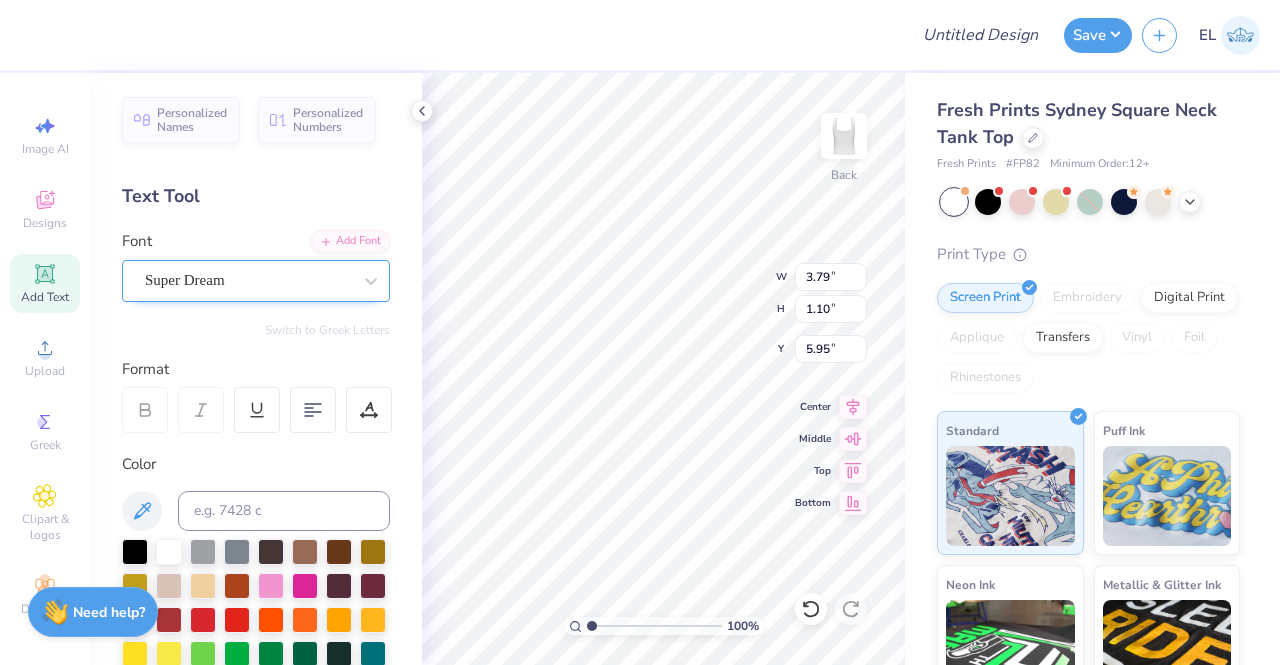 click on "Super Dream" at bounding box center (248, 280) 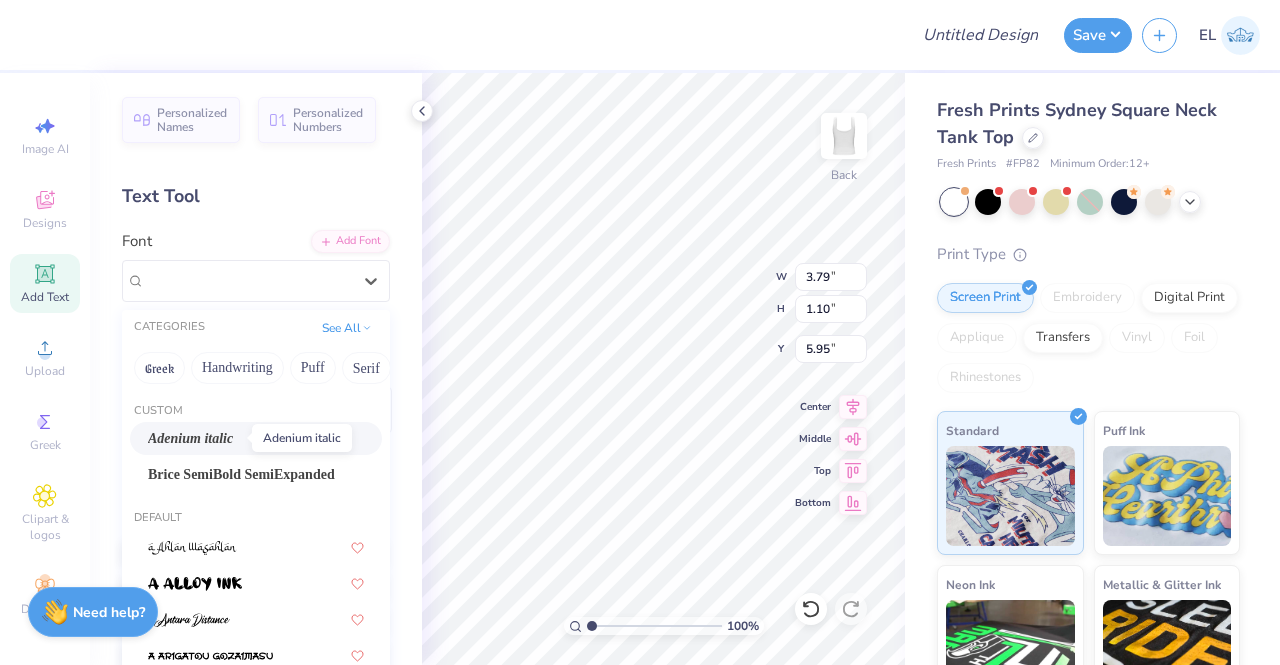 click on "Adenium italic" at bounding box center (190, 438) 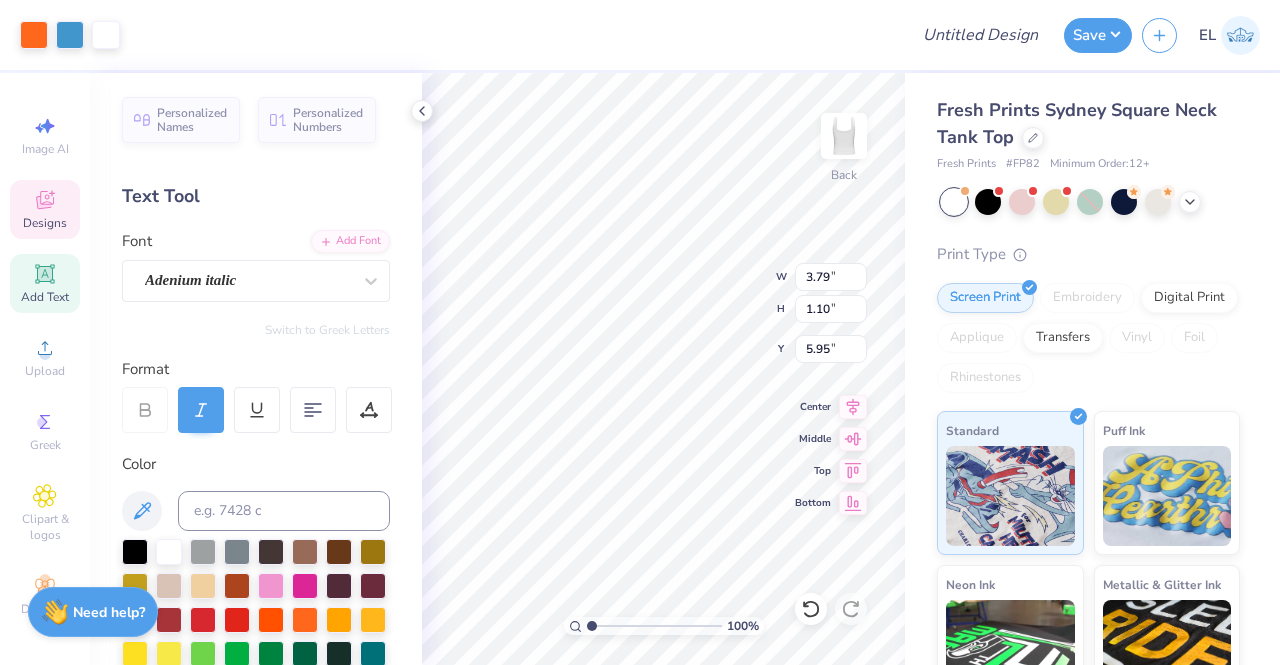 type on "7.00" 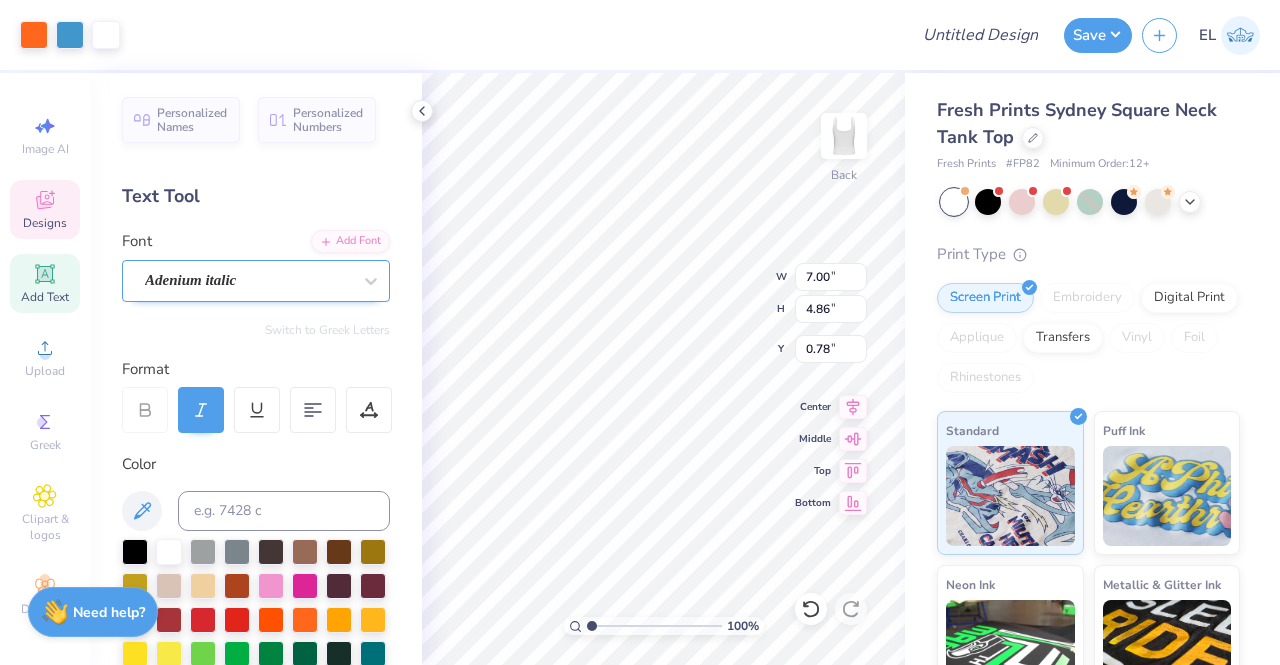 click on "Adenium italic" at bounding box center (248, 280) 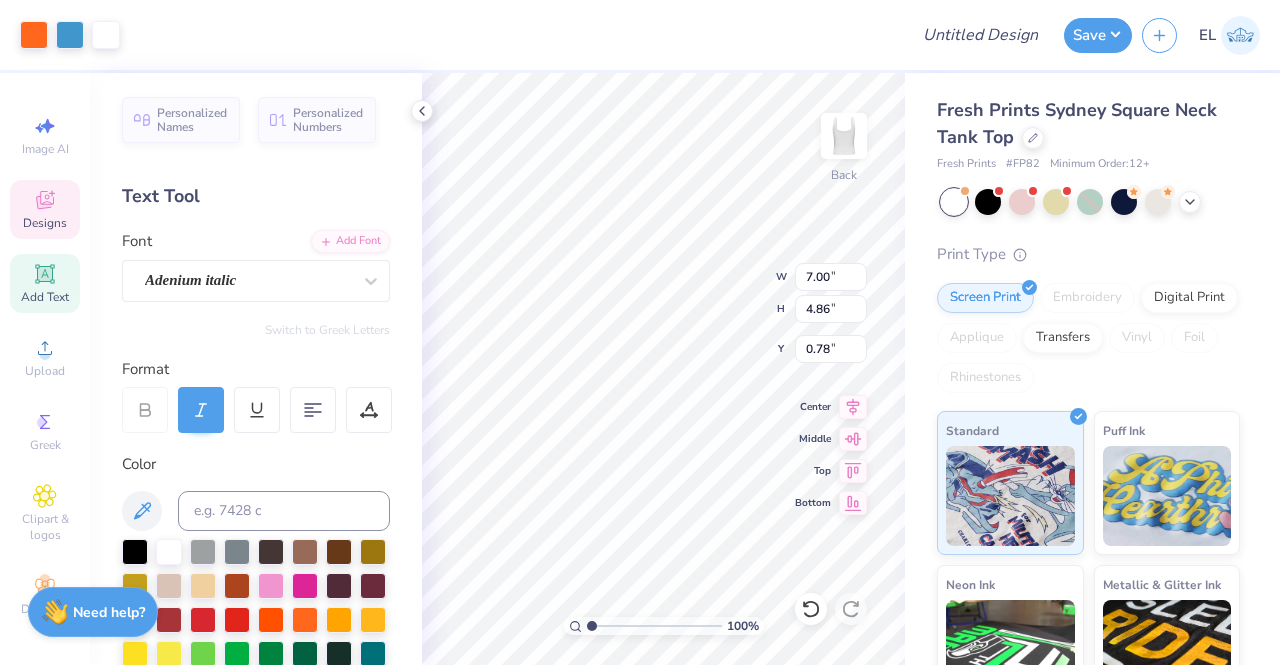 click on "Designs" at bounding box center [45, 223] 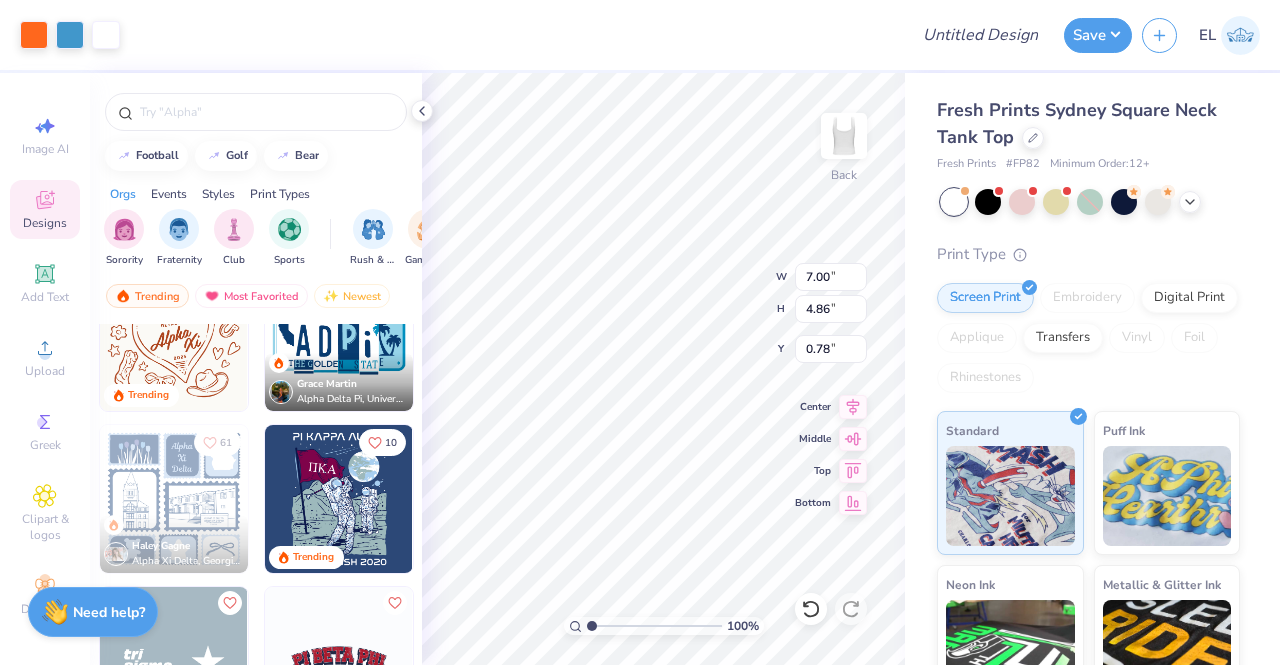 scroll, scrollTop: 2655, scrollLeft: 0, axis: vertical 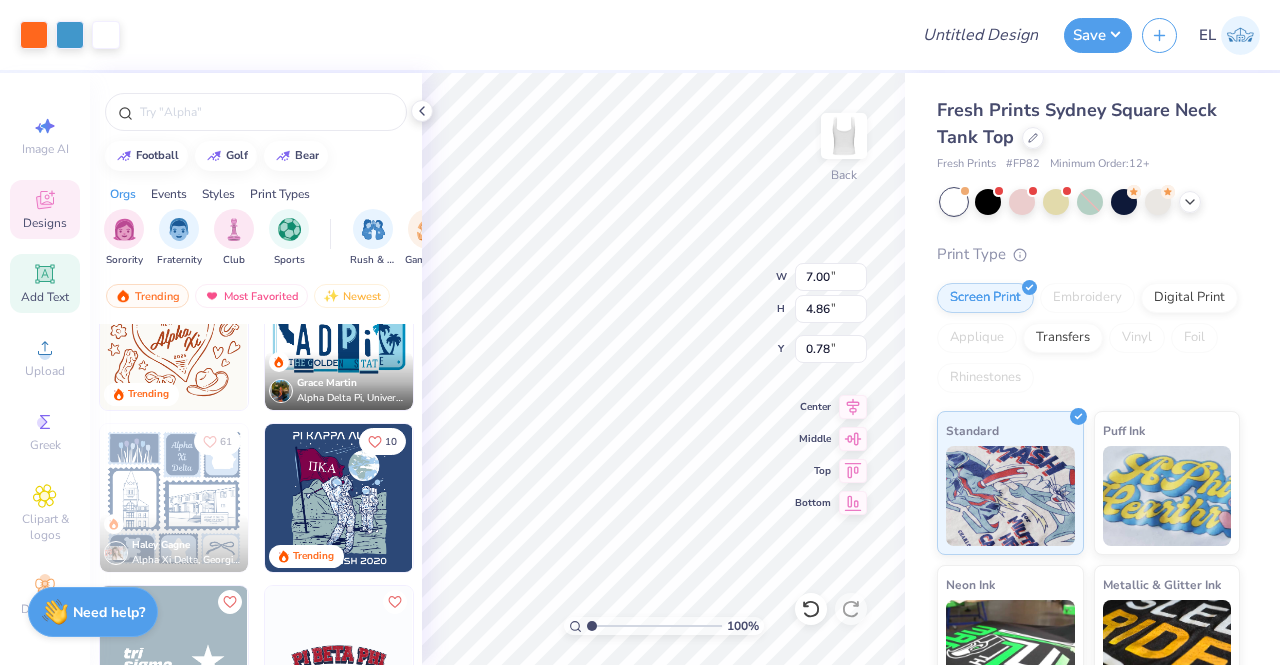 click on "Add Text" at bounding box center [45, 297] 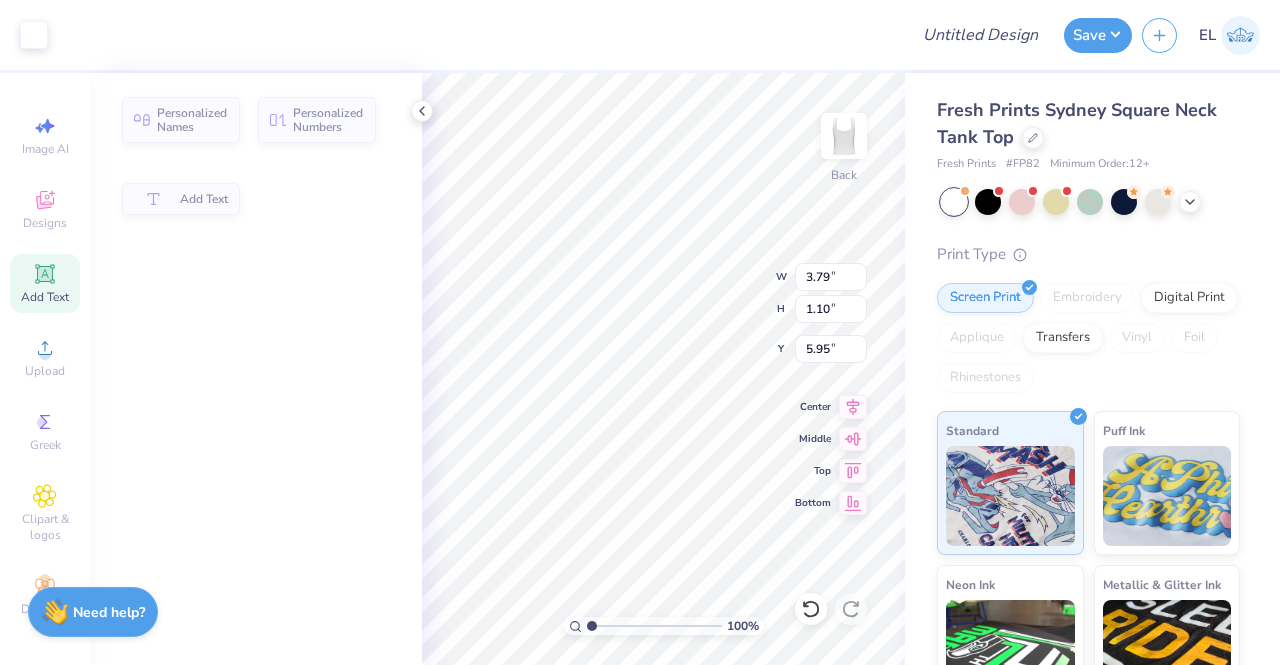 type on "3.79" 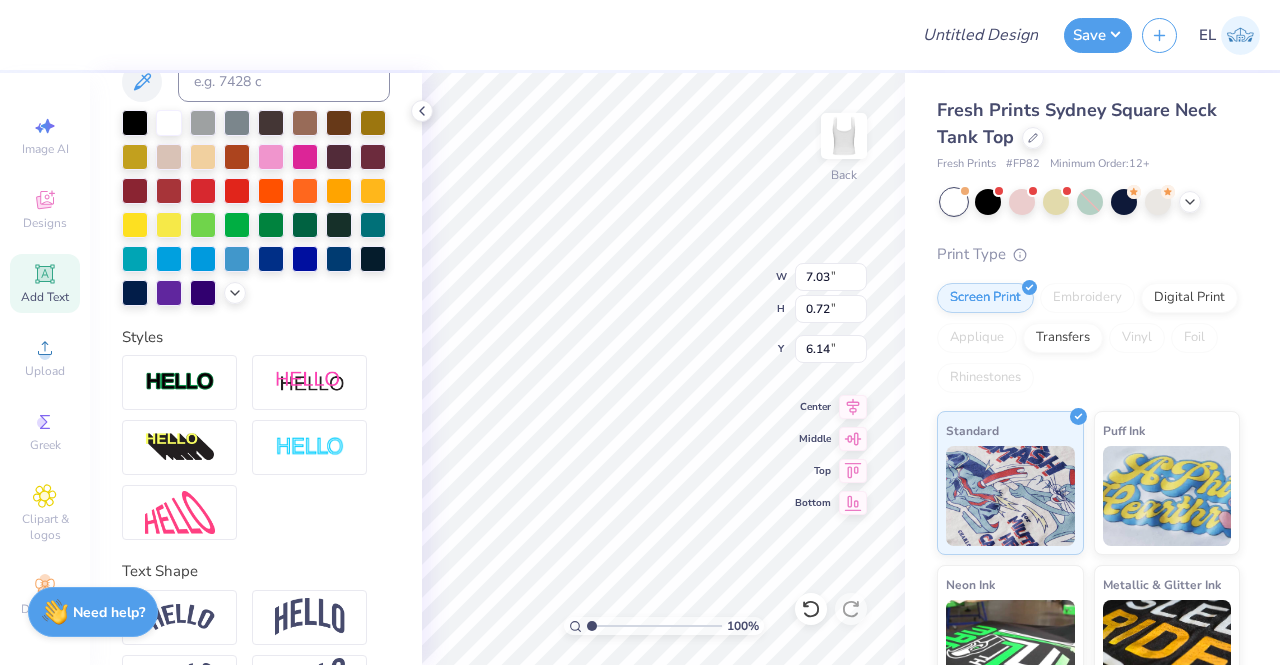 scroll, scrollTop: 530, scrollLeft: 0, axis: vertical 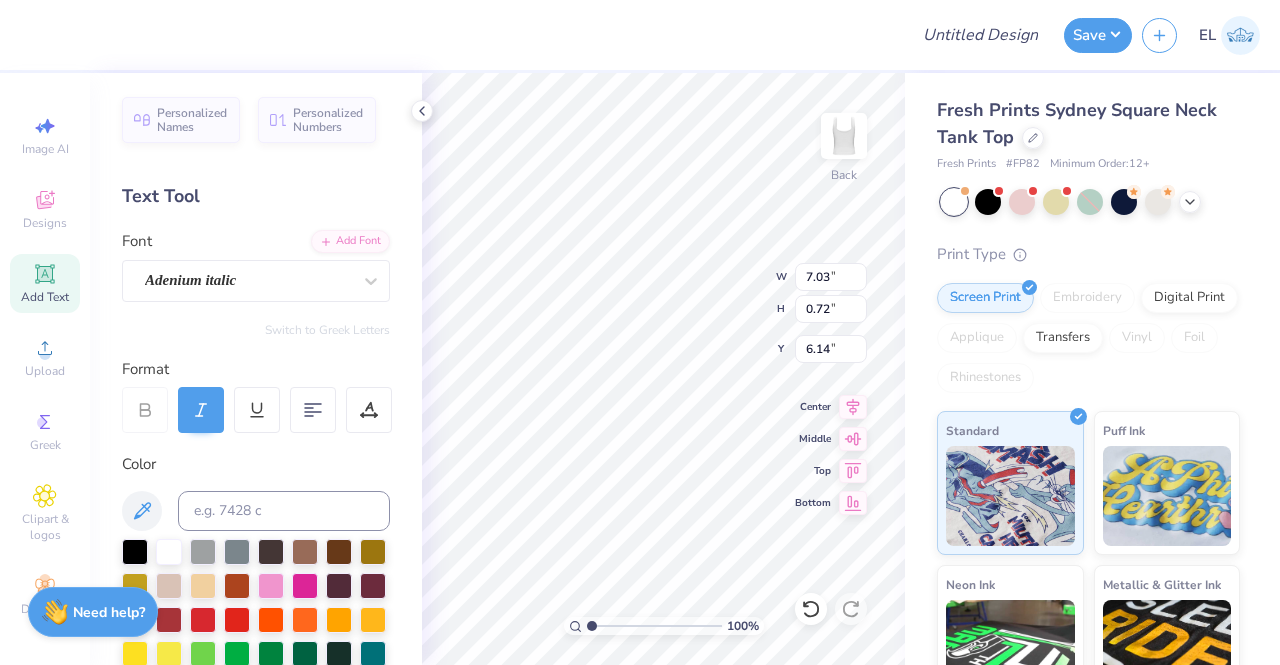click 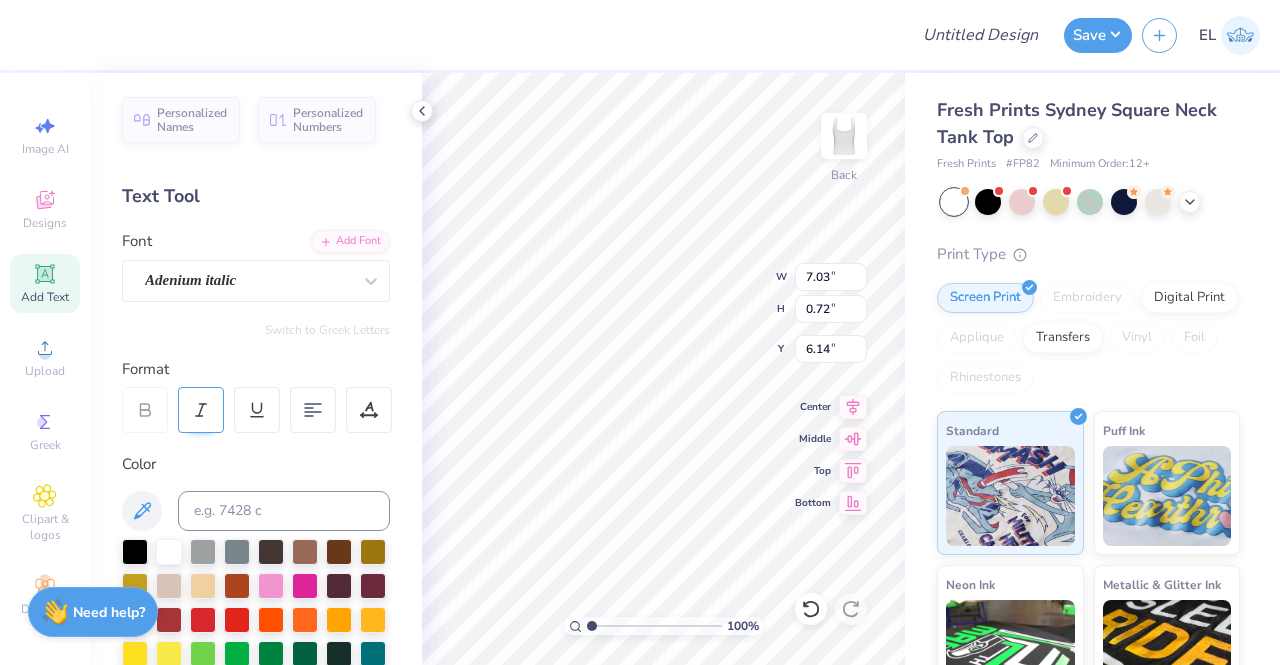 click at bounding box center [201, 410] 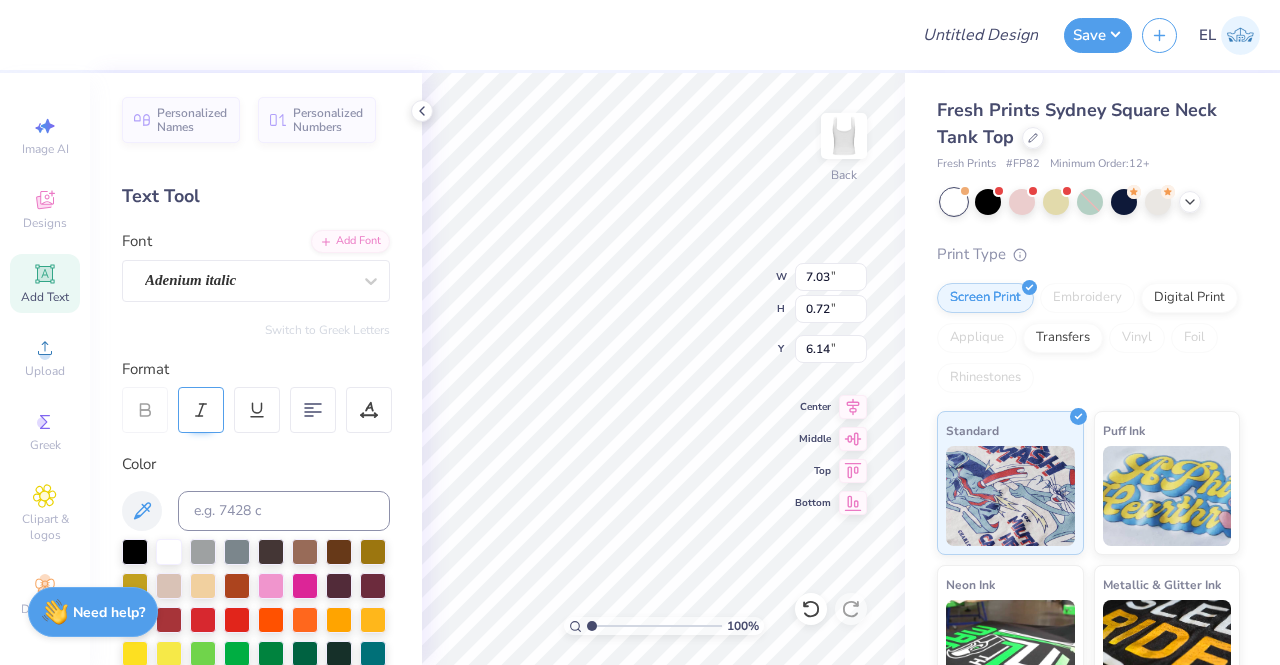 click at bounding box center [201, 410] 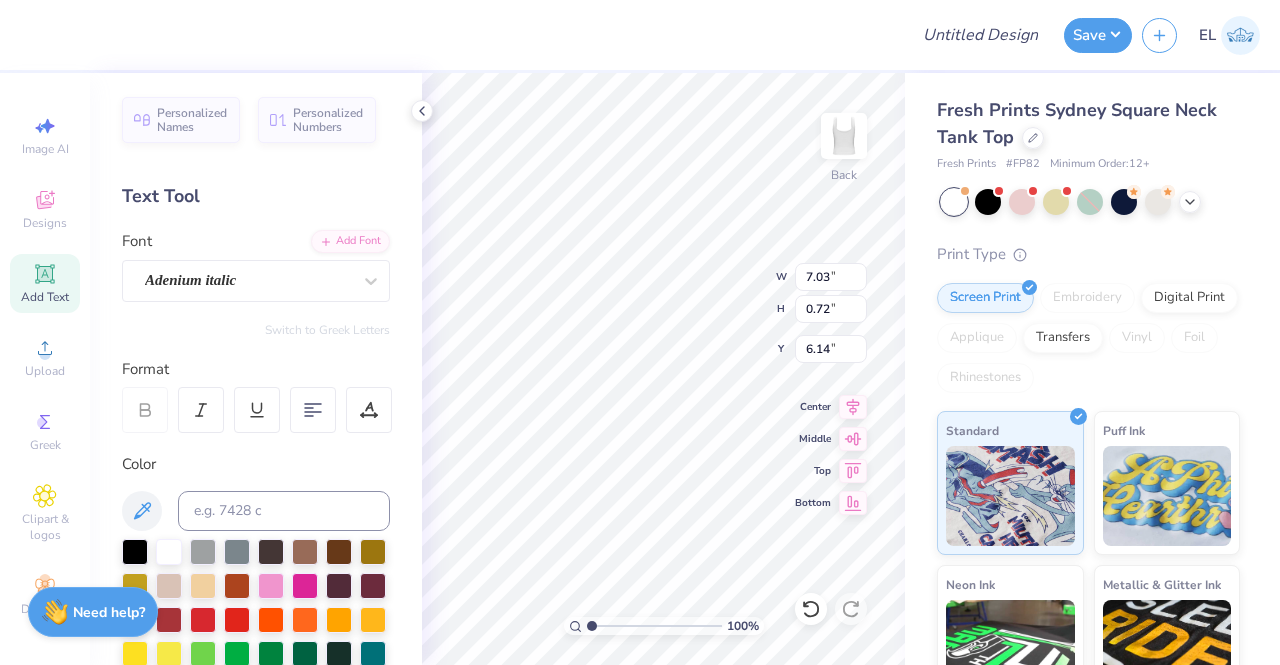 scroll, scrollTop: 16, scrollLeft: 3, axis: both 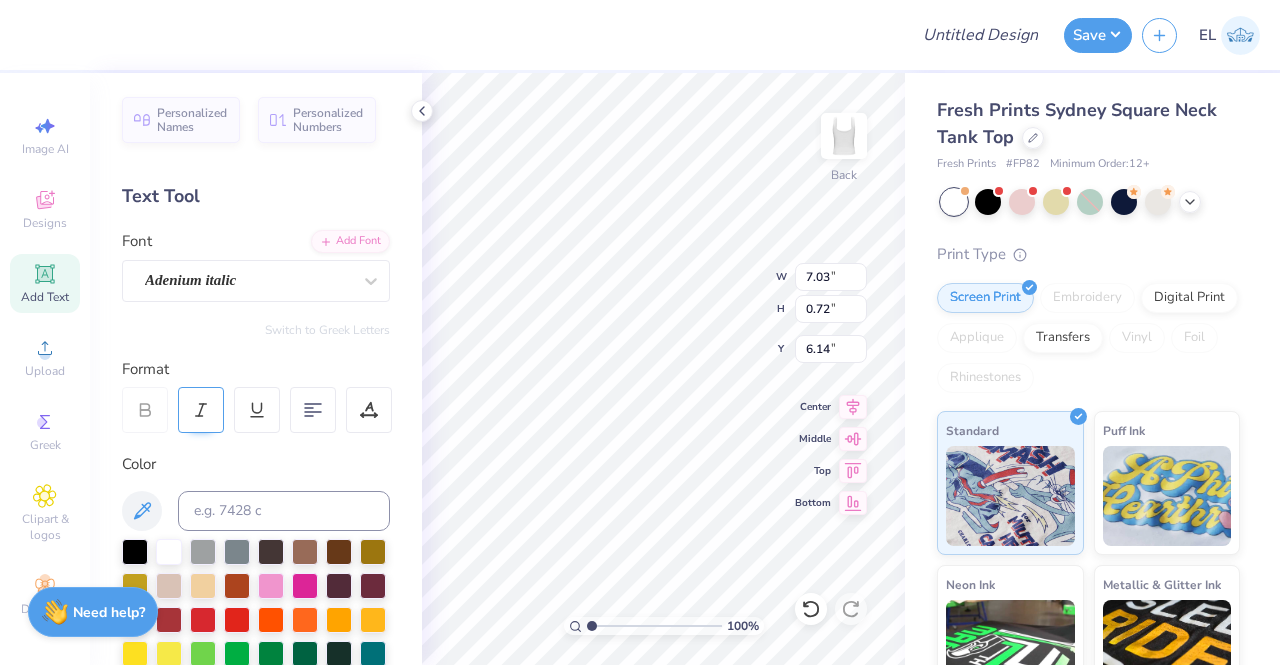 click 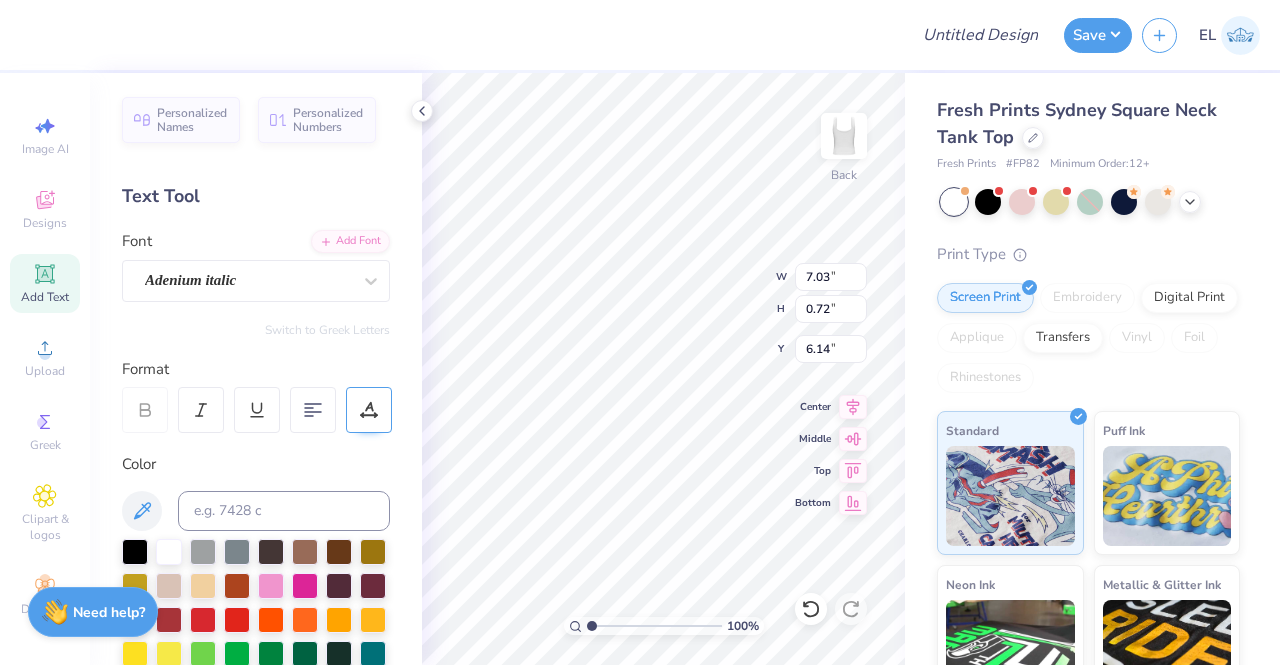 scroll, scrollTop: 16, scrollLeft: 4, axis: both 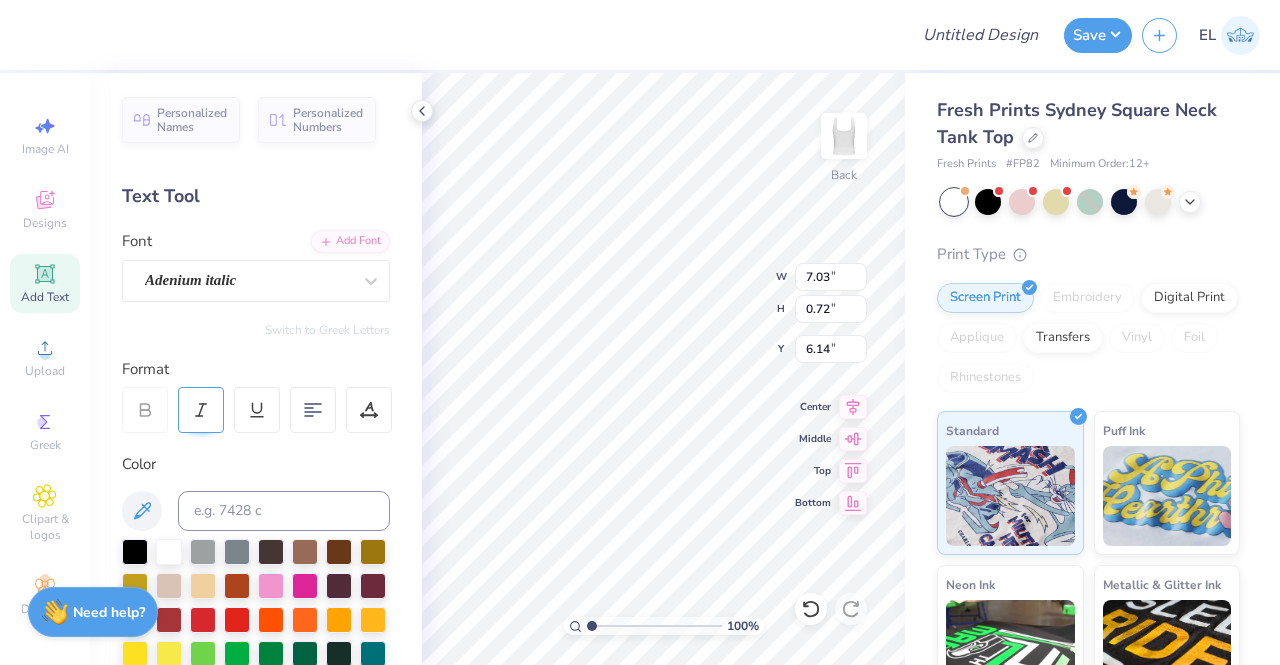 click 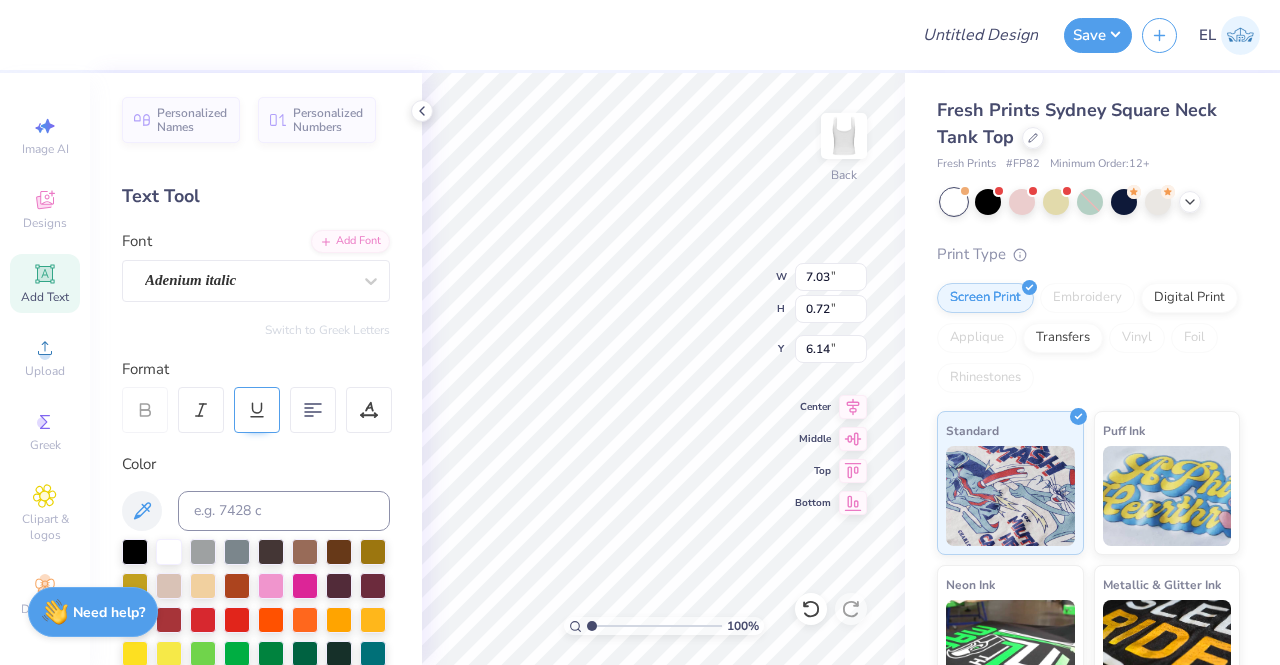 click 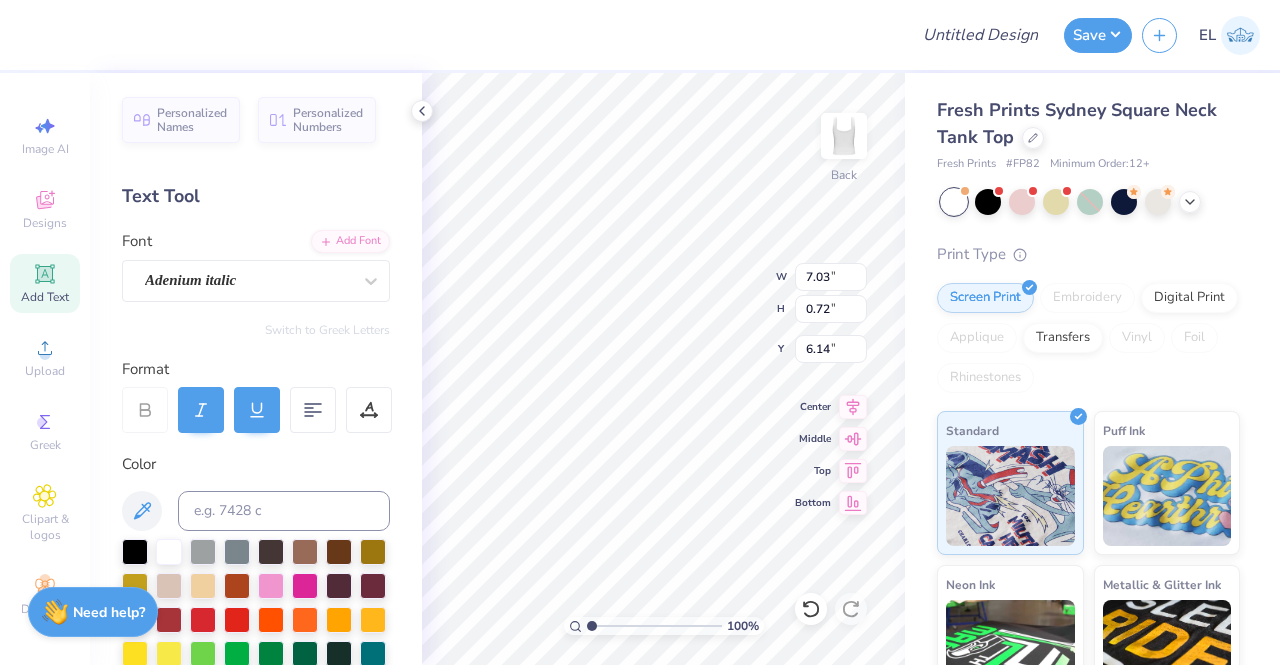 click 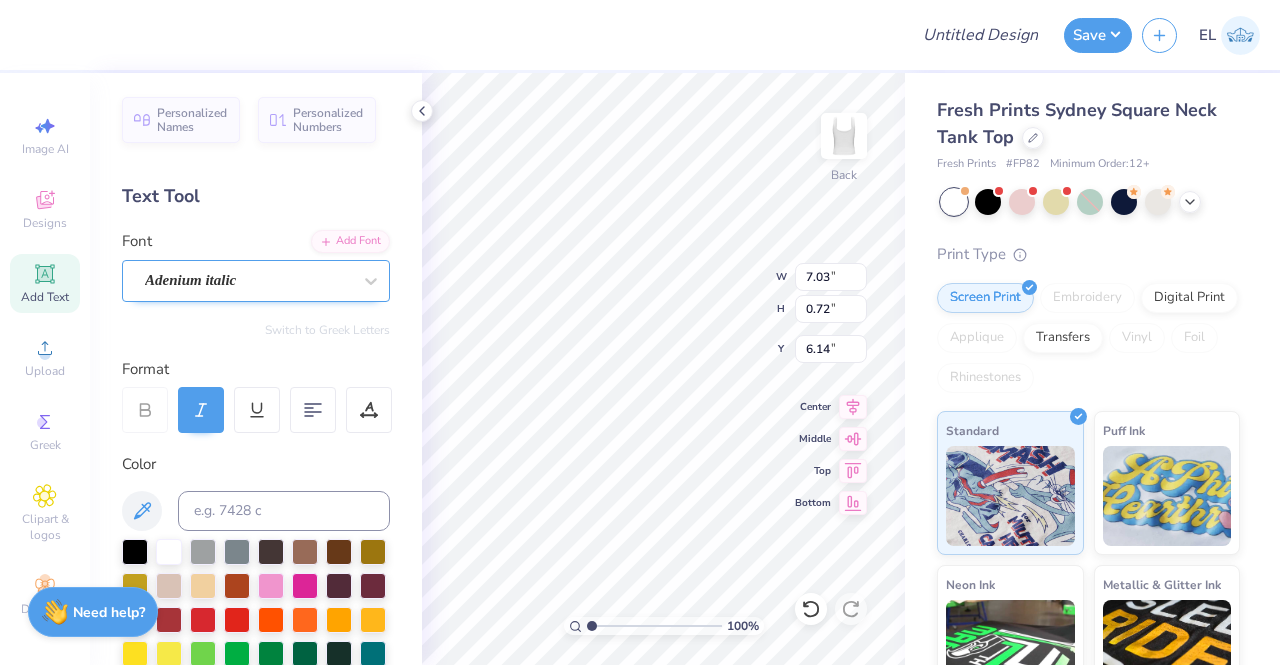 click on "Adenium italic" at bounding box center [248, 280] 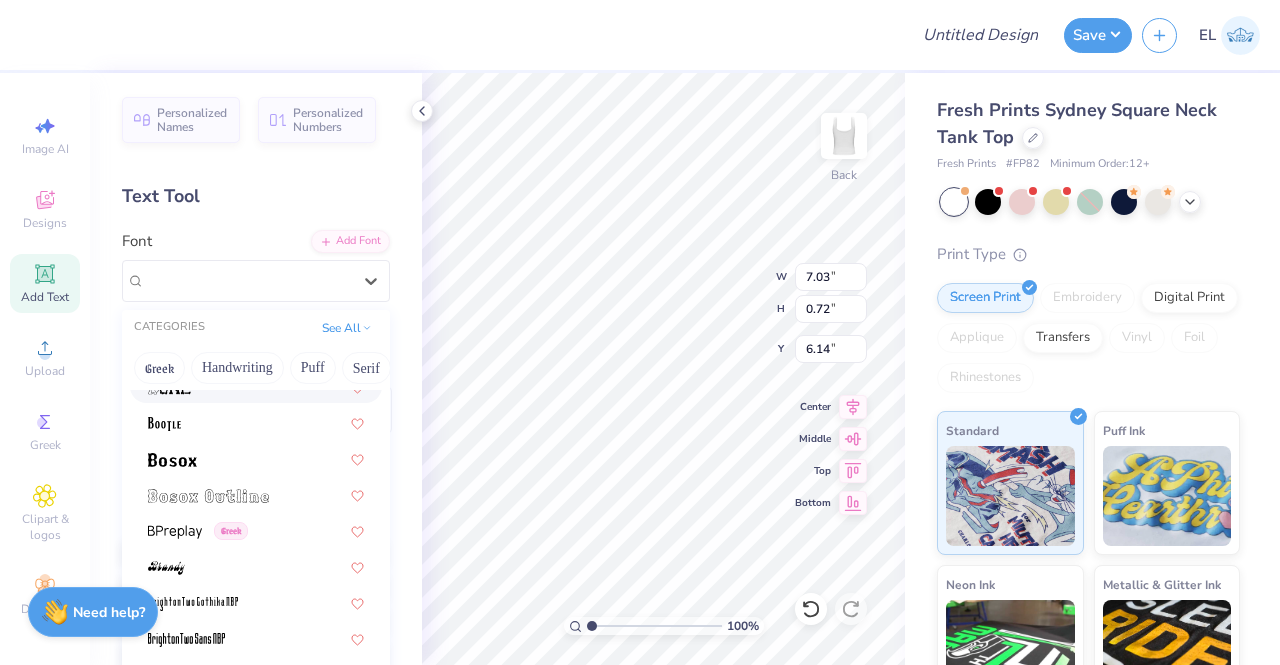 scroll, scrollTop: 1421, scrollLeft: 0, axis: vertical 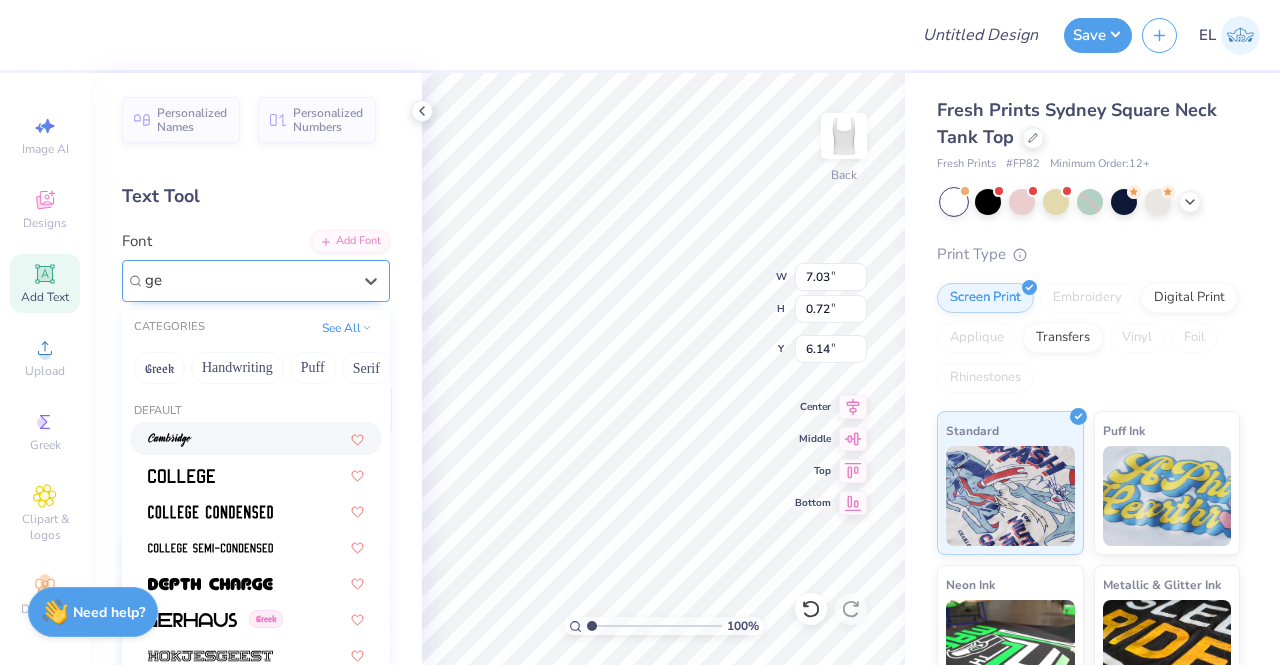 type on "g" 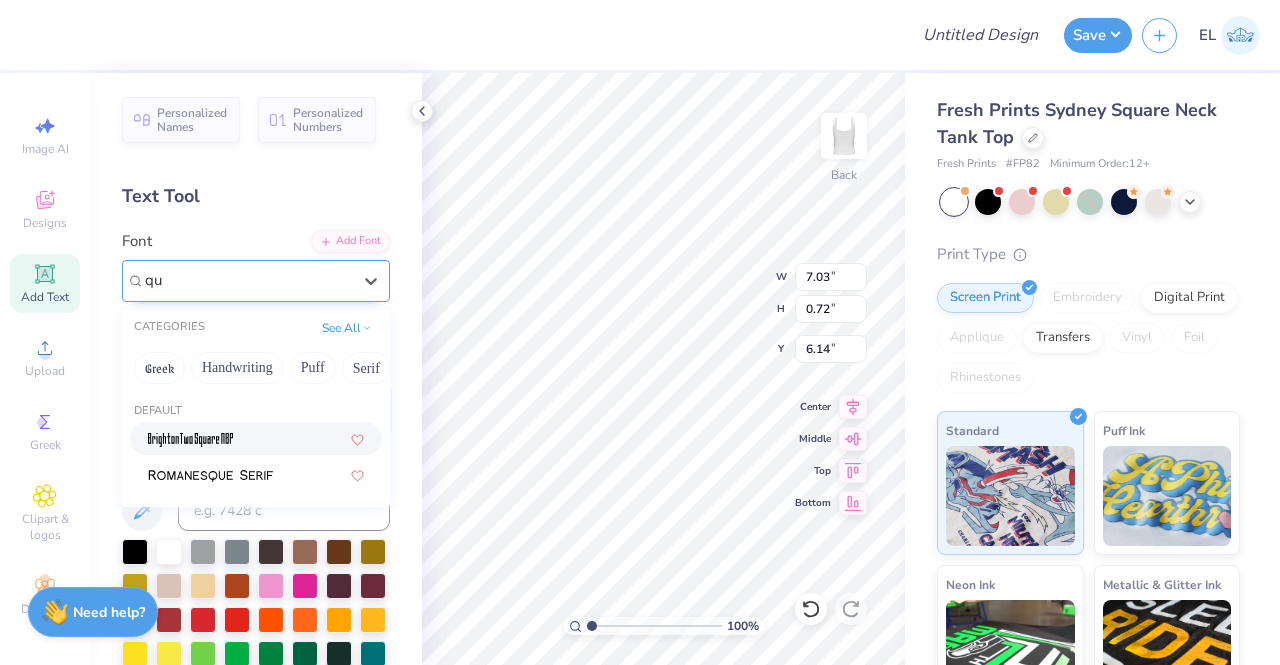 type on "q" 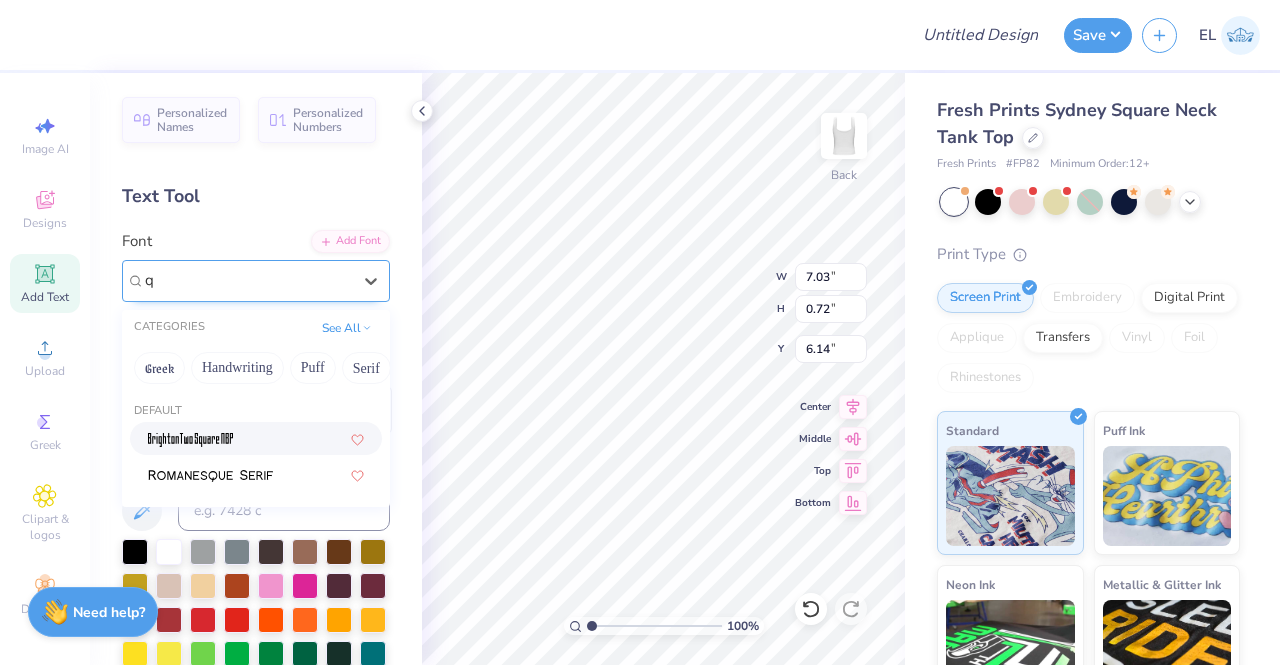 type 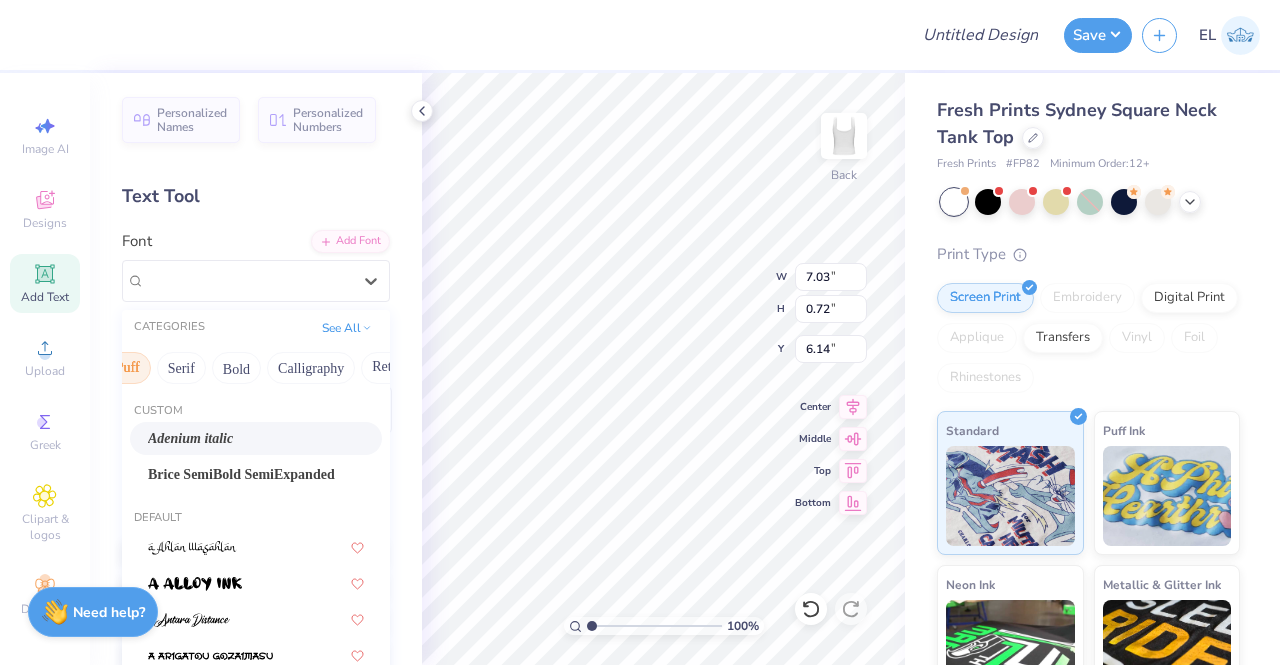 scroll, scrollTop: 0, scrollLeft: 272, axis: horizontal 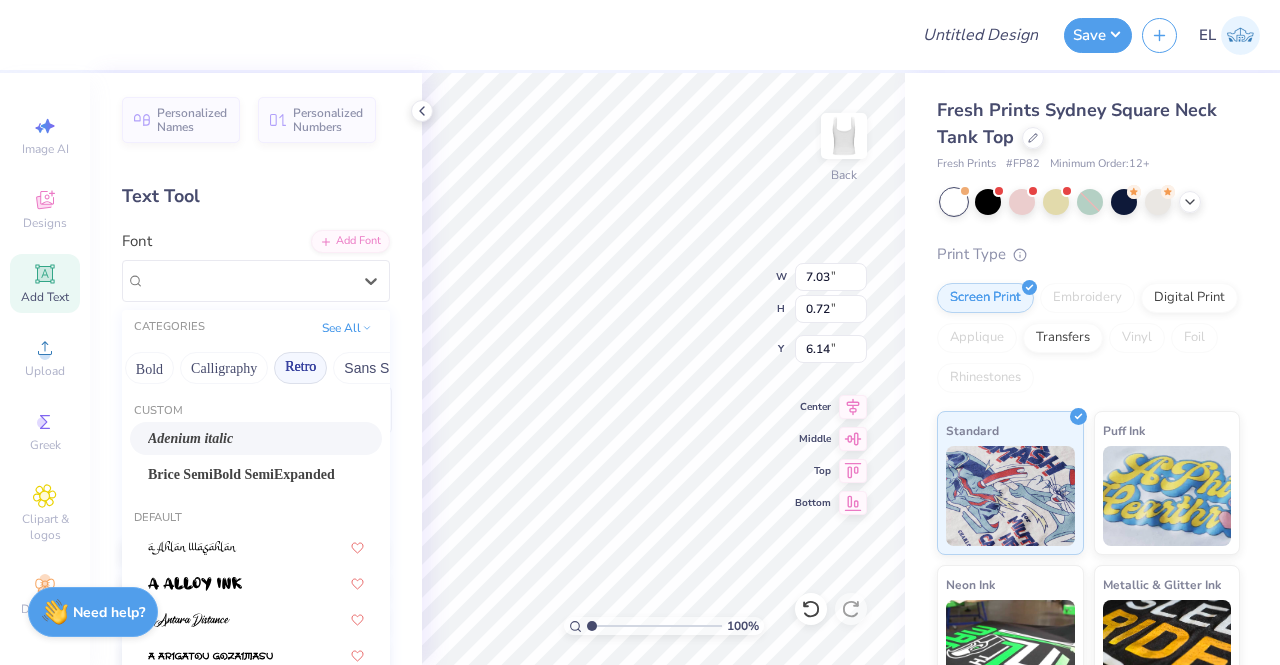 click on "Retro" at bounding box center [300, 368] 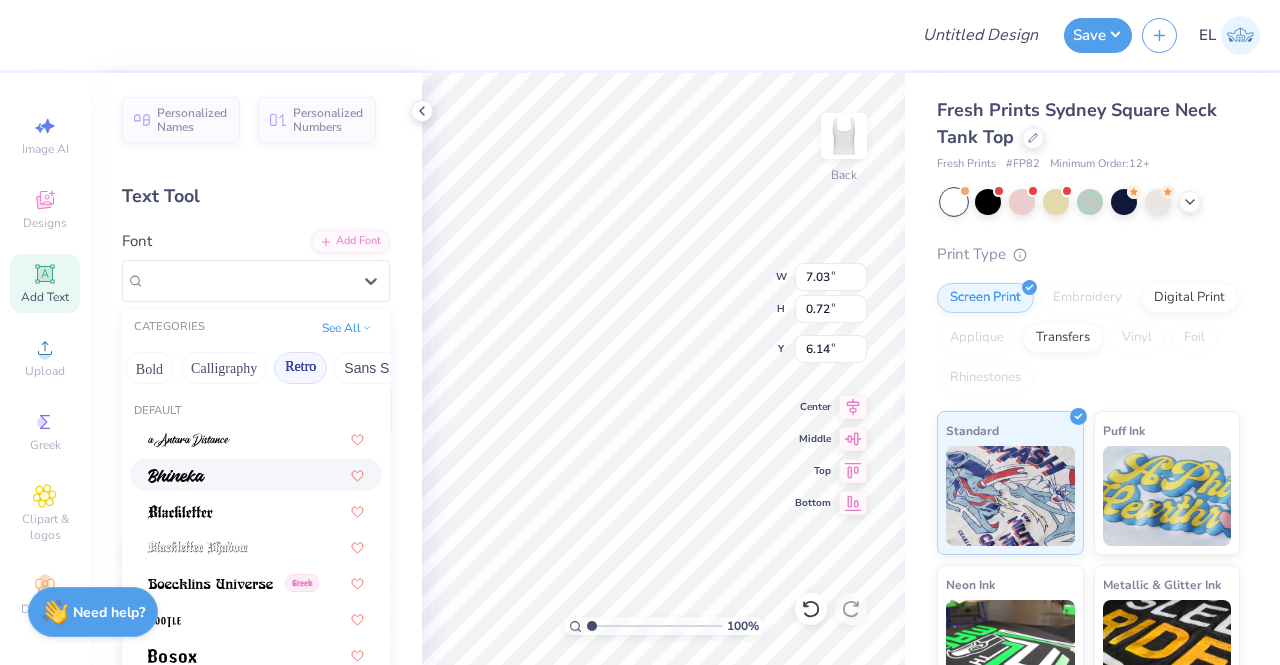 click at bounding box center [256, 474] 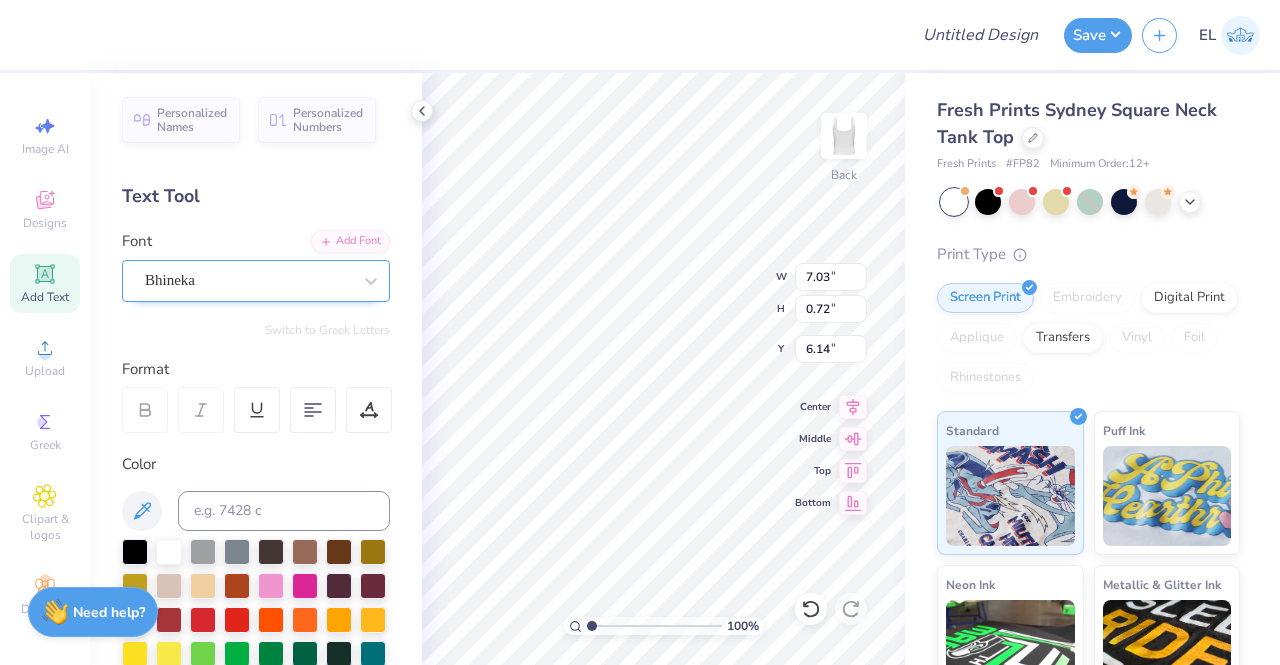 click on "Bhineka" at bounding box center [248, 280] 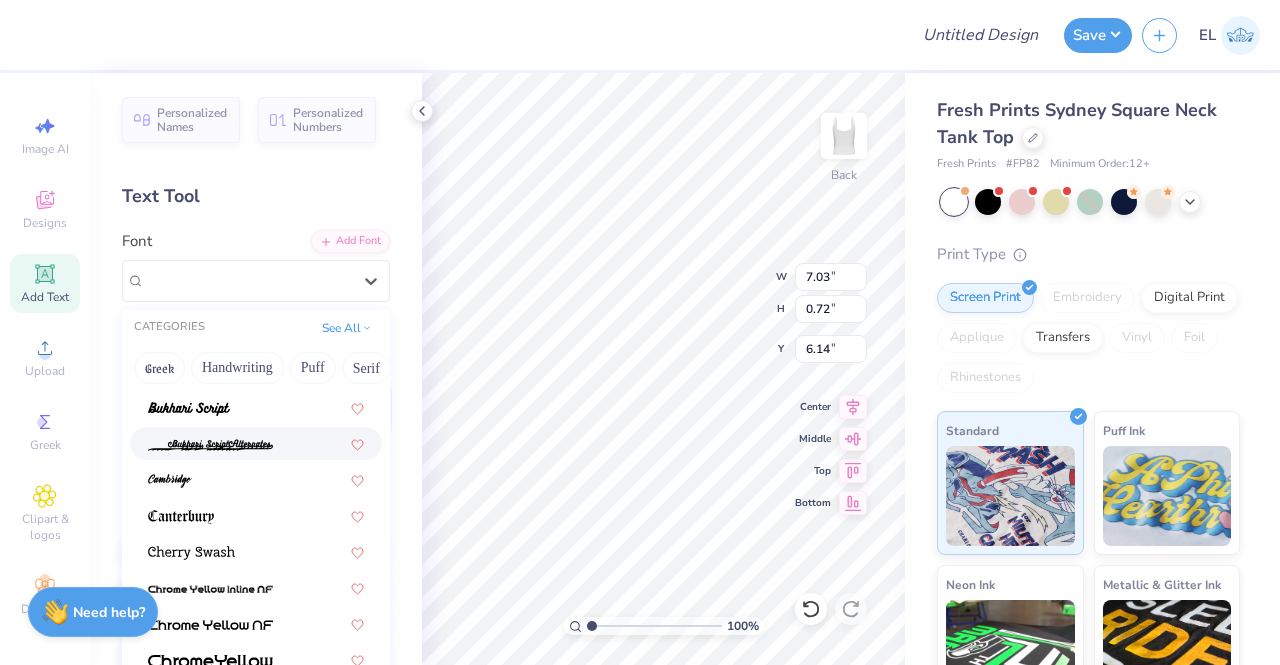 scroll, scrollTop: 376, scrollLeft: 0, axis: vertical 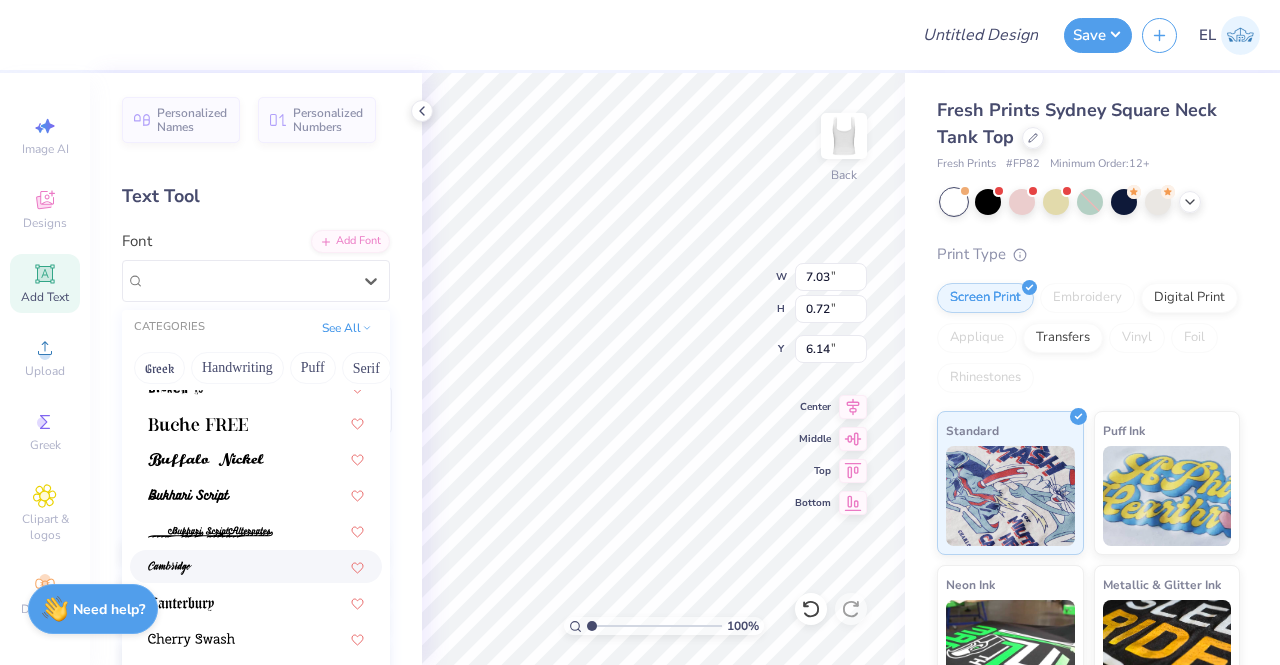 click on "Need help?" at bounding box center [109, 609] 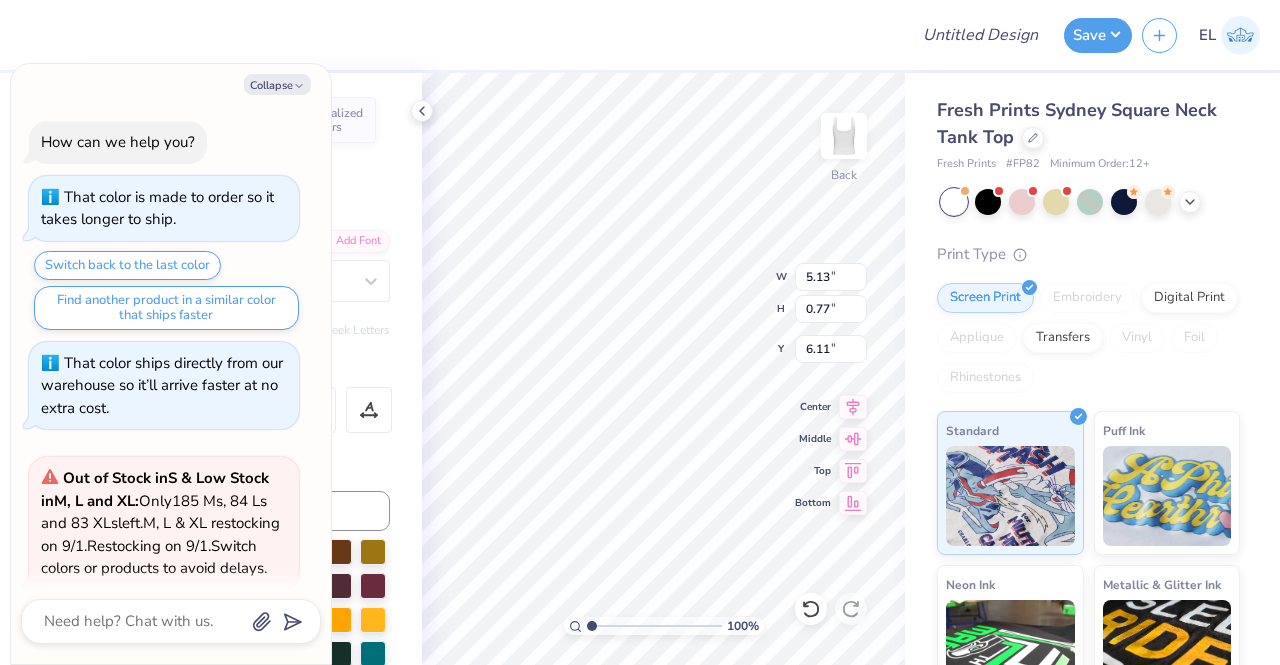 scroll, scrollTop: 181, scrollLeft: 0, axis: vertical 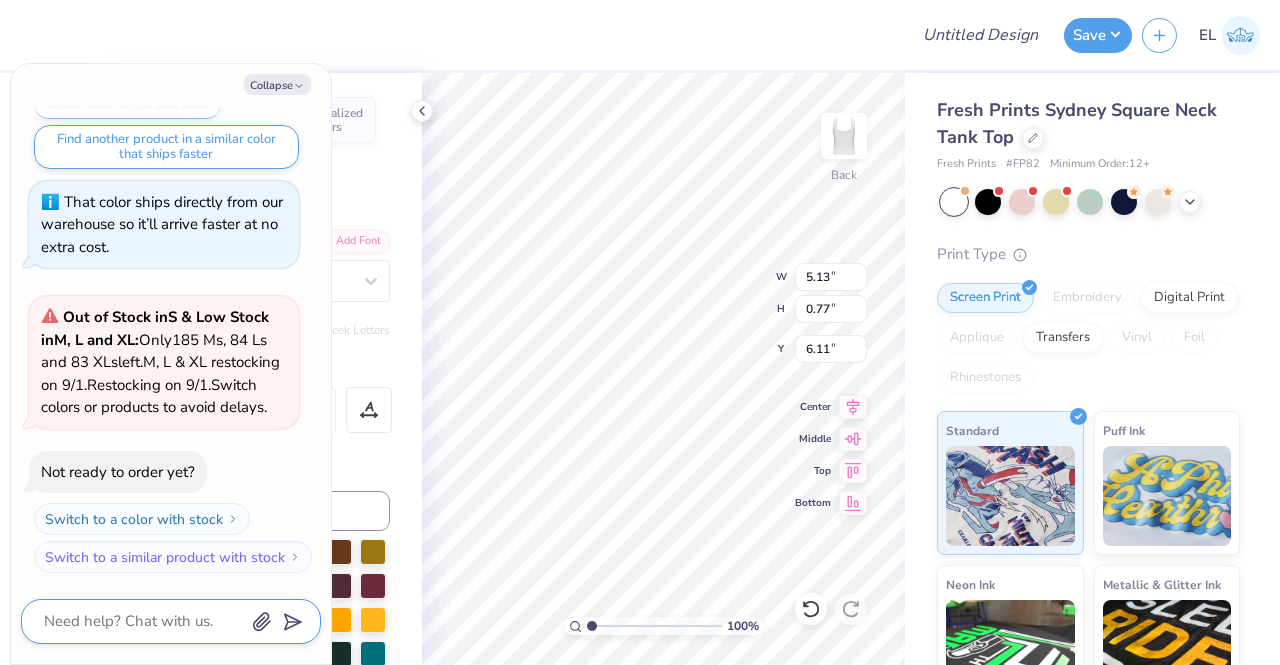 click at bounding box center [143, 621] 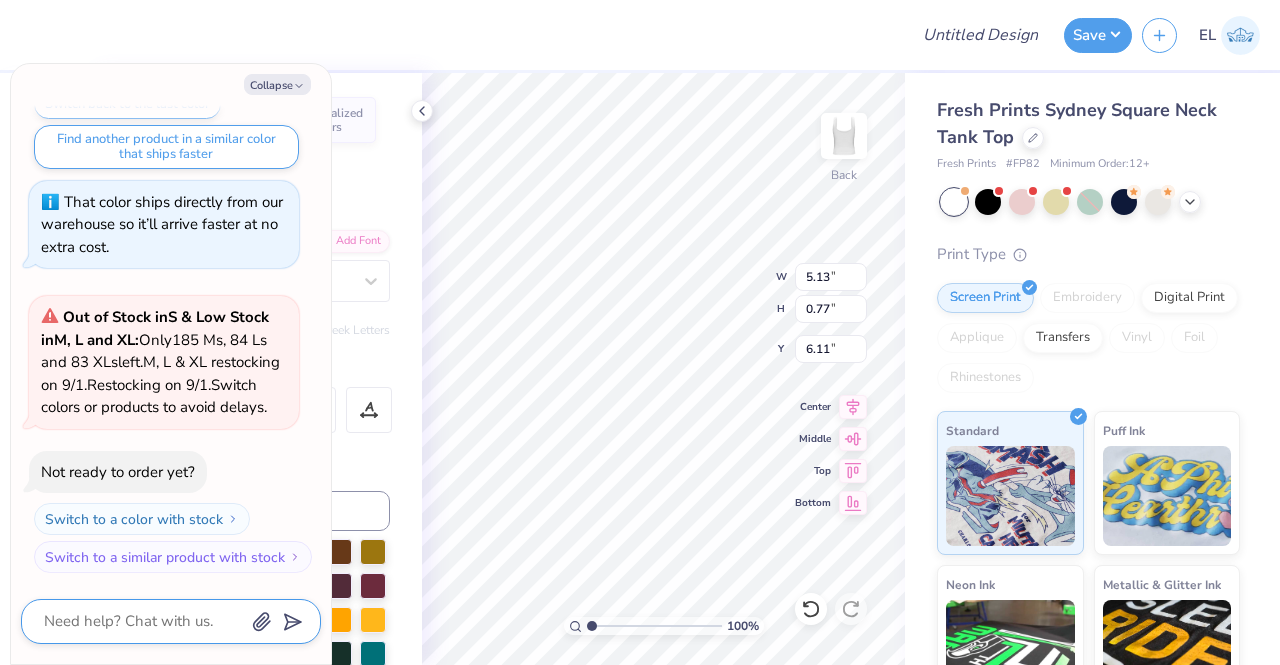 type on "x" 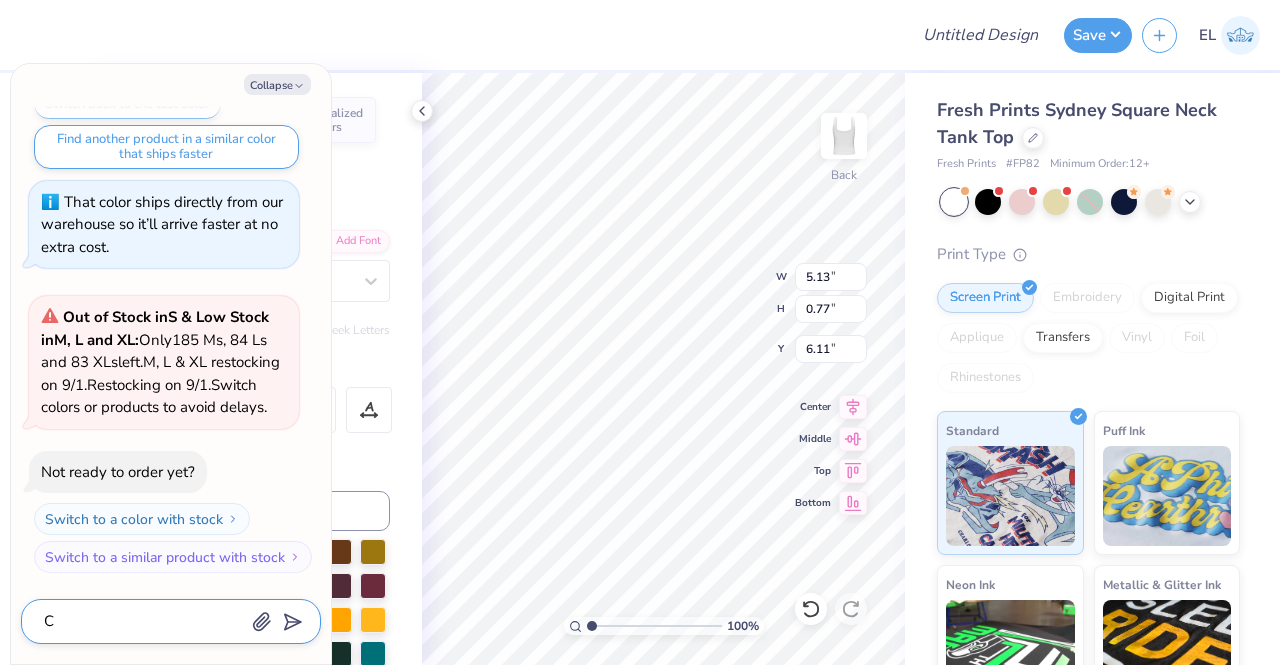 type on "x" 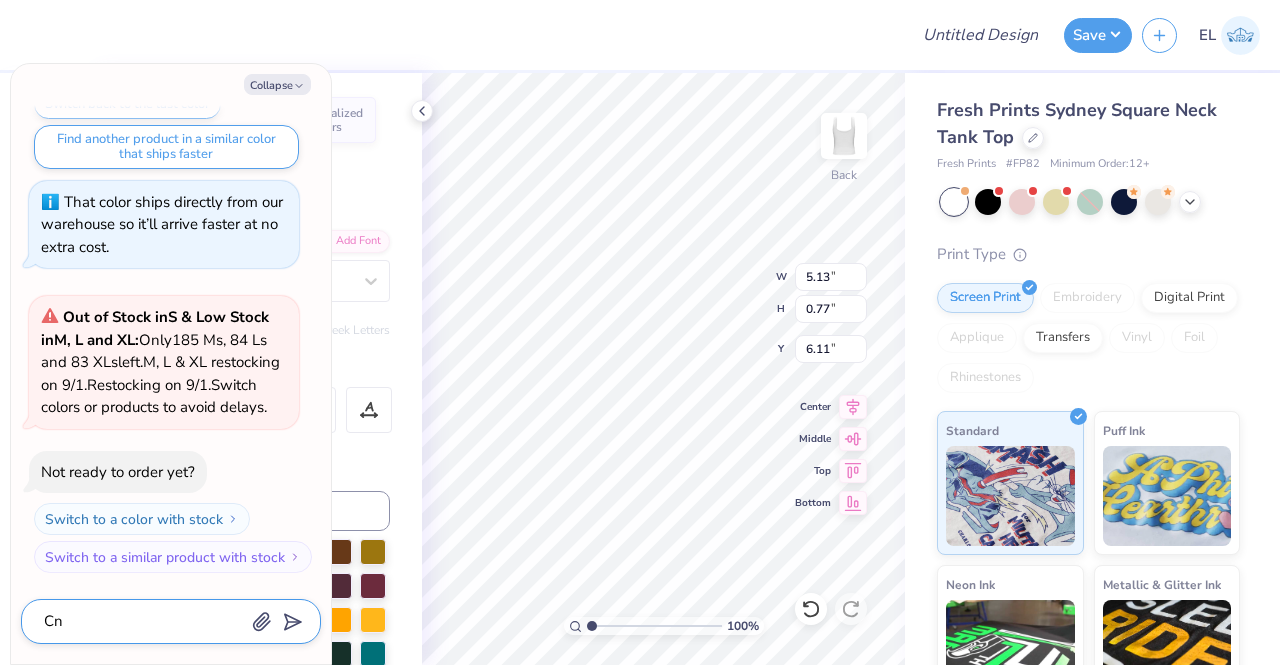 type on "x" 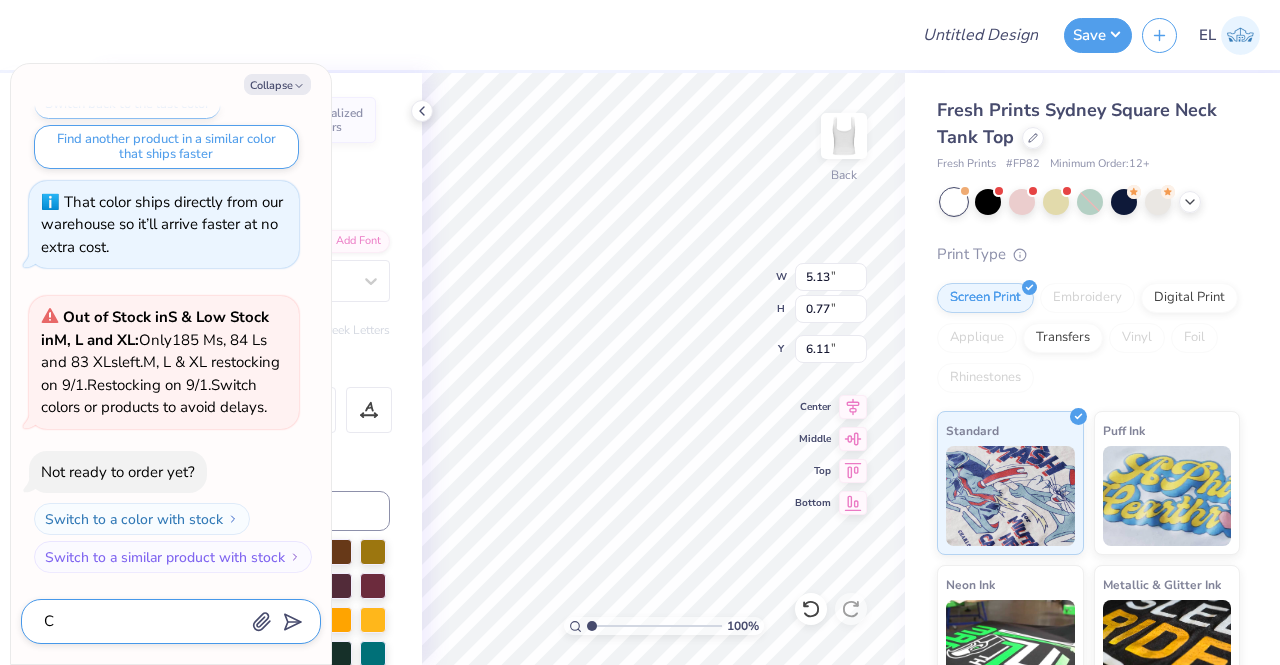 type on "x" 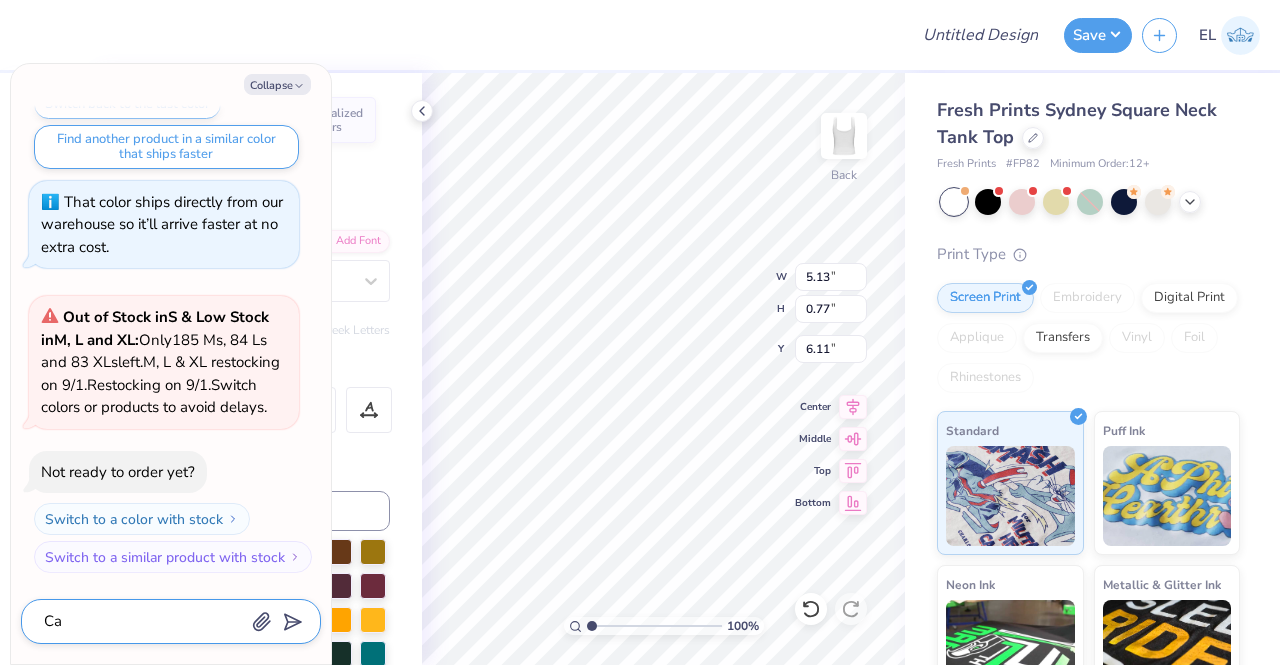 type on "x" 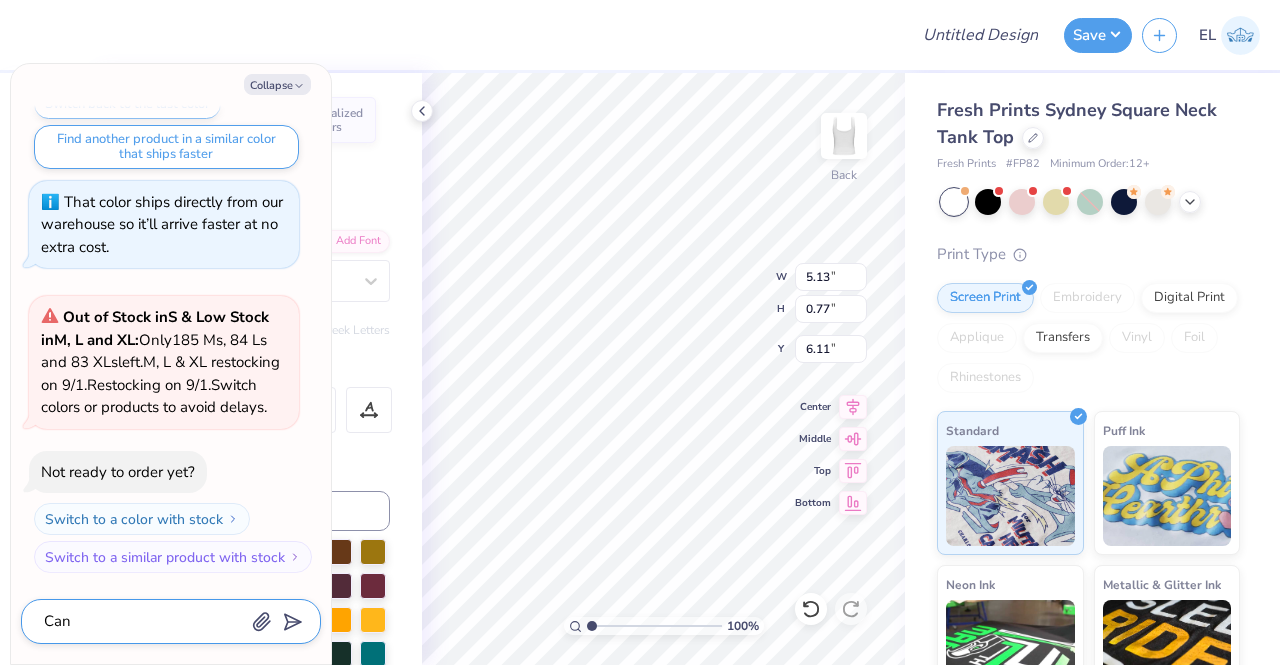 type on "x" 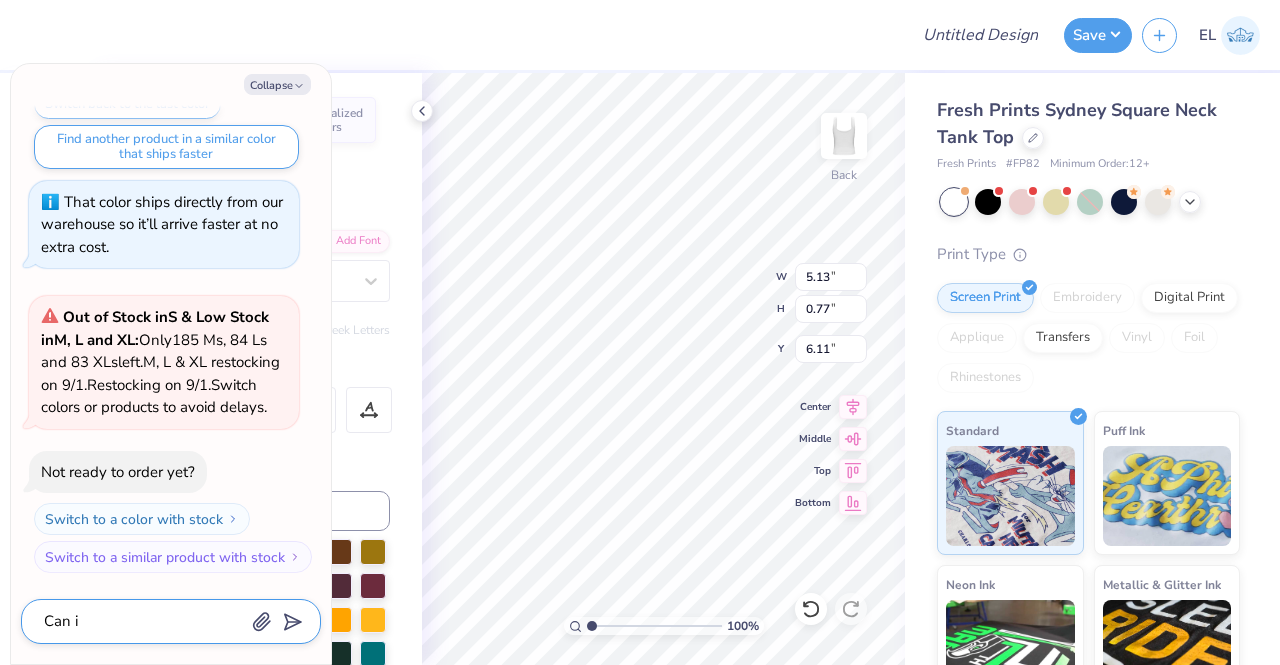 type on "x" 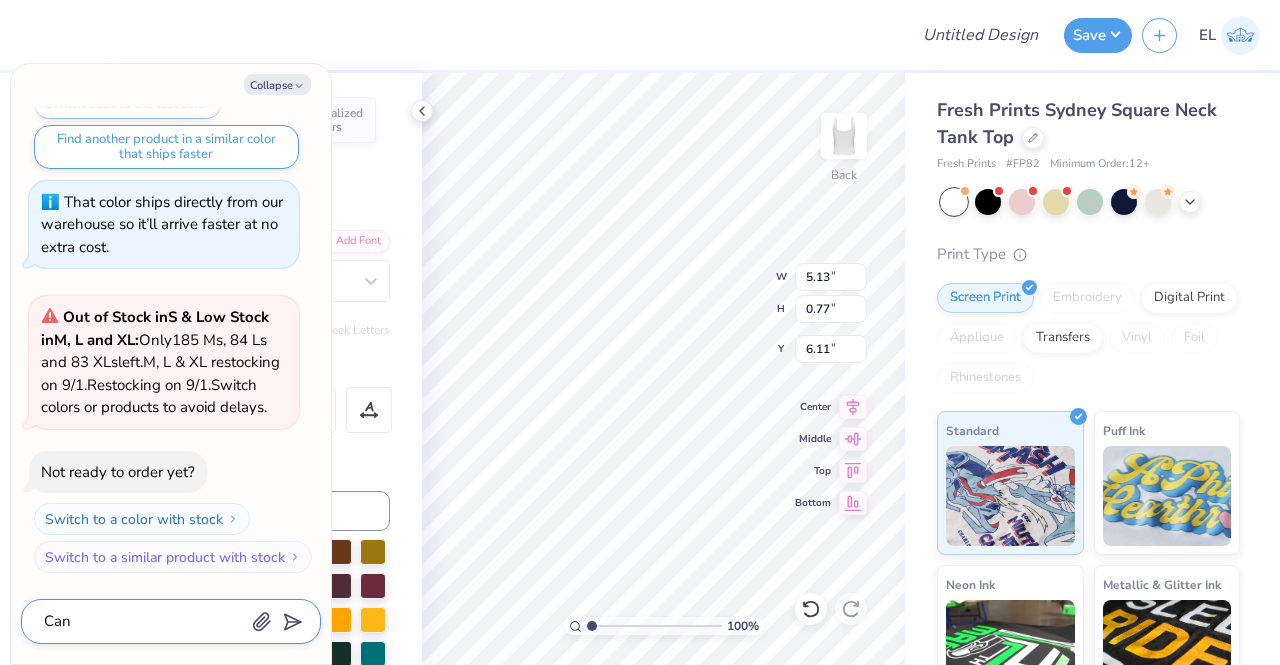 type on "x" 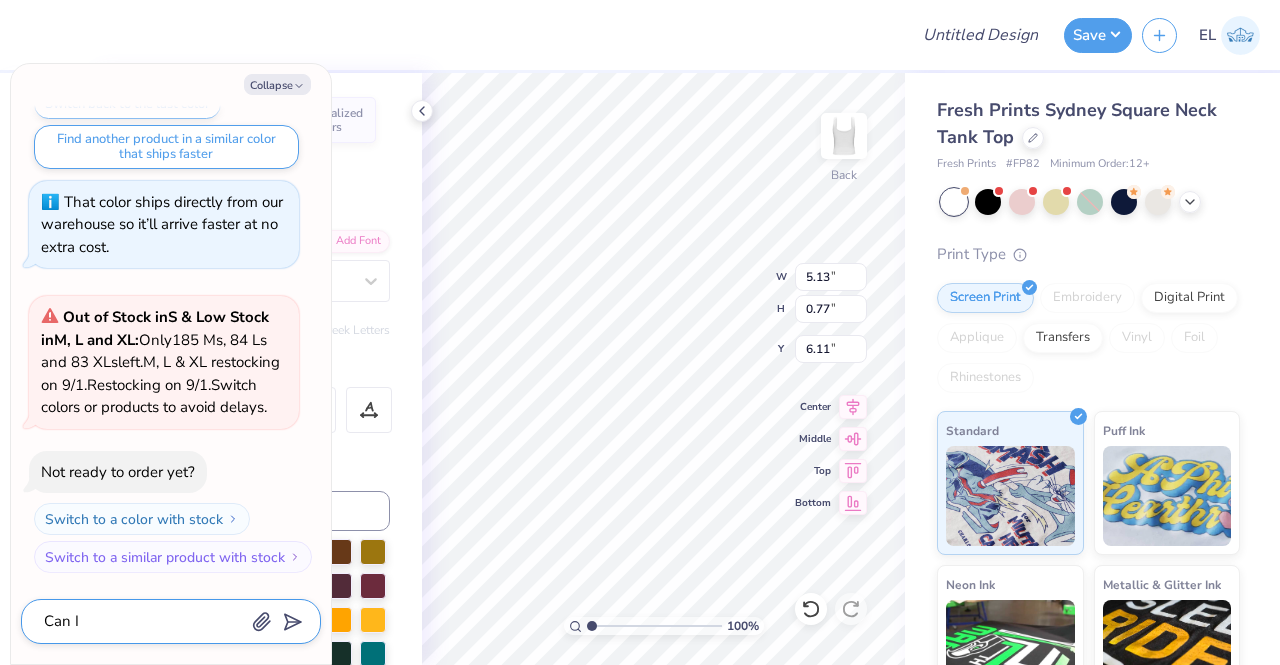 type on "x" 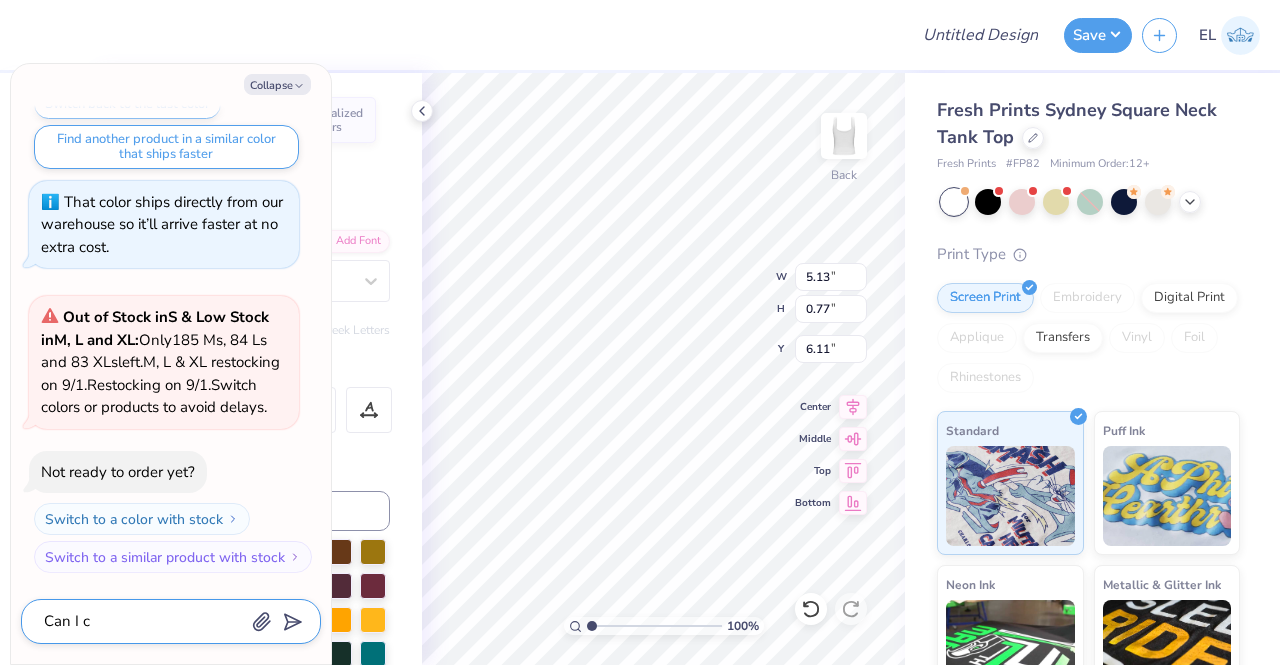type on "x" 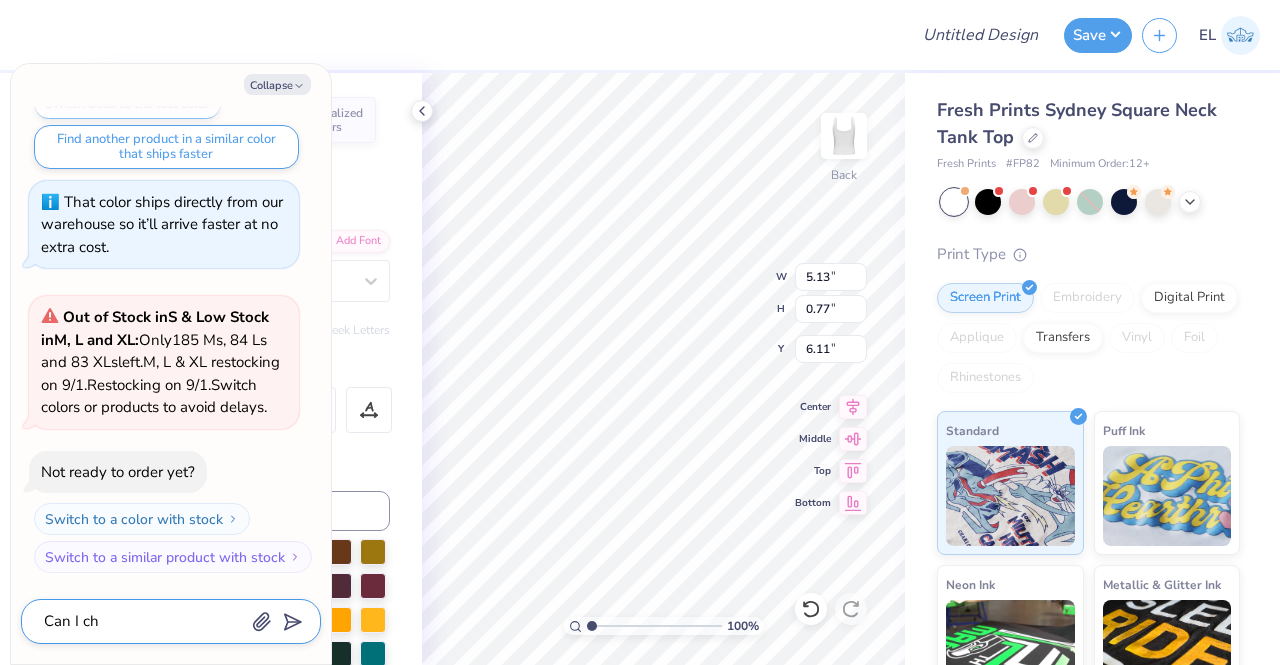 type on "x" 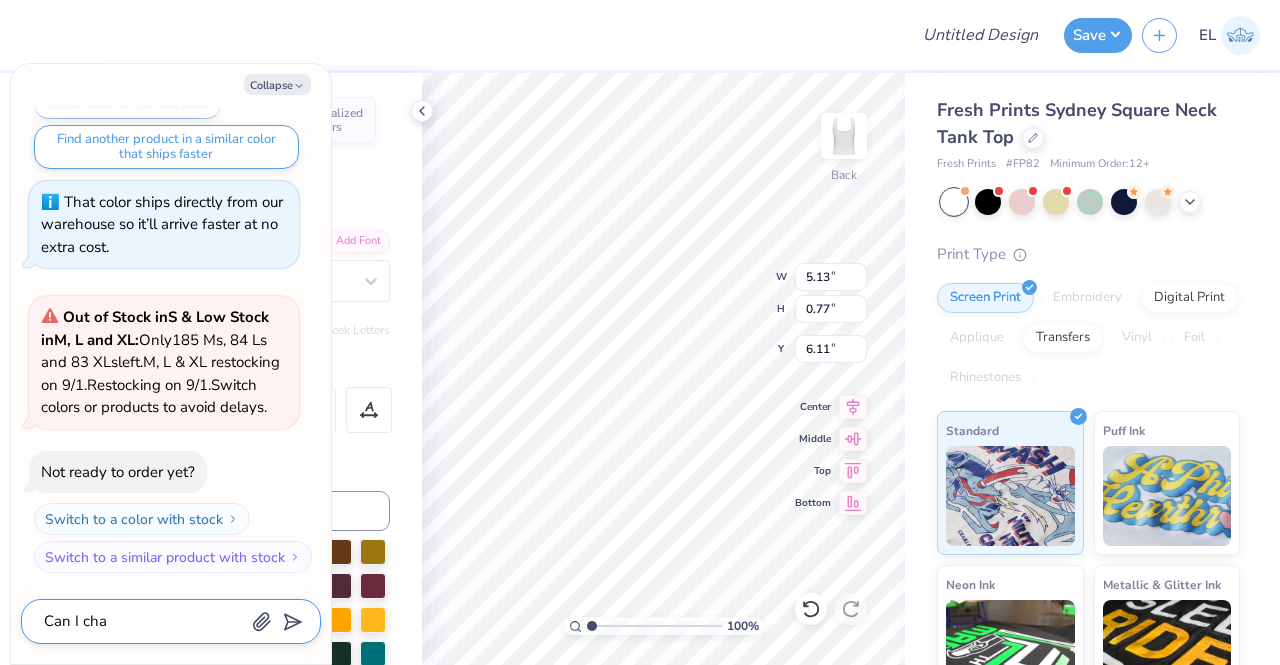 type on "x" 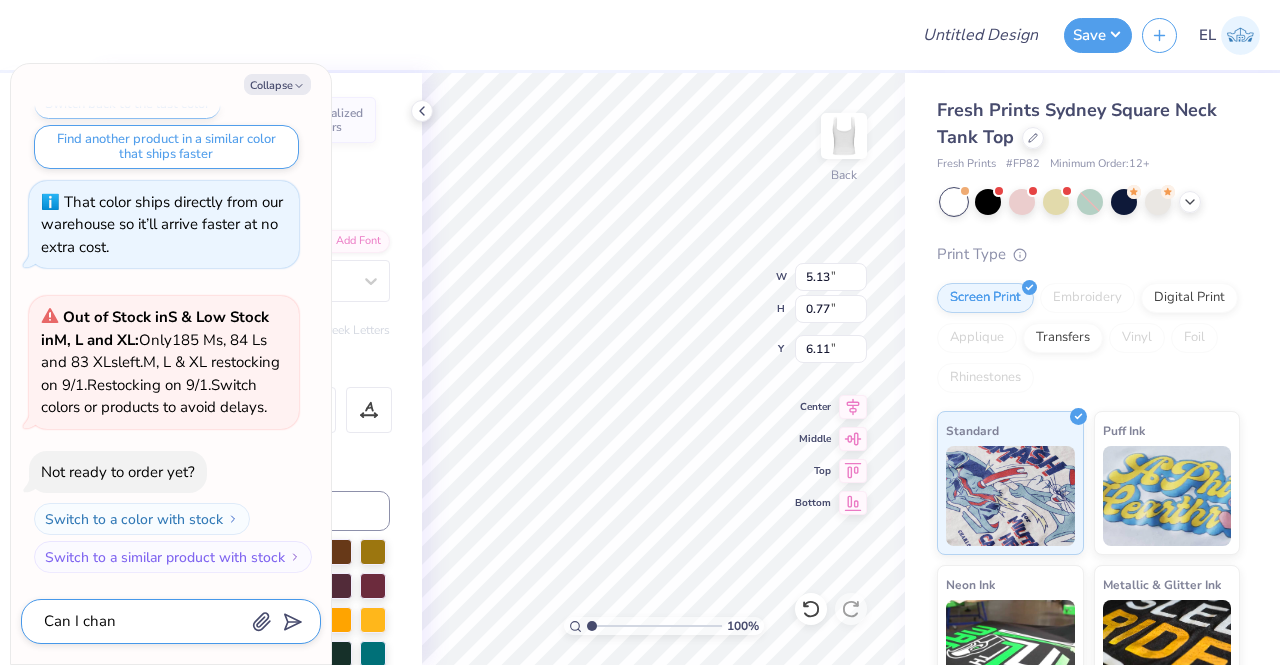type on "Can I chang" 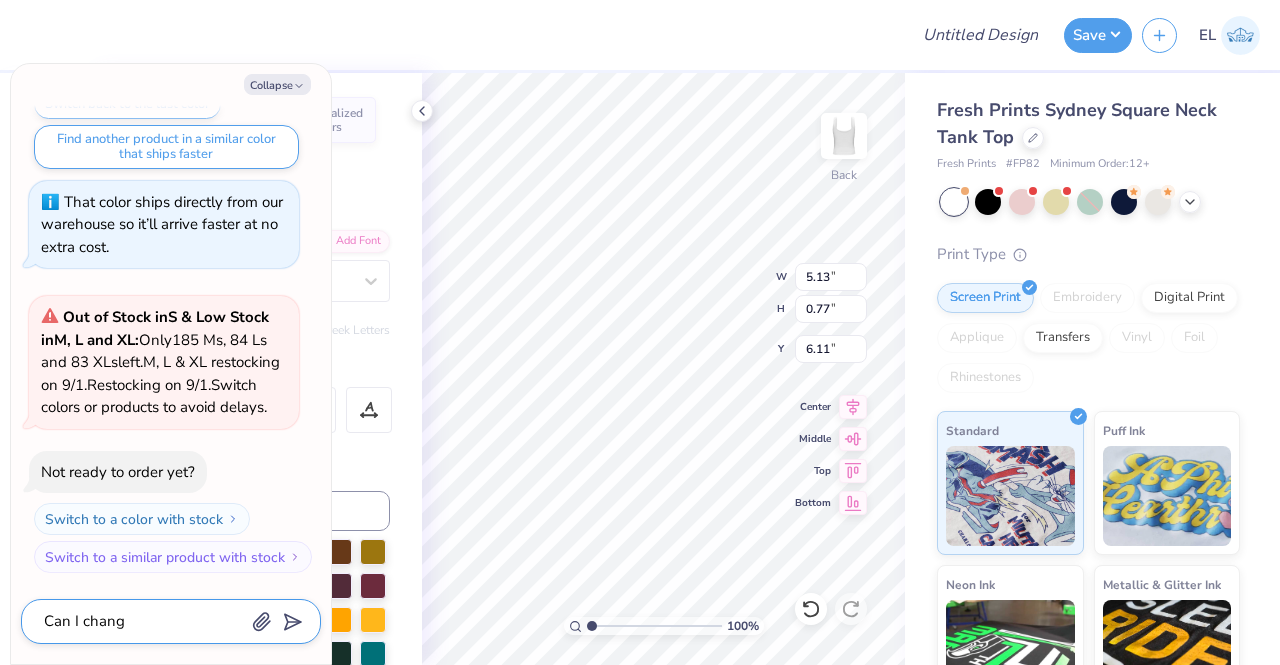 type on "x" 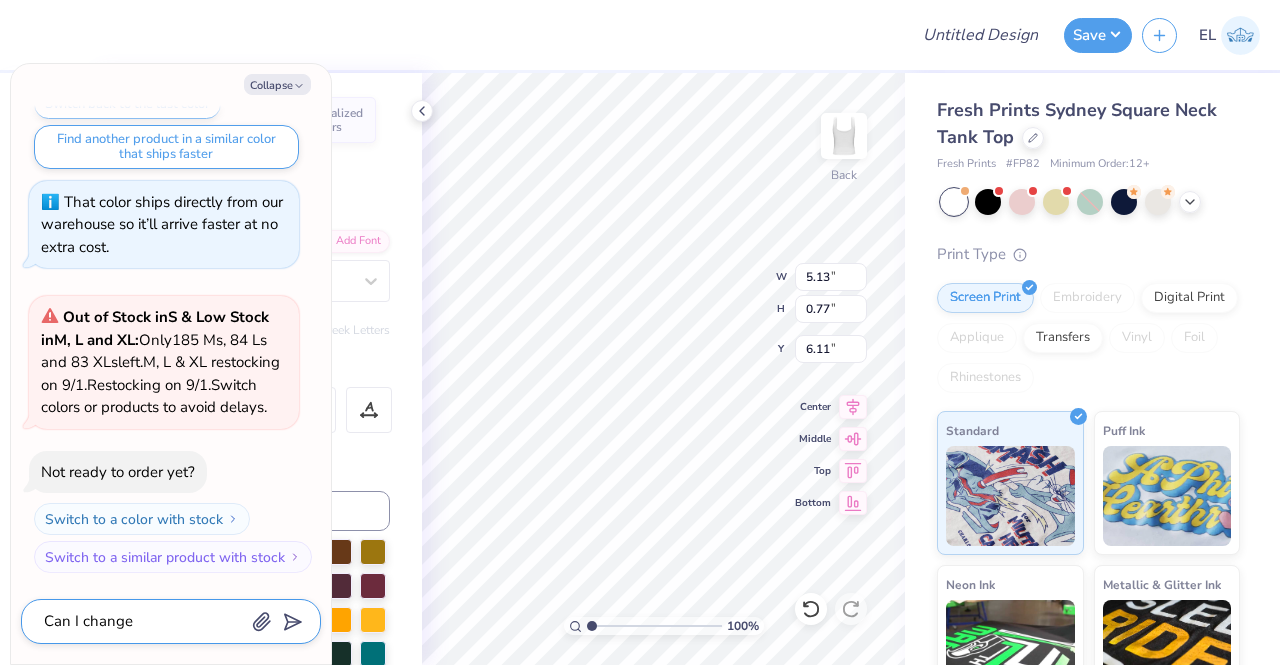 type on "x" 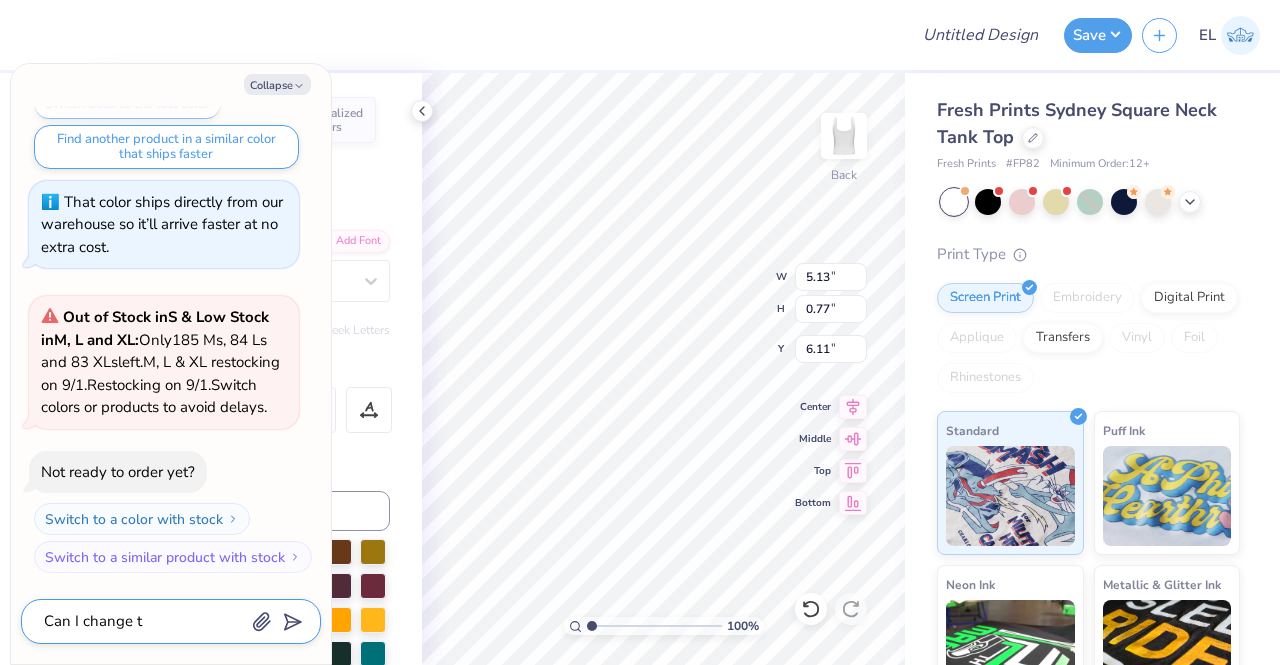 type on "x" 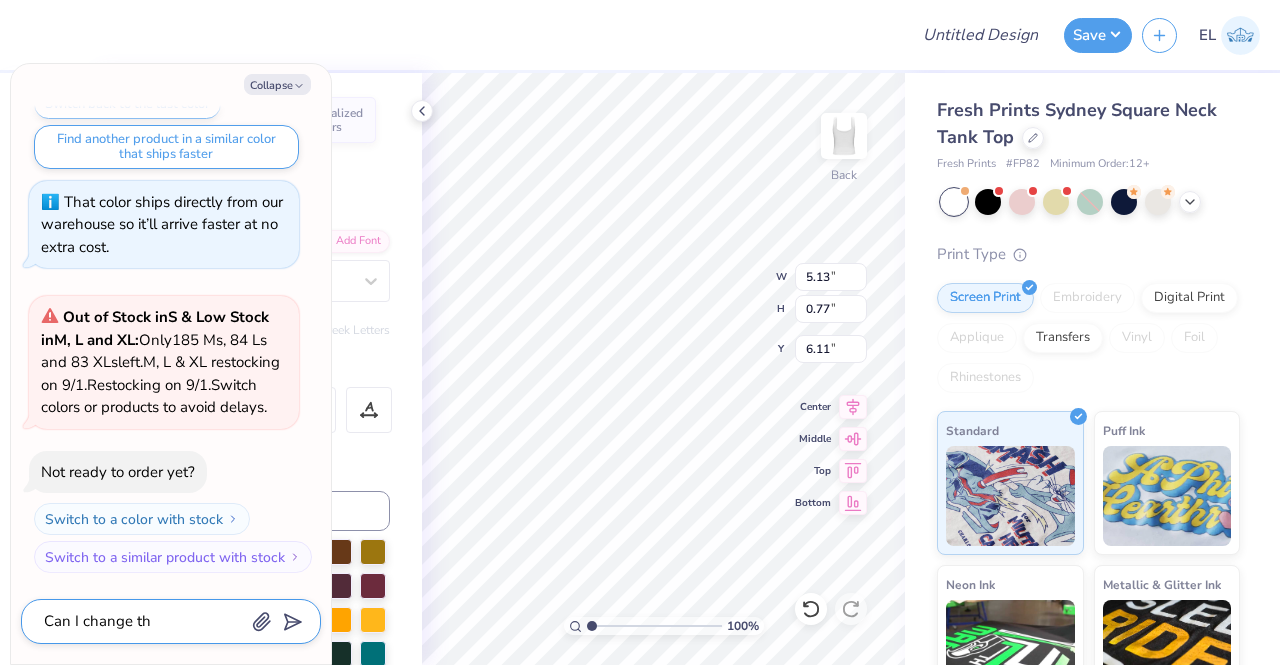 type on "x" 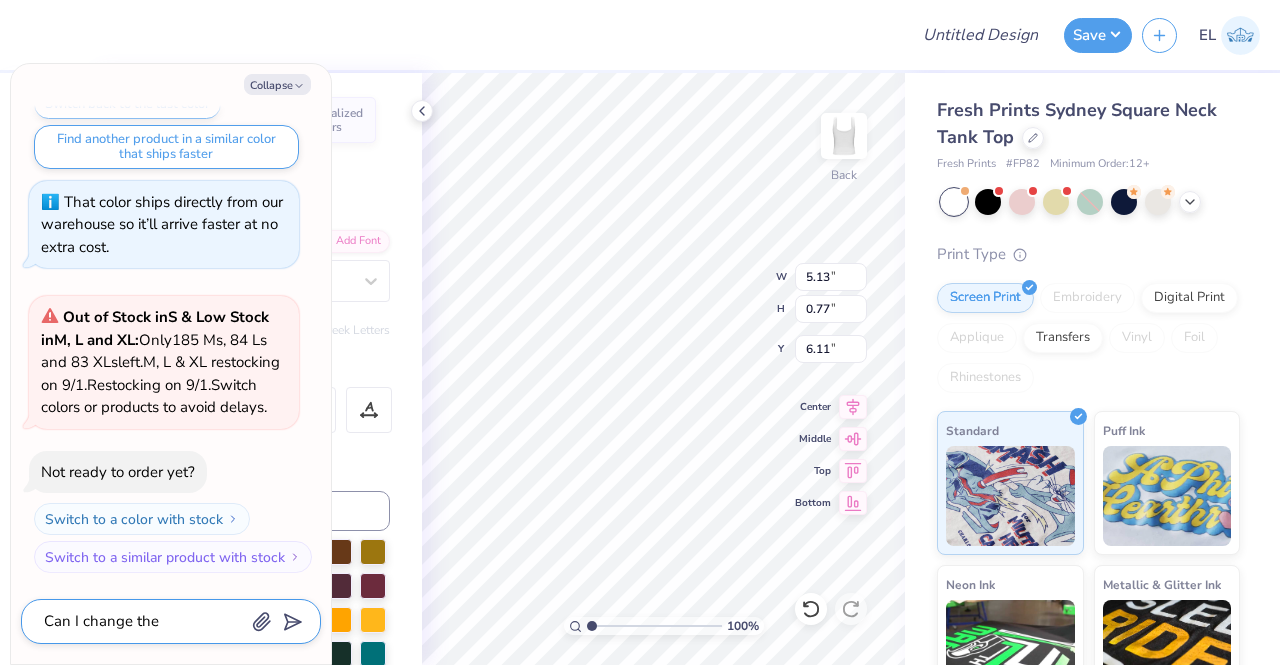 type on "x" 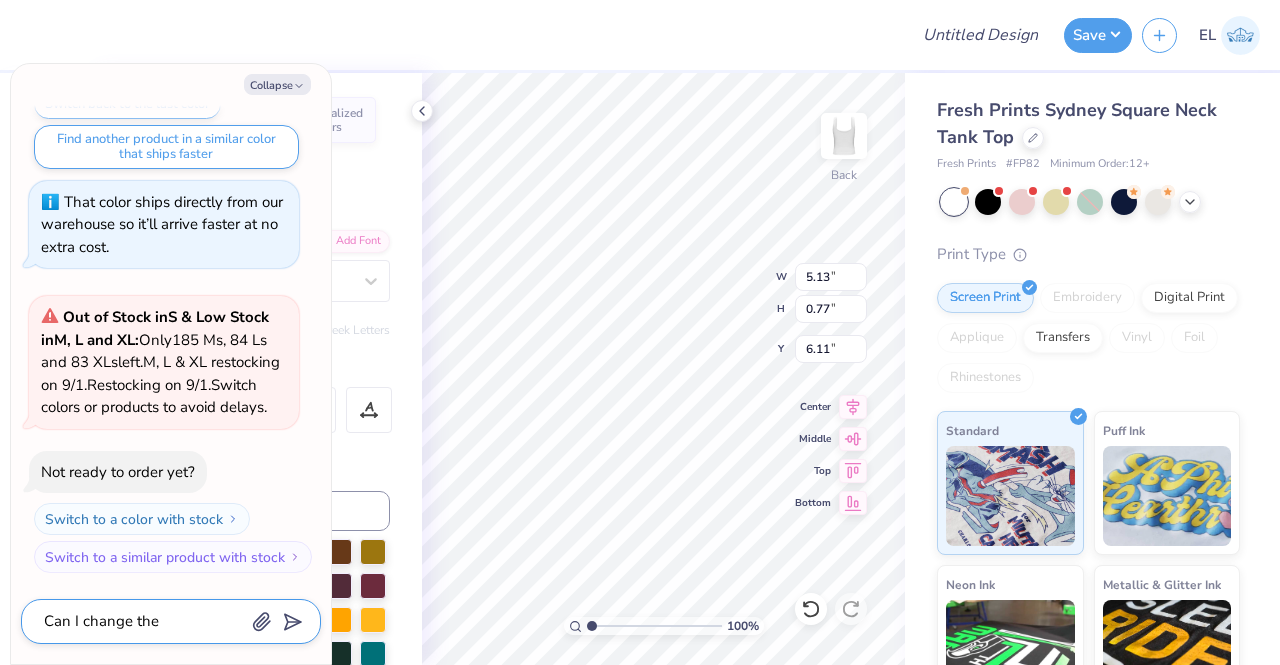 type on "x" 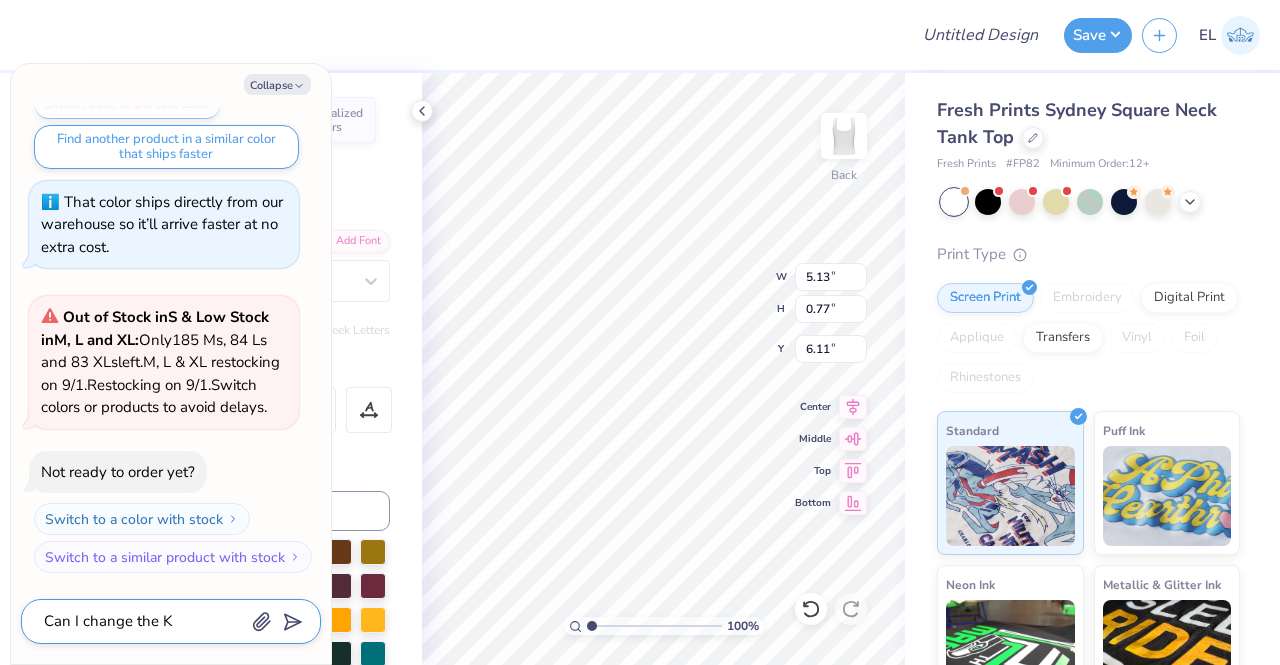 type on "x" 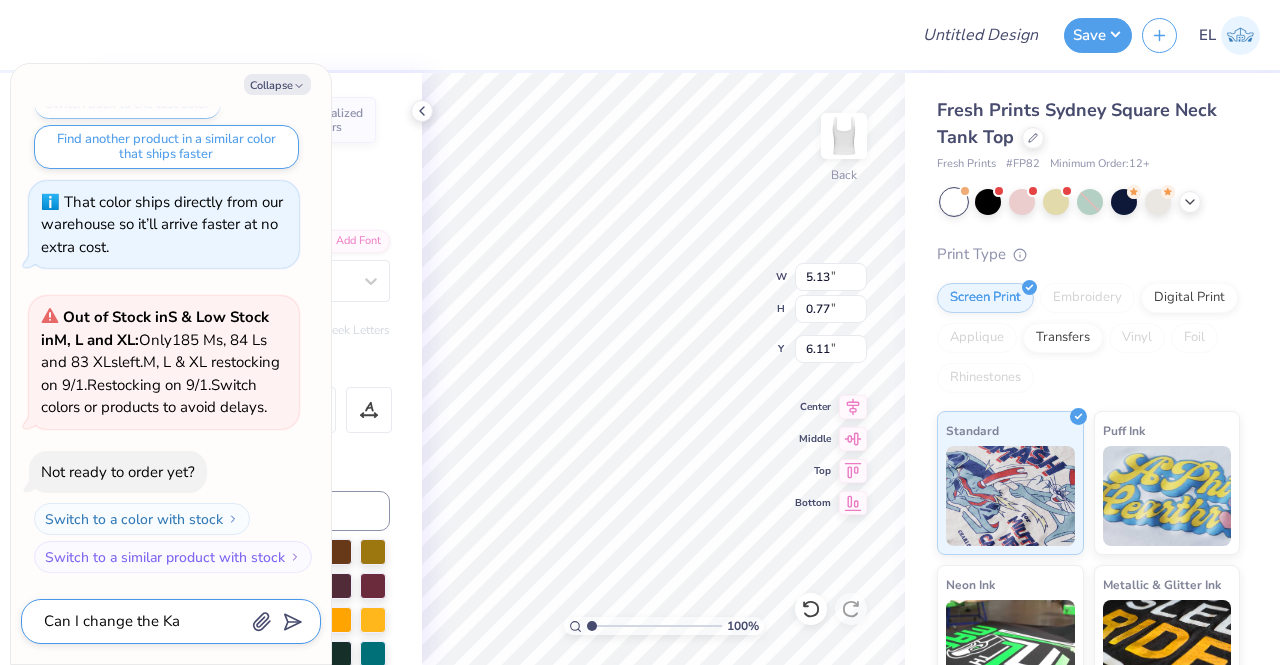 type on "x" 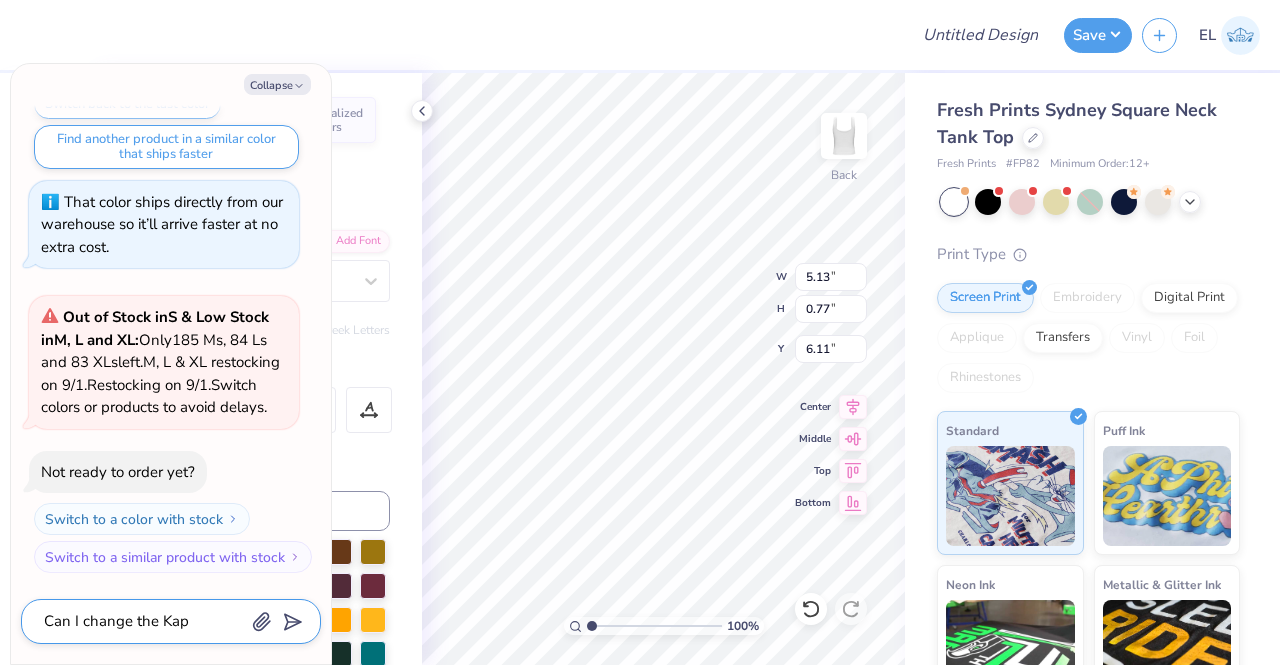type on "x" 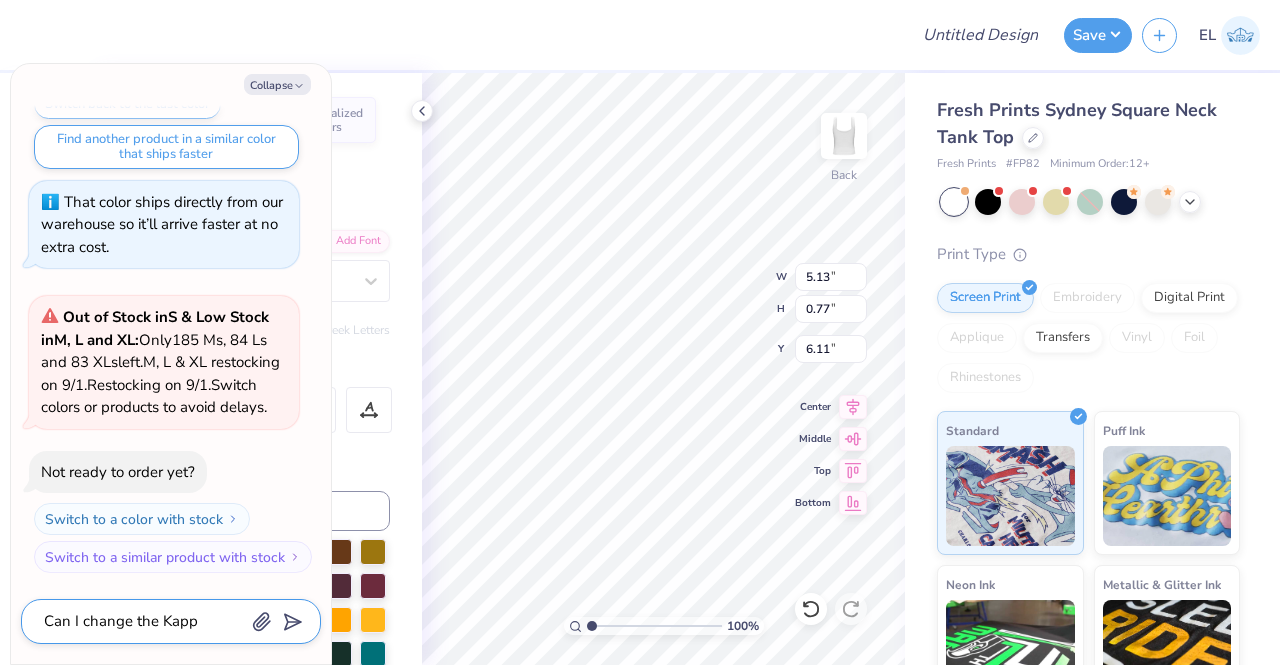 type on "x" 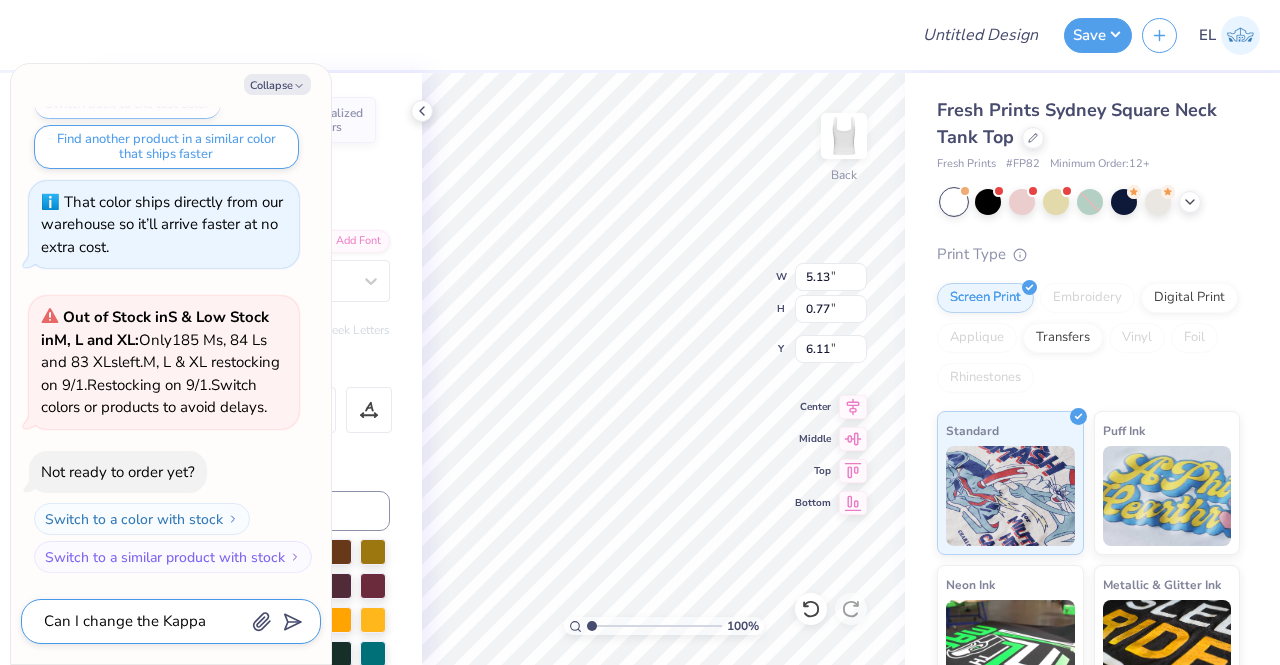type on "x" 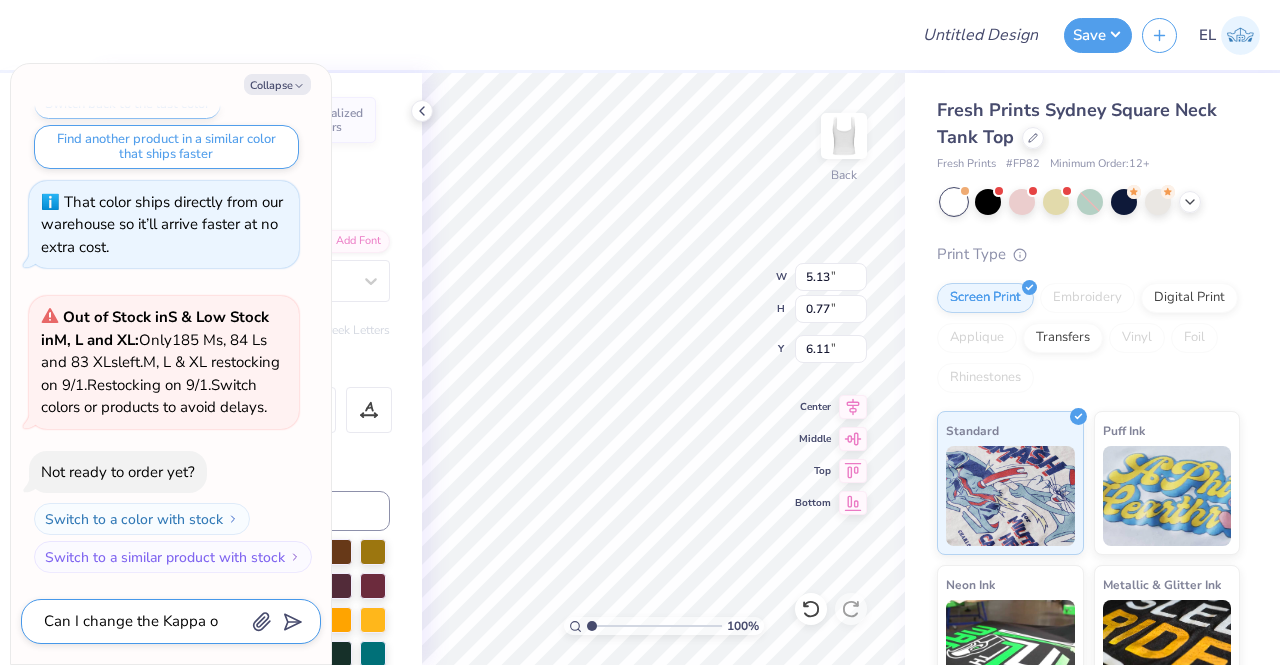 type on "x" 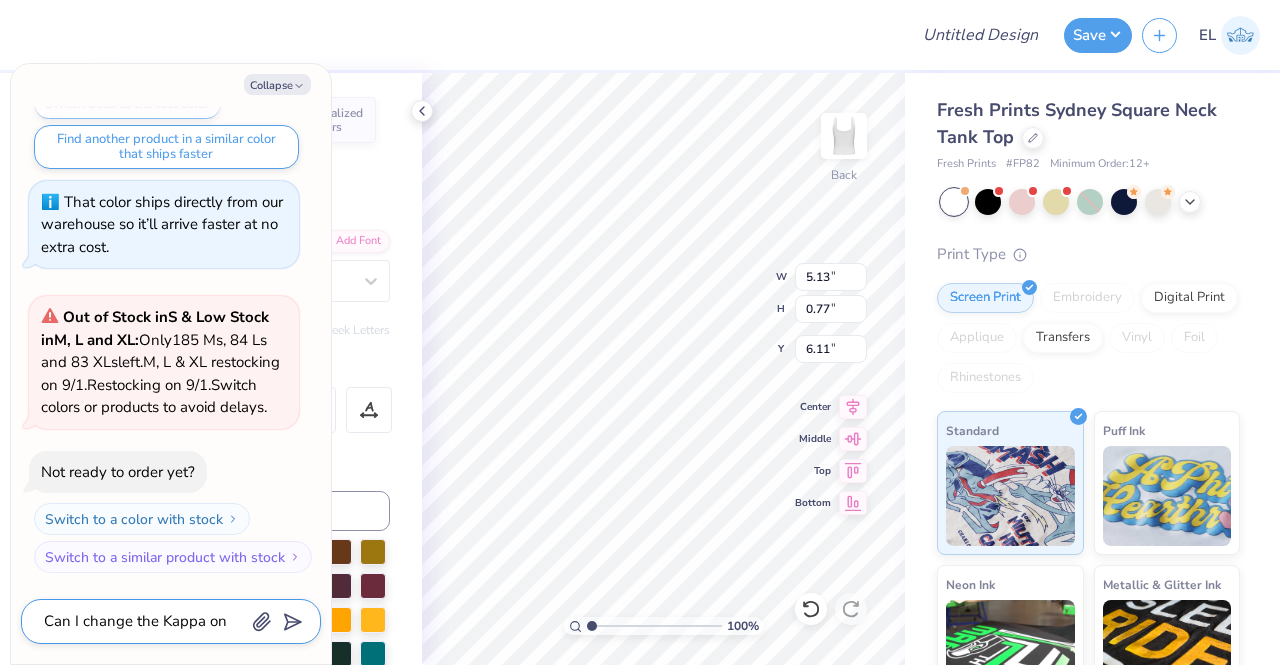 type on "x" 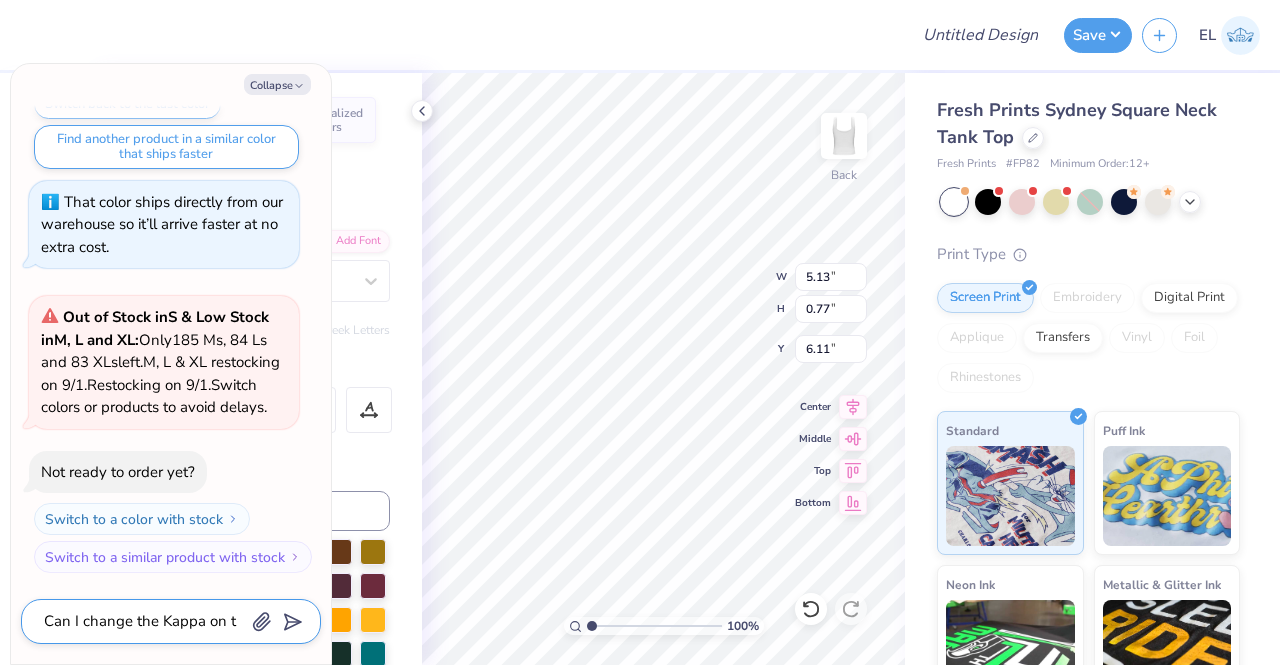 type on "x" 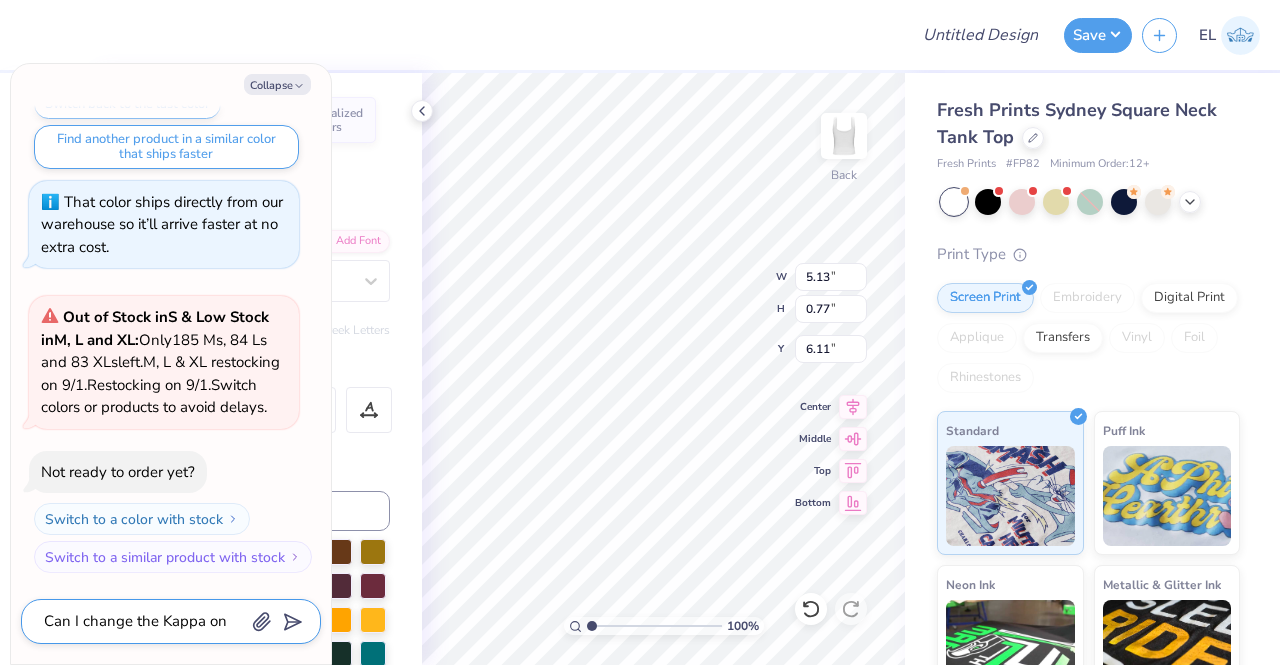 type on "x" 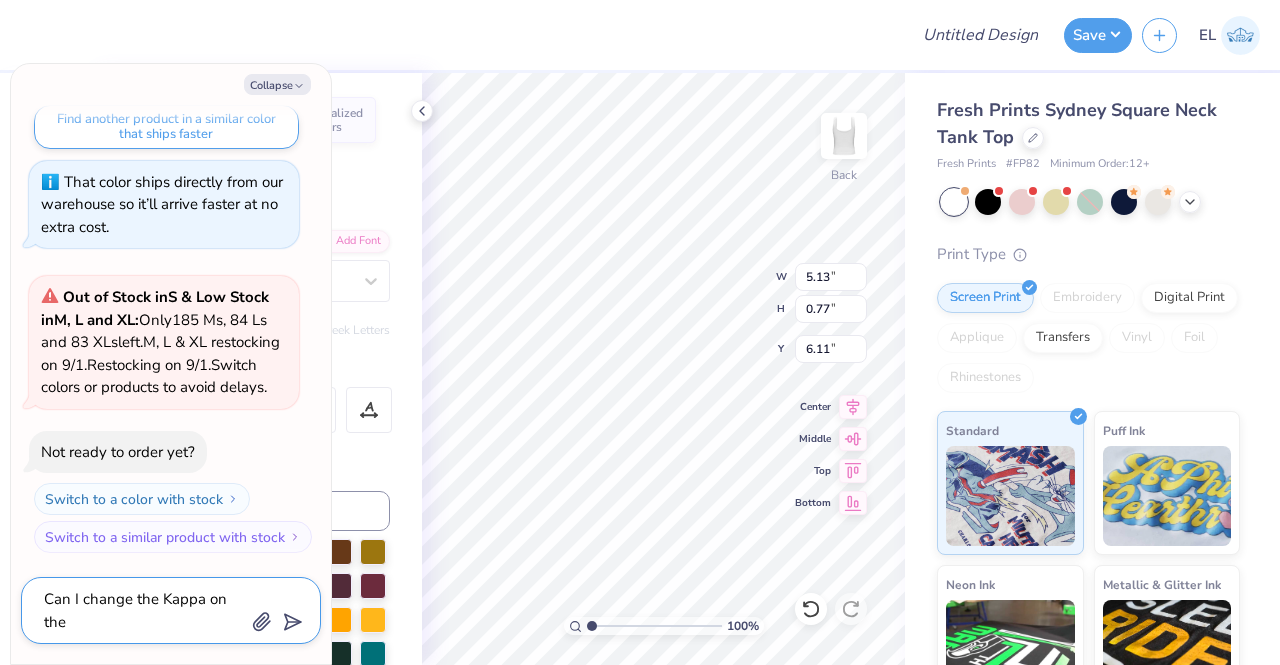 type on "x" 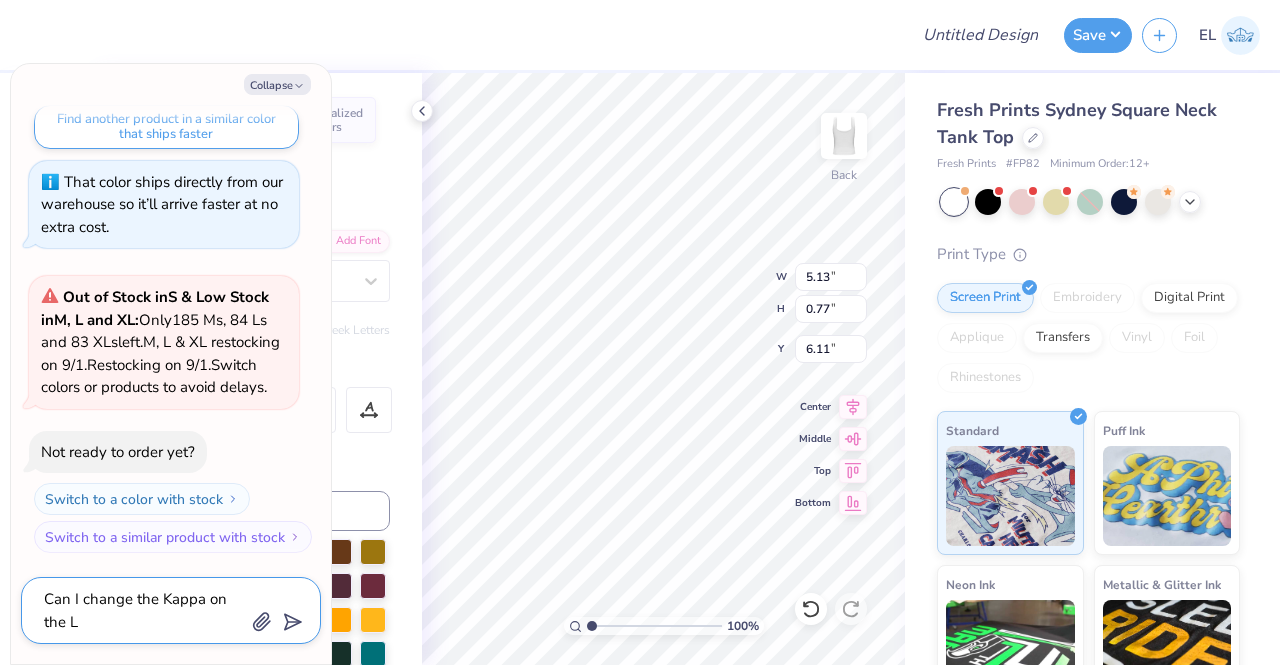 type on "x" 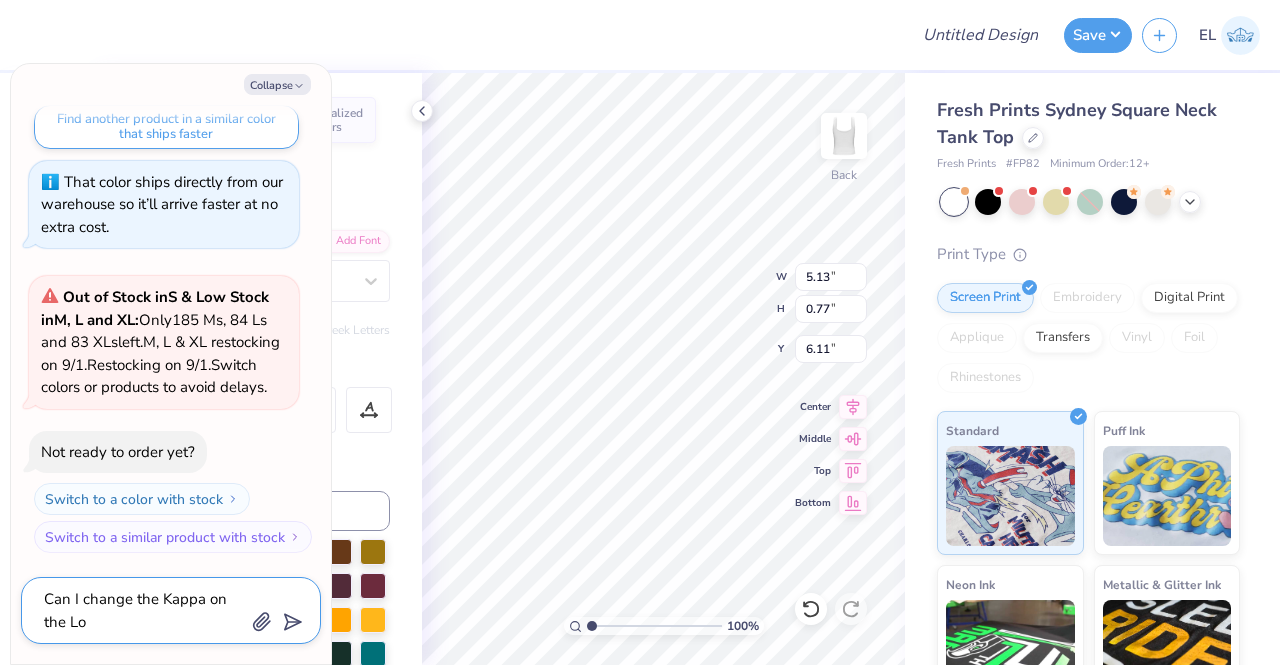 type on "Can I change the Kappa on the Log" 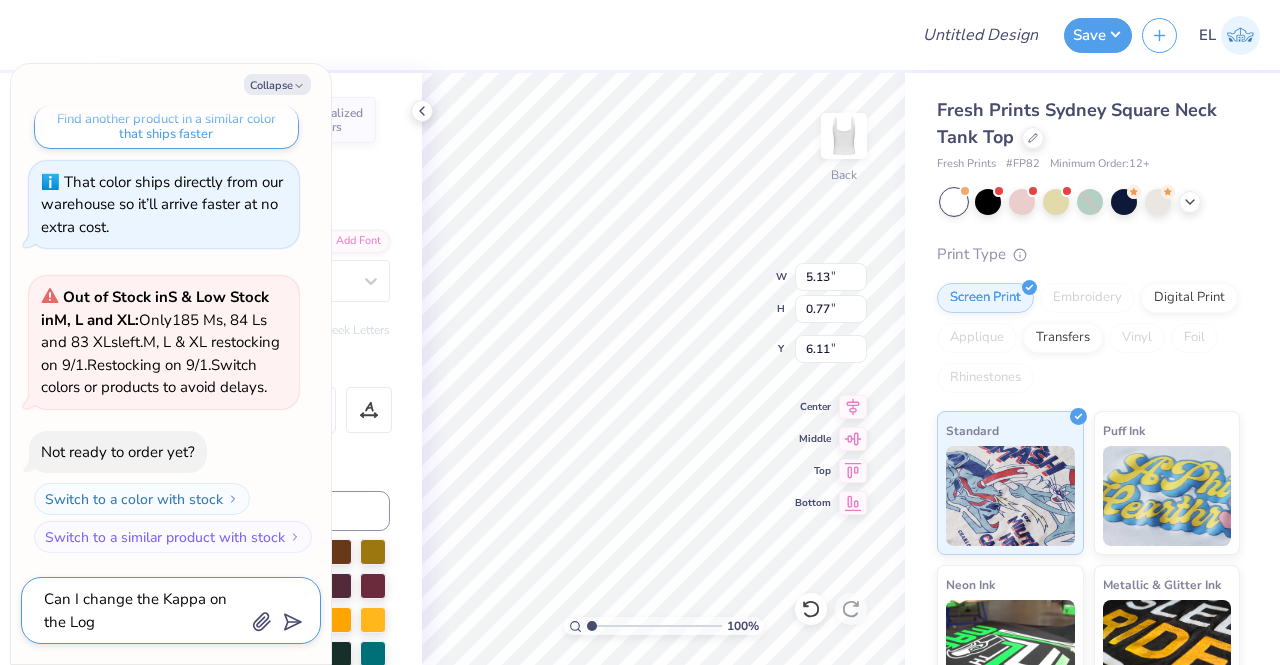 type on "x" 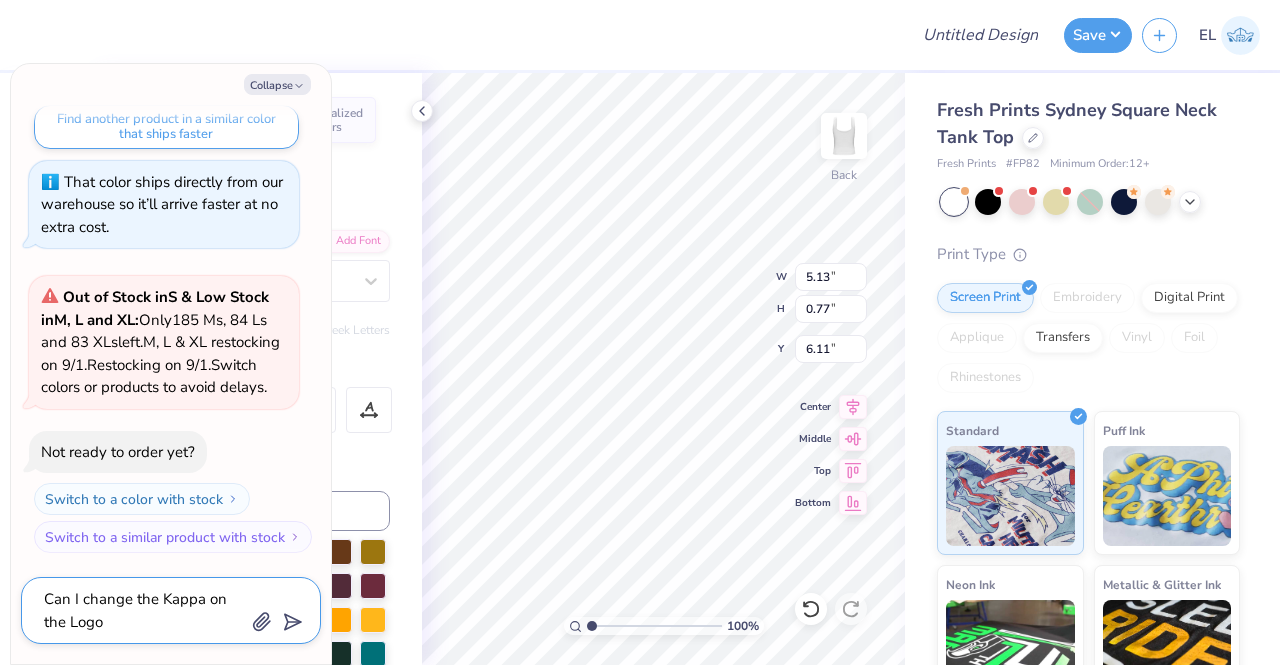 type on "x" 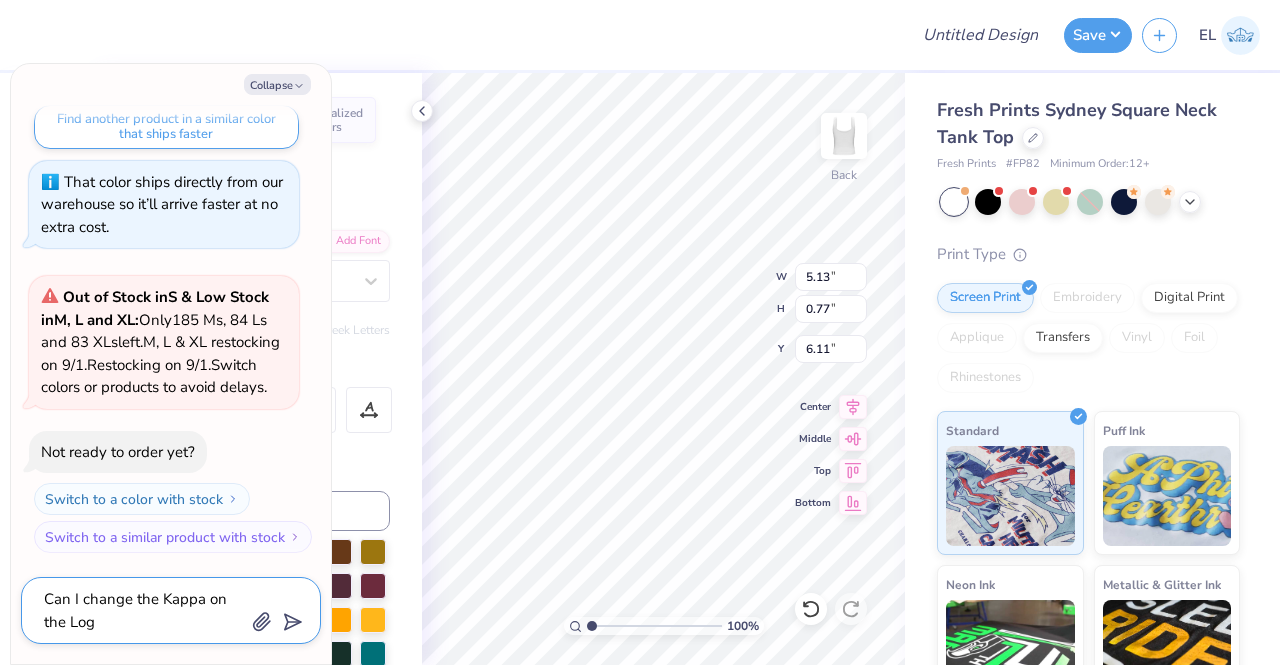 type on "x" 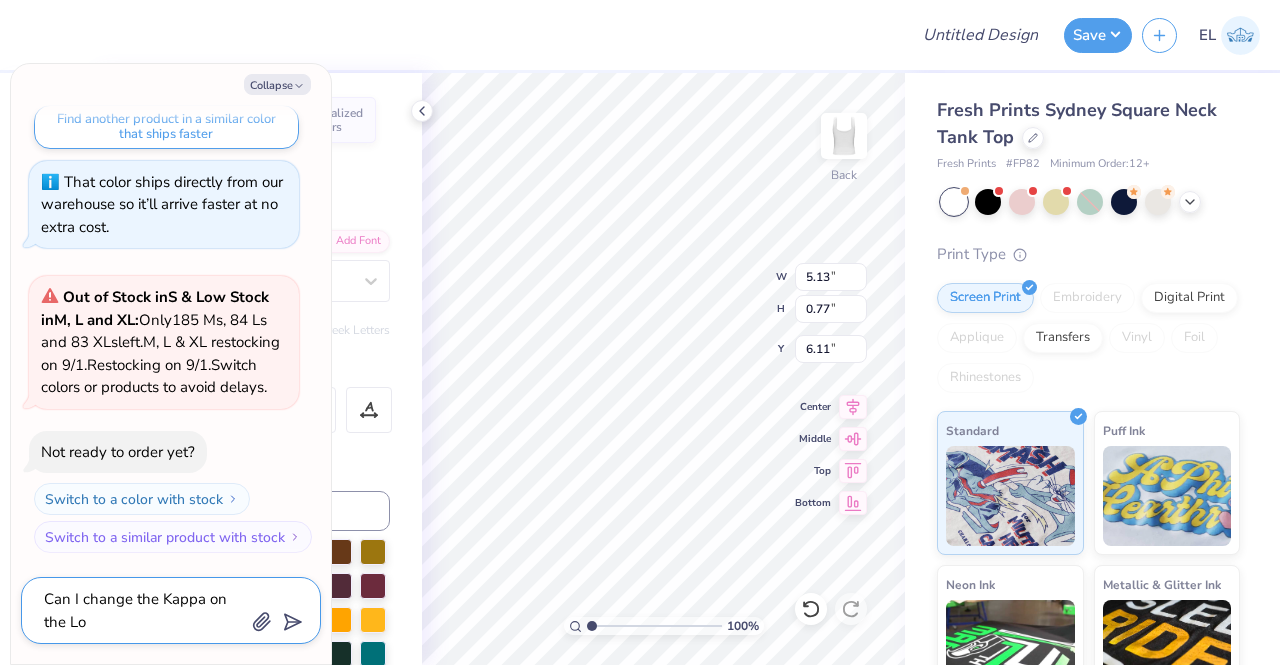 type on "x" 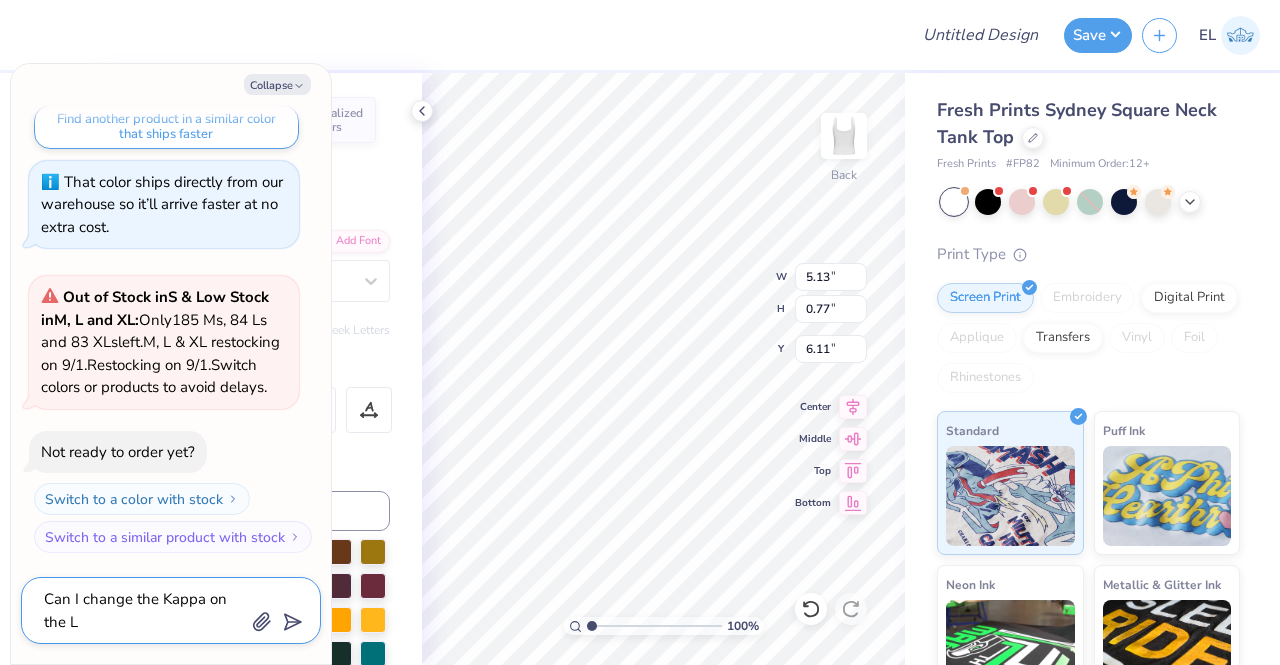 type on "x" 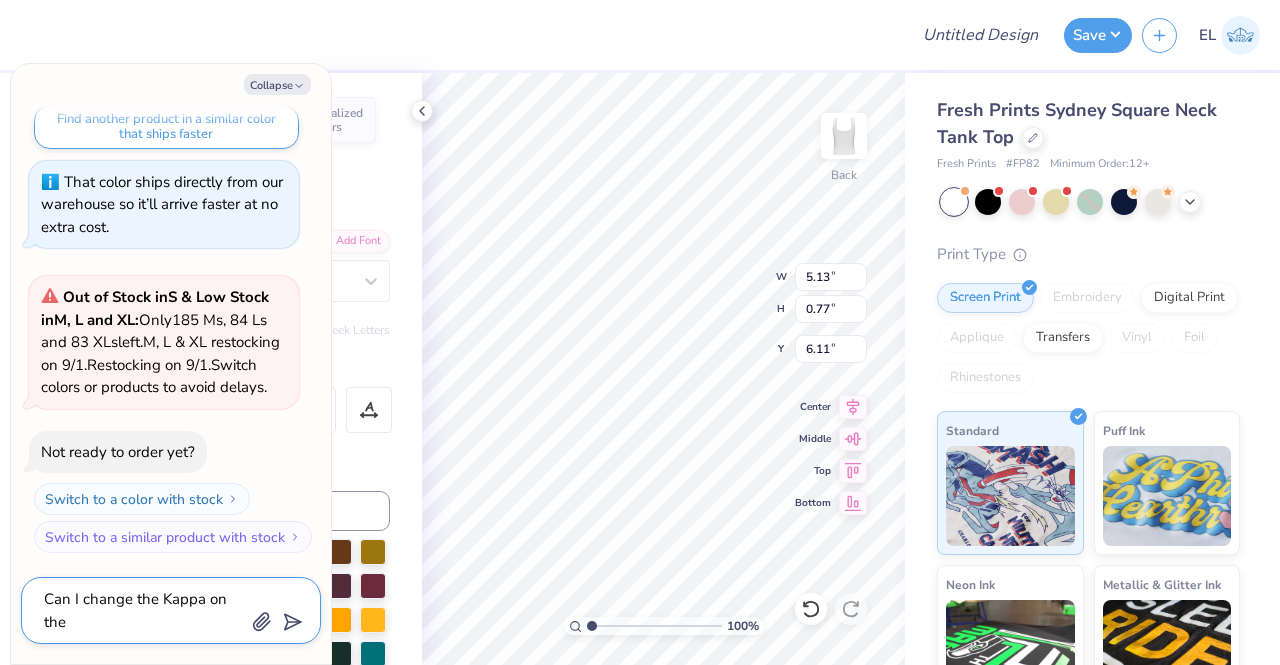 type on "x" 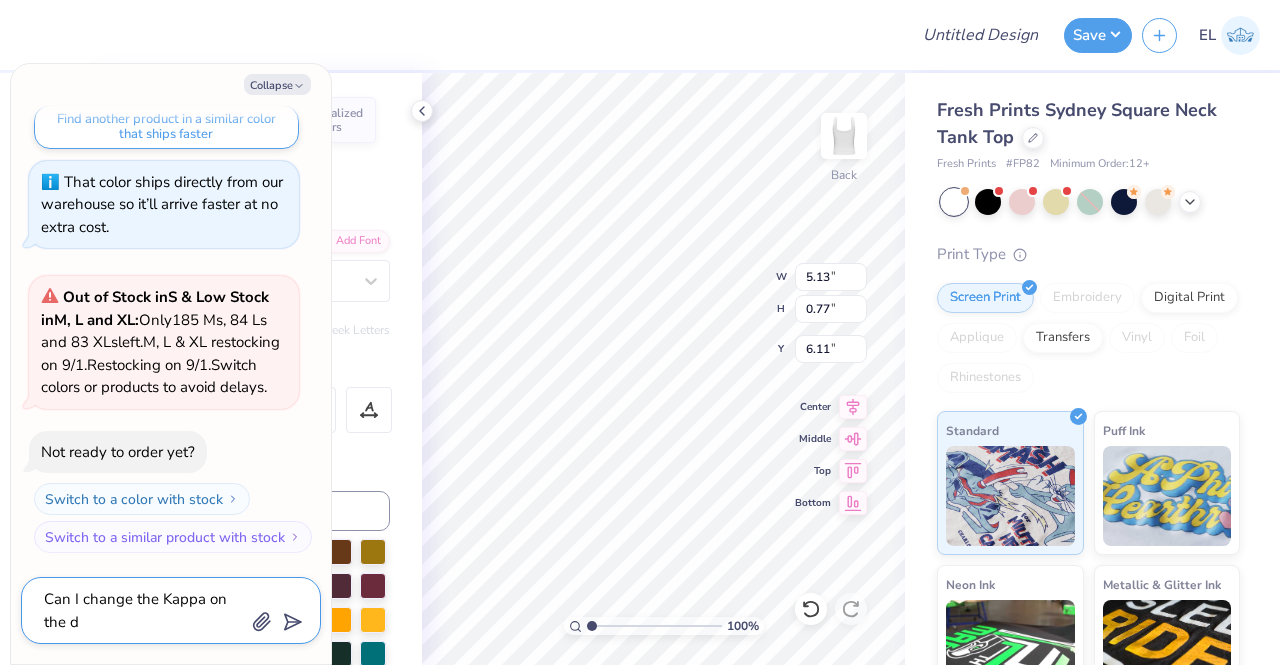 type on "x" 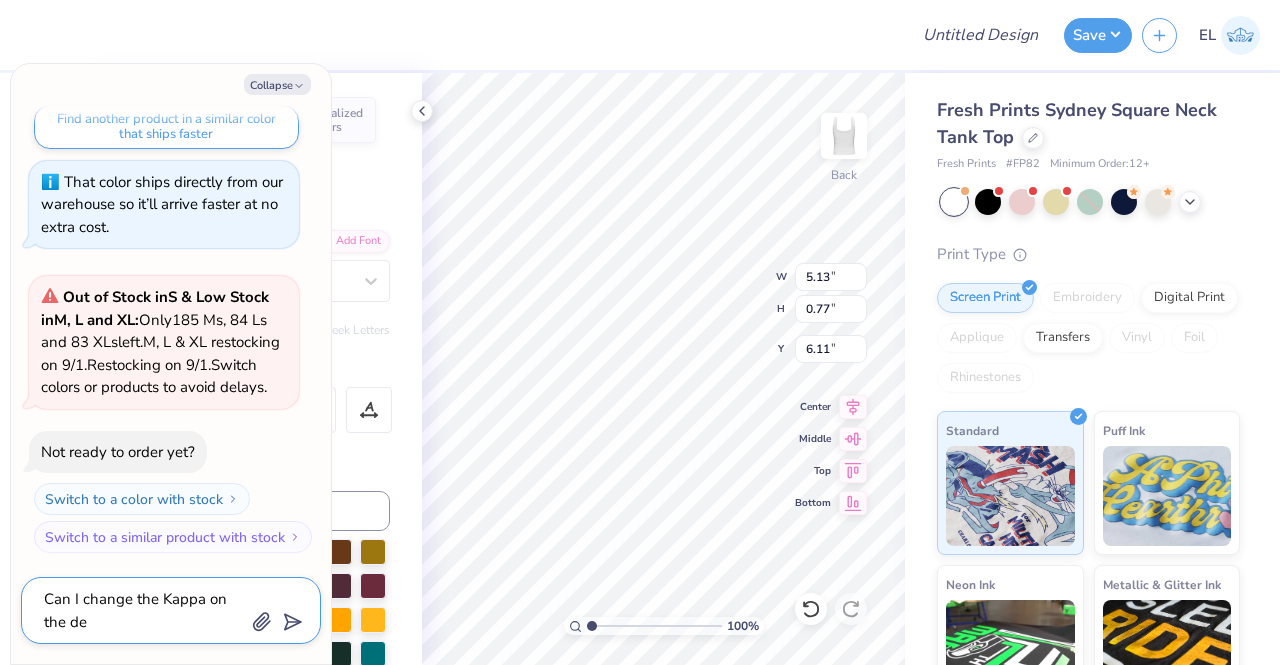 type on "x" 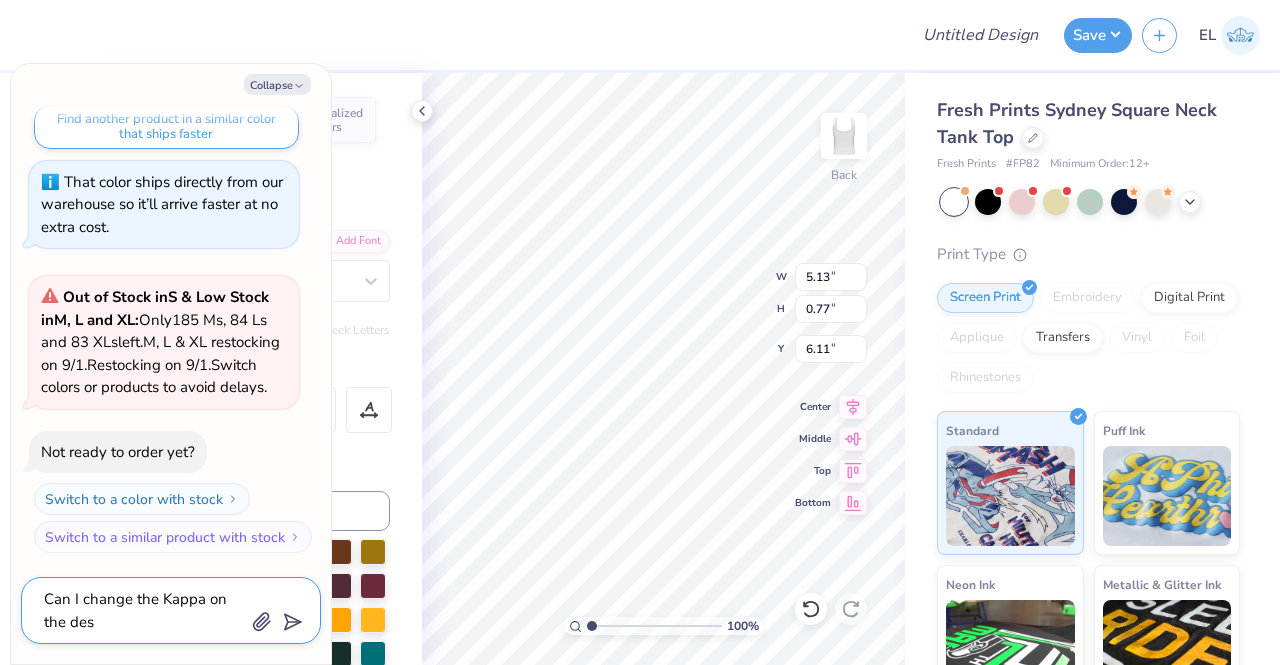 type on "x" 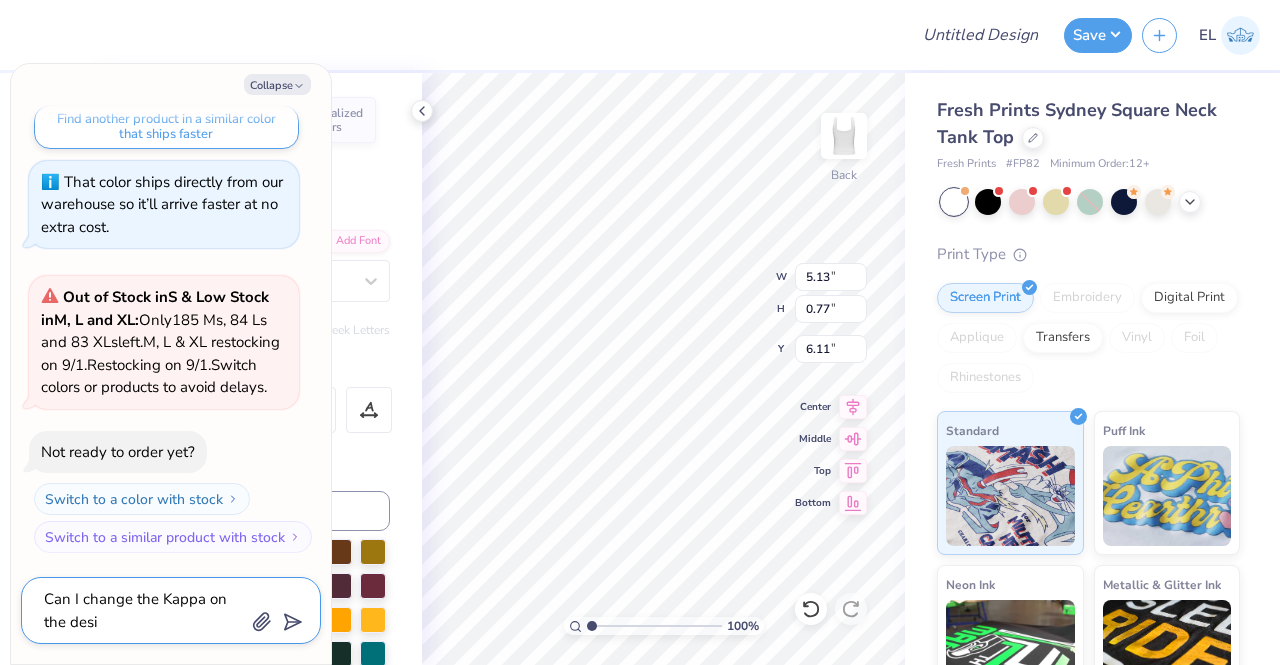 type on "x" 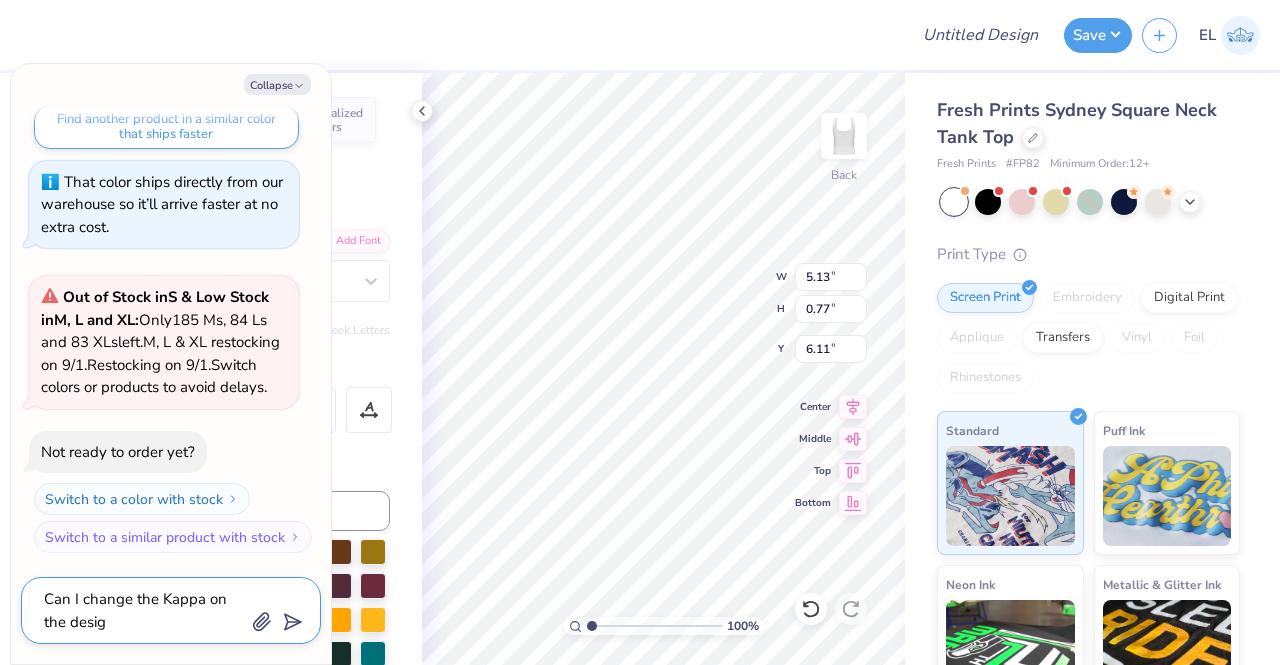type on "x" 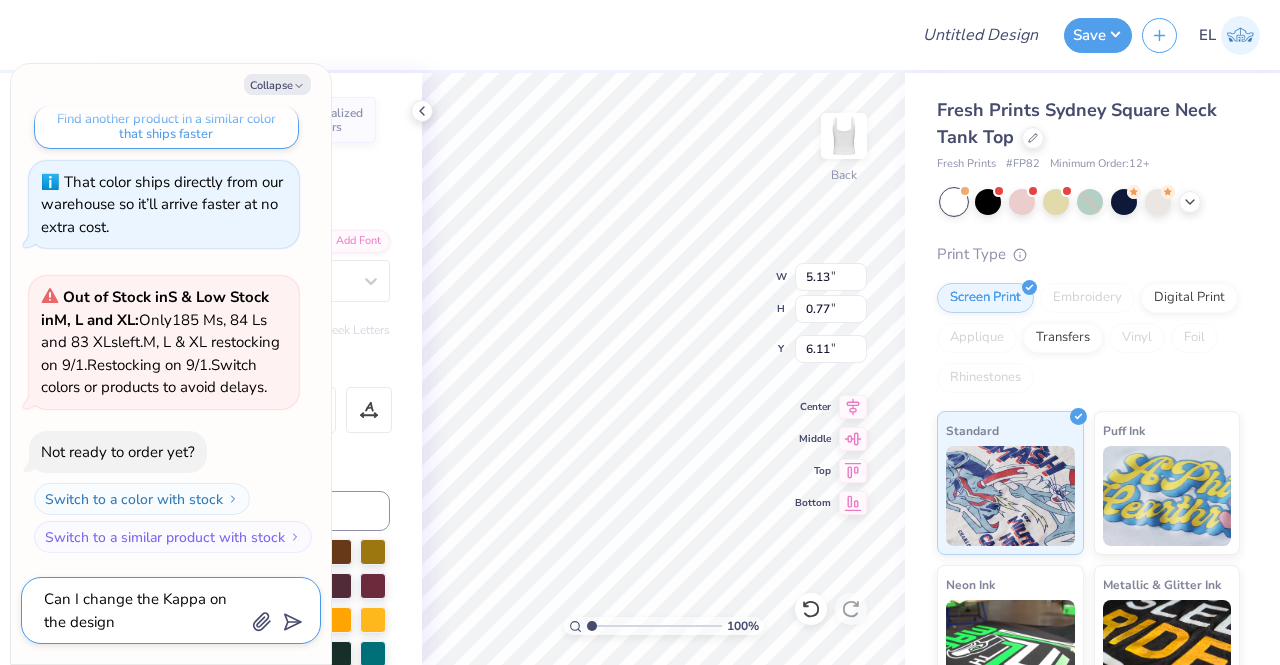 type on "x" 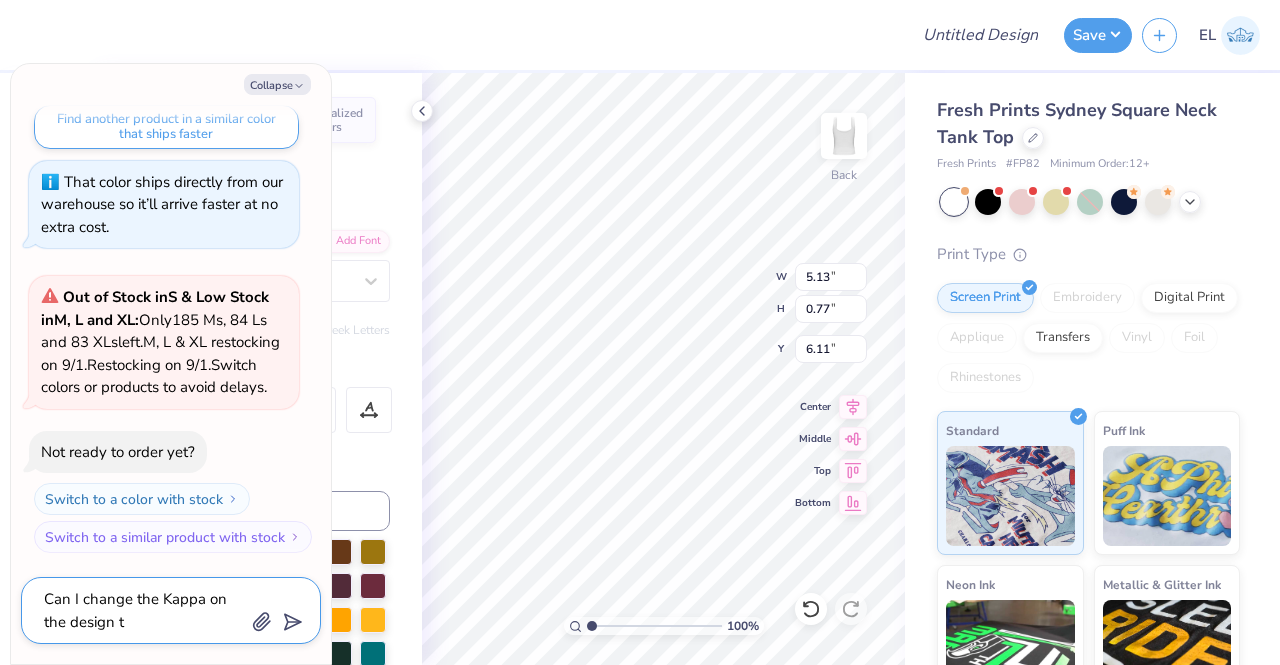 type on "x" 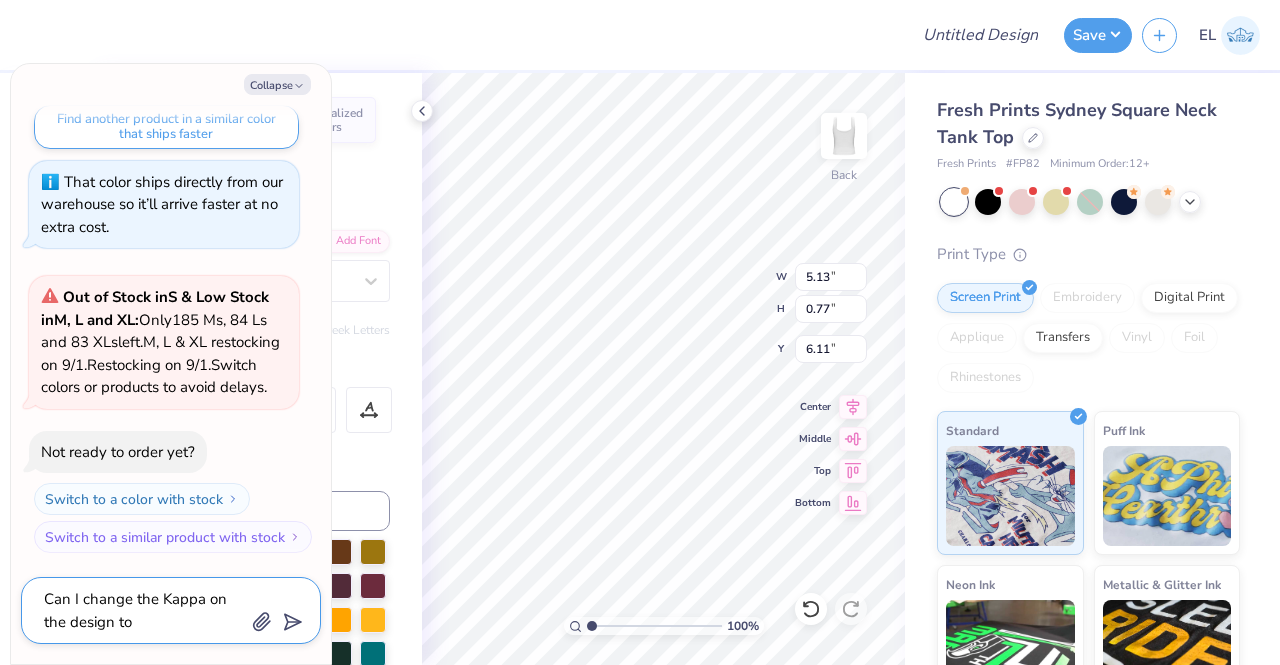 type on "x" 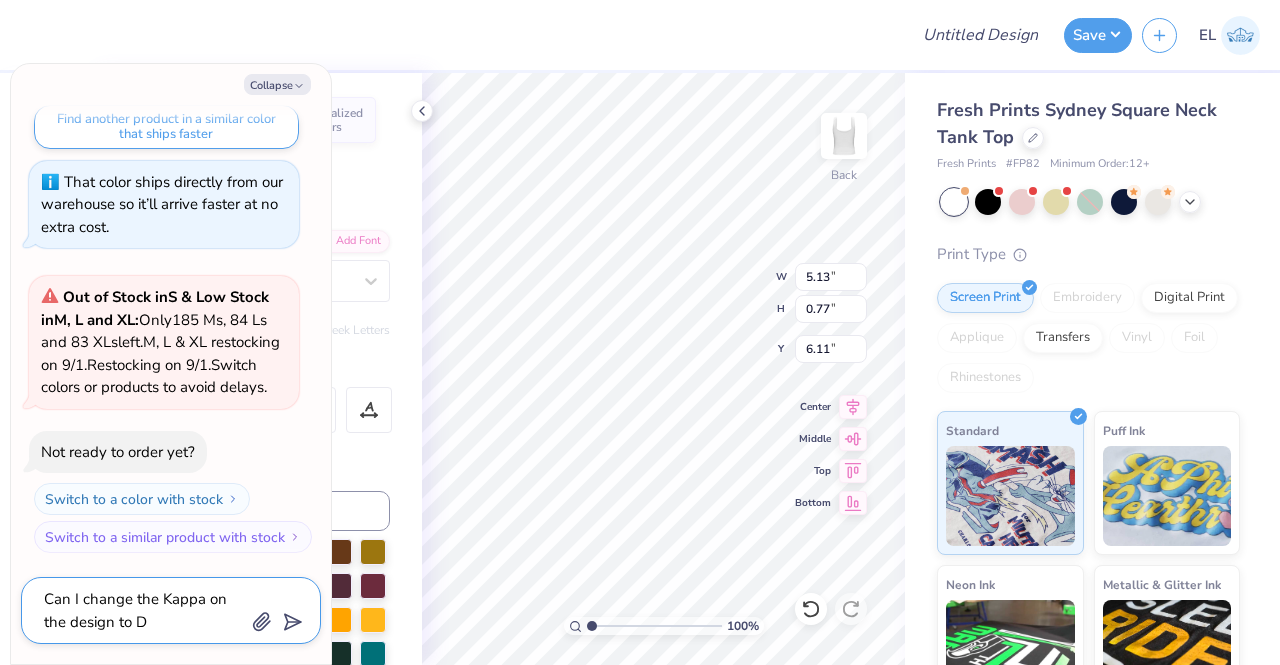 type on "x" 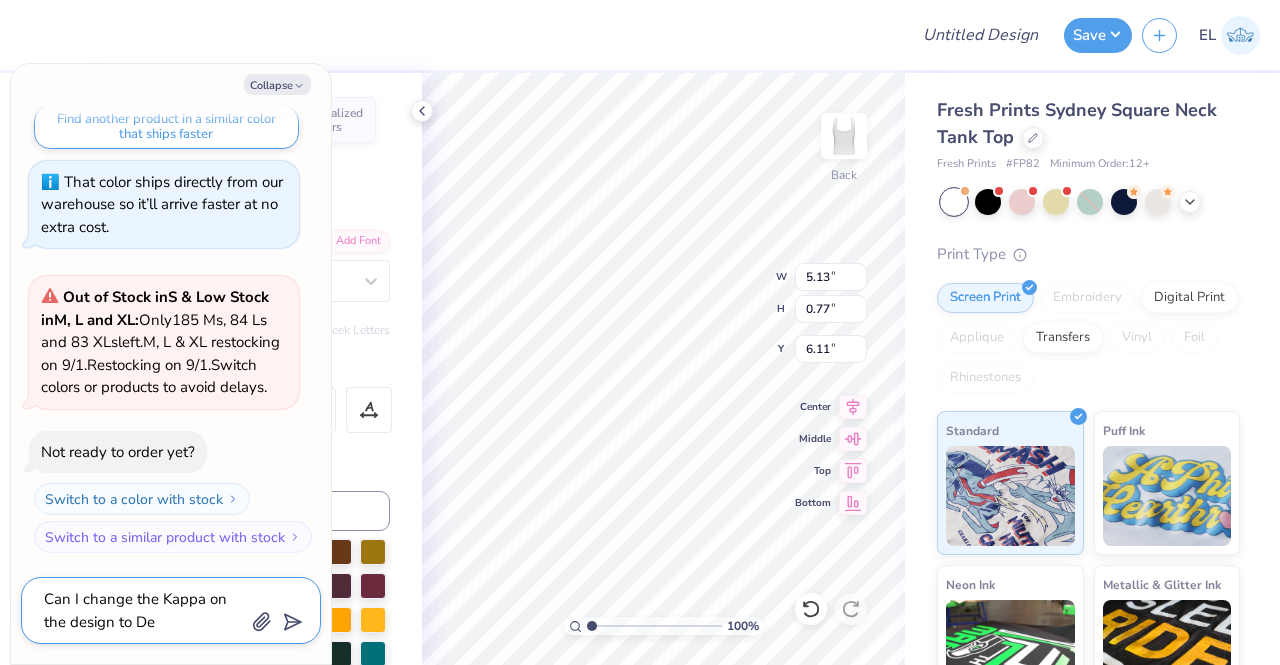type on "x" 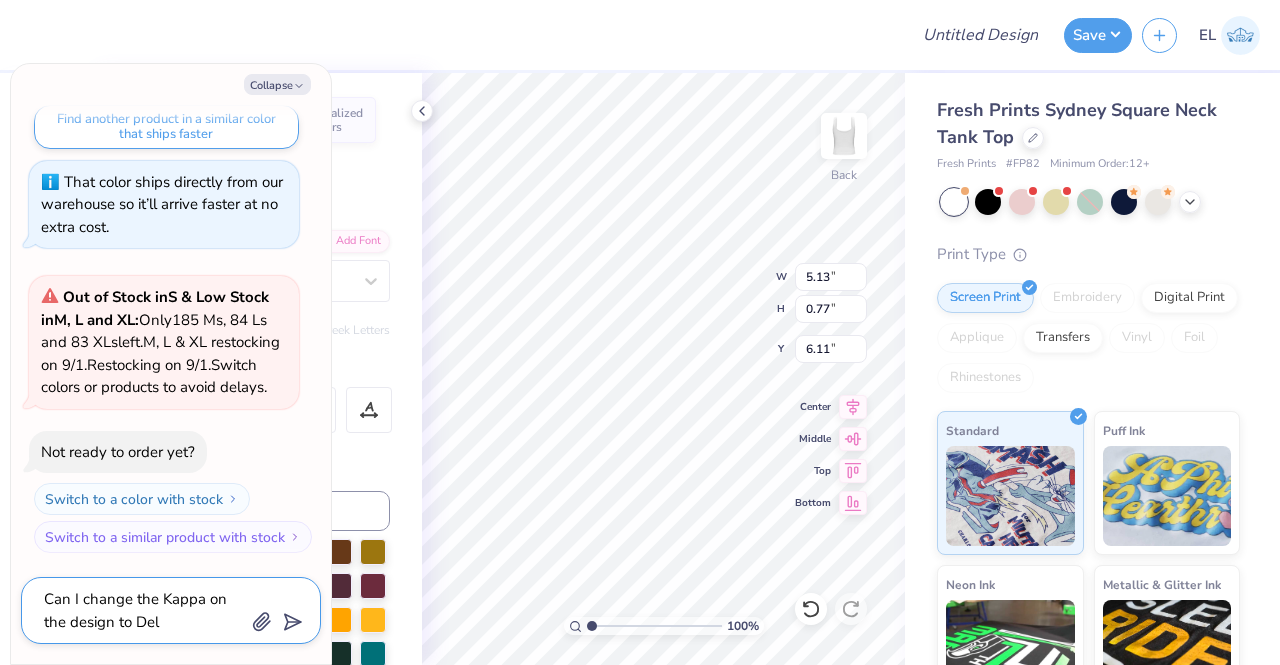 type on "x" 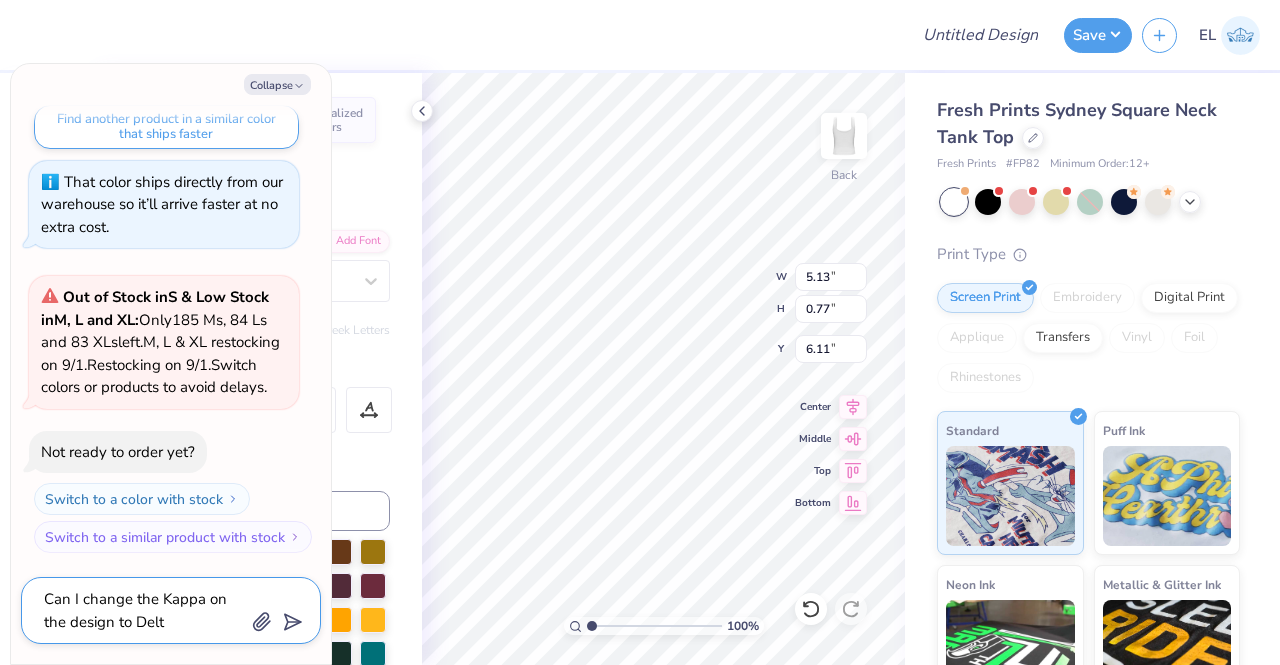 type on "x" 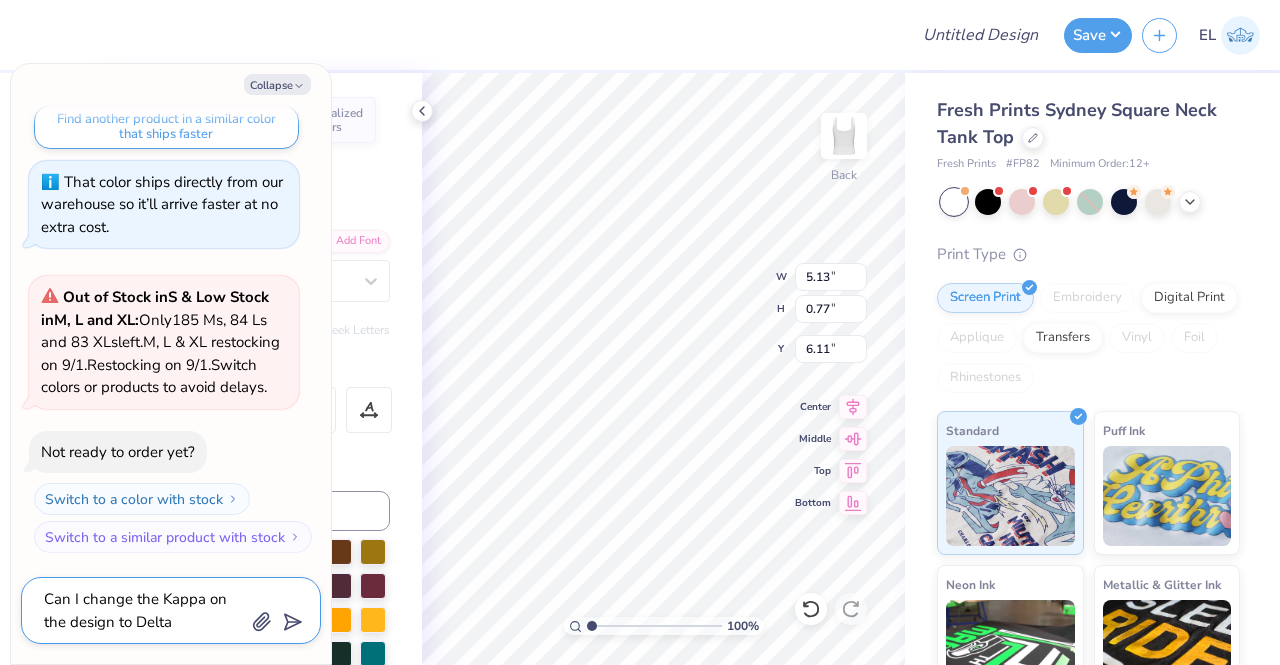 type on "Can I change the Kappa on the design to Delta" 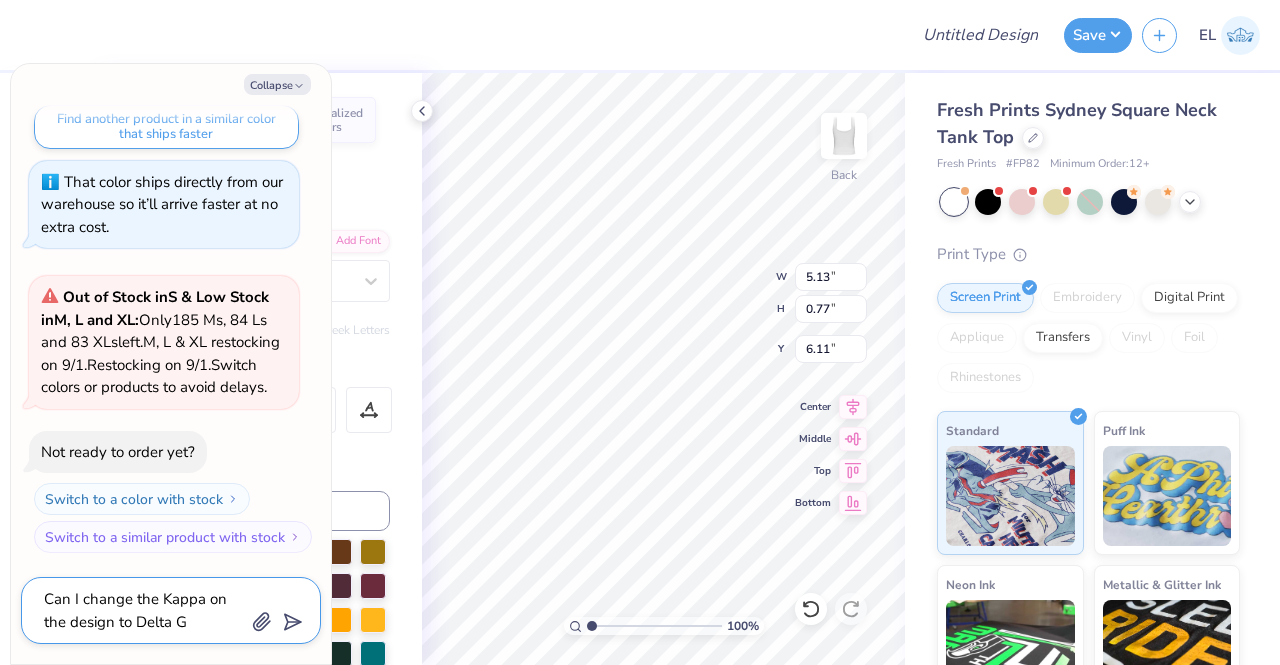 type on "x" 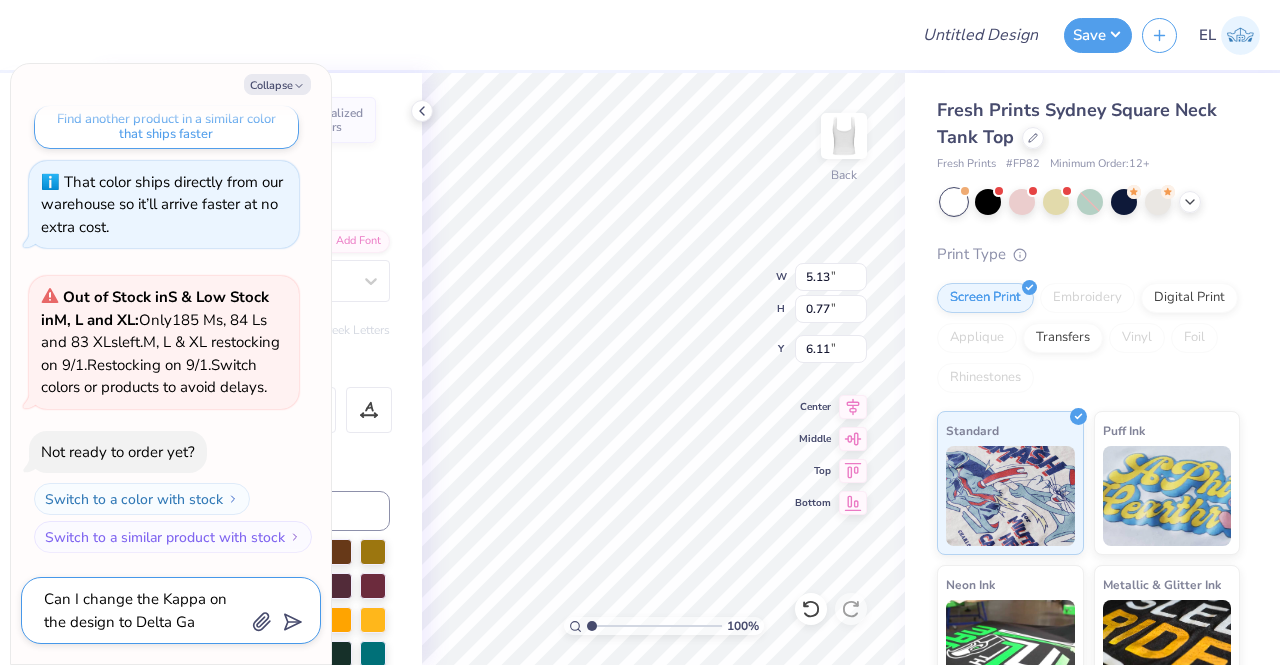 type on "Can I change the Kappa on the design to Delta Gam" 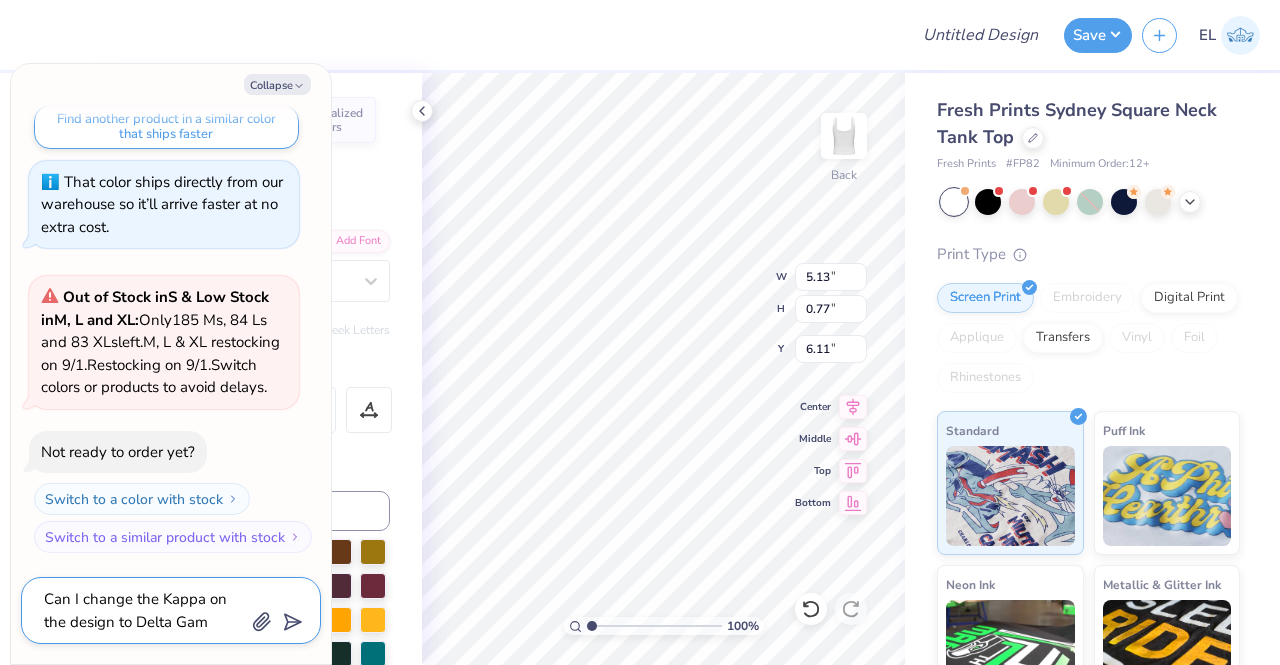 type on "x" 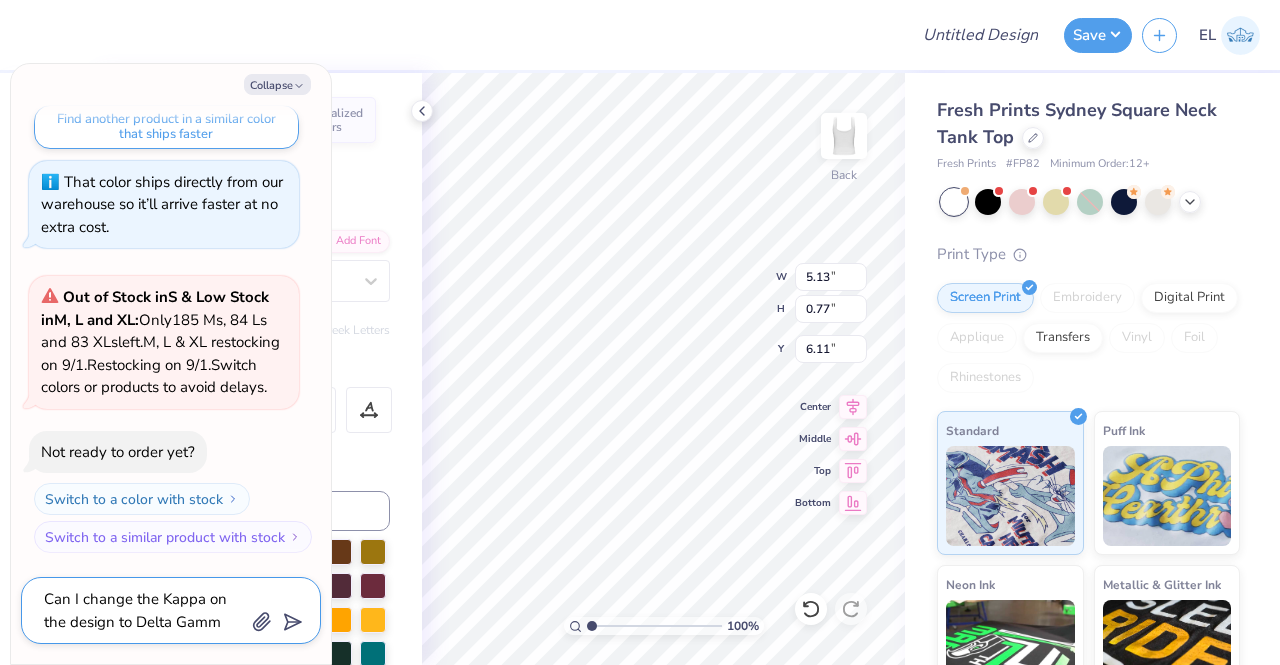 type on "x" 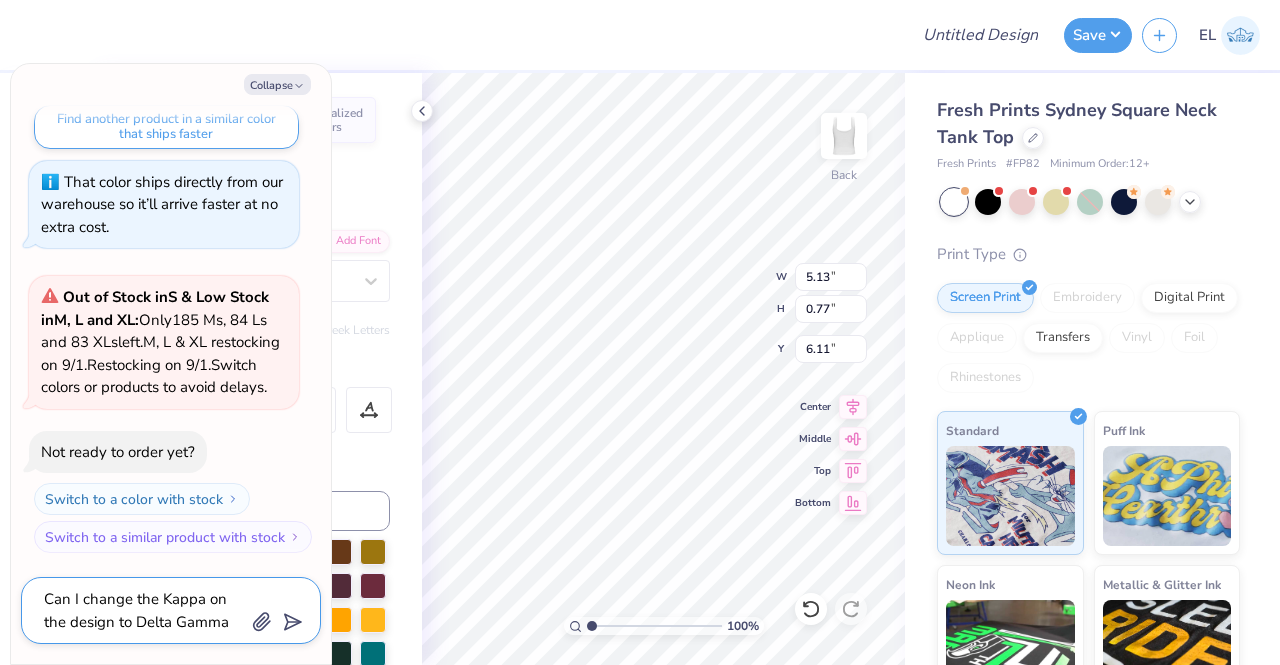 type on "x" 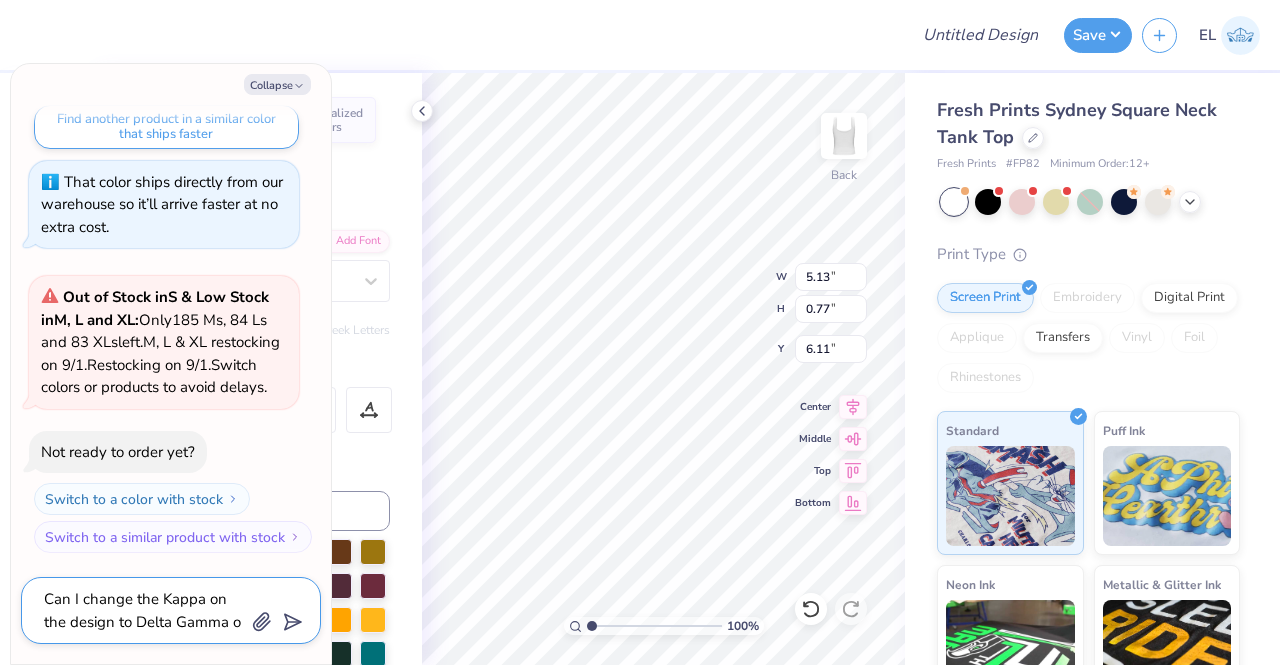 type on "x" 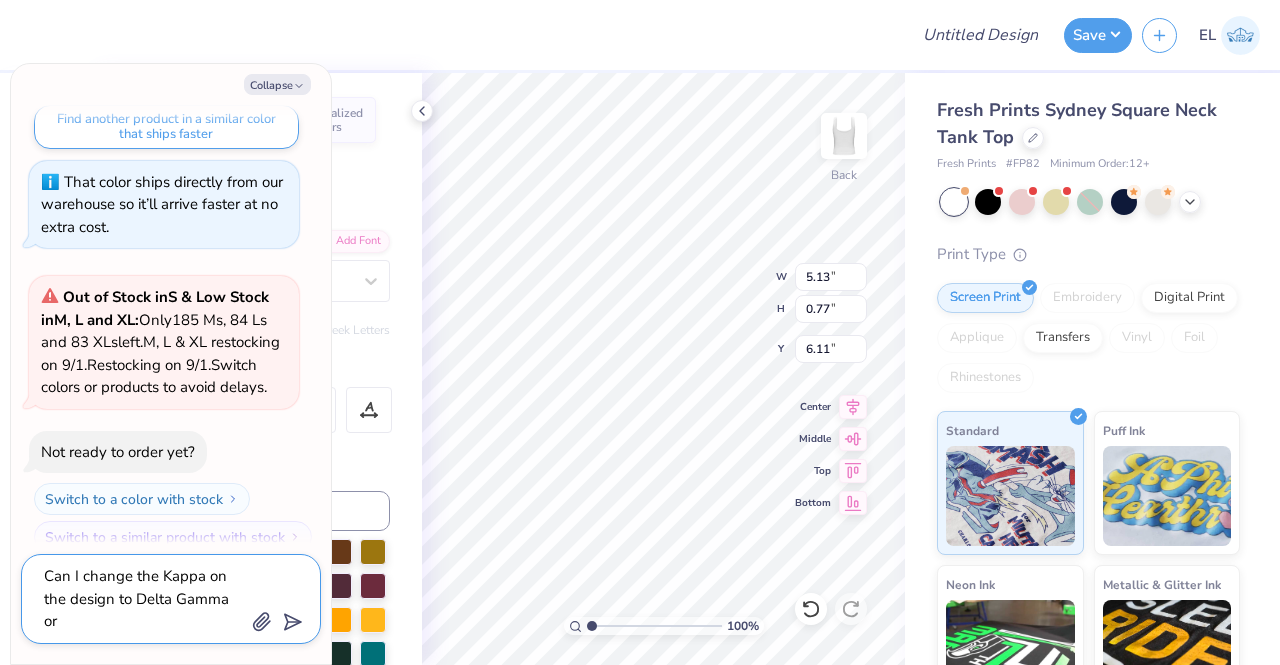 type on "x" 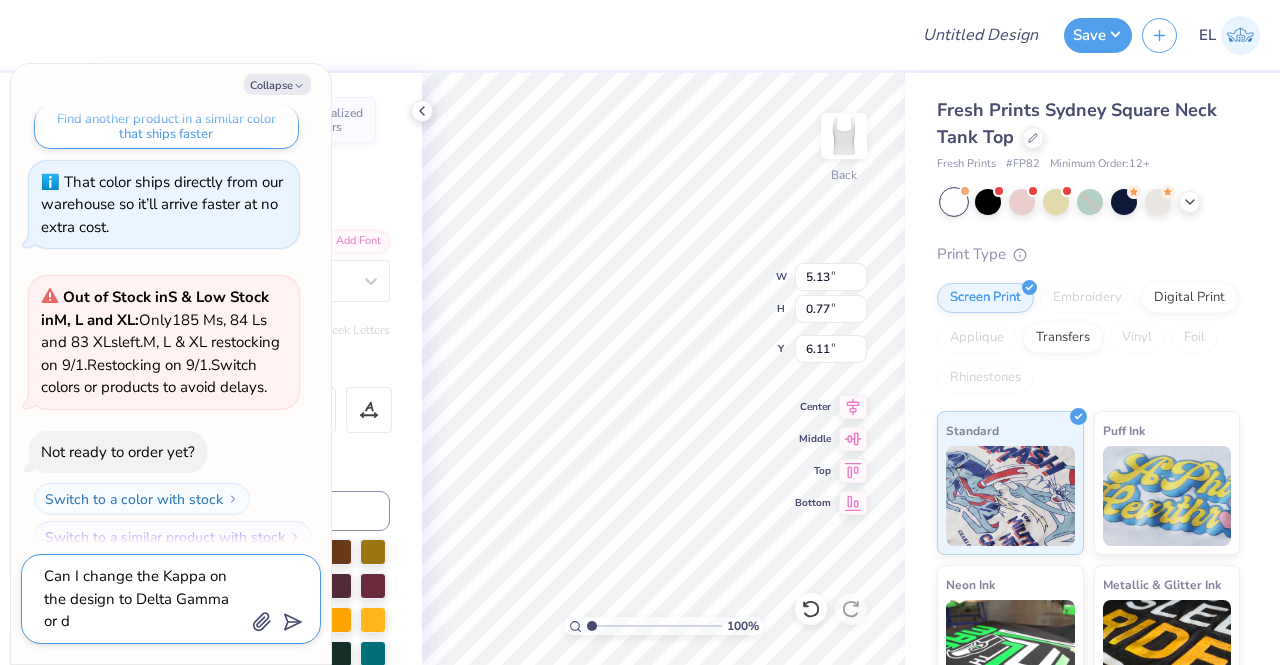 type on "x" 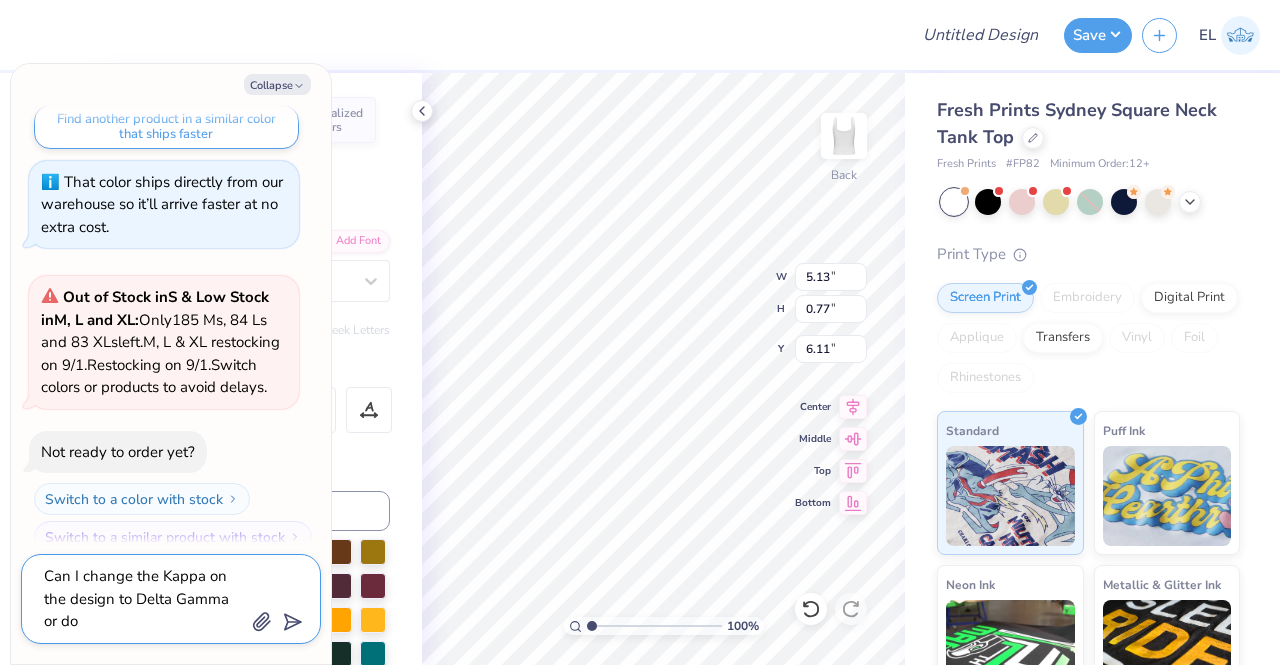 type on "x" 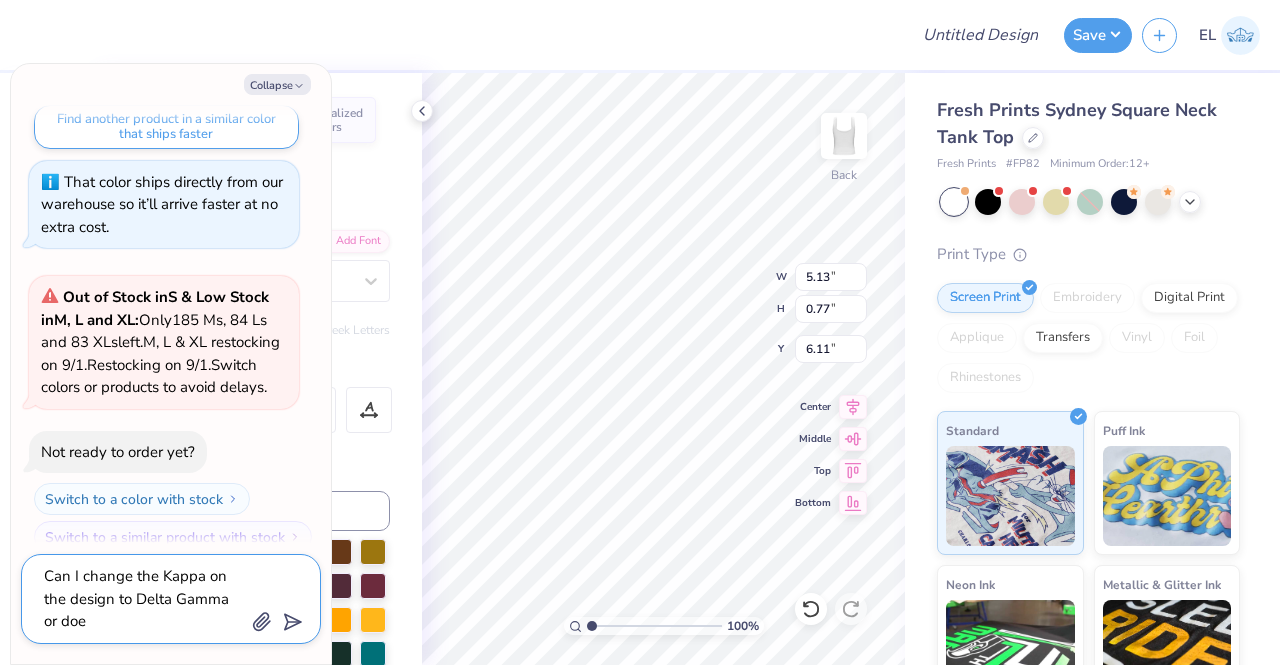 type on "x" 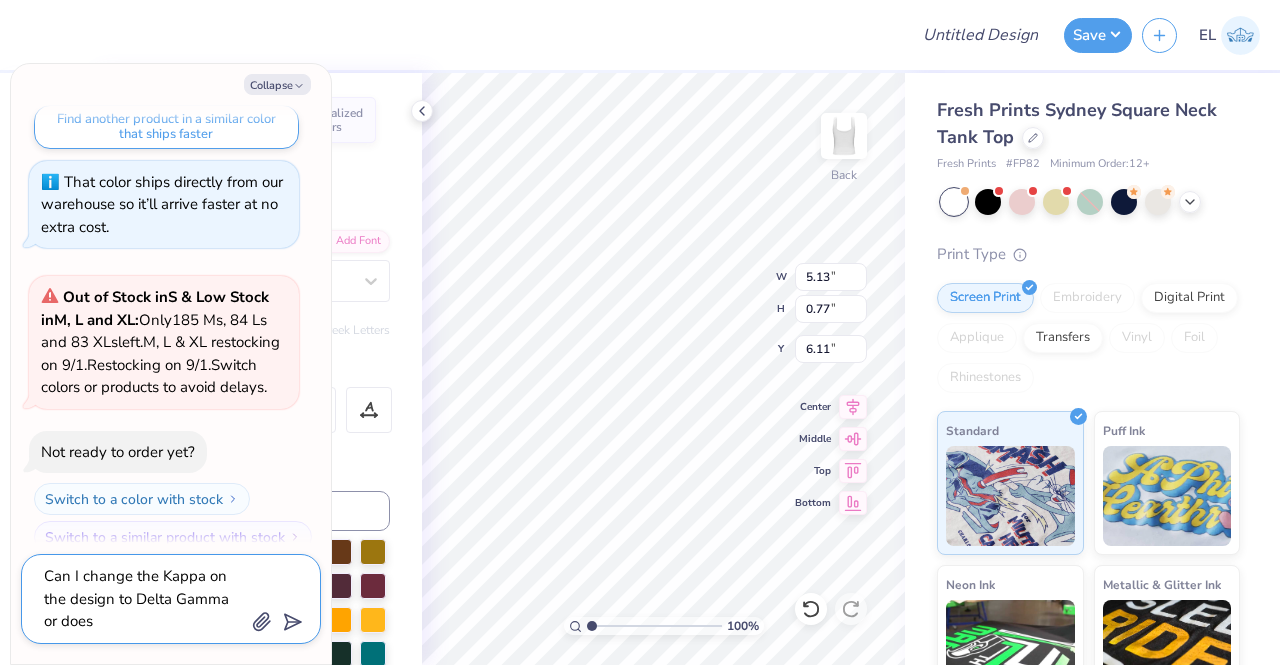 type on "x" 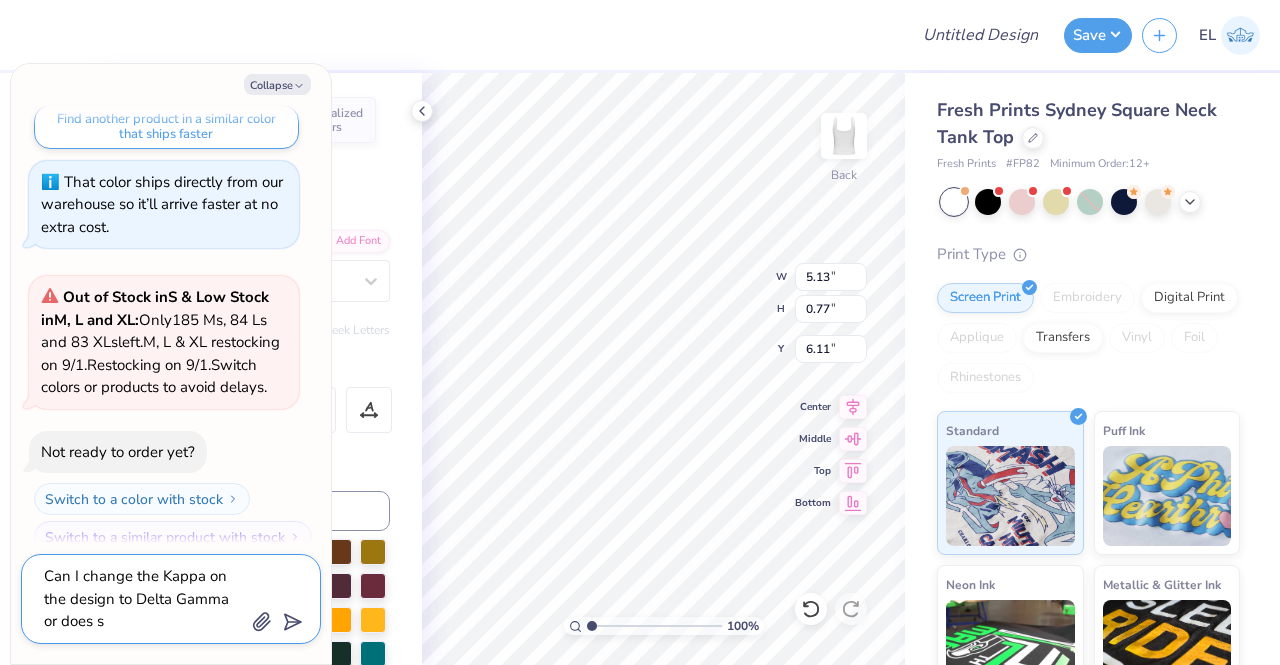 type on "x" 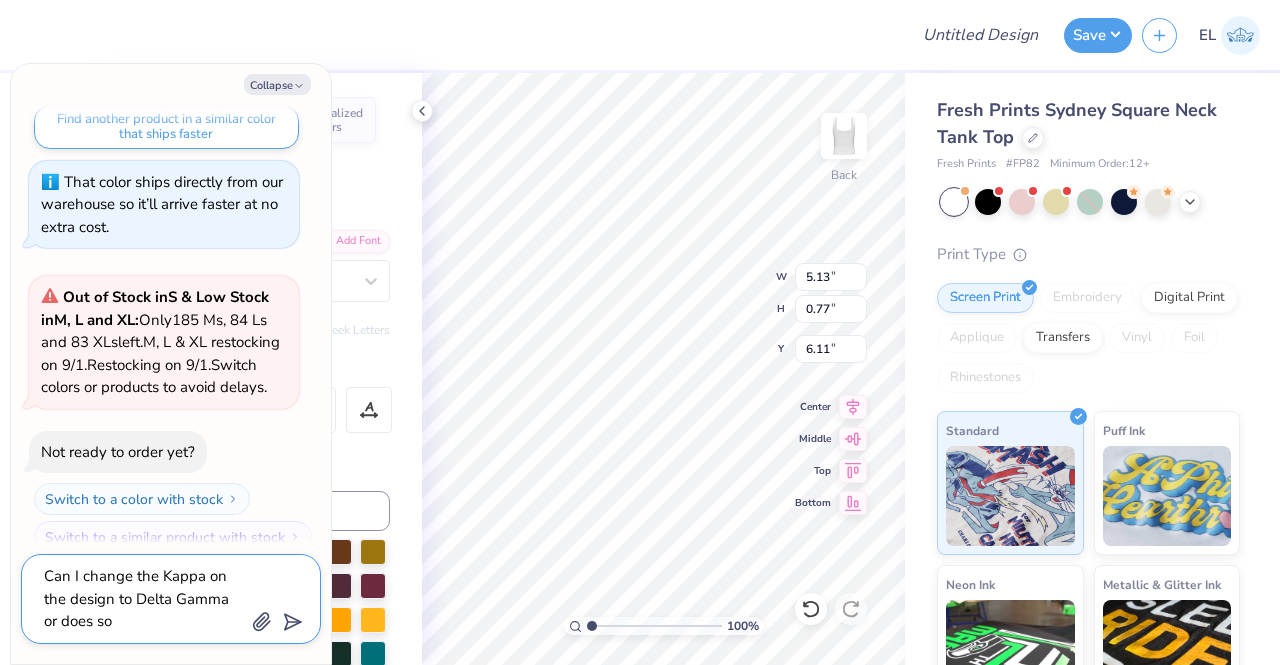 type on "x" 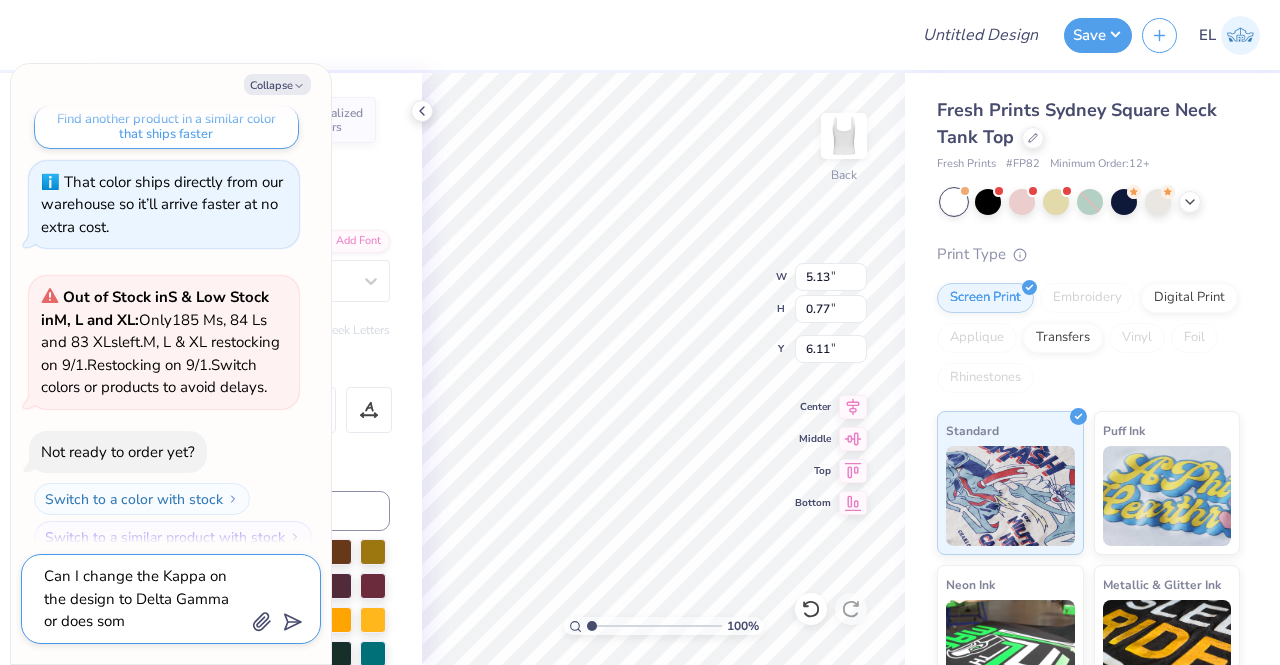 type on "x" 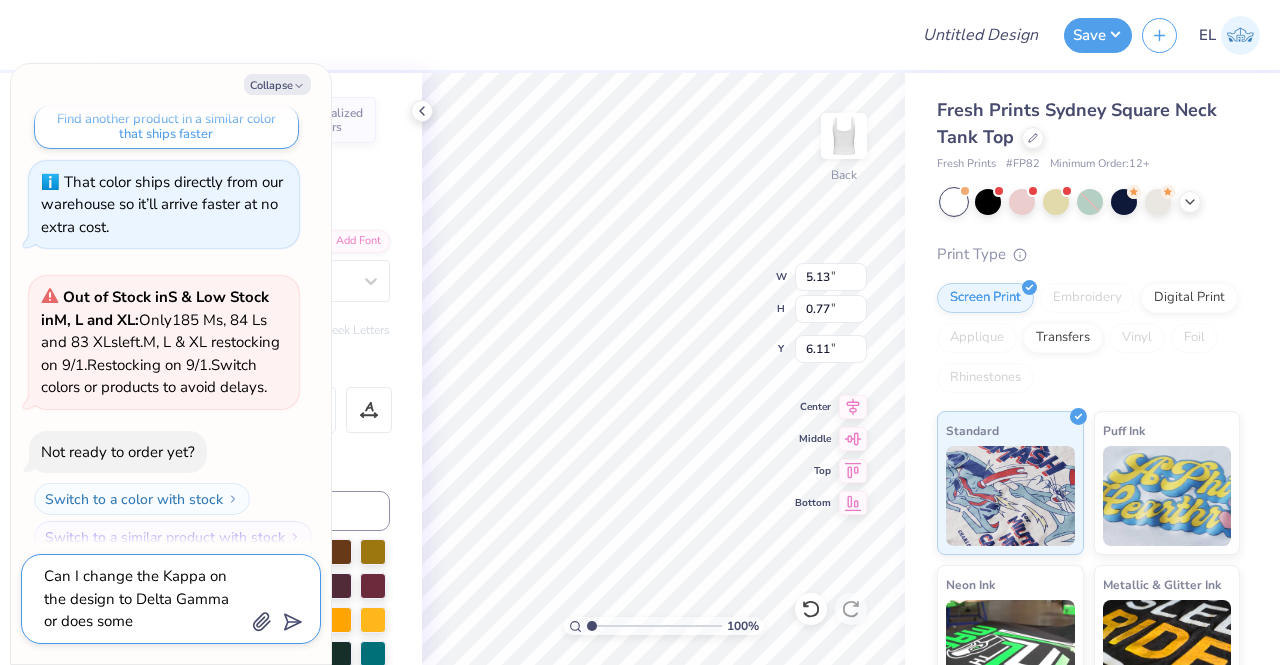 type on "x" 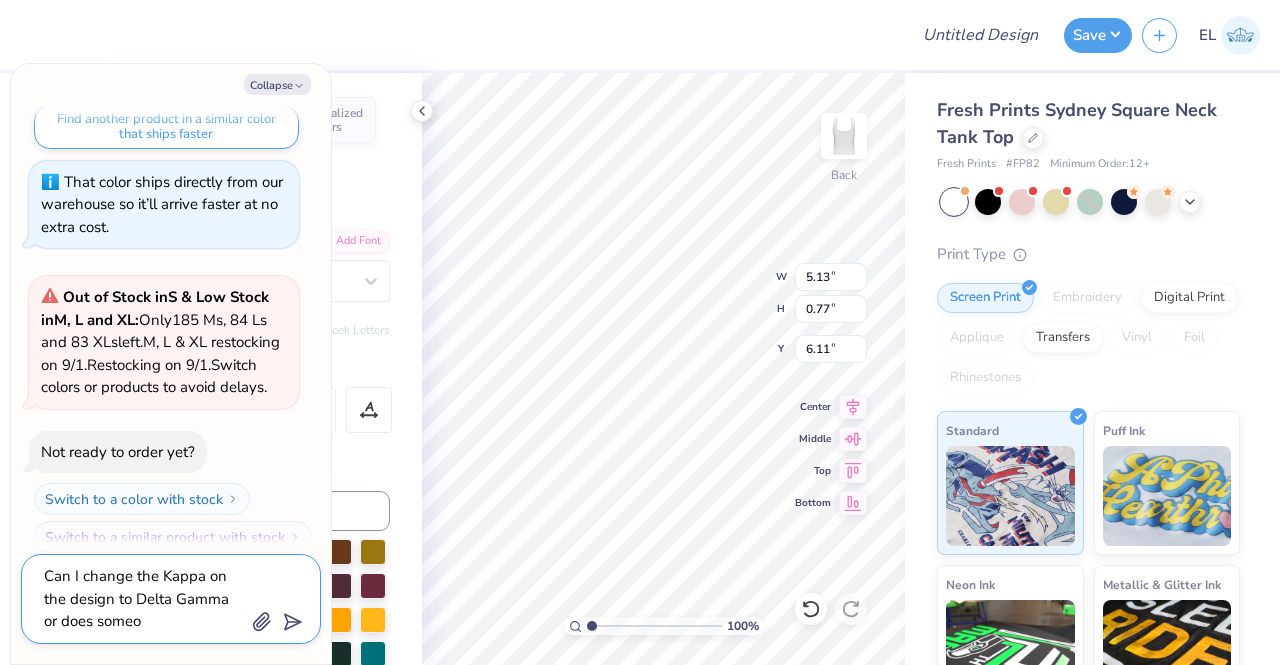 type on "x" 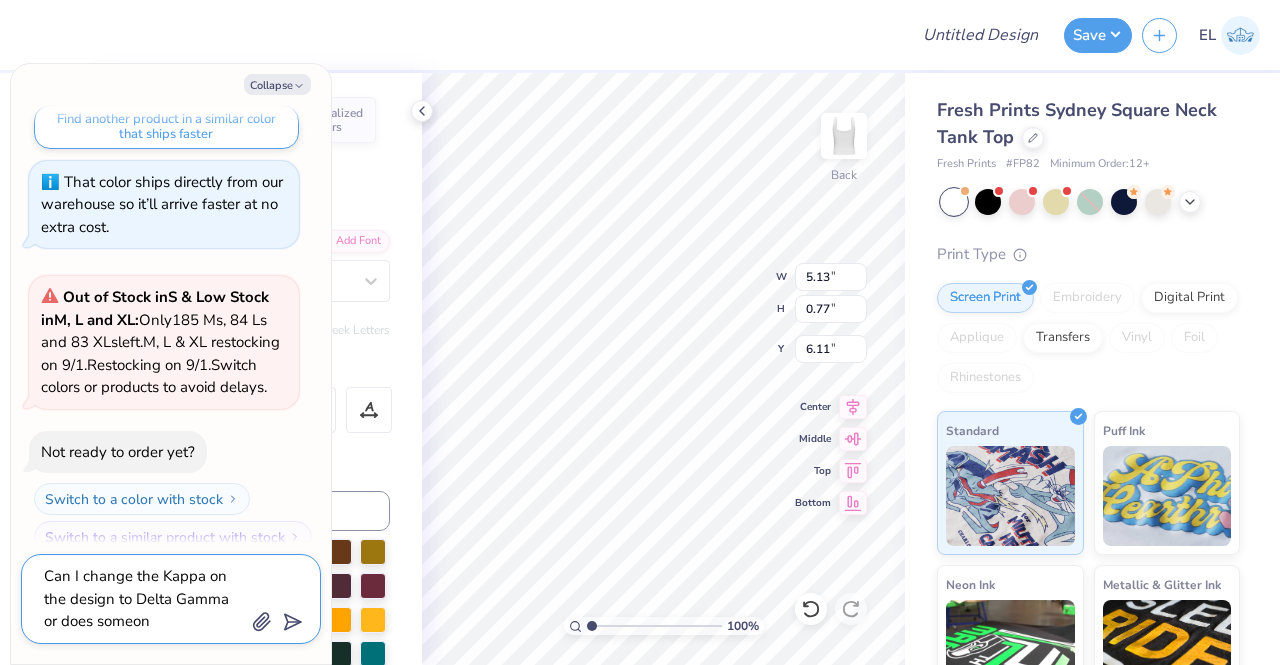type on "x" 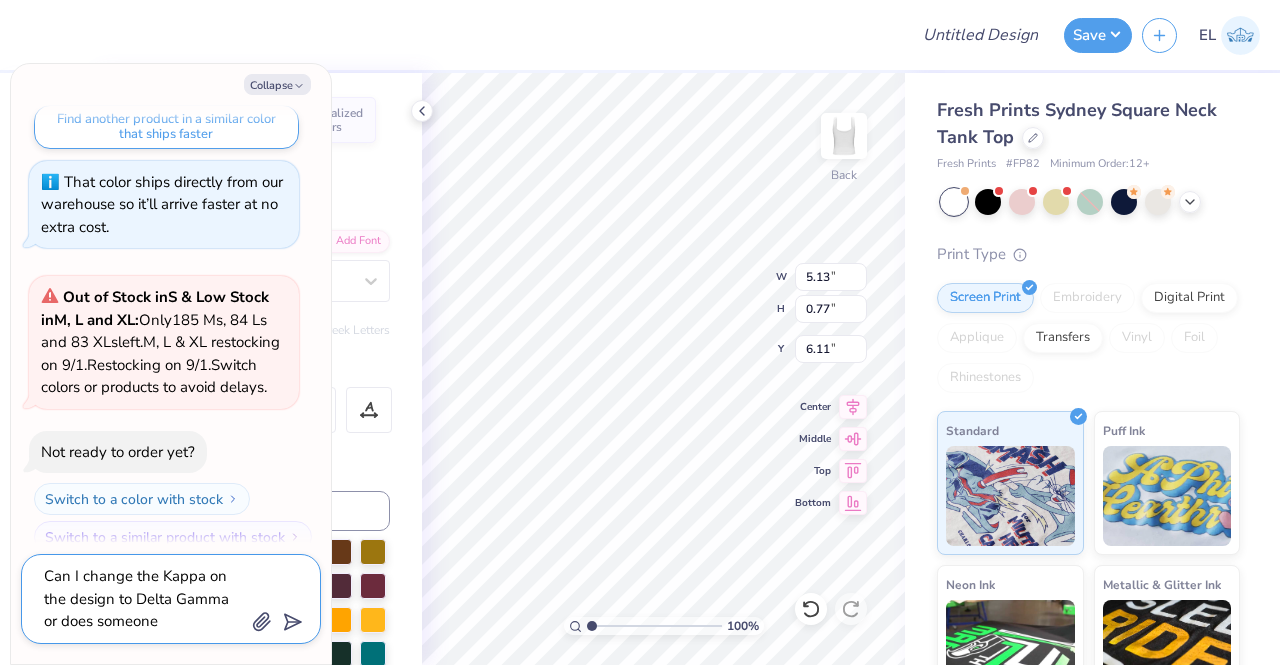 type on "x" 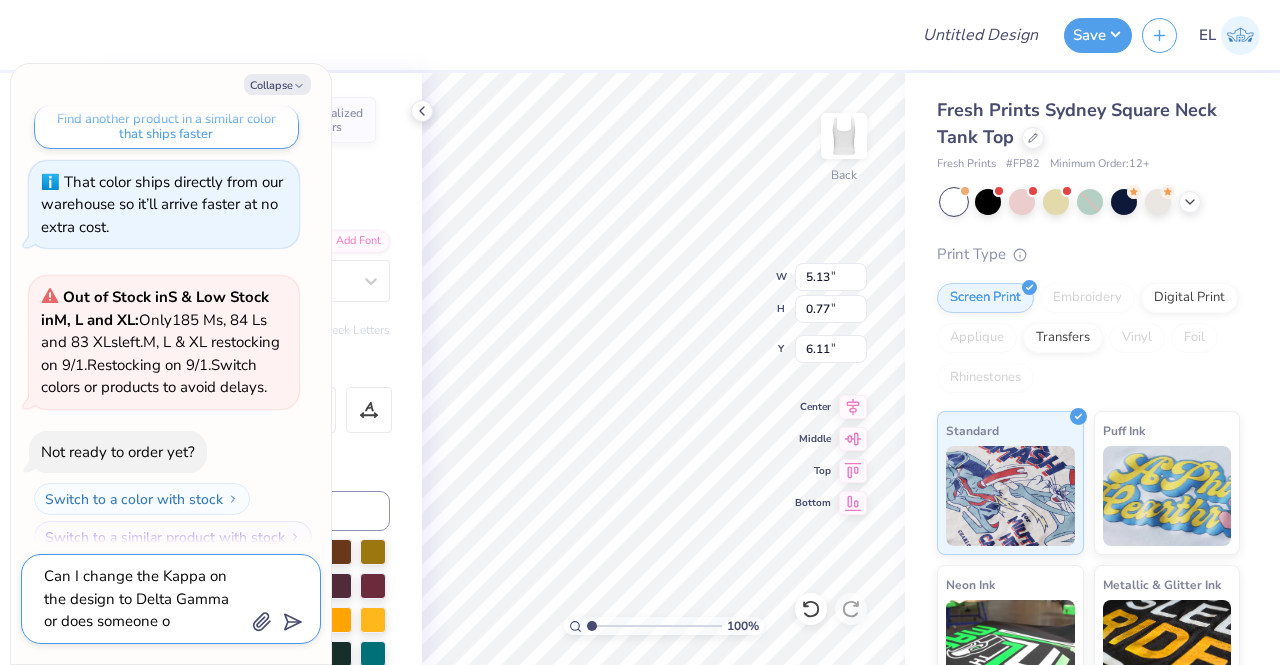 type on "x" 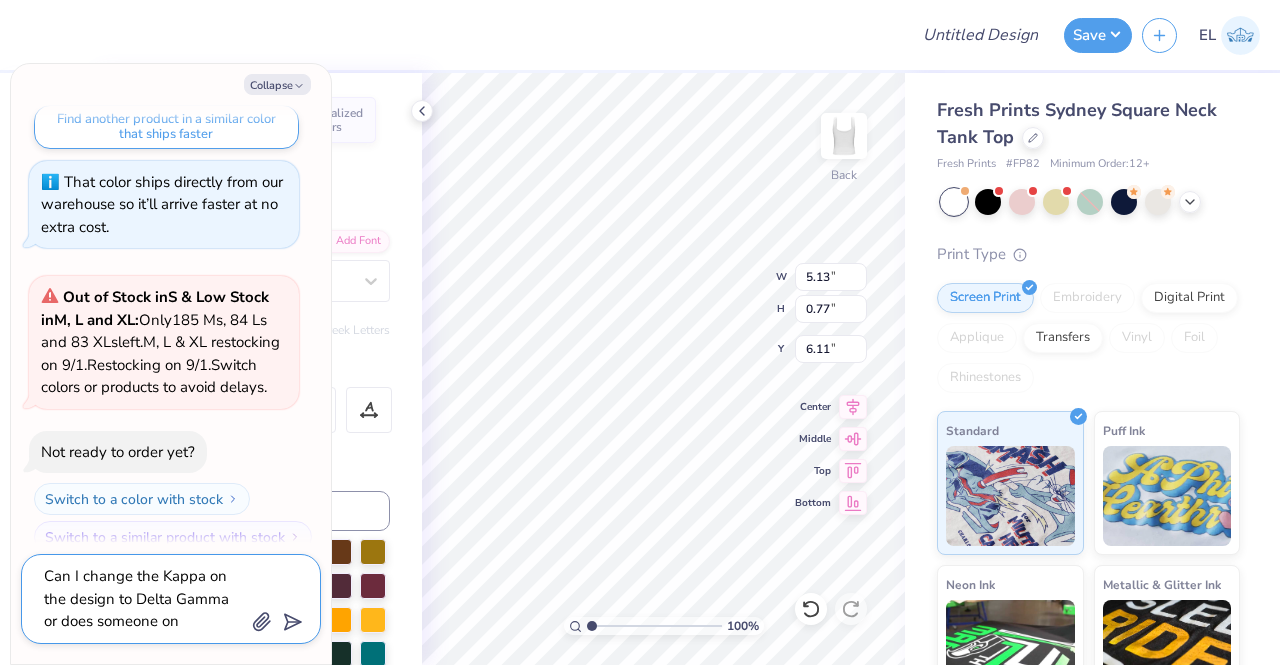 type on "x" 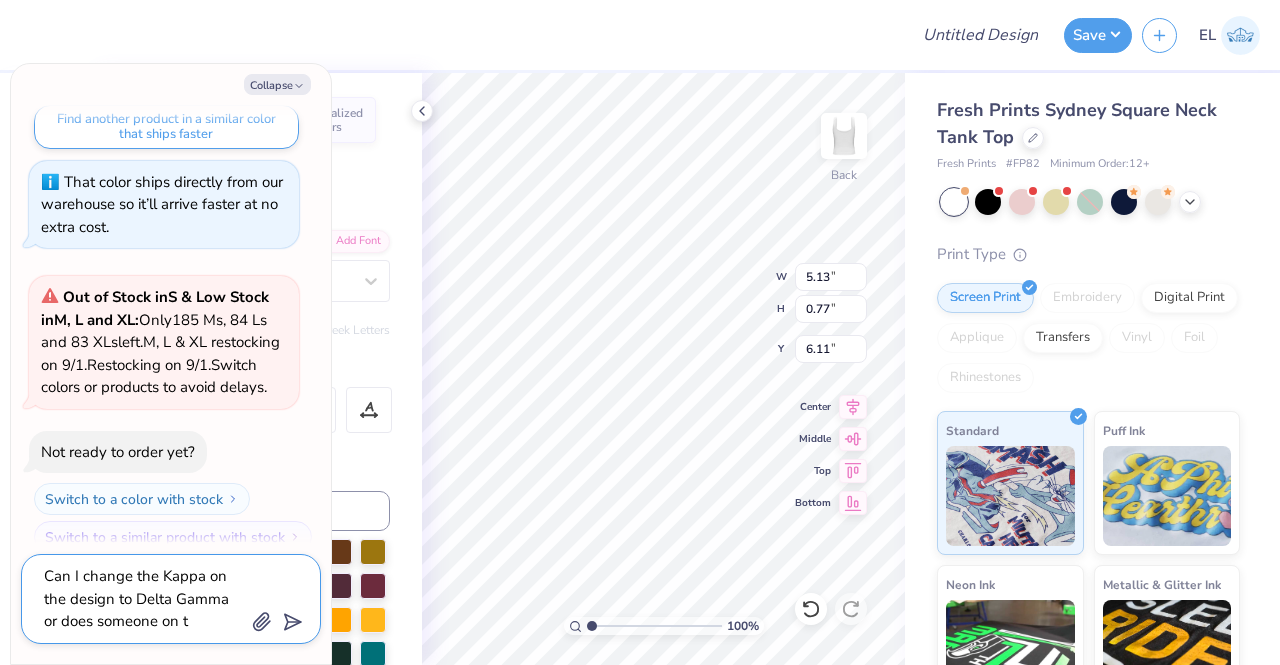 type on "Can I change the Kappa on the design to Delta Gamma or does someone on th" 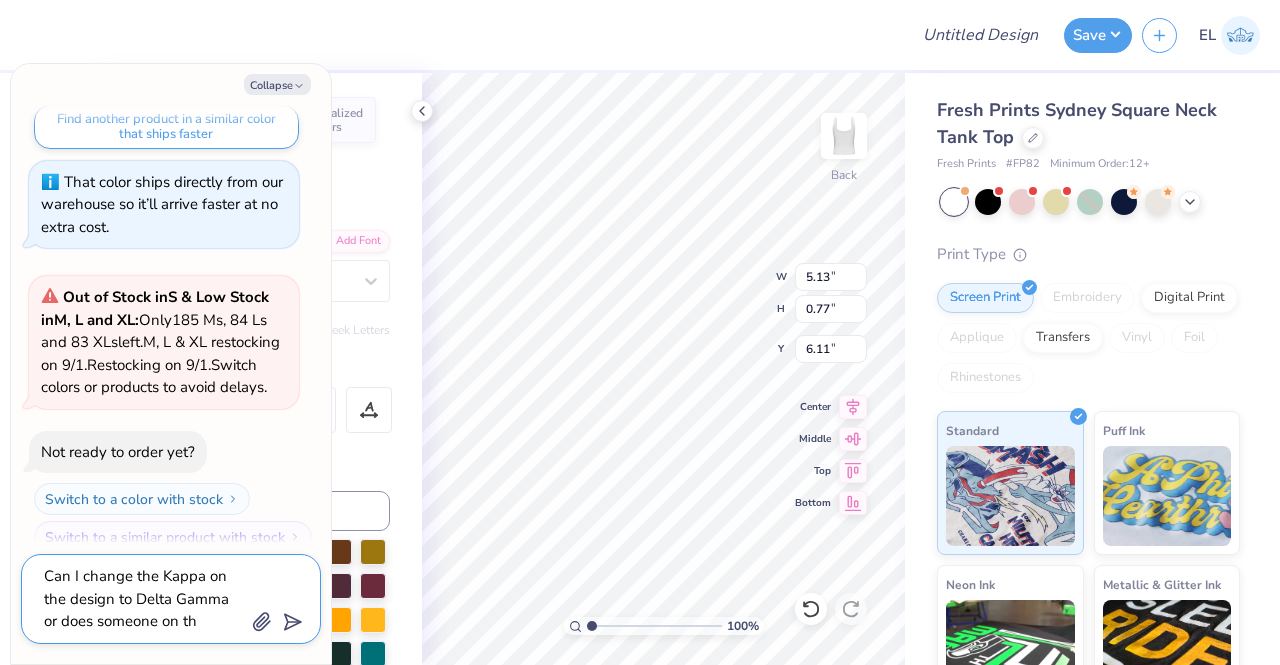 type on "x" 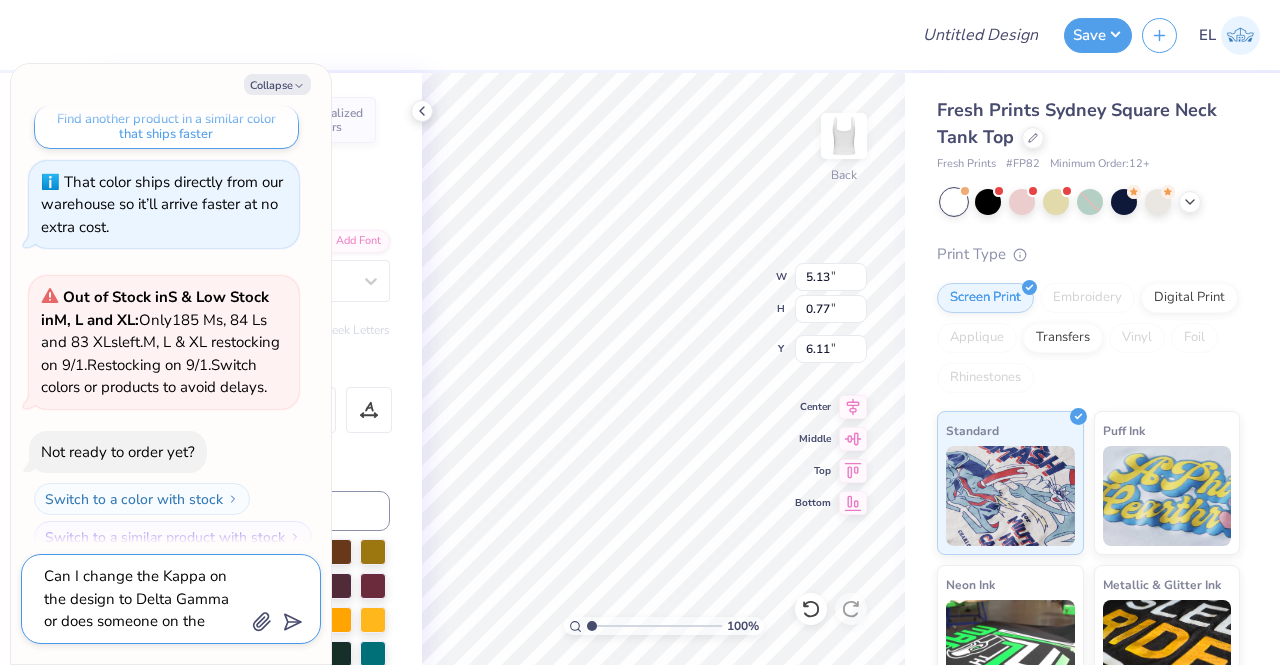 type on "x" 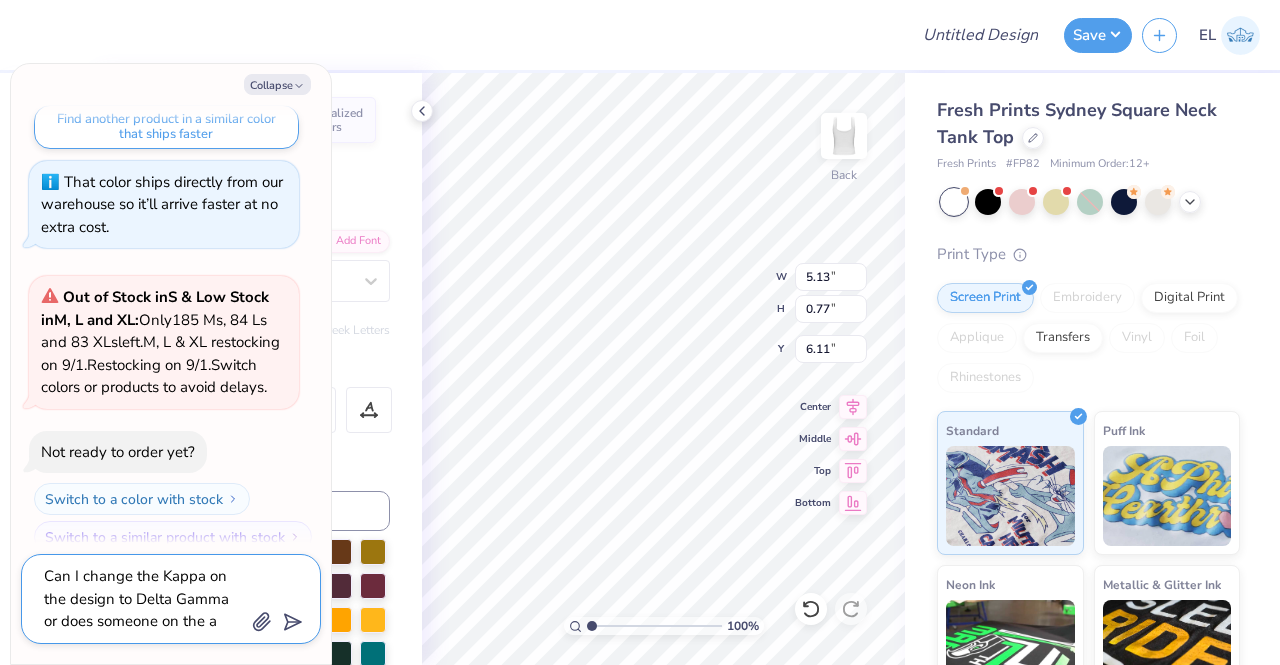 type on "x" 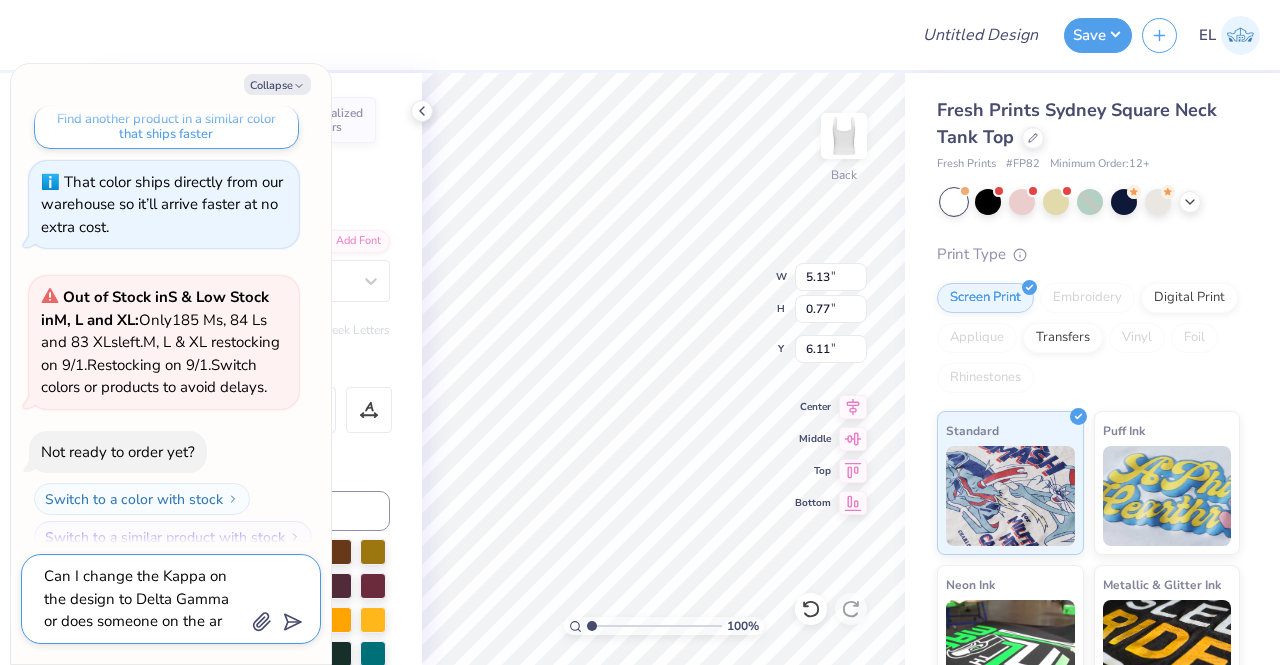 type 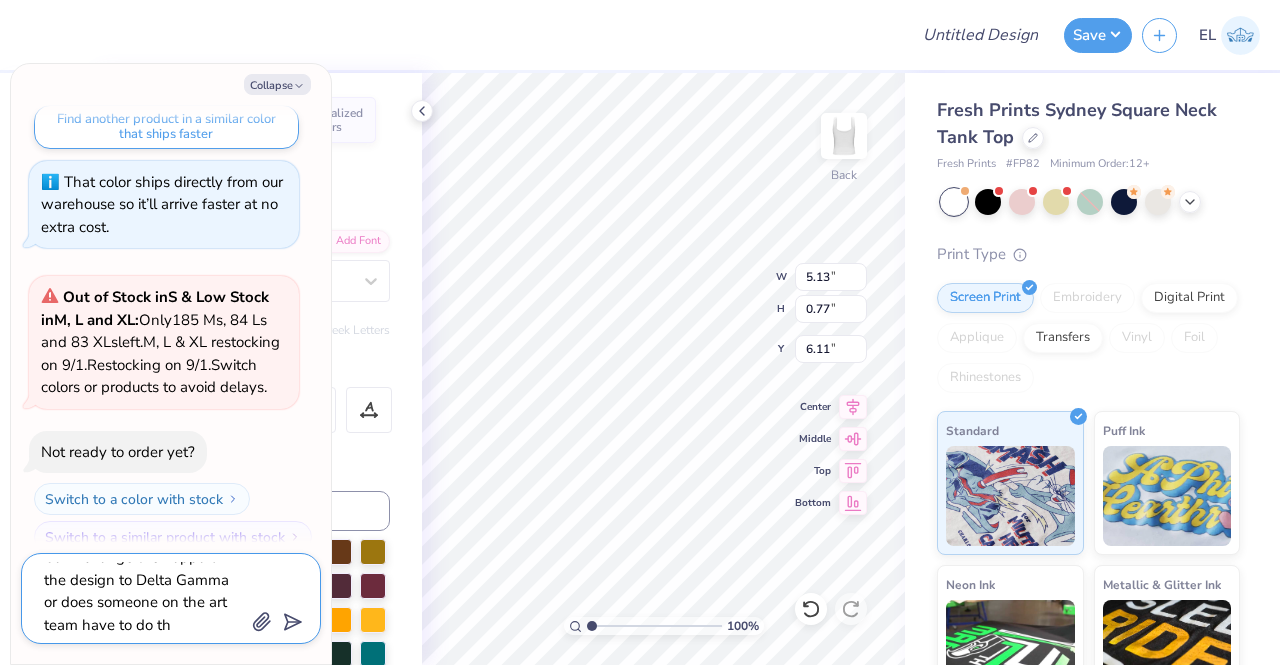scroll, scrollTop: 40, scrollLeft: 0, axis: vertical 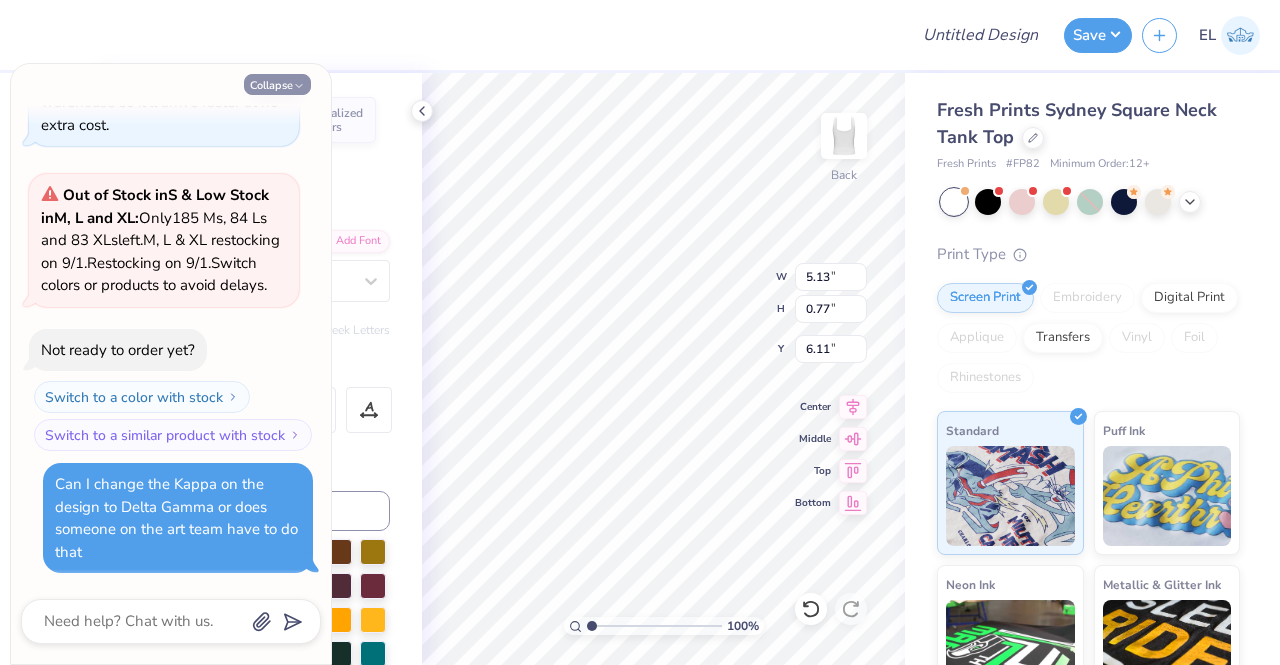 click 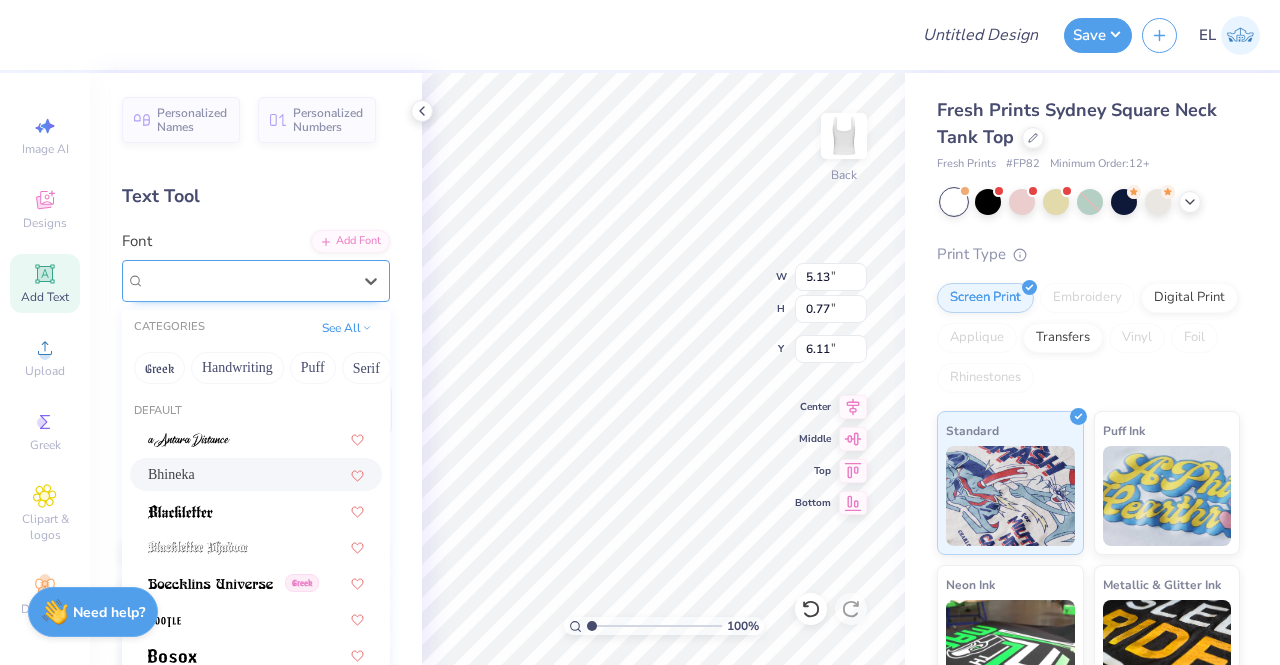 click on "Bhineka" at bounding box center [248, 280] 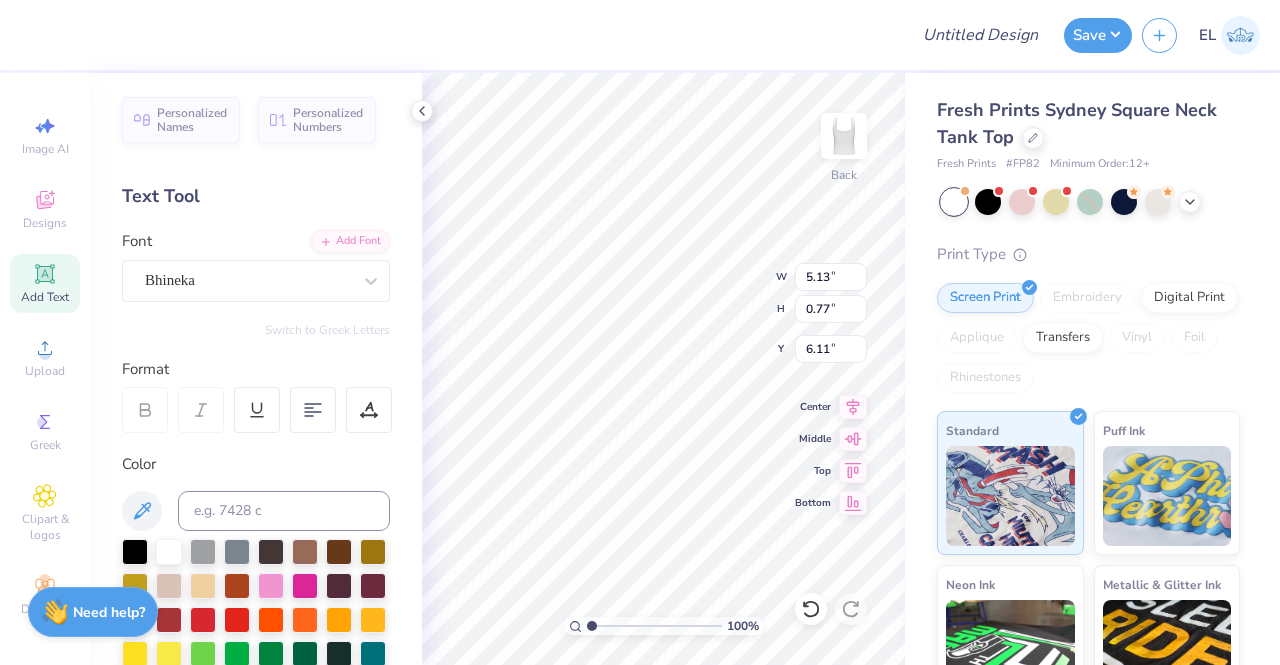 scroll, scrollTop: 16, scrollLeft: 4, axis: both 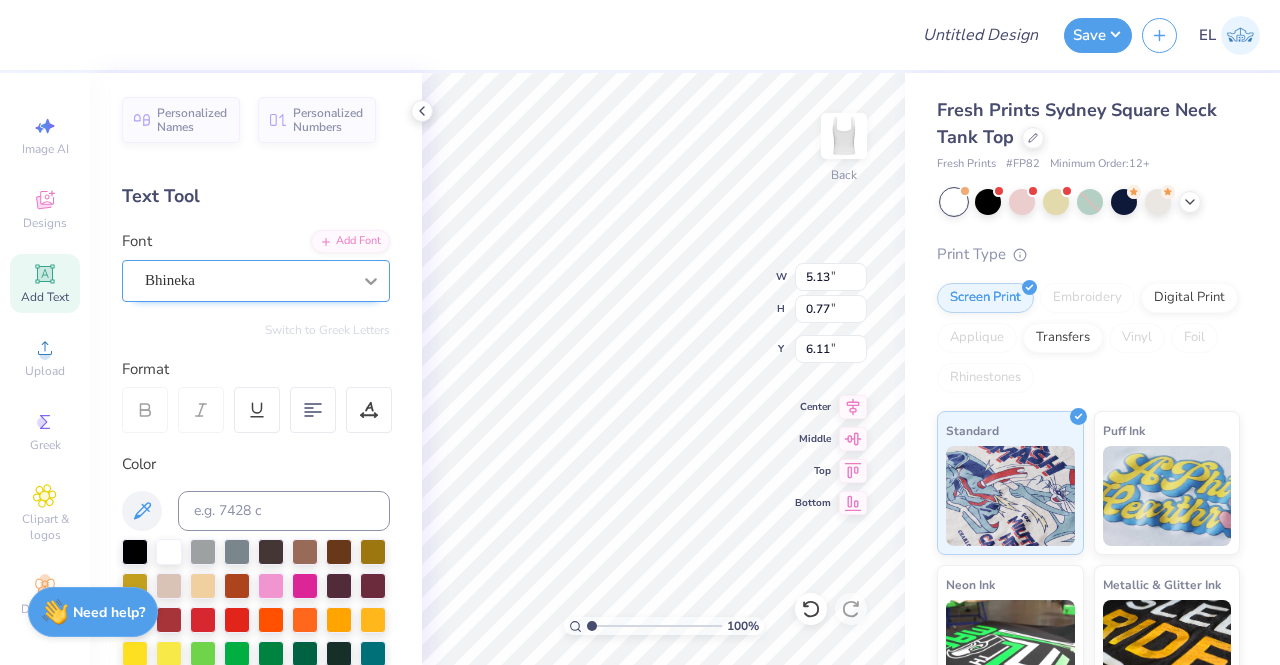 click at bounding box center (371, 281) 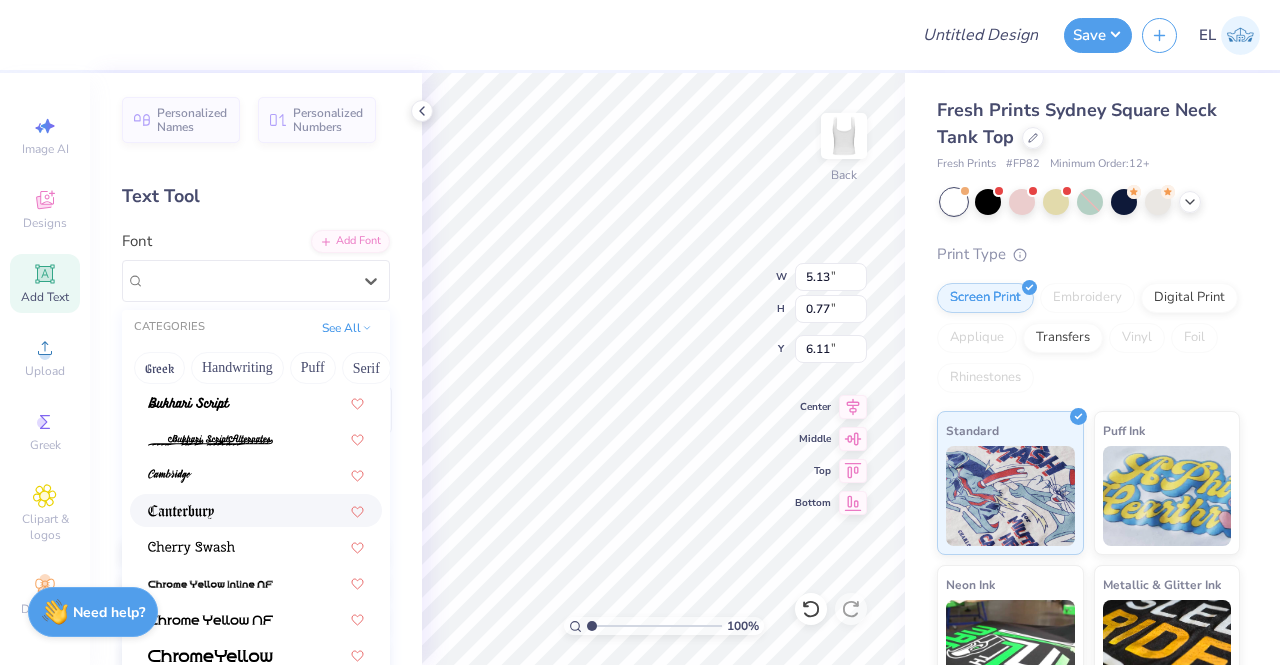 scroll, scrollTop: 563, scrollLeft: 0, axis: vertical 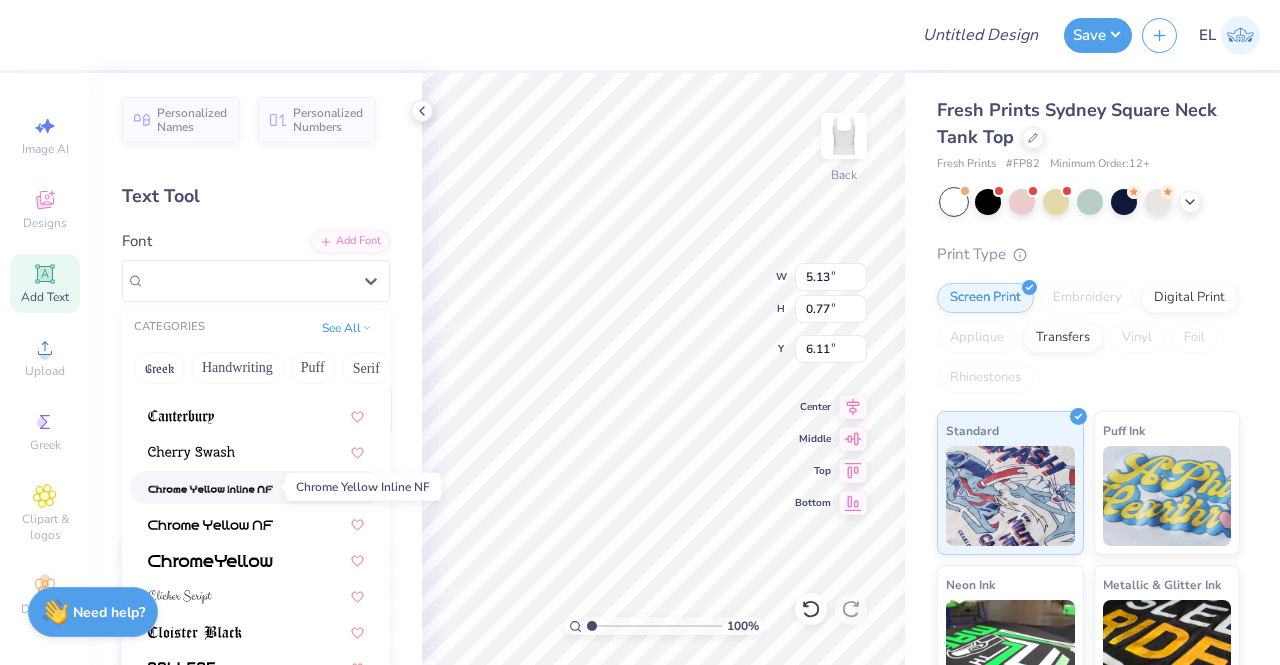 click at bounding box center (210, 489) 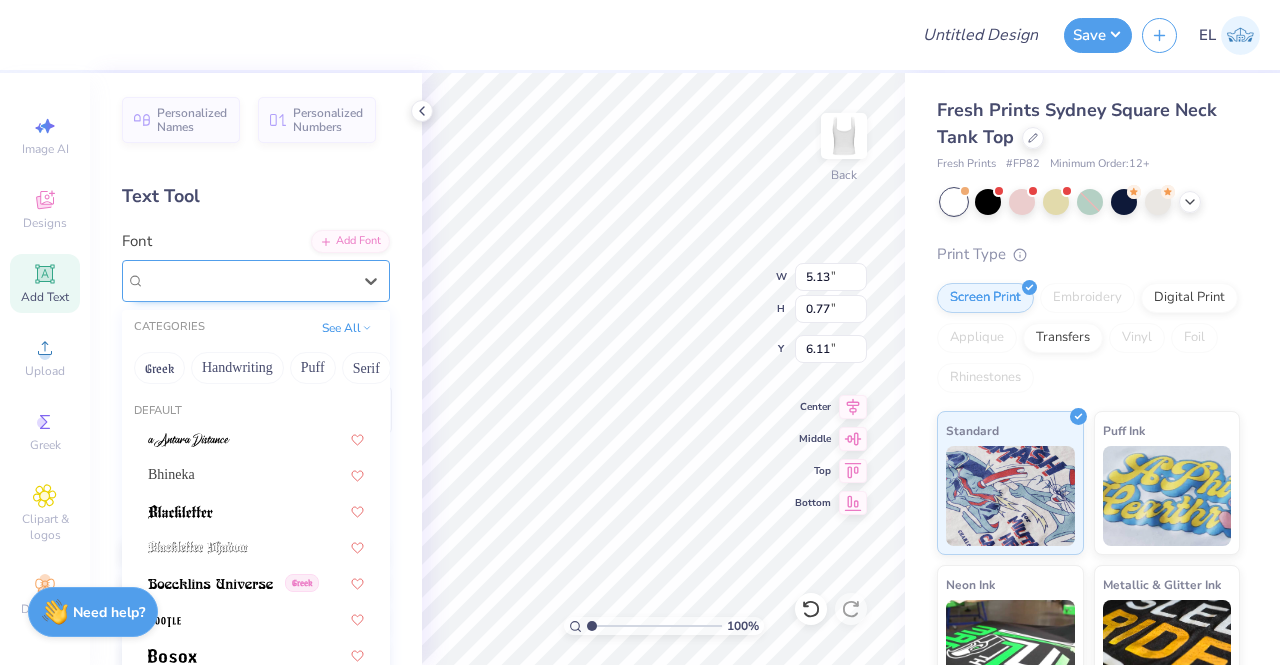 click on "Chrome Yellow Inline NF" at bounding box center (248, 280) 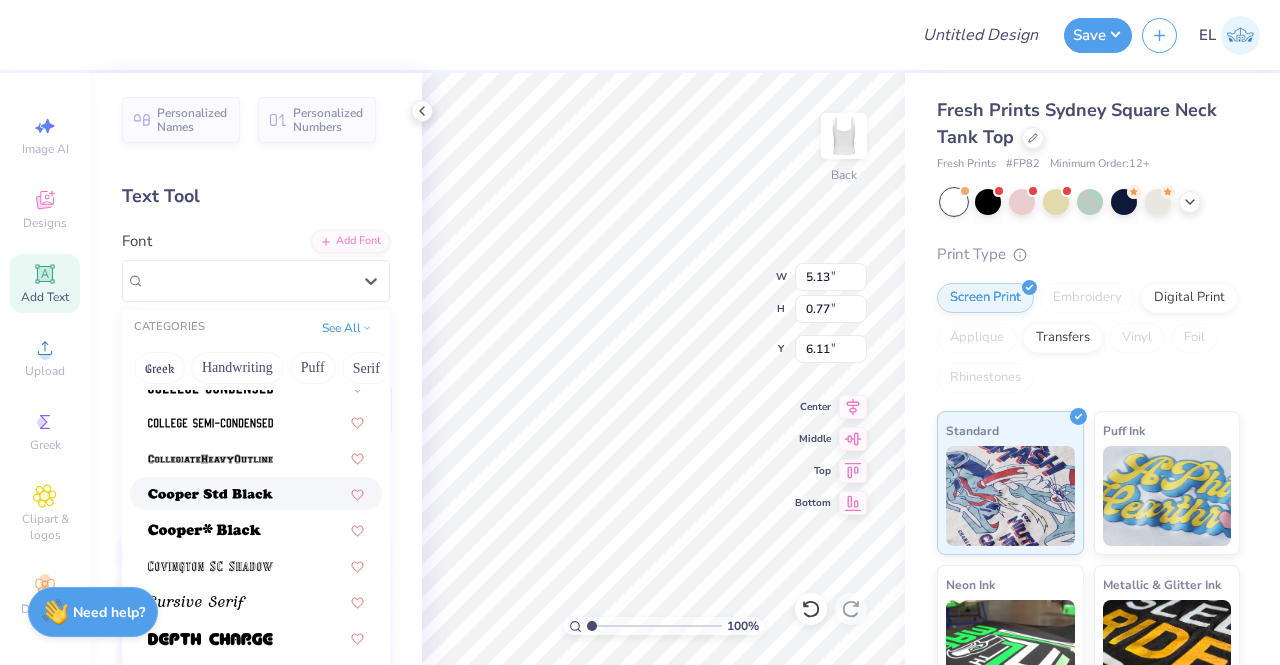 scroll, scrollTop: 975, scrollLeft: 0, axis: vertical 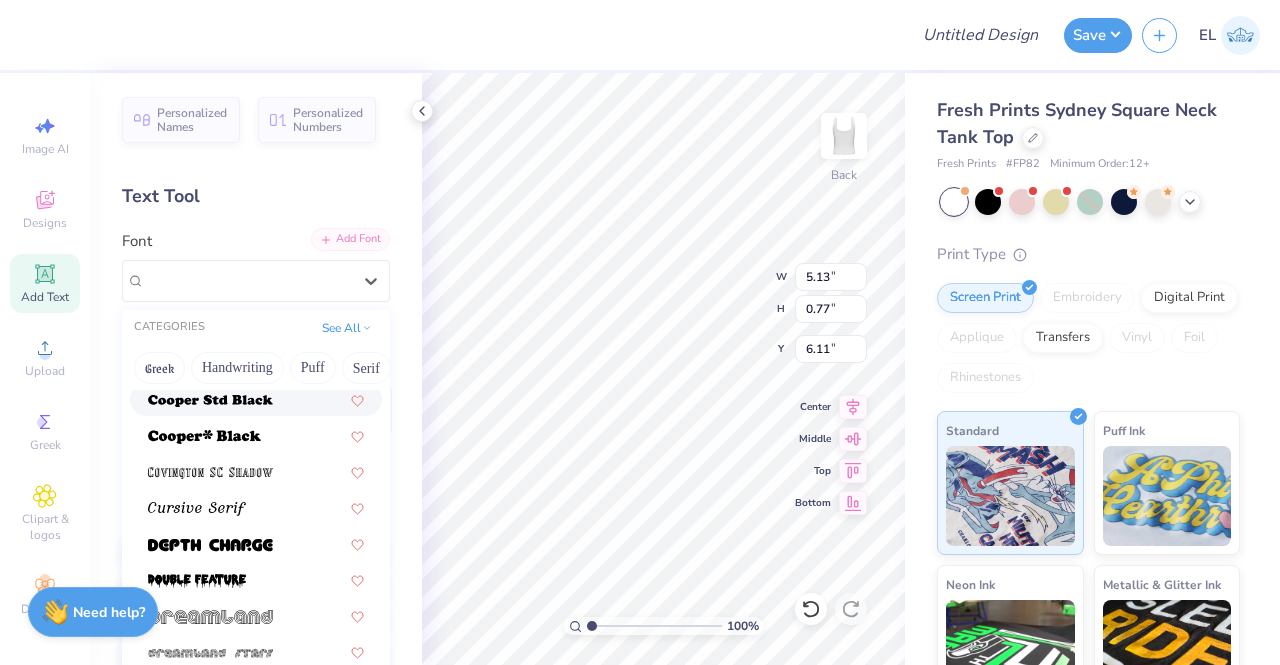 click on "Add Font" at bounding box center (350, 239) 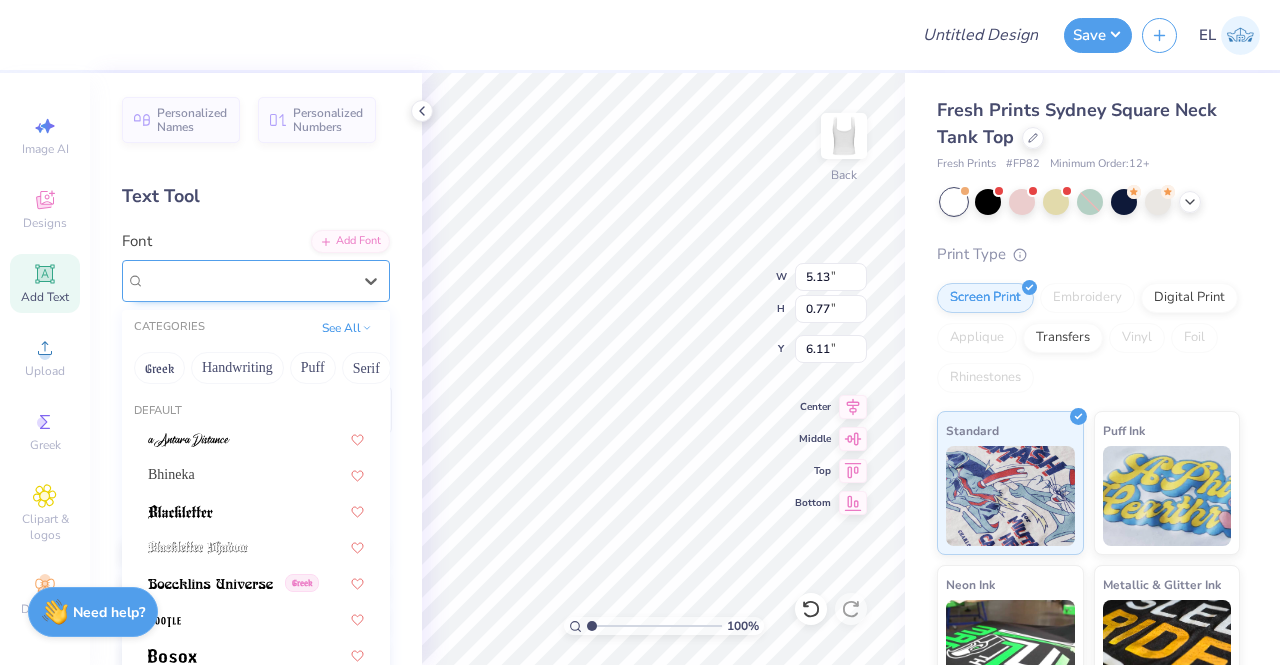click on "Chrome Yellow Inline NF" at bounding box center (248, 280) 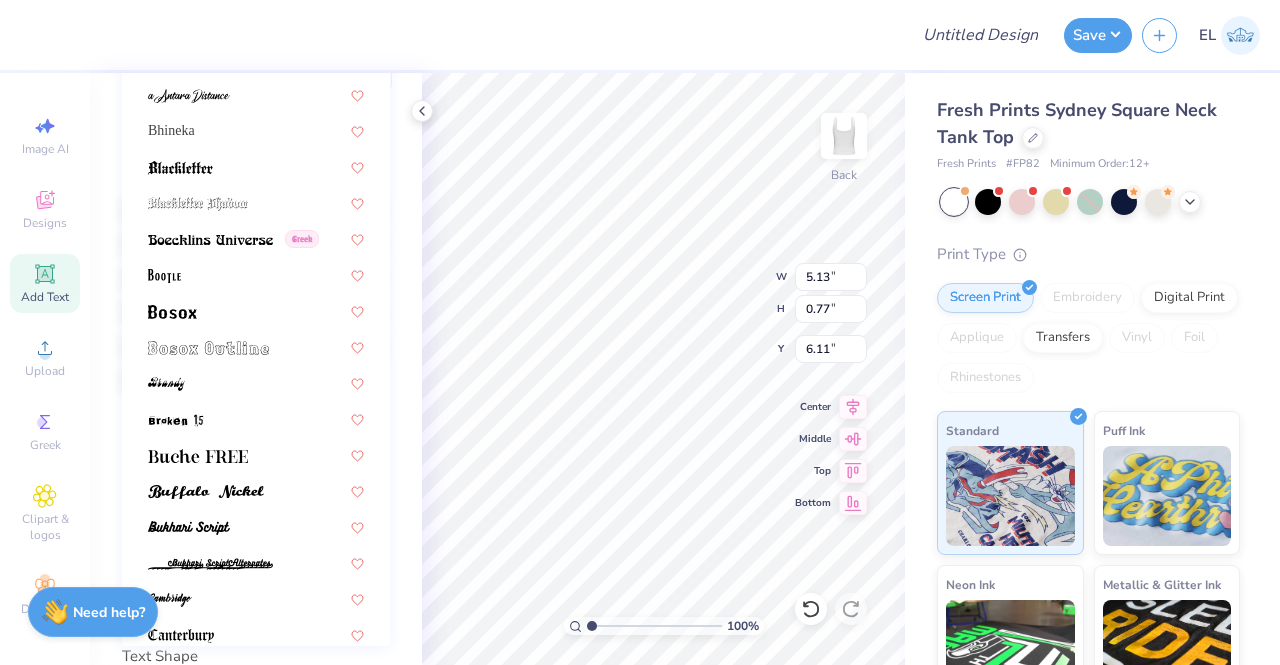 scroll, scrollTop: 346, scrollLeft: 0, axis: vertical 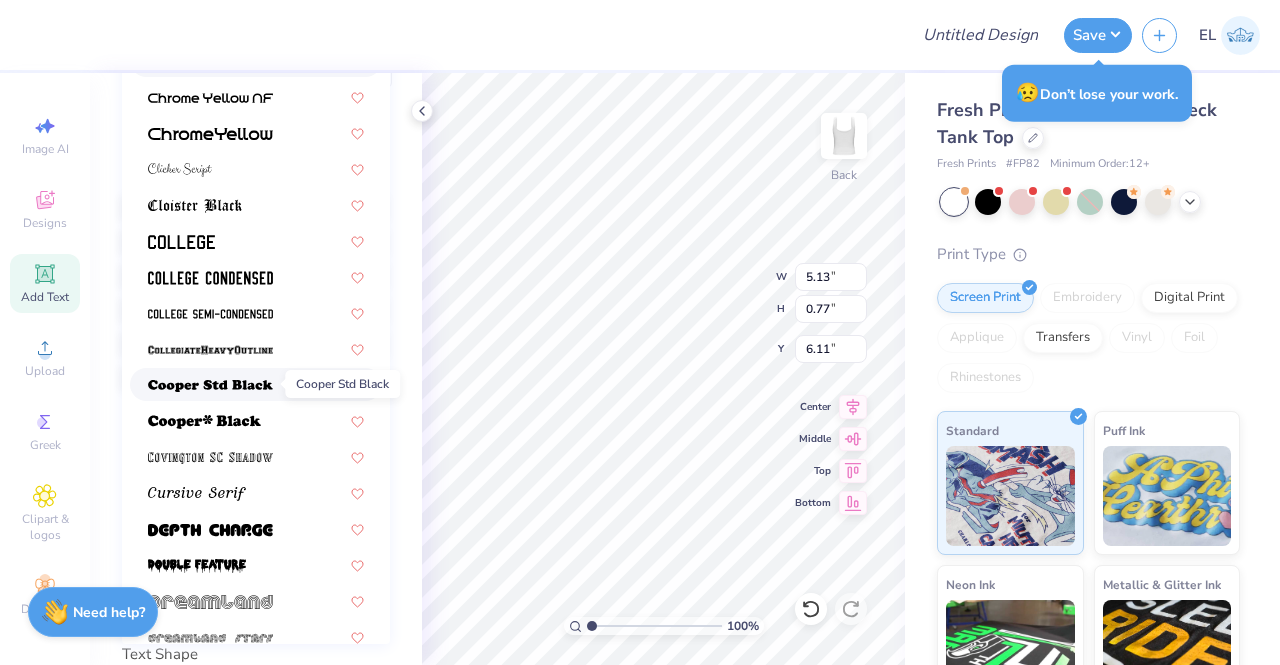 click at bounding box center [210, 386] 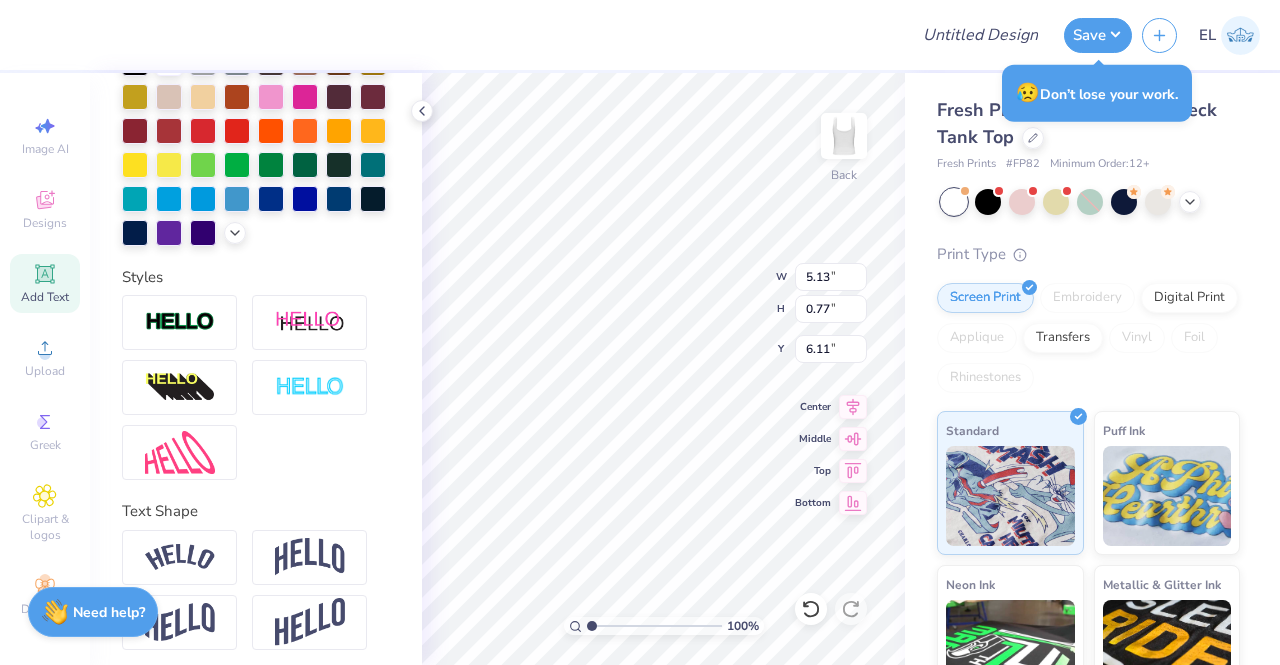 scroll, scrollTop: 530, scrollLeft: 0, axis: vertical 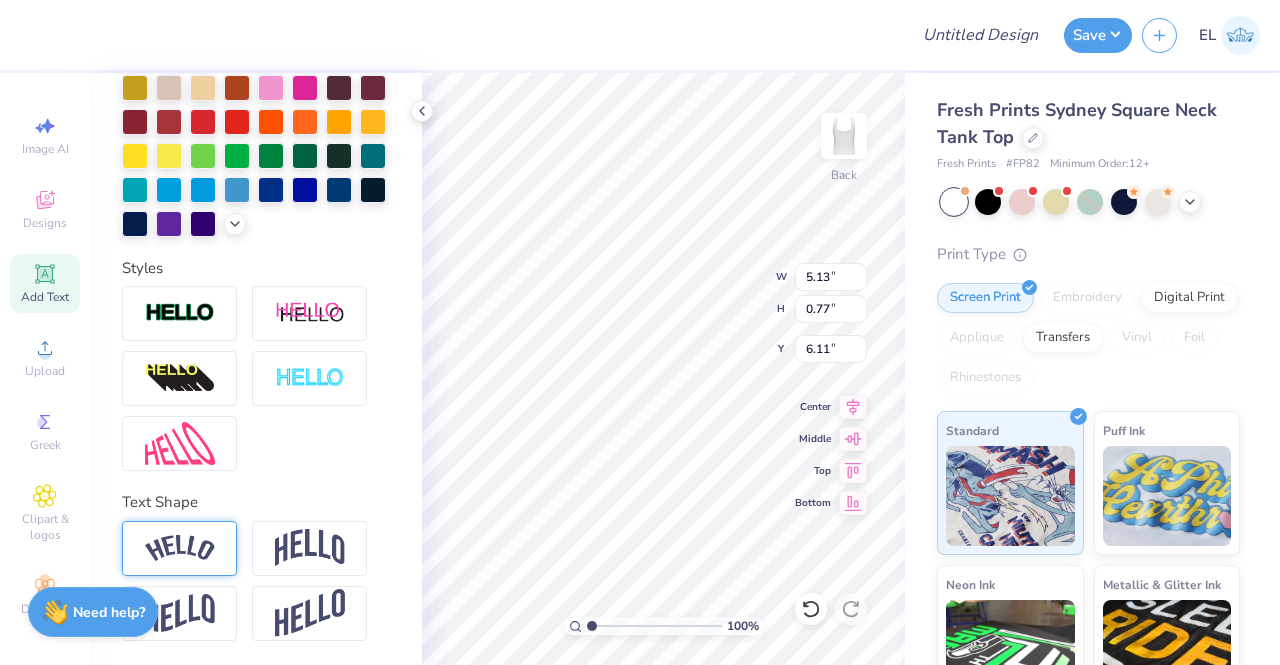 click at bounding box center [180, 548] 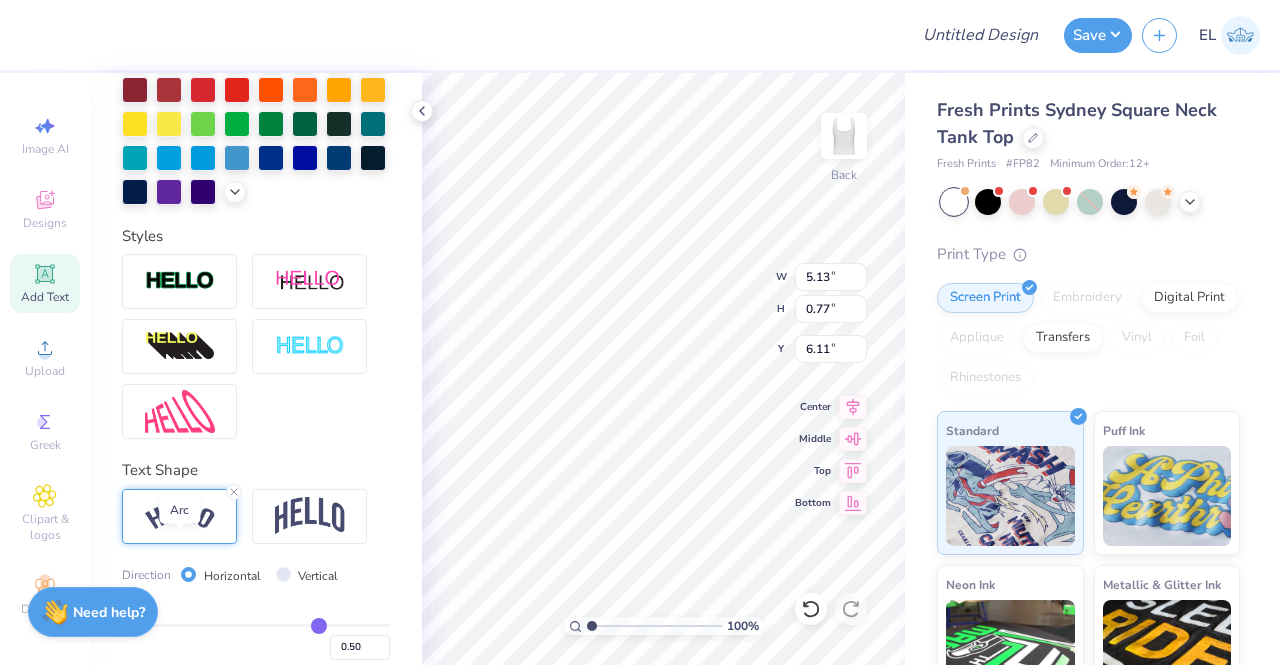 click at bounding box center (180, 516) 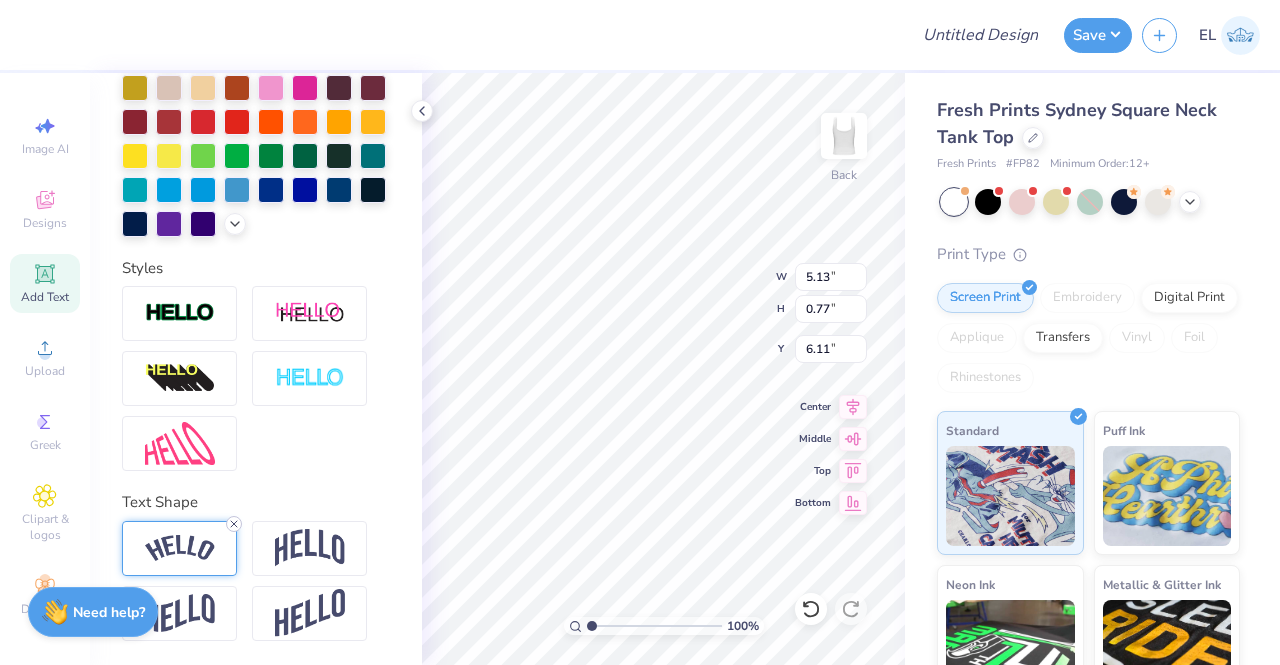 click 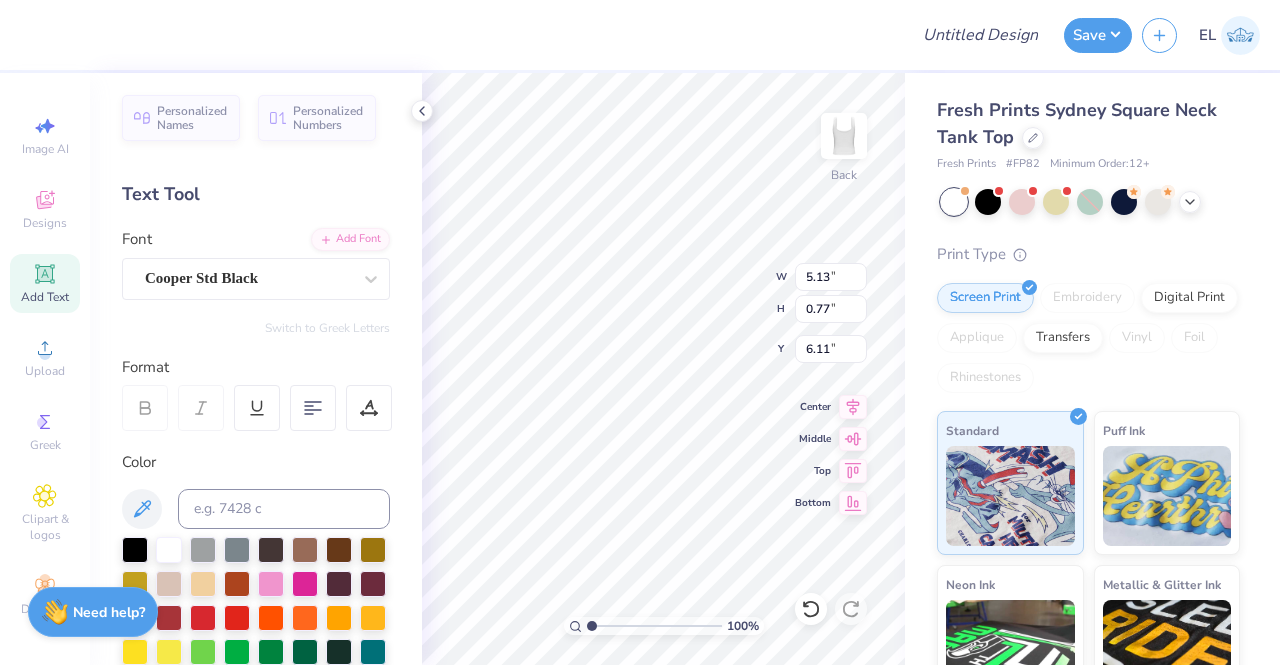 scroll, scrollTop: 0, scrollLeft: 0, axis: both 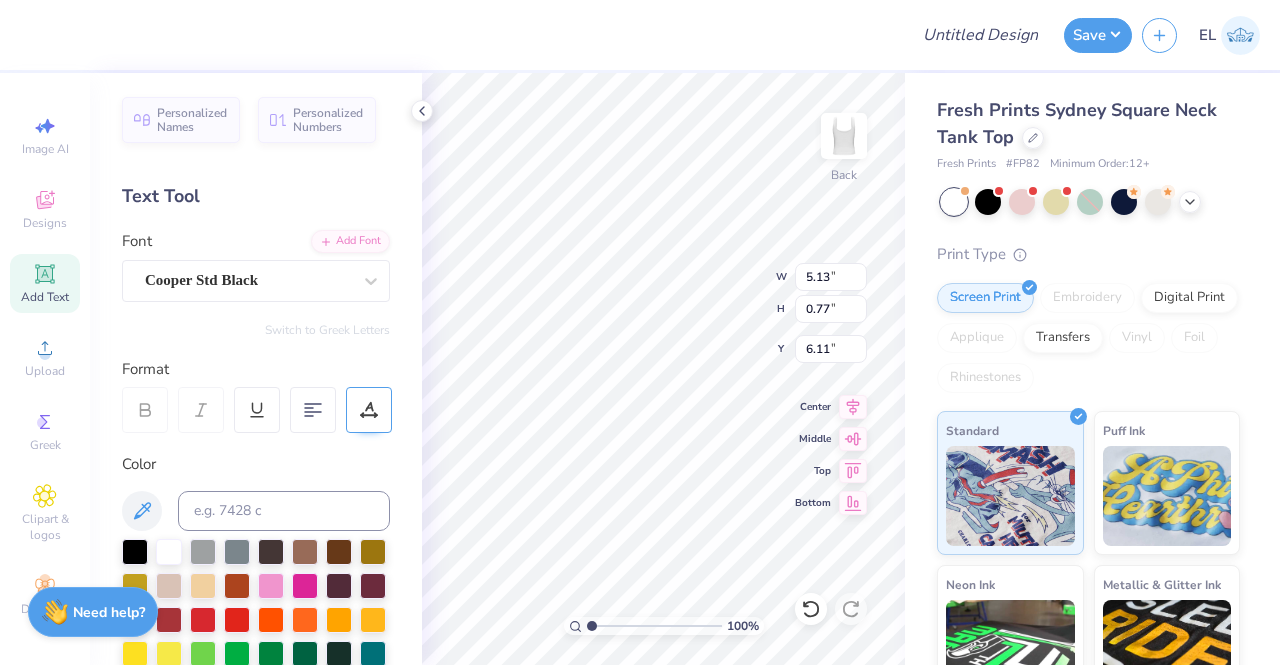 click 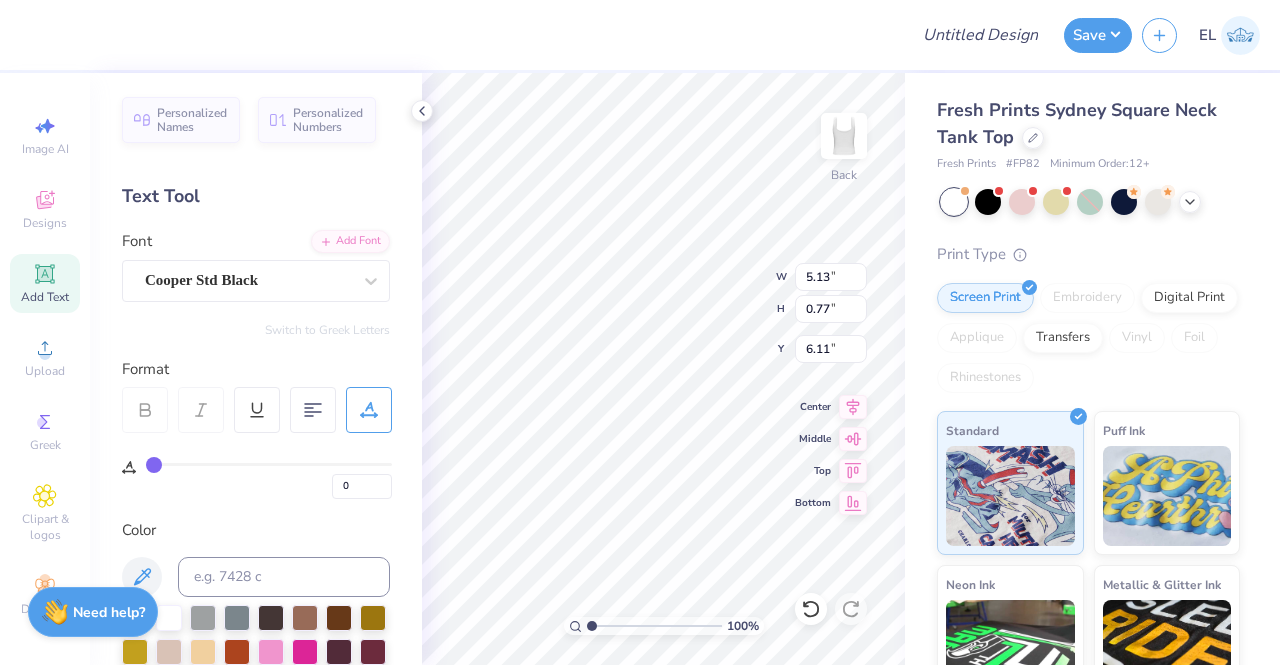 click 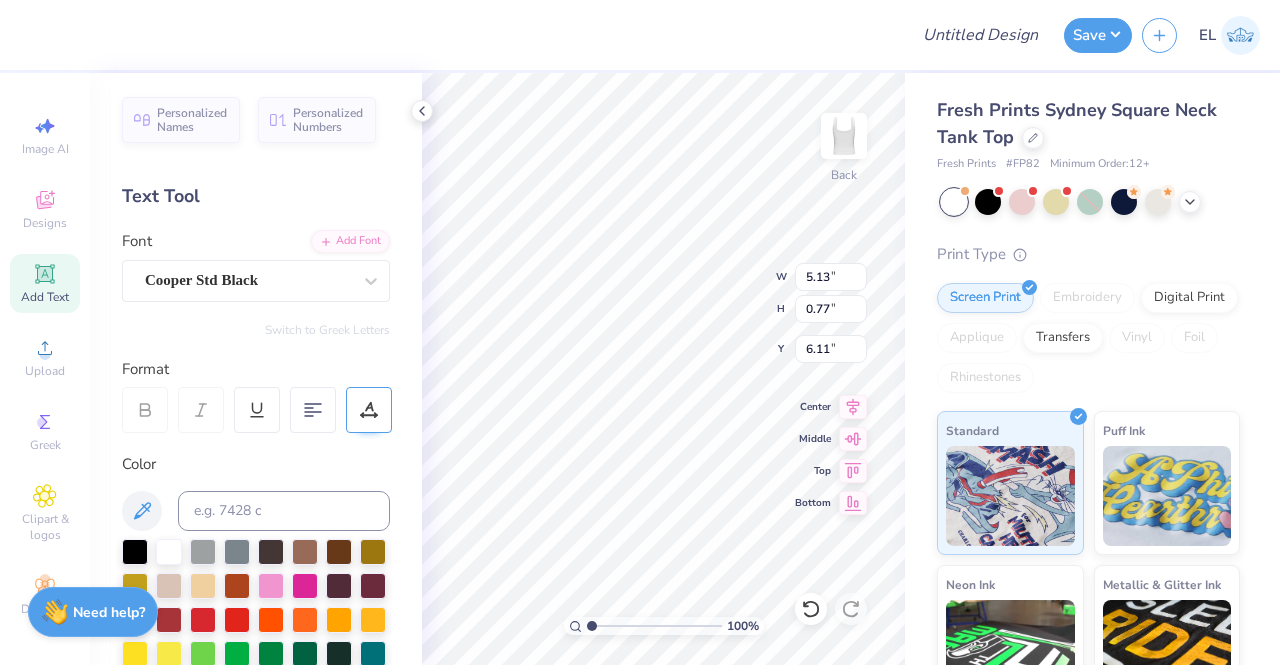 scroll, scrollTop: 16, scrollLeft: 2, axis: both 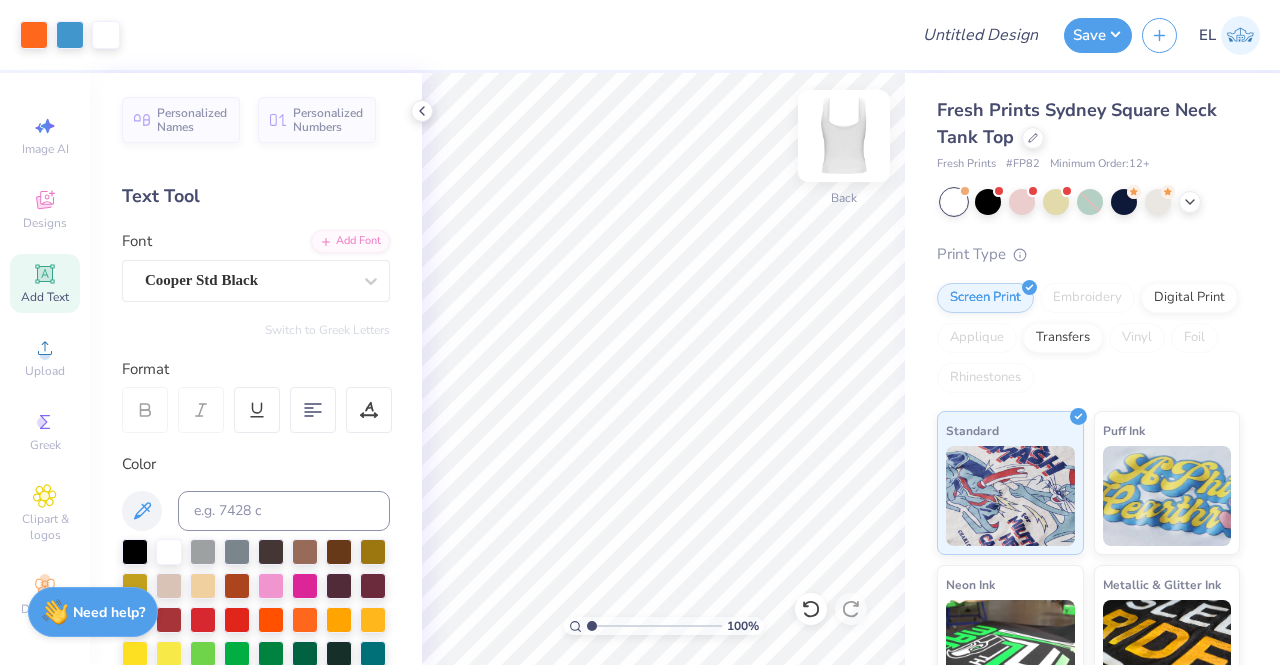 click at bounding box center [844, 136] 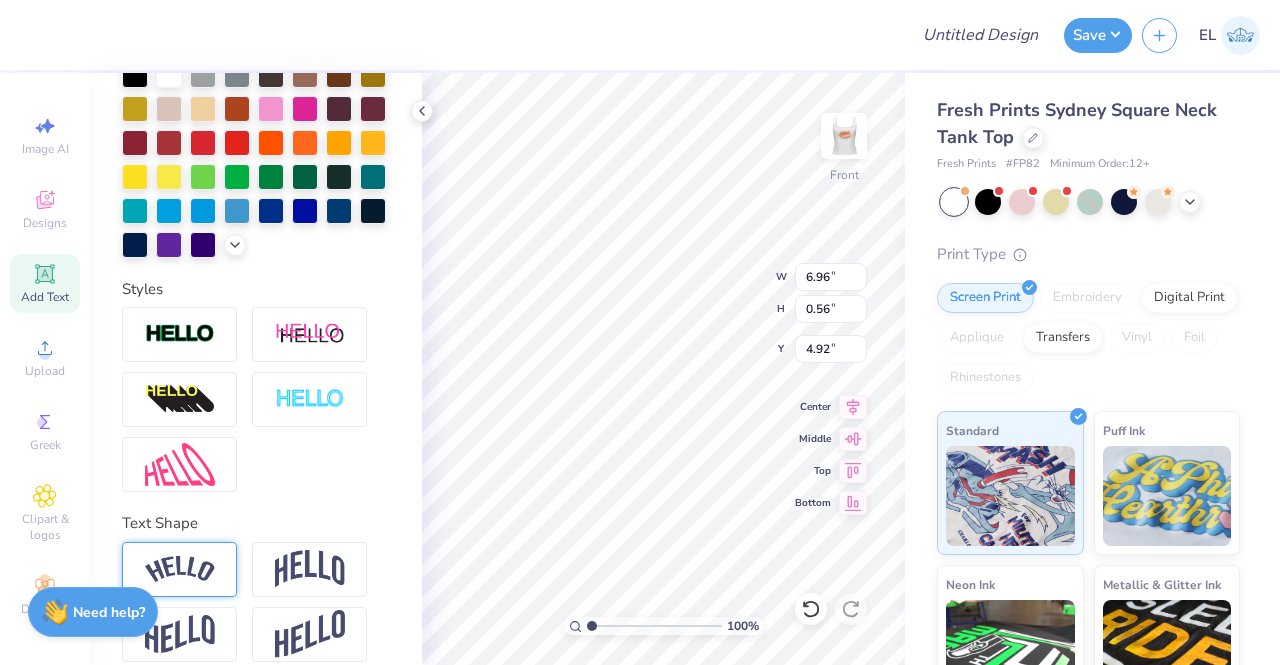 scroll, scrollTop: 530, scrollLeft: 0, axis: vertical 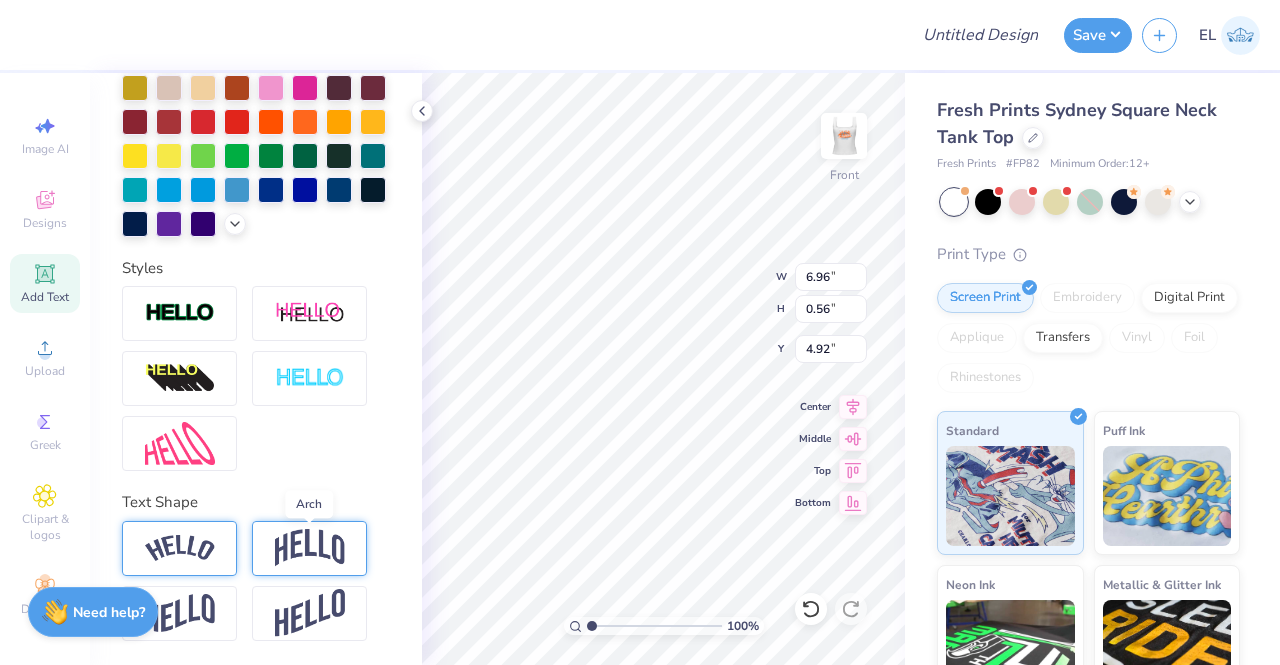 click at bounding box center [310, 548] 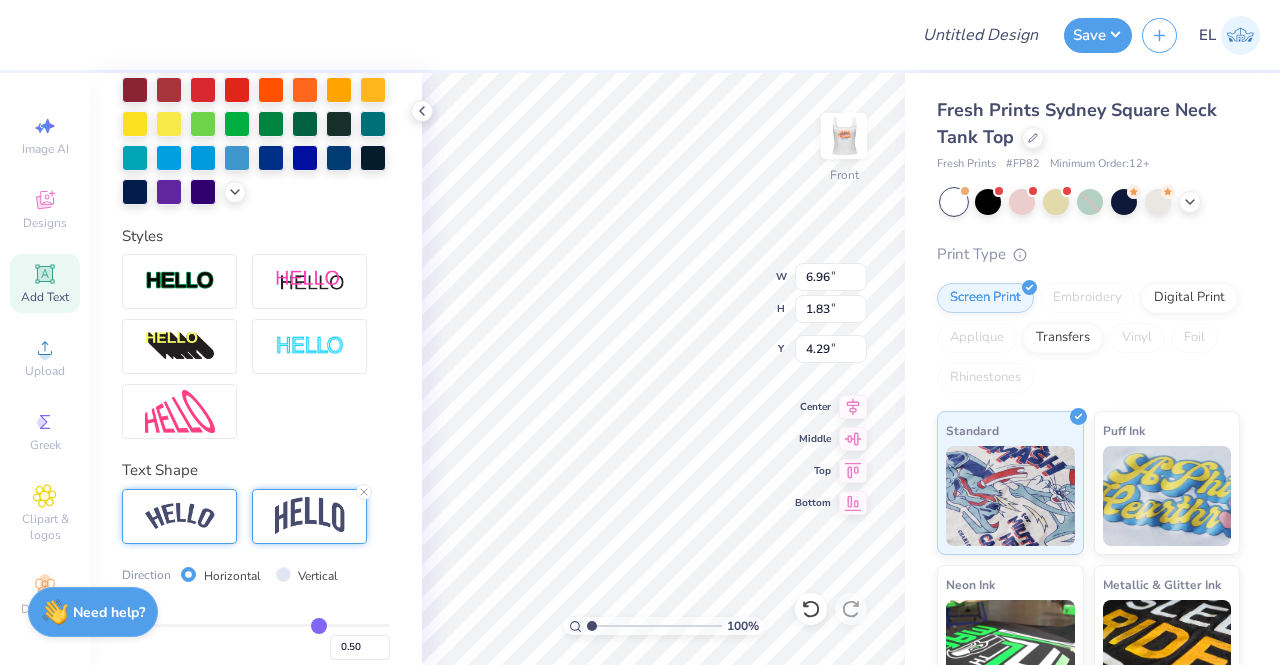 click at bounding box center (180, 516) 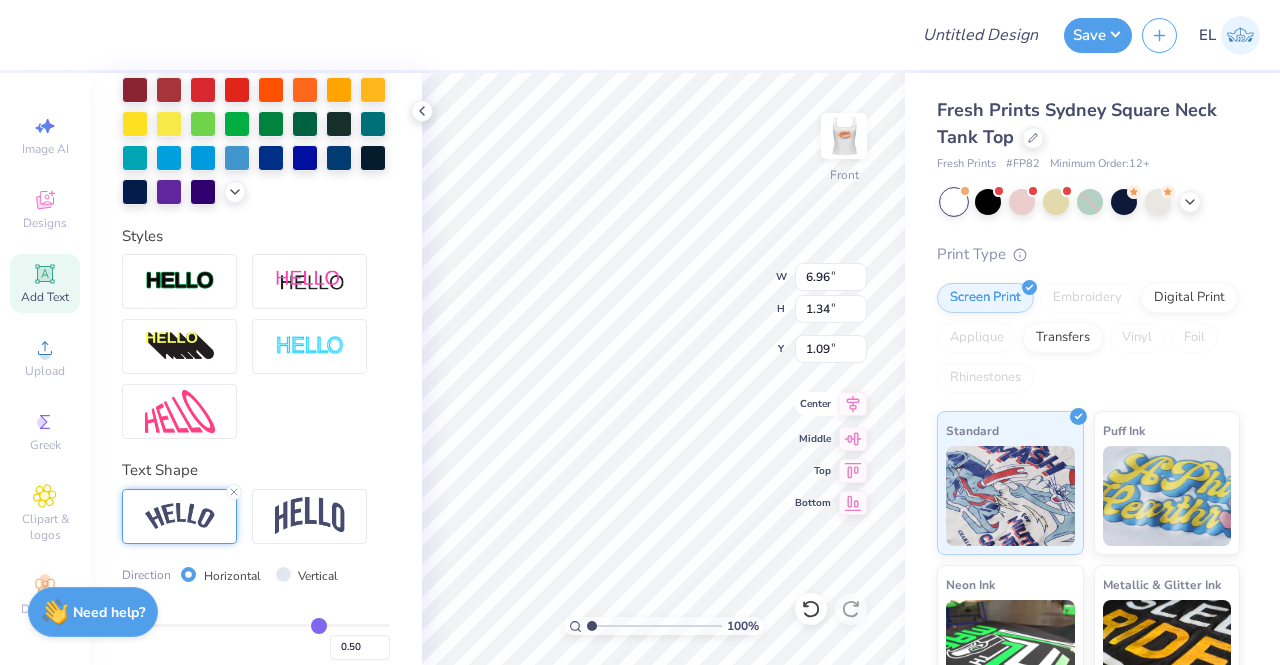click 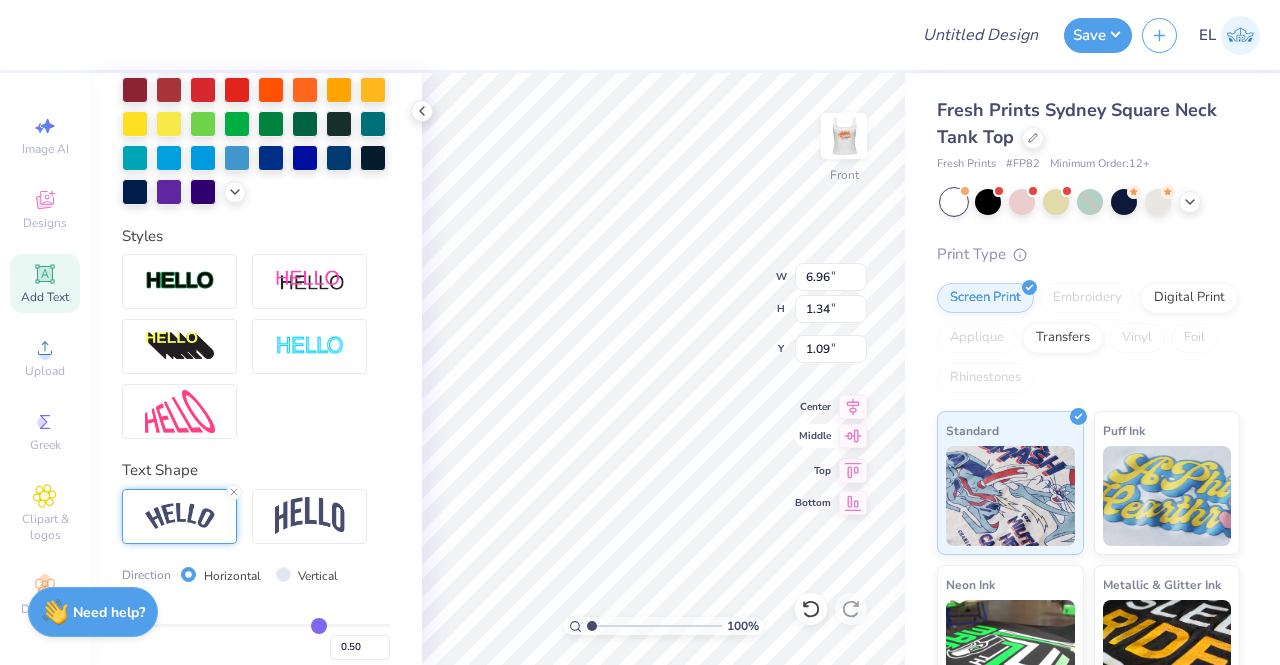click 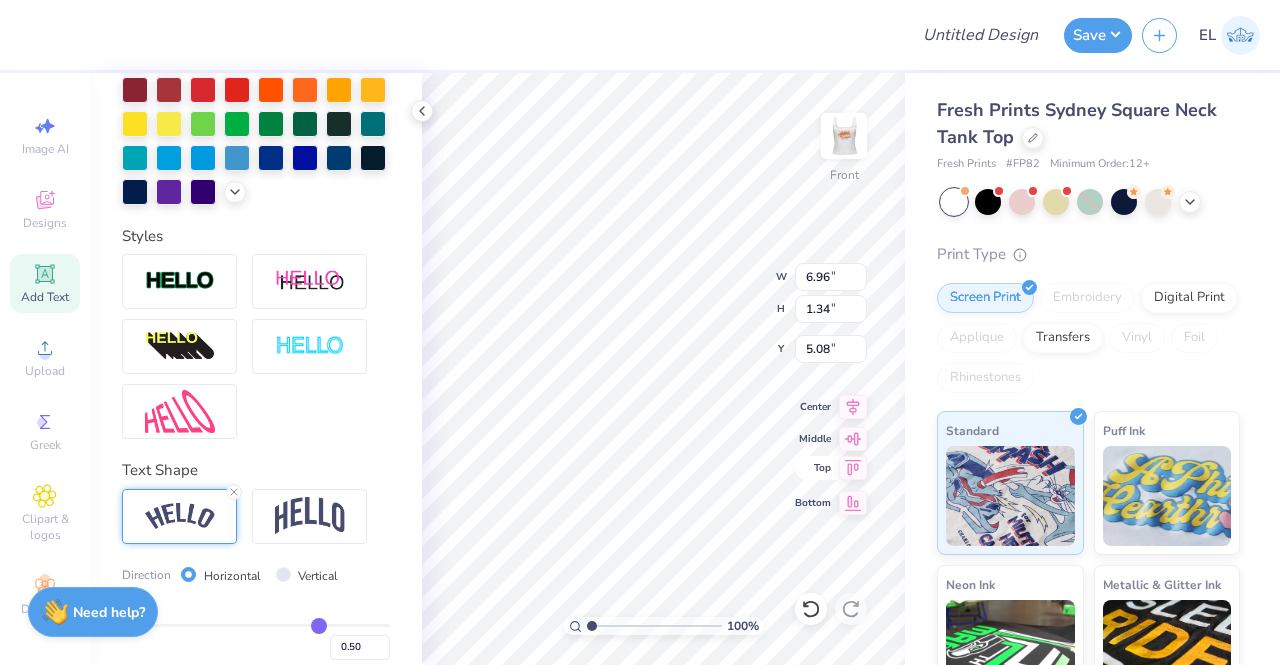 click 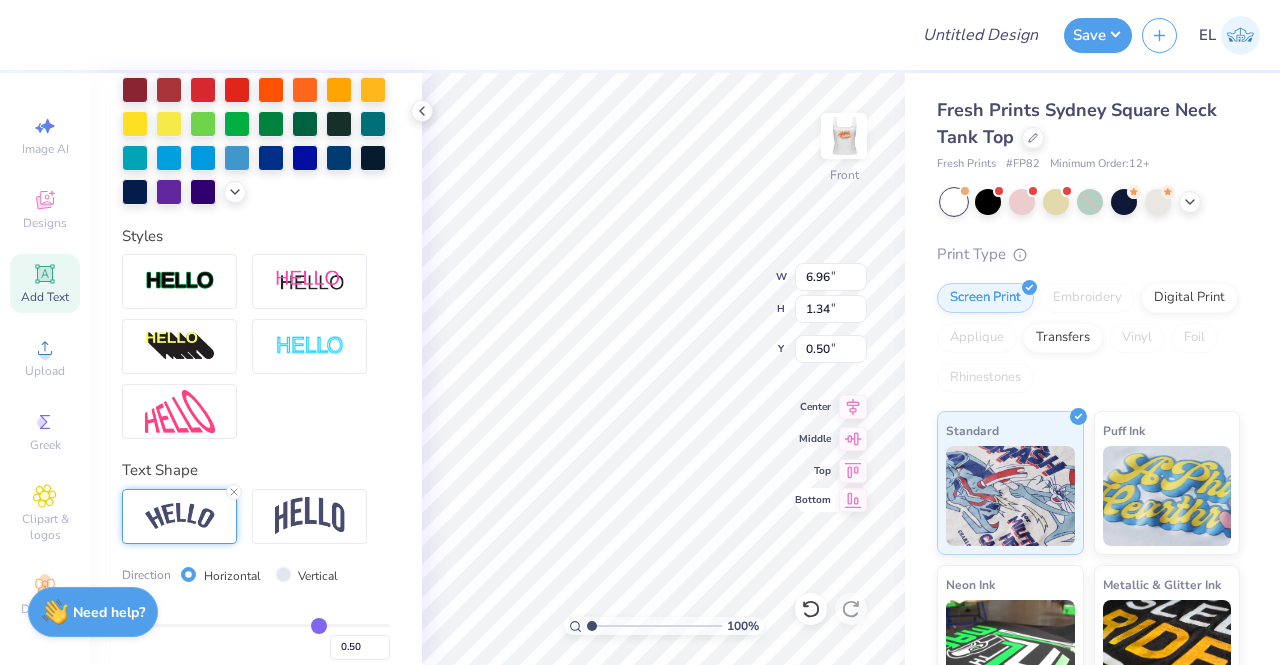 click 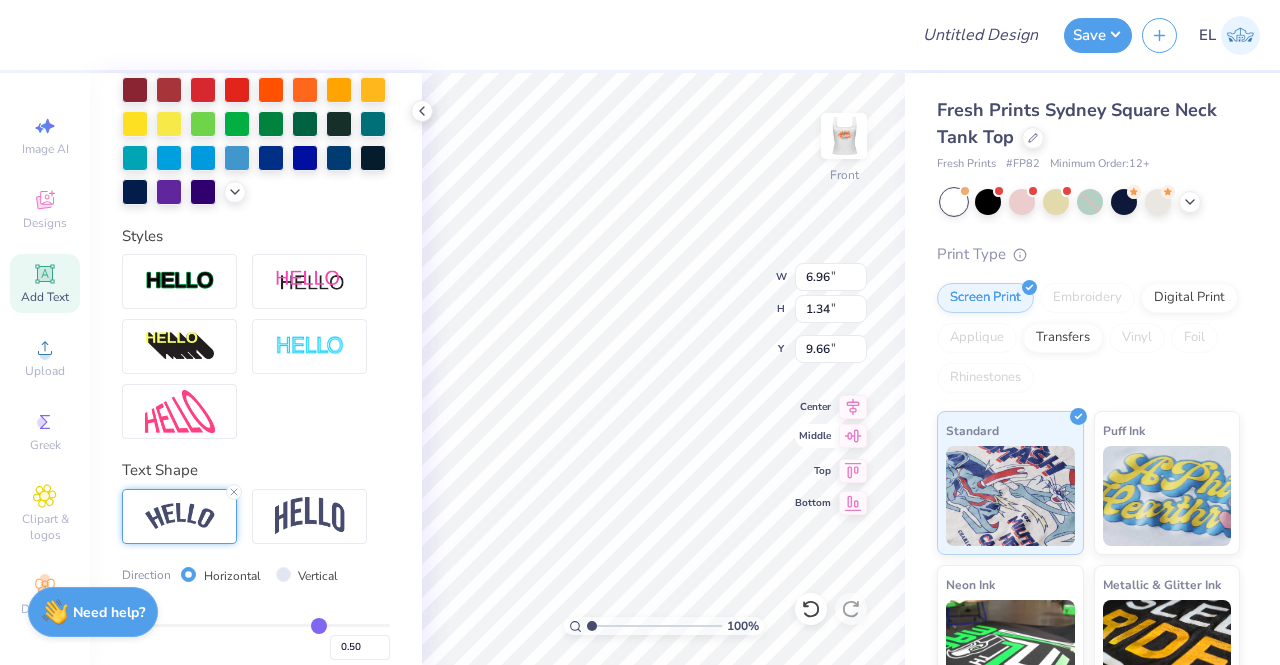 click 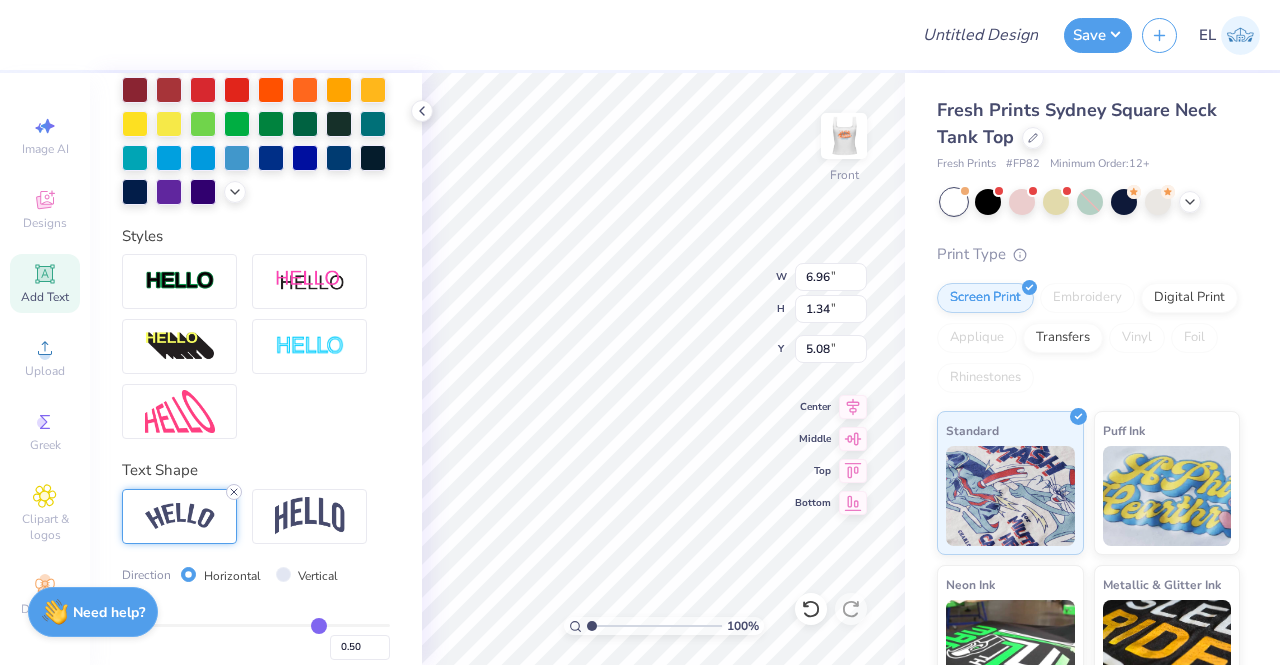 click 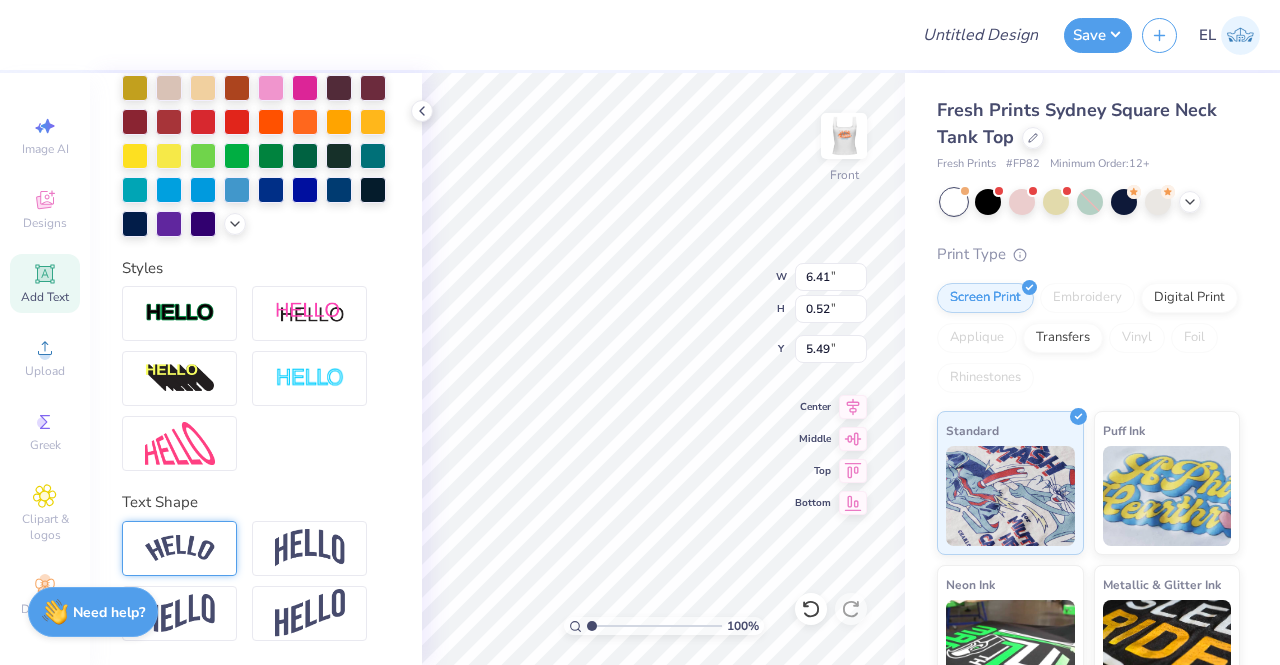 click at bounding box center (179, 548) 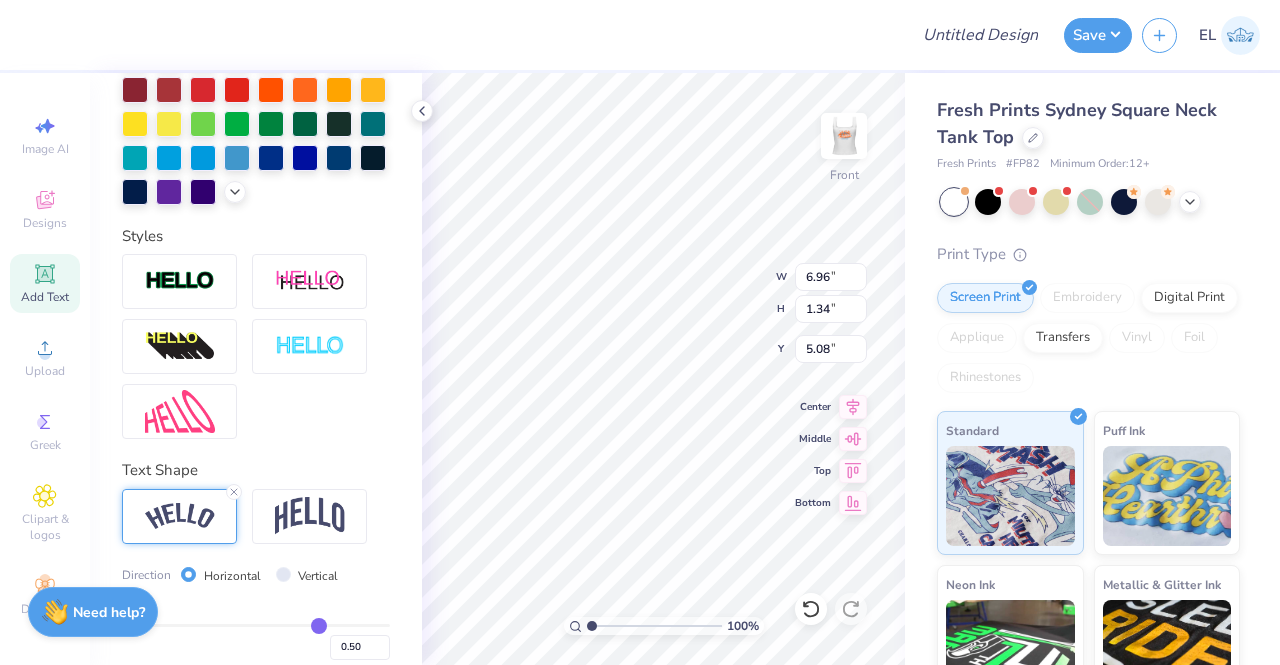 scroll, scrollTop: 646, scrollLeft: 0, axis: vertical 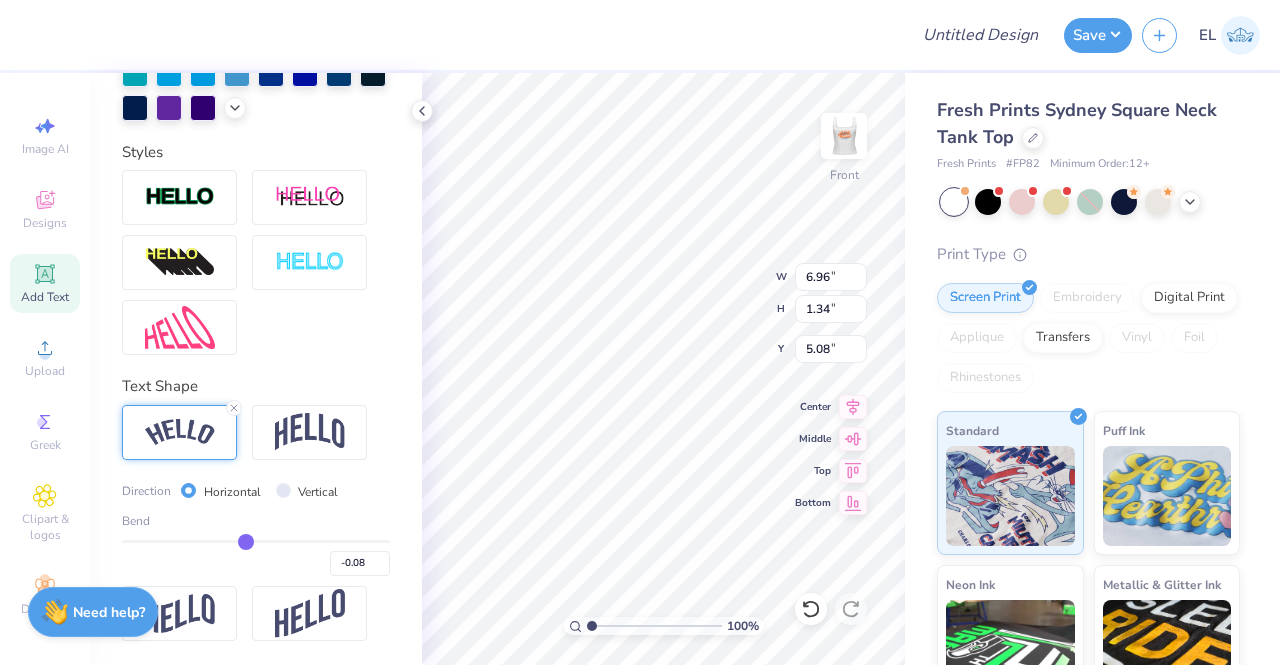 drag, startPoint x: 304, startPoint y: 538, endPoint x: 238, endPoint y: 540, distance: 66.0303 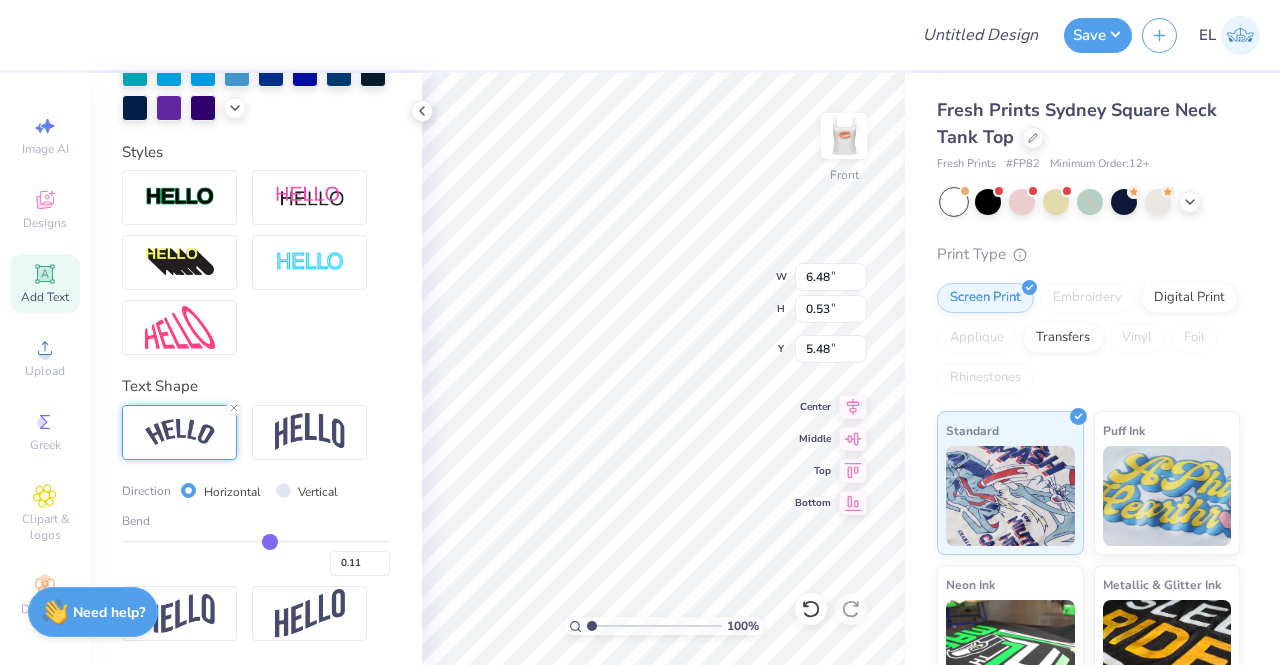 drag, startPoint x: 241, startPoint y: 541, endPoint x: 261, endPoint y: 542, distance: 20.024984 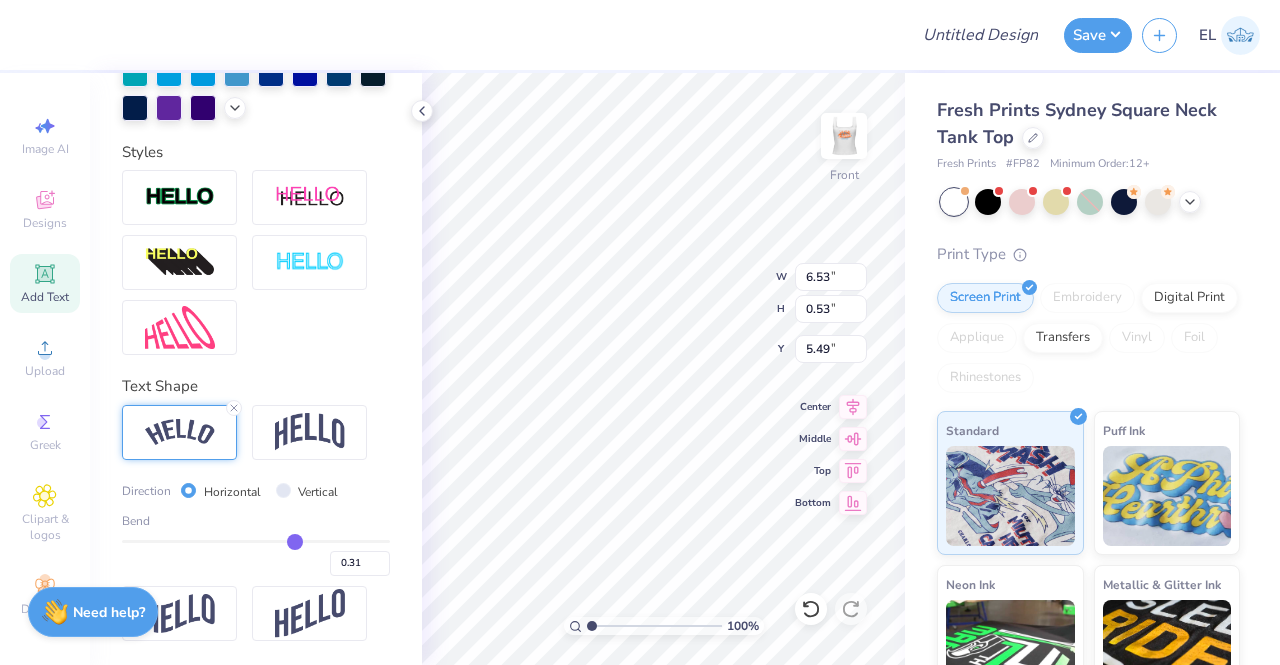 drag, startPoint x: 261, startPoint y: 542, endPoint x: 284, endPoint y: 540, distance: 23.086792 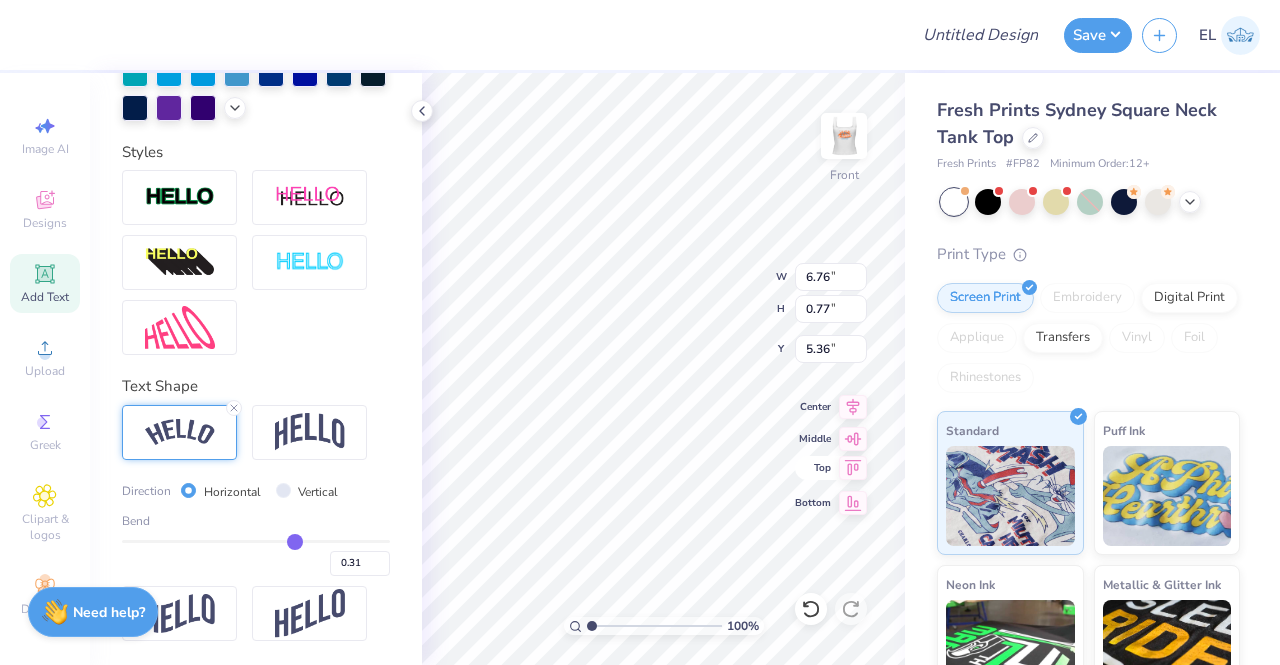 click 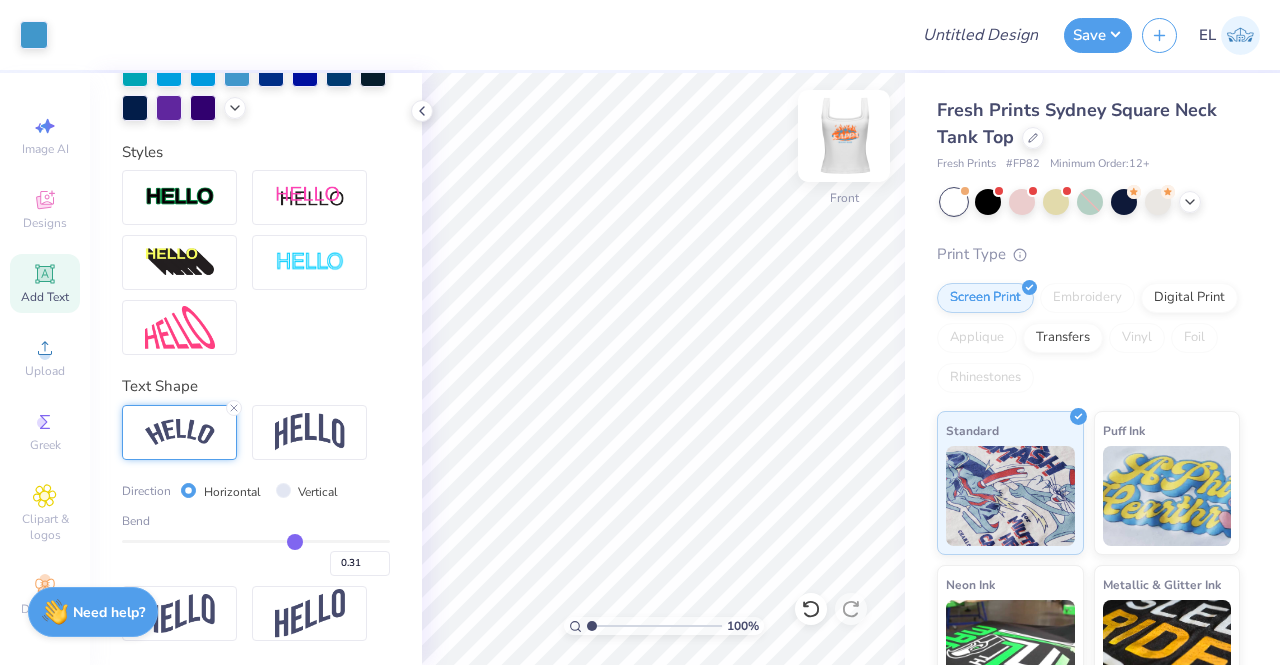 click at bounding box center (844, 136) 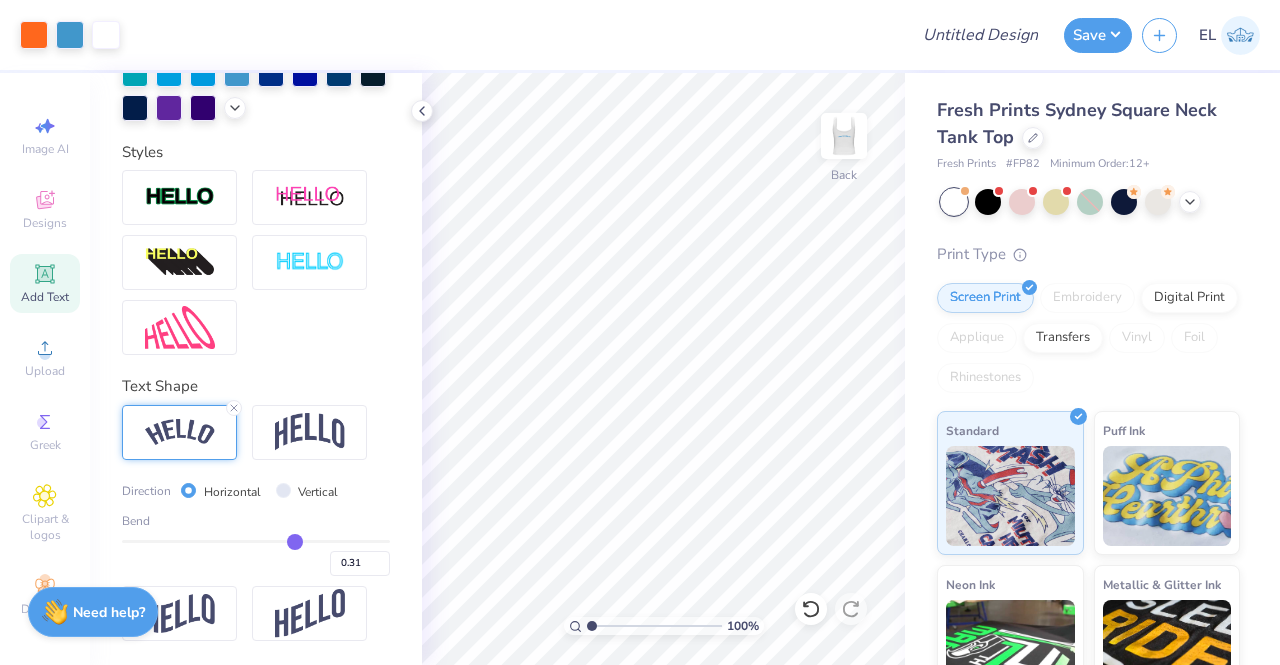 click on "Personalized Names Personalized Numbers Text Tool  Add Font Font Cooper Std Black Switch to Greek Letters Format Color Styles Text Shape Direction Horizontal Vertical Bend 0.31" at bounding box center (256, 369) 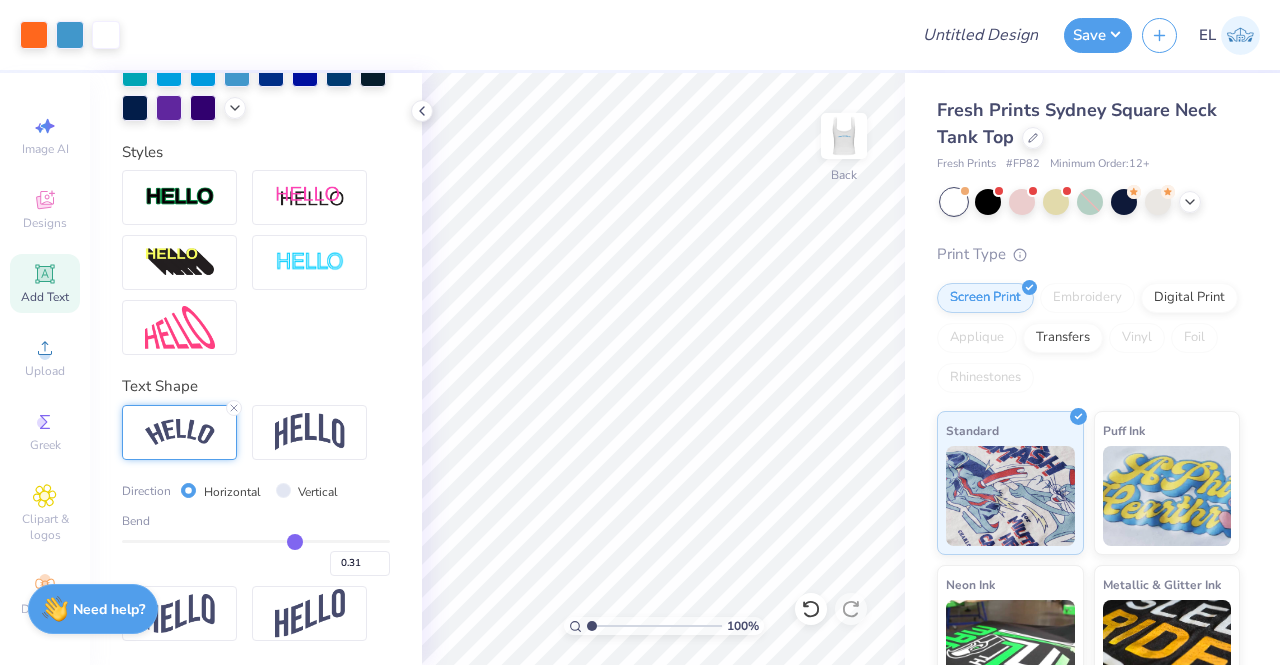 click on "Need help?" at bounding box center [109, 609] 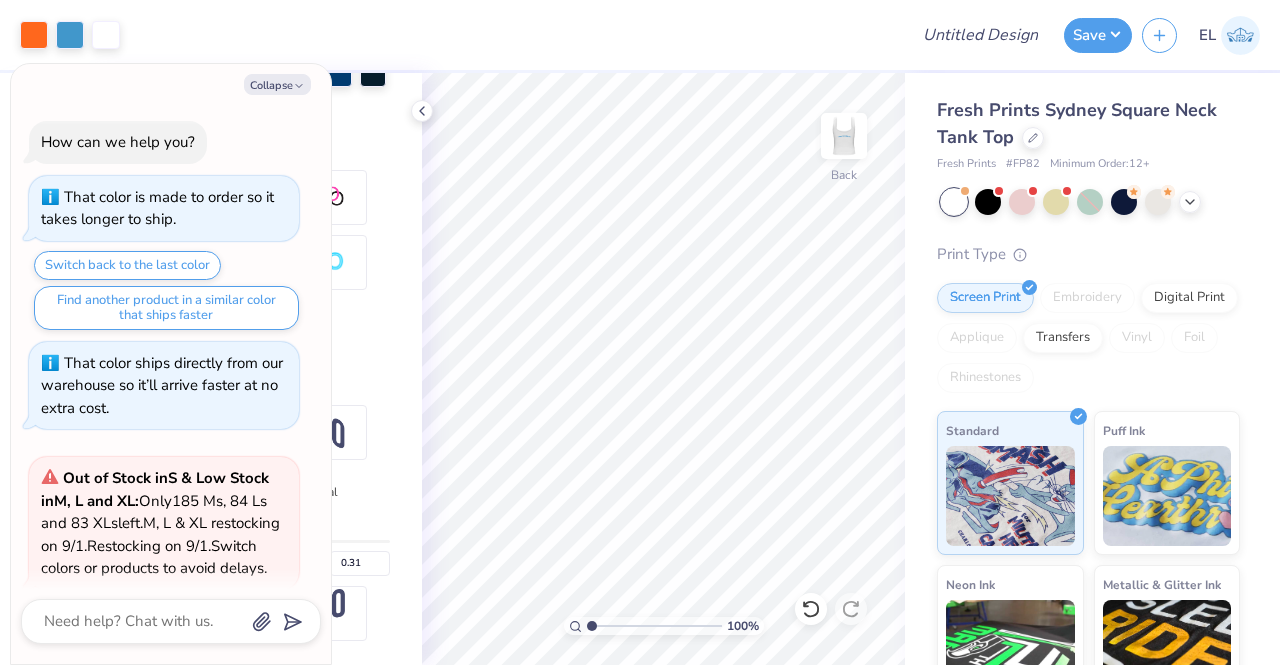 scroll, scrollTop: 303, scrollLeft: 0, axis: vertical 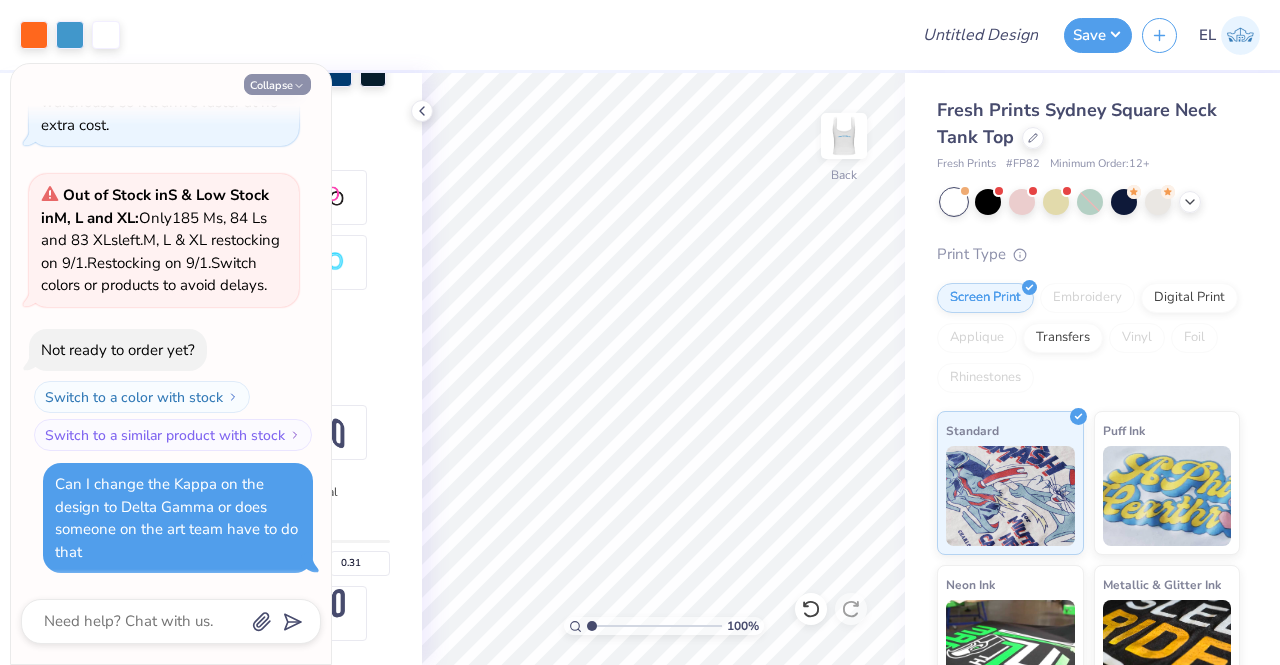 click 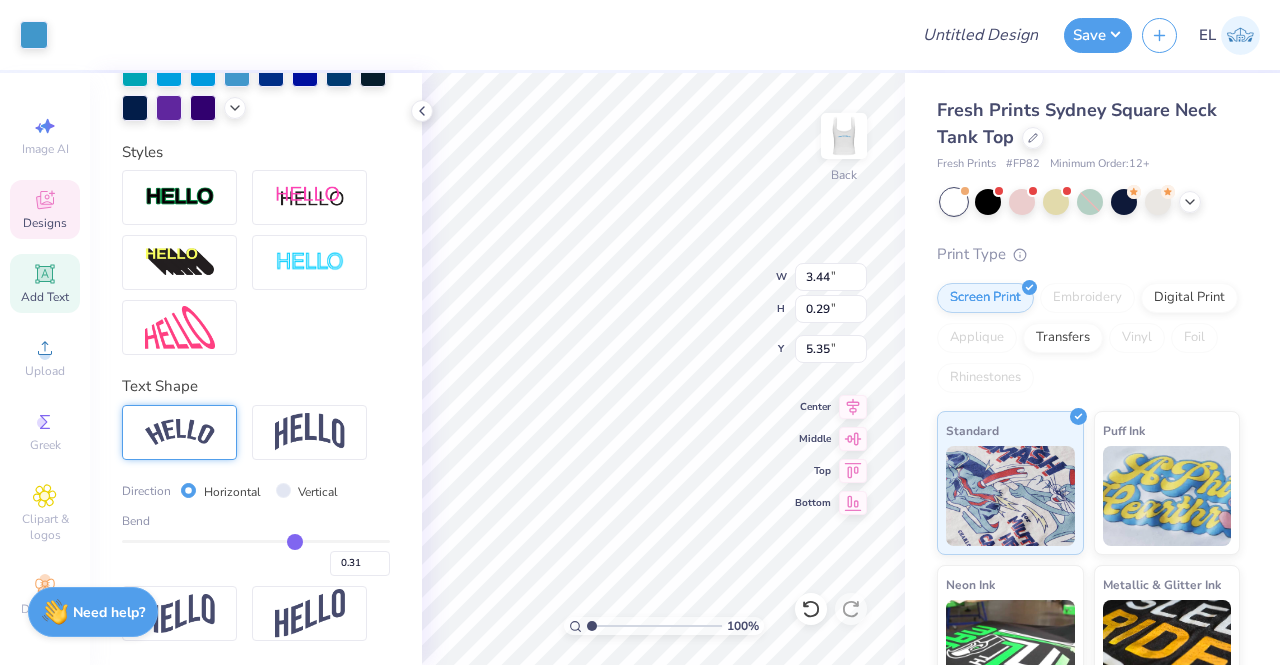 scroll, scrollTop: 530, scrollLeft: 0, axis: vertical 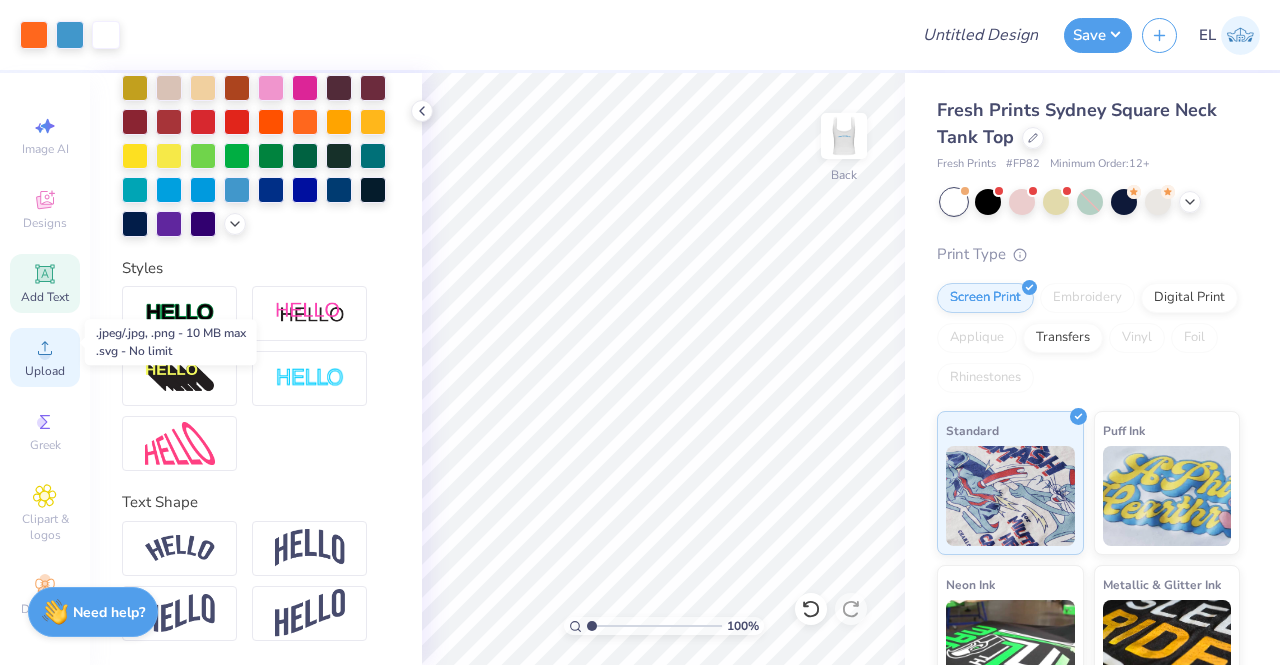 click on "Upload" at bounding box center (45, 357) 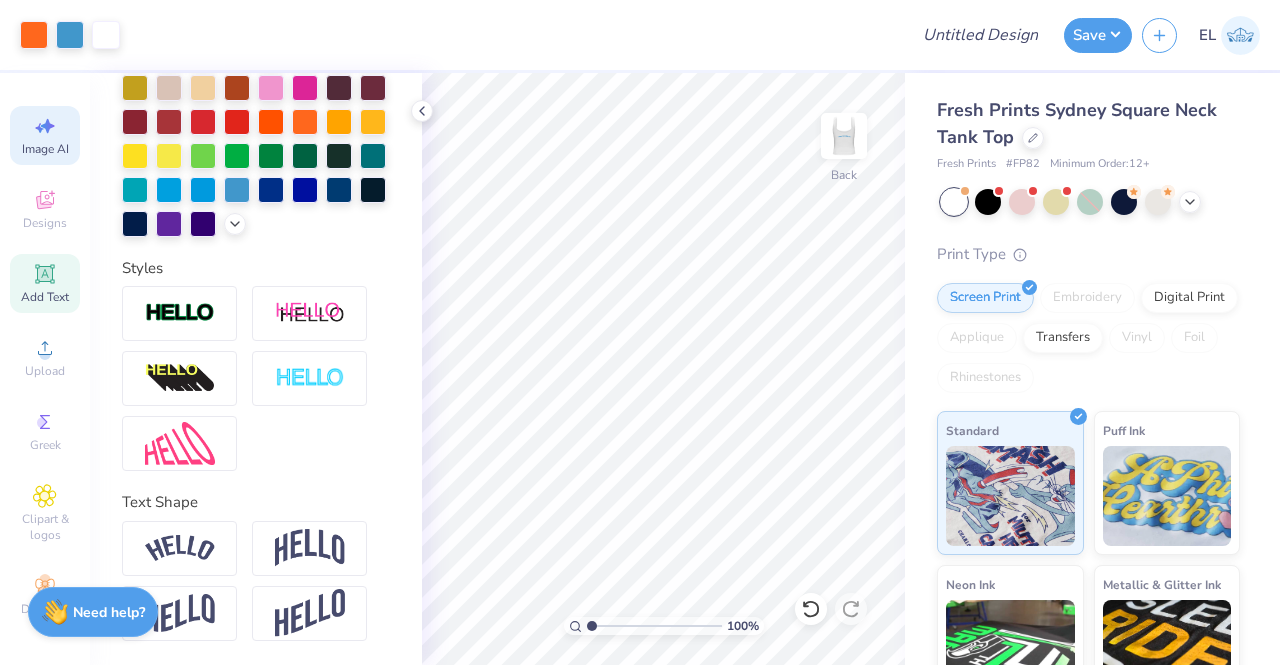 click on "Image AI" at bounding box center (45, 149) 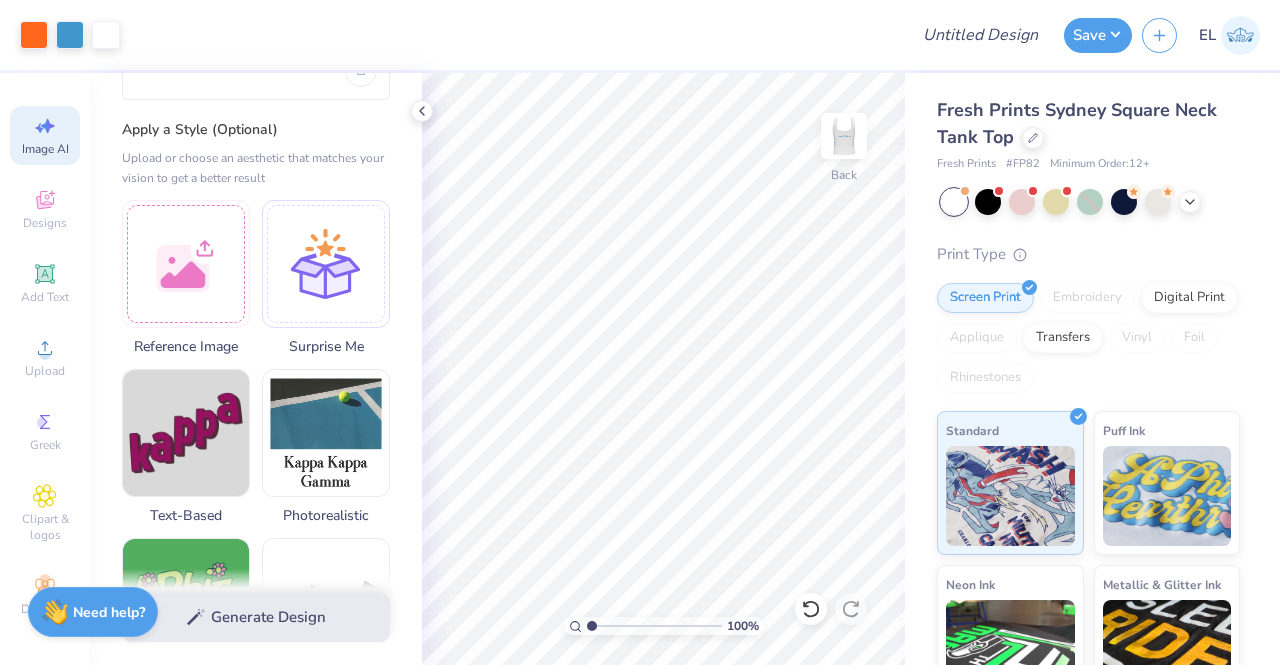 scroll, scrollTop: 0, scrollLeft: 0, axis: both 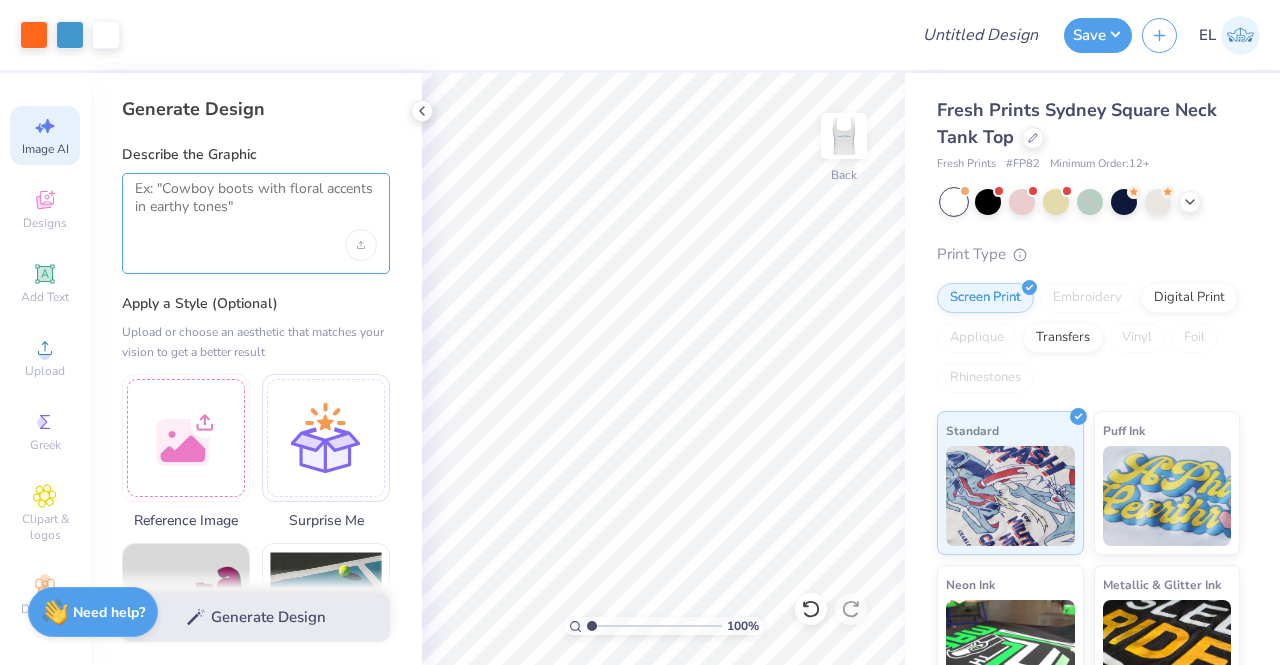 click at bounding box center [256, 205] 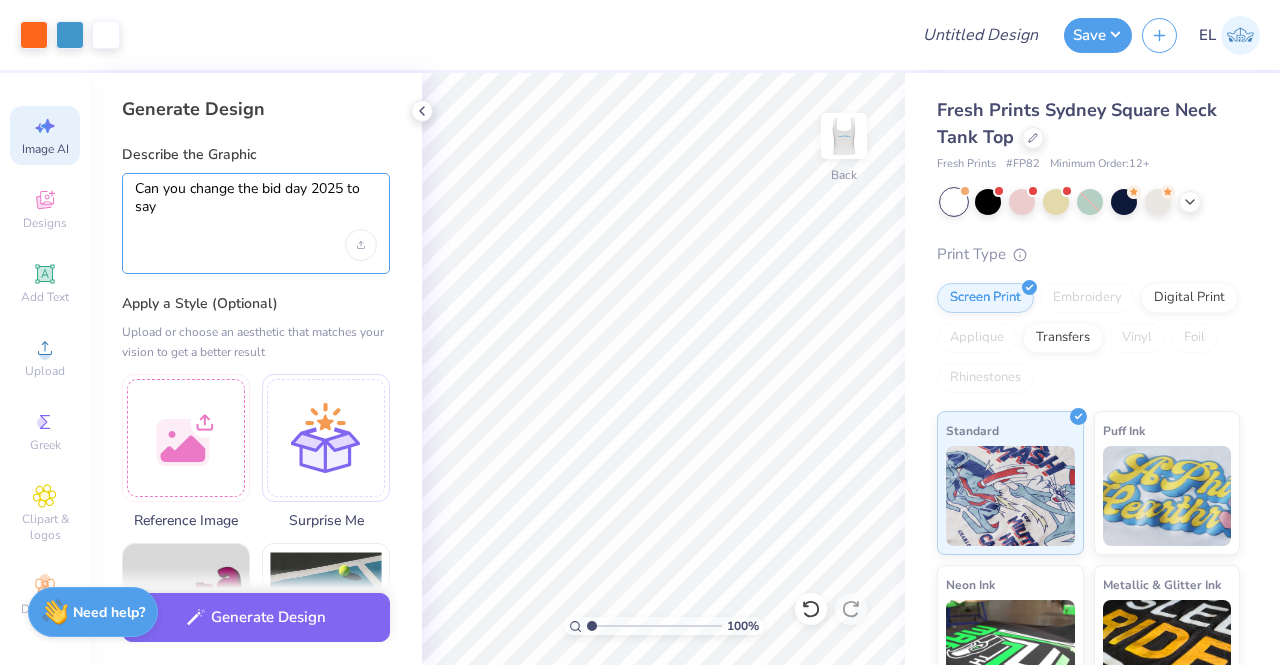 click on "Can you change the bid day 2025 to say" at bounding box center (256, 205) 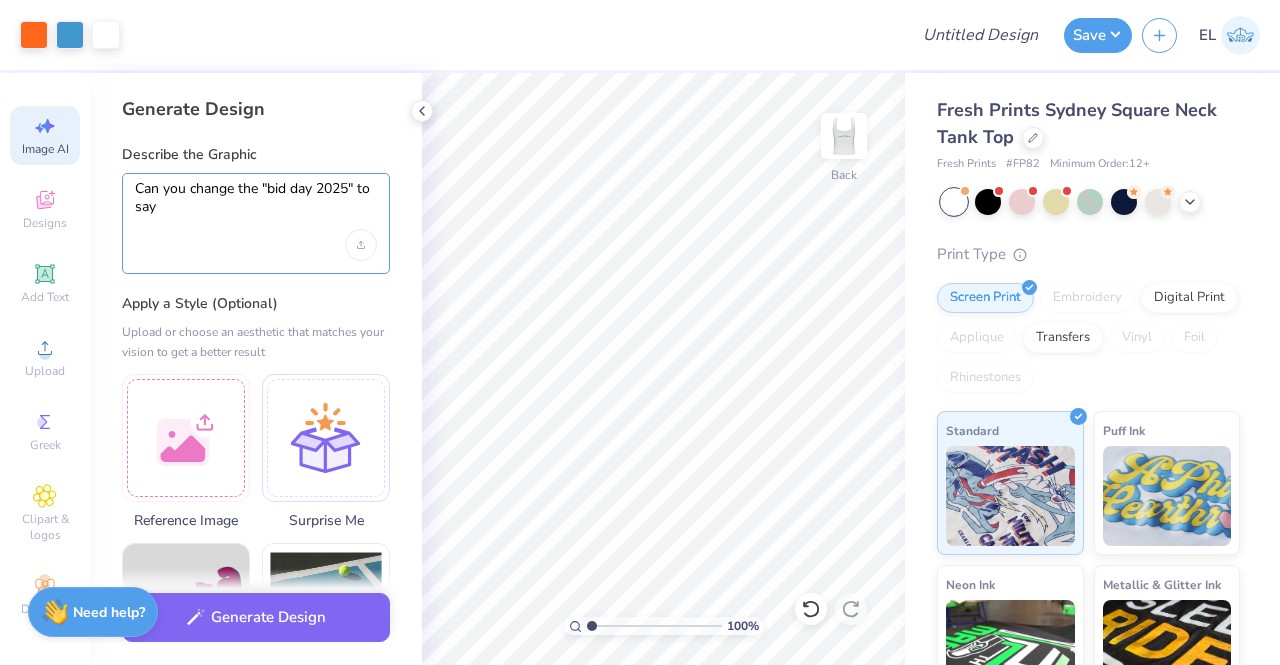 click on "Can you change the "bid day 2025" to say" at bounding box center [256, 205] 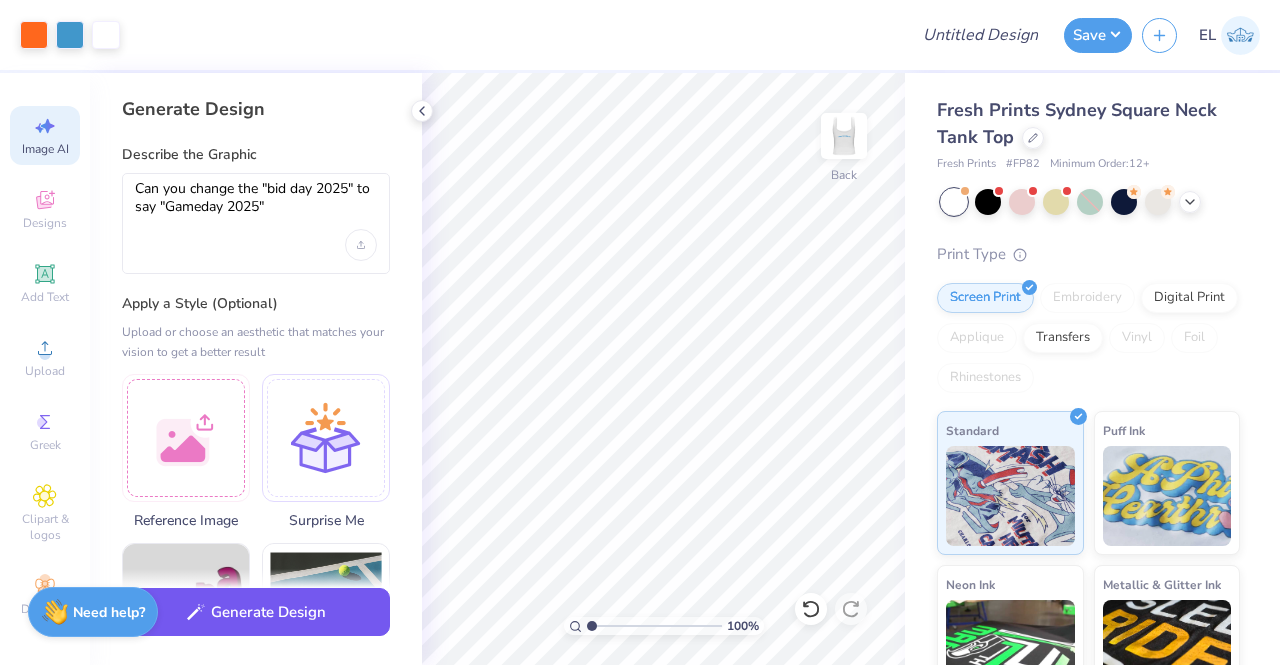 click on "Generate Design" at bounding box center (256, 612) 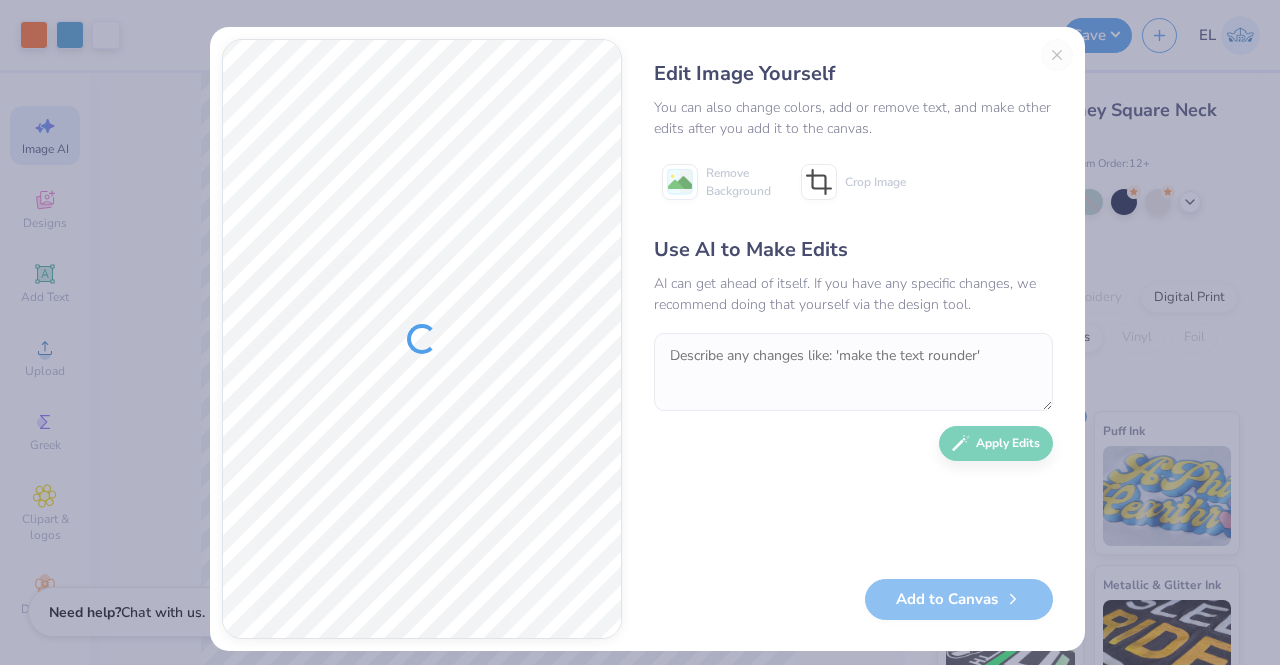 click on "Edit Image Yourself You can also change colors, add or remove text, and make other edits after you add it to the canvas. Remove Background Crop Image Use AI to Make Edits AI can get ahead of itself. If you have any specific changes, we recommend doing that yourself via the design tool. Apply Edits Add to Canvas" at bounding box center (853, 339) 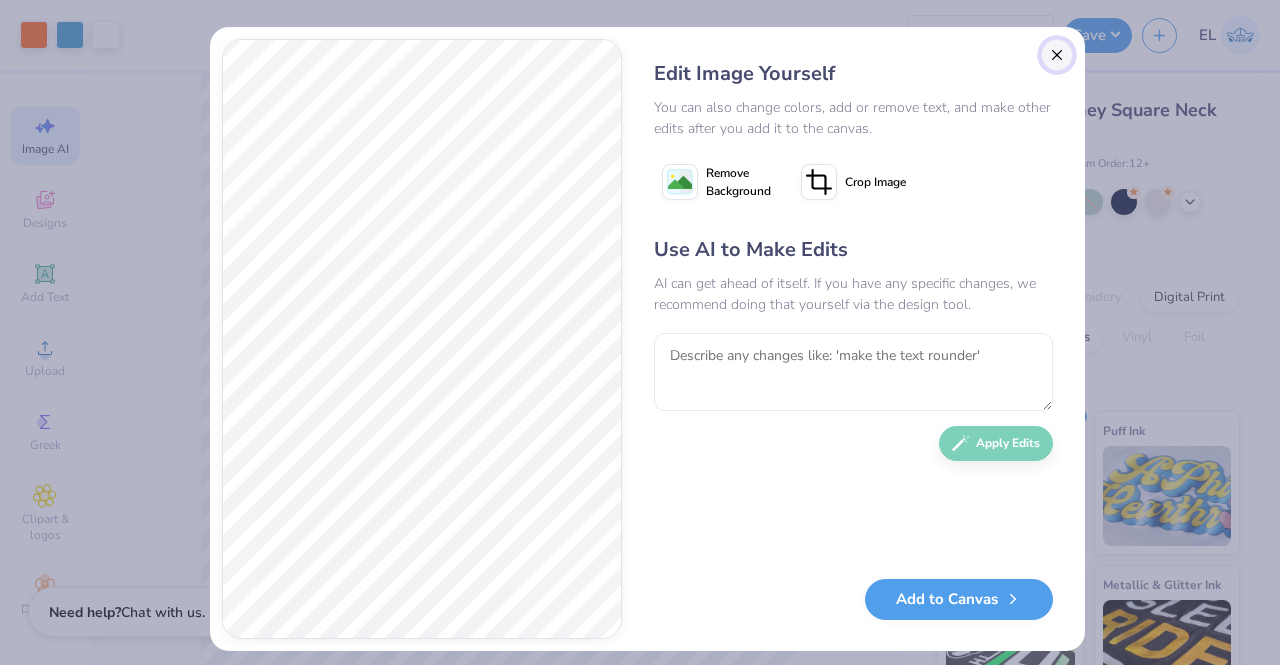 drag, startPoint x: 1050, startPoint y: 57, endPoint x: 1054, endPoint y: 47, distance: 10.770329 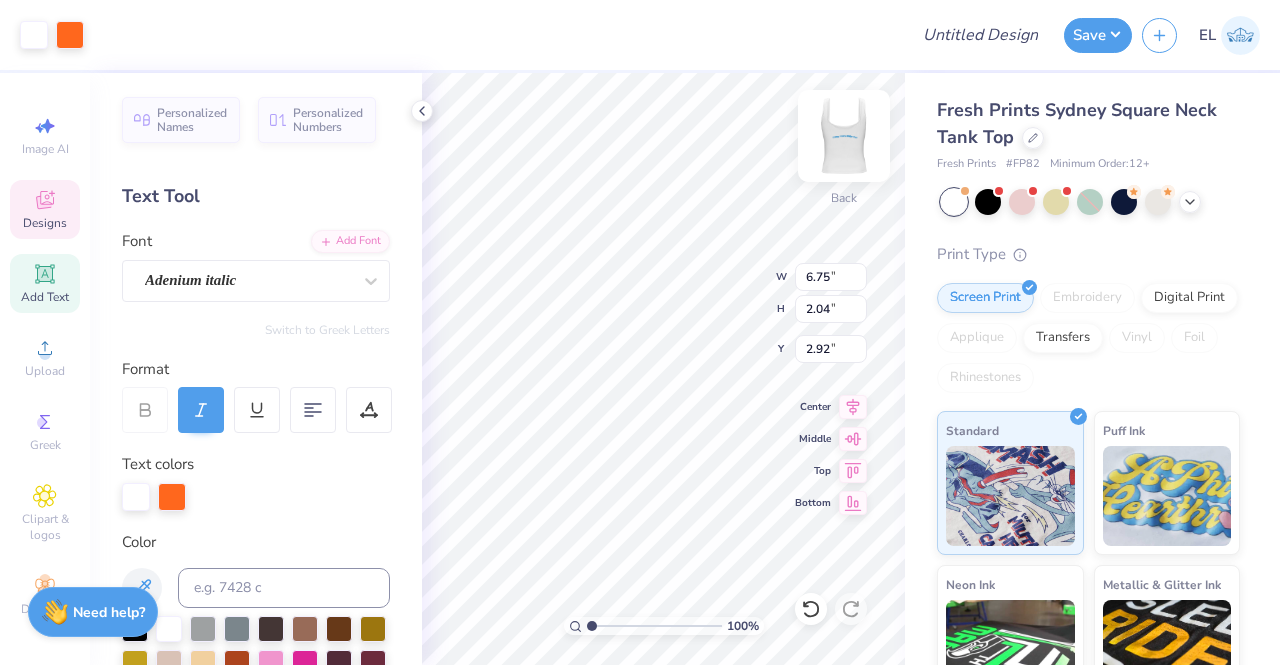 scroll, scrollTop: 0, scrollLeft: 0, axis: both 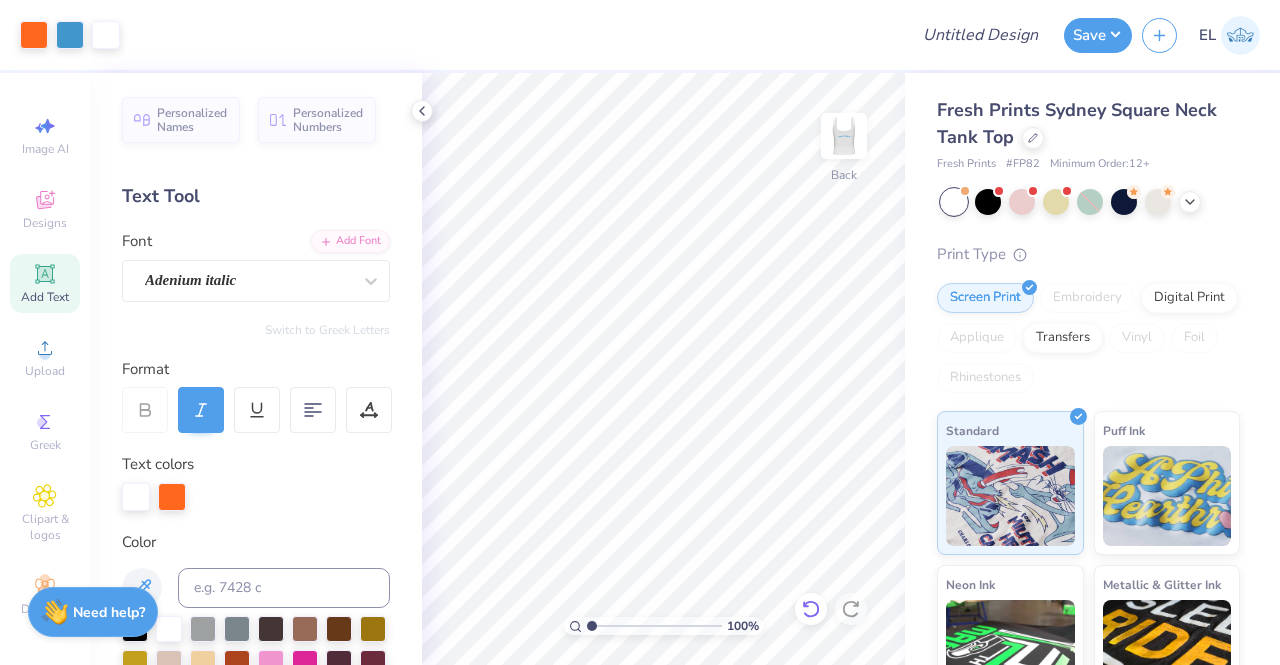 click 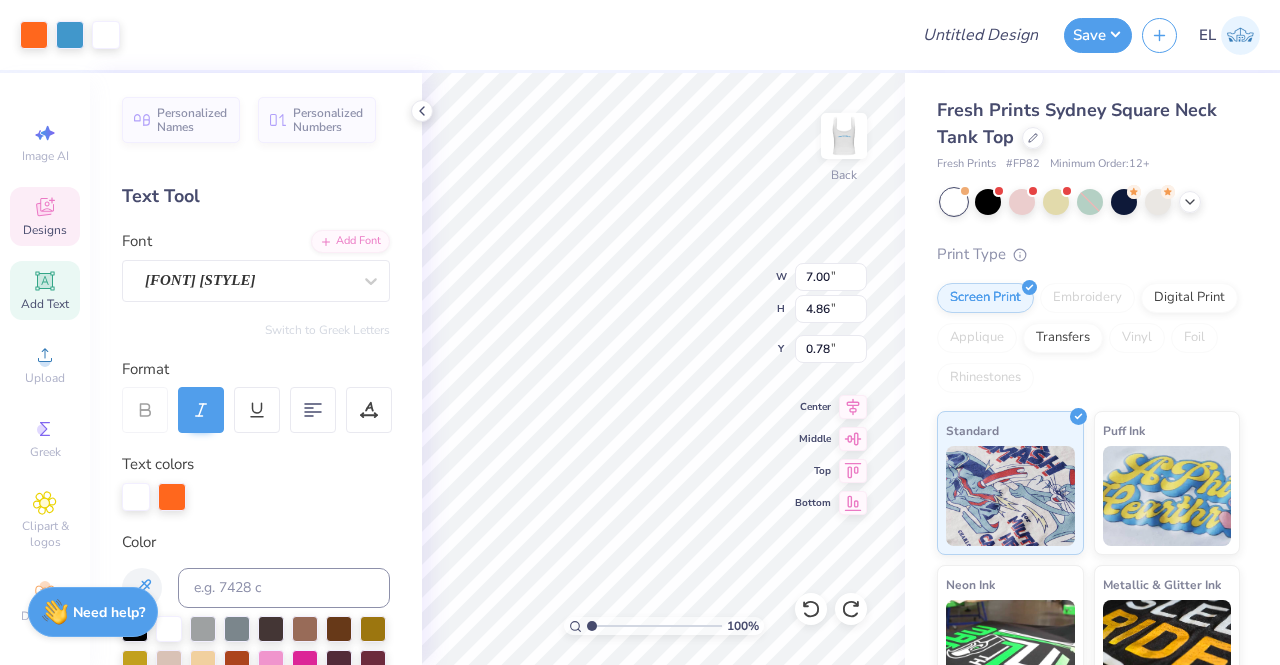 scroll, scrollTop: 0, scrollLeft: 0, axis: both 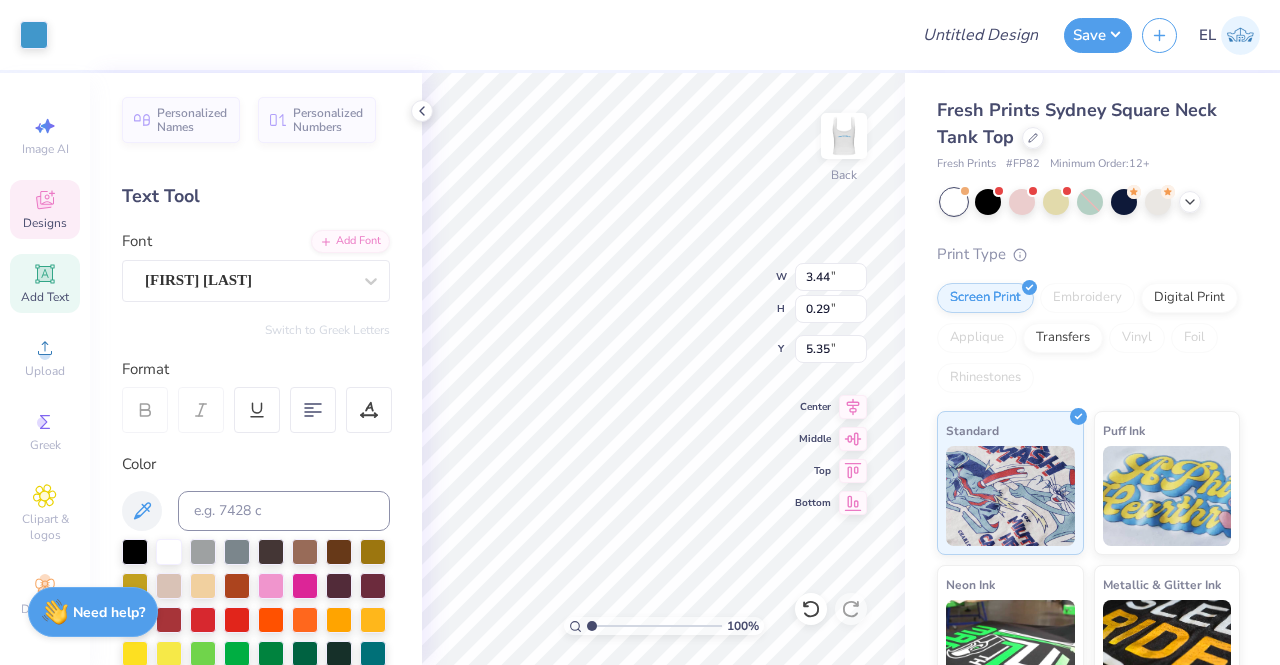 type on "3.44" 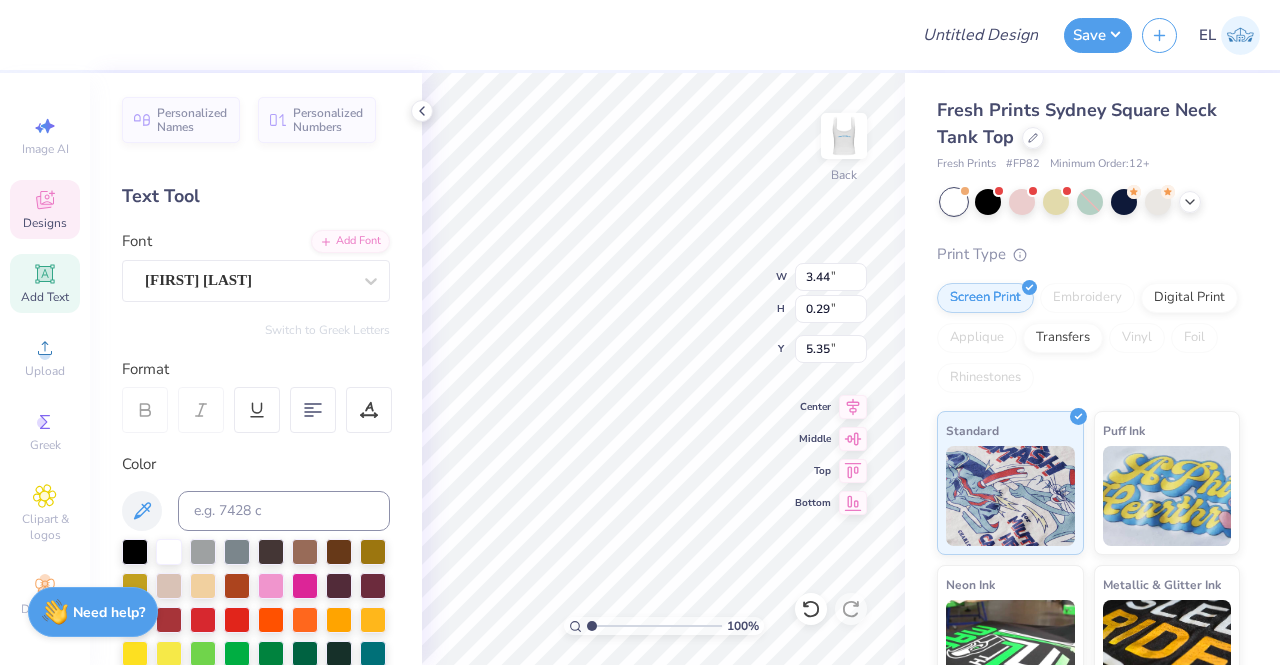scroll, scrollTop: 16, scrollLeft: 2, axis: both 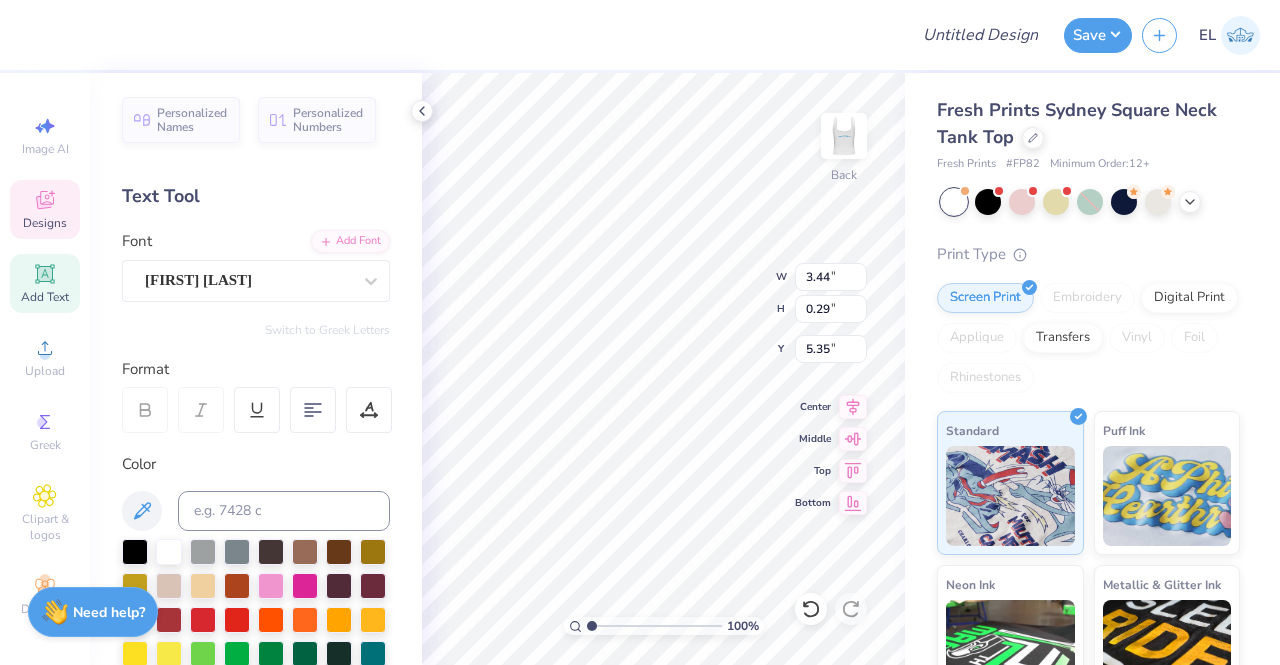 type on "GAMEDAY 2025" 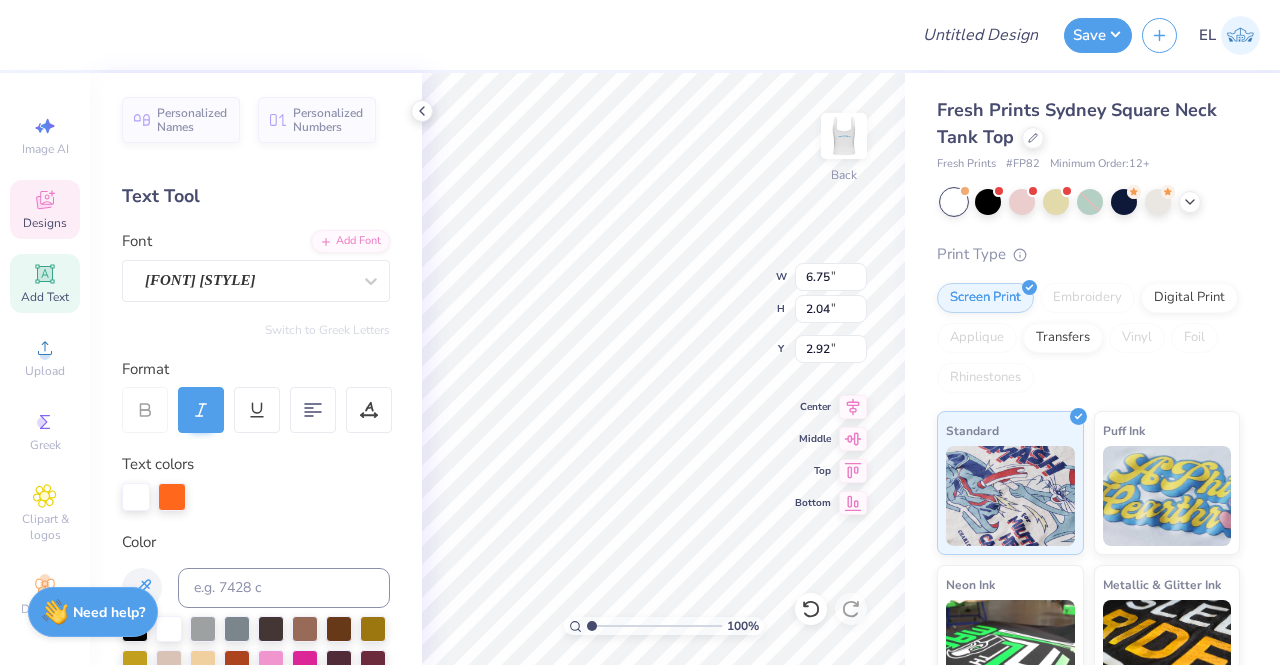 scroll, scrollTop: 16, scrollLeft: 2, axis: both 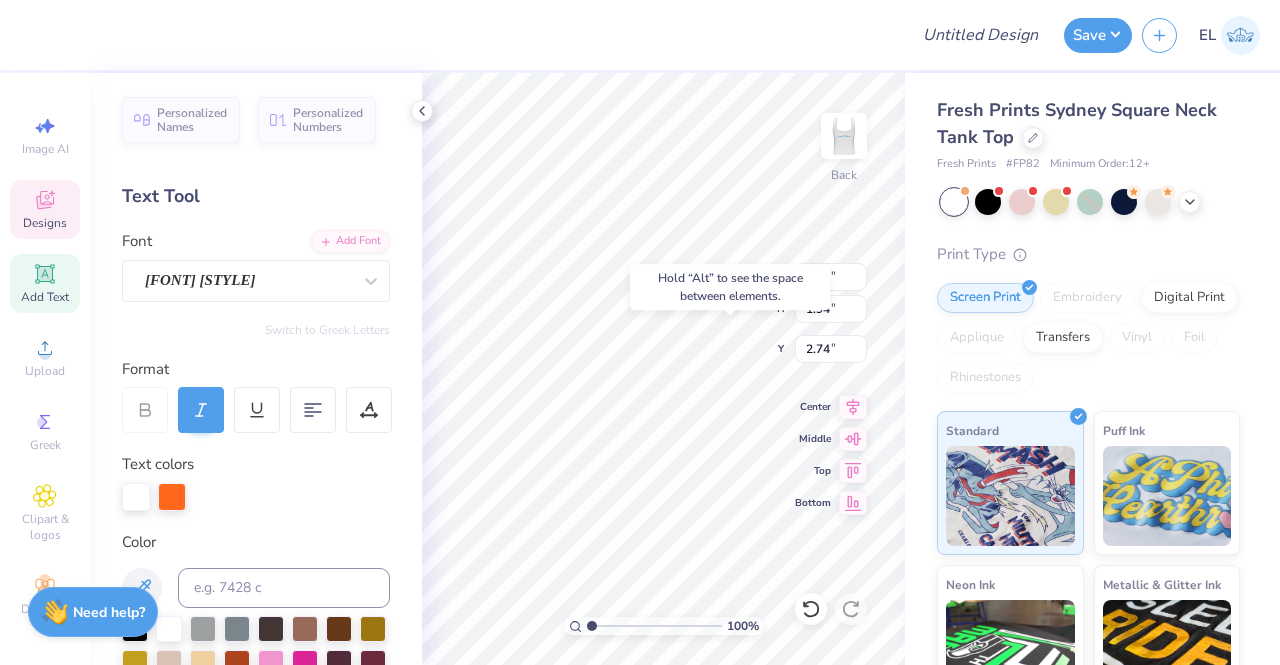 type on "2.74" 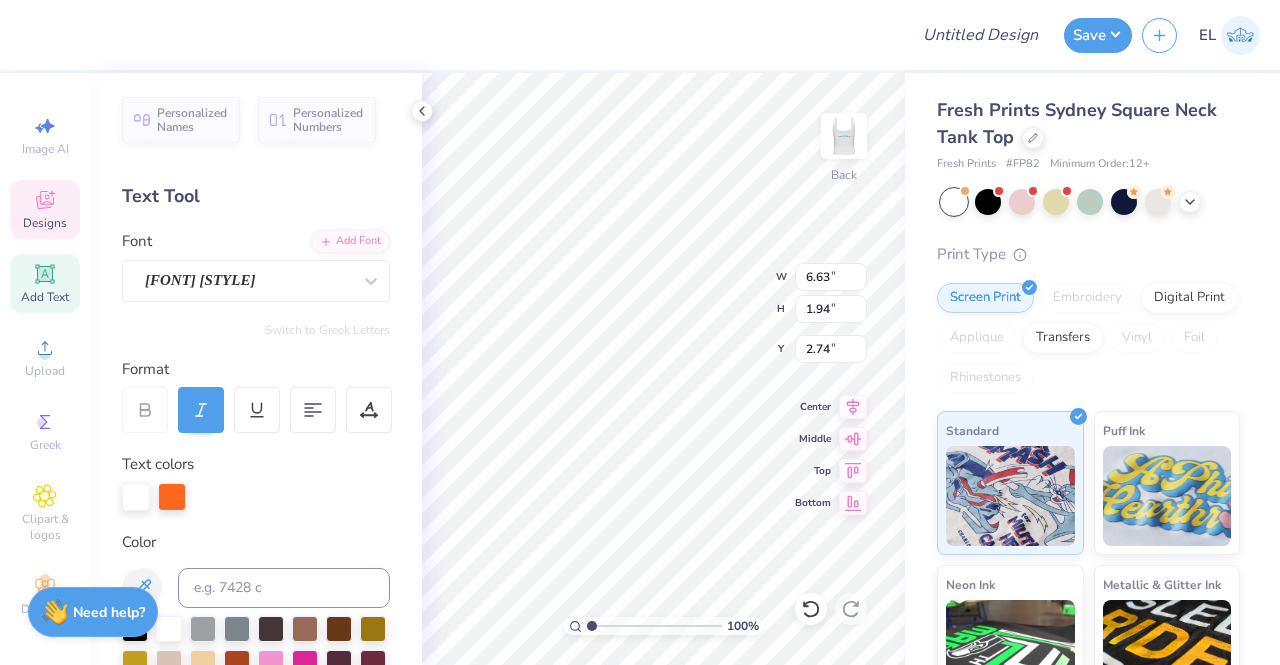scroll, scrollTop: 16, scrollLeft: 2, axis: both 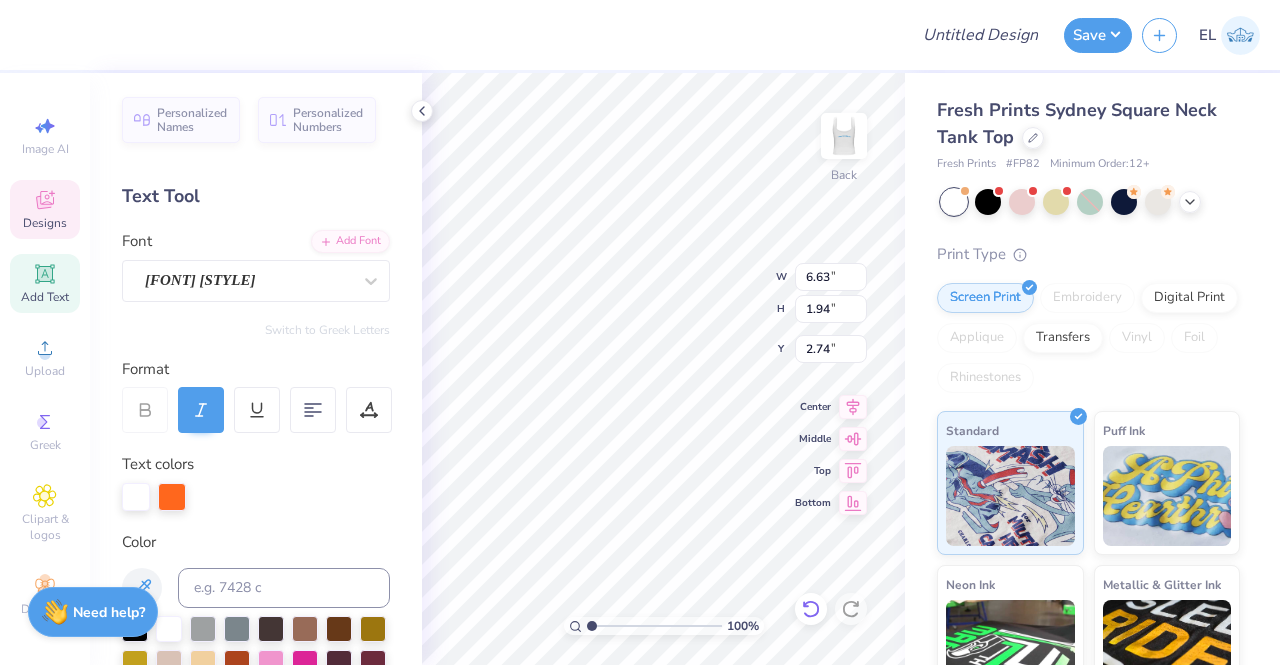 click 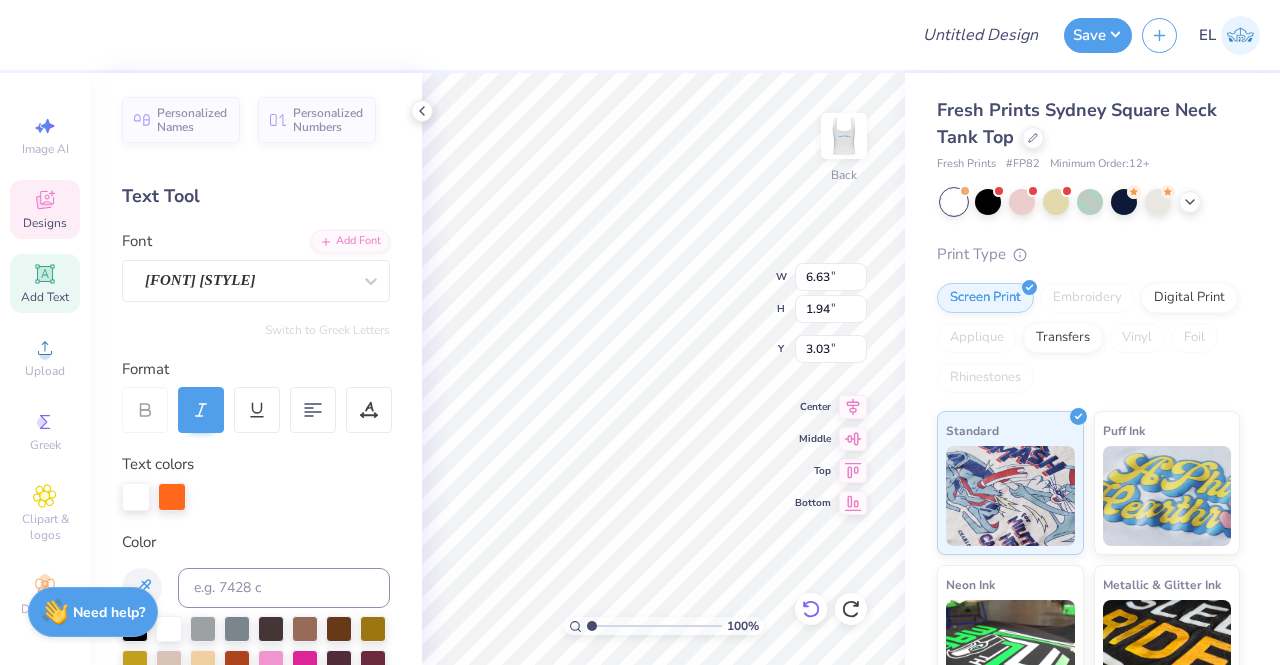 type on "3.03" 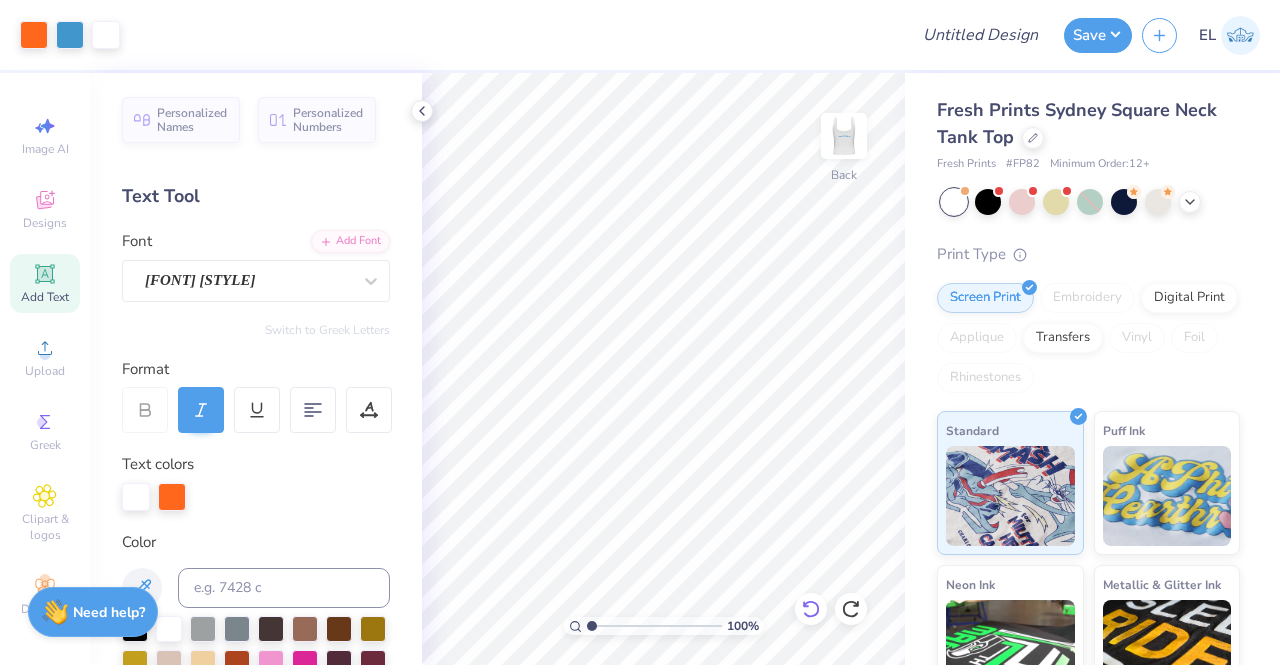 click 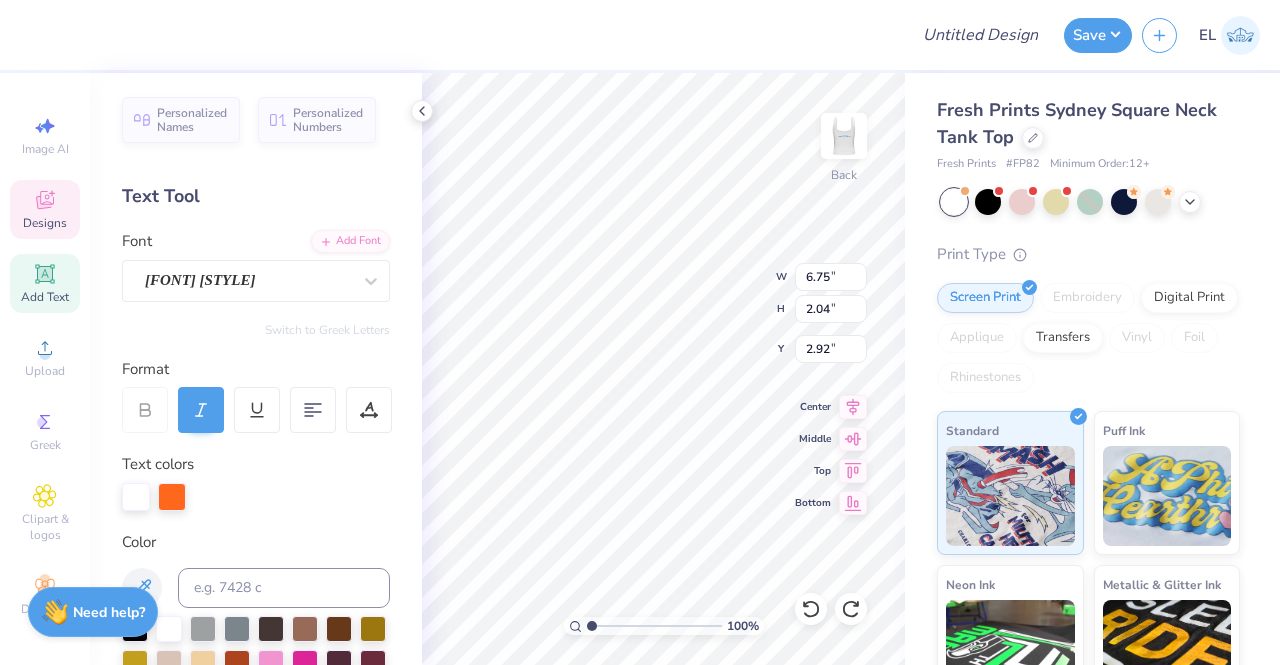 scroll, scrollTop: 16, scrollLeft: 3, axis: both 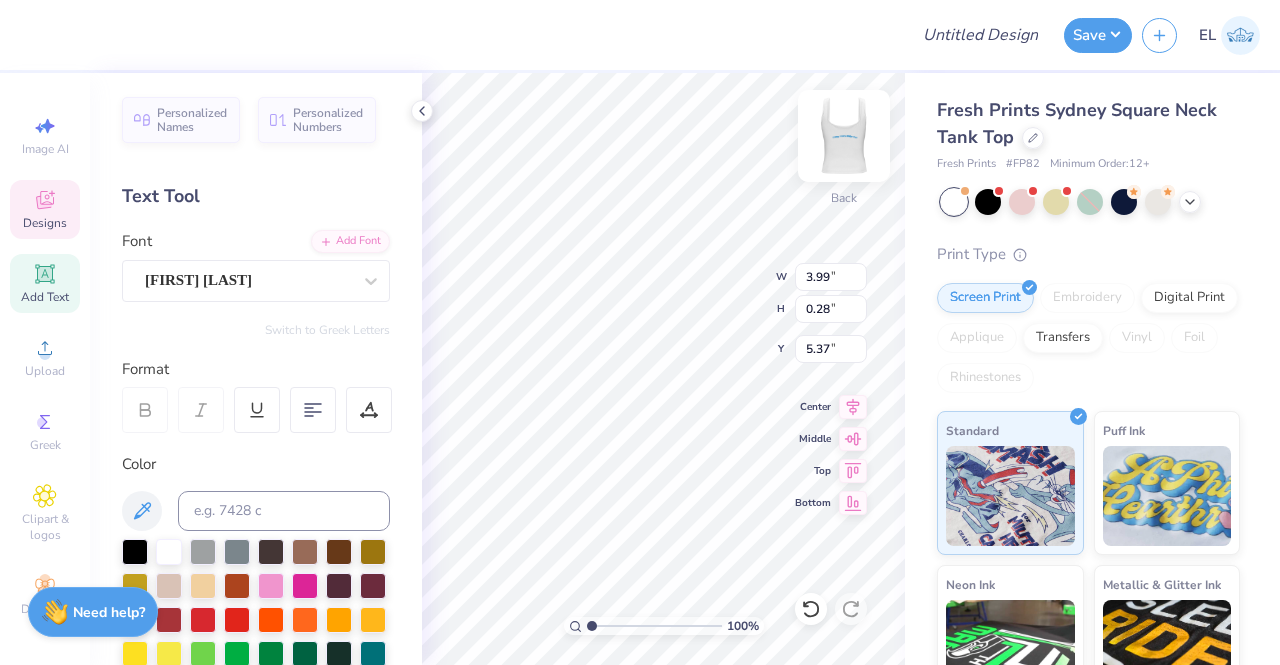 click at bounding box center [844, 136] 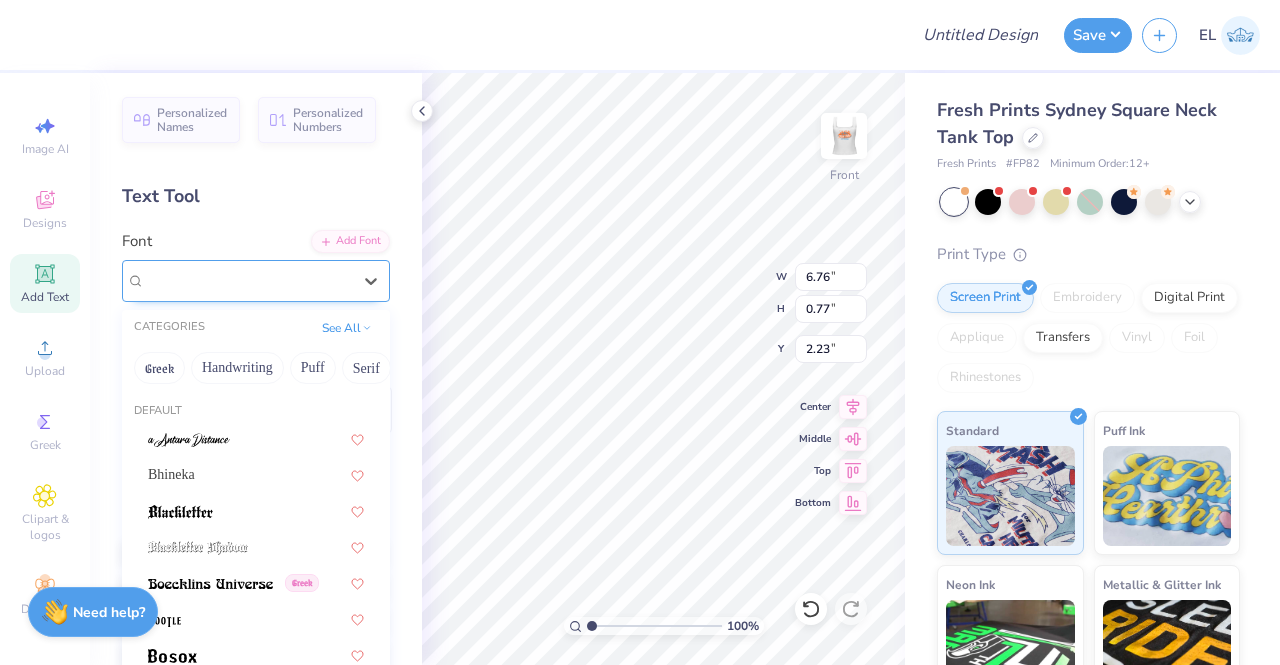 click on "Cooper Std Black" at bounding box center [248, 280] 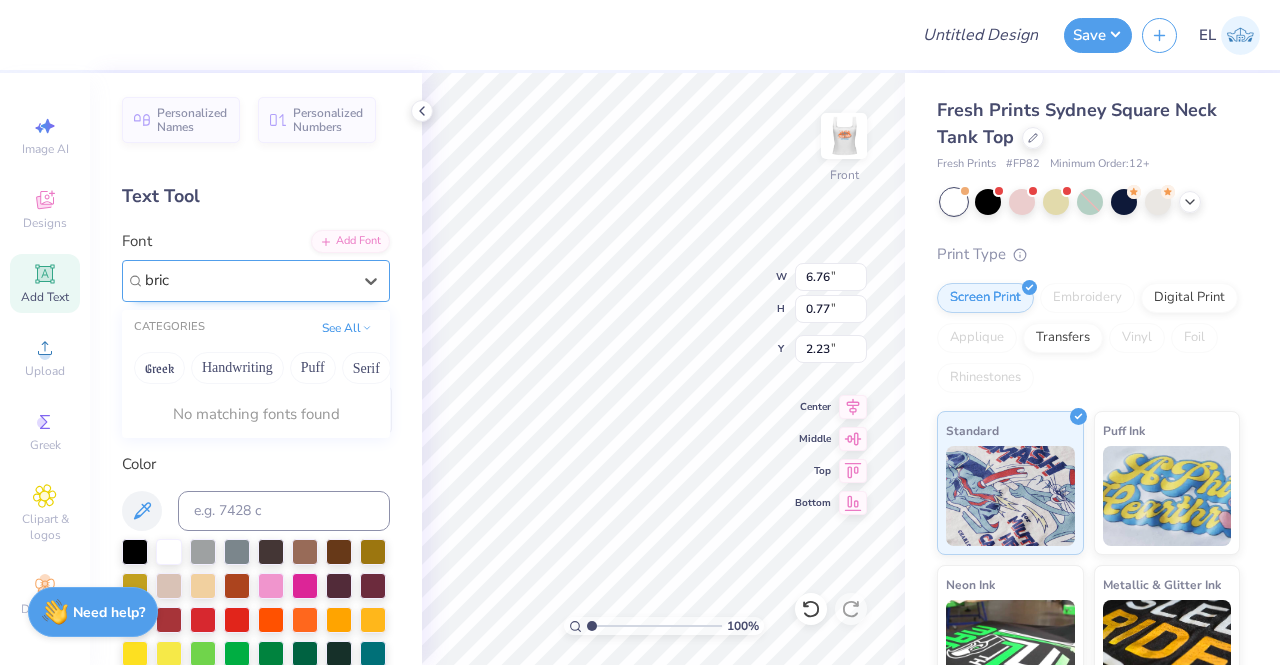 type on "brice" 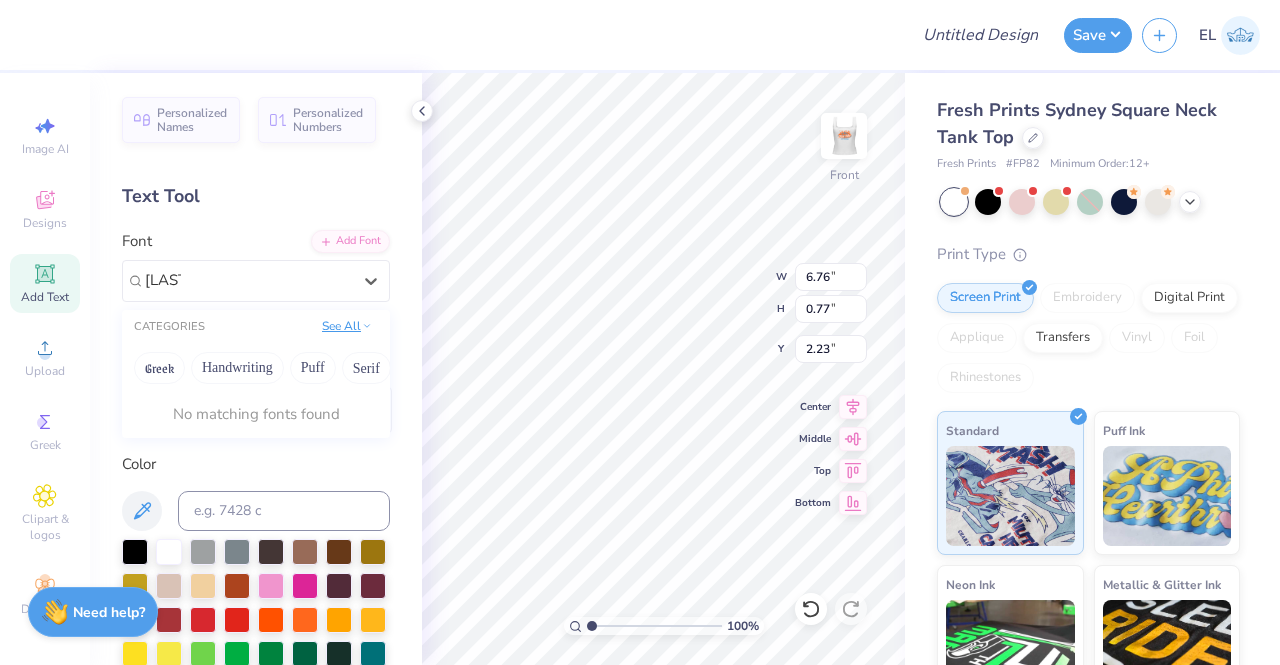 click on "See All" at bounding box center [347, 326] 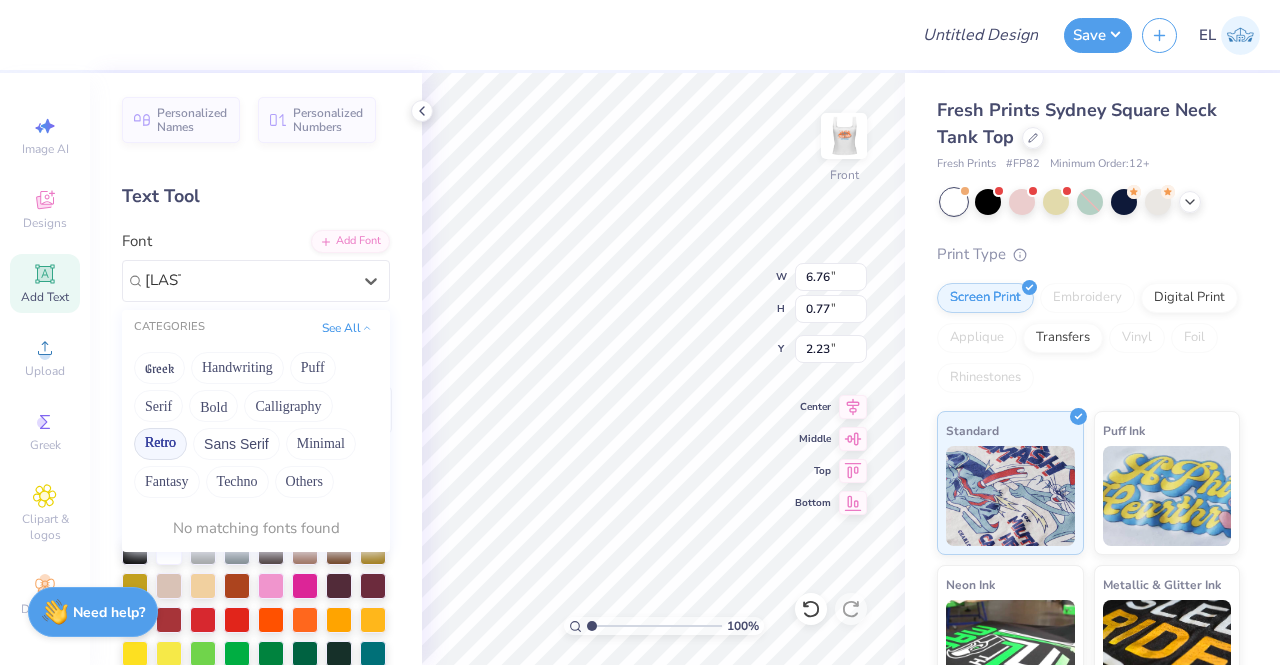 click on "Retro" at bounding box center [160, 444] 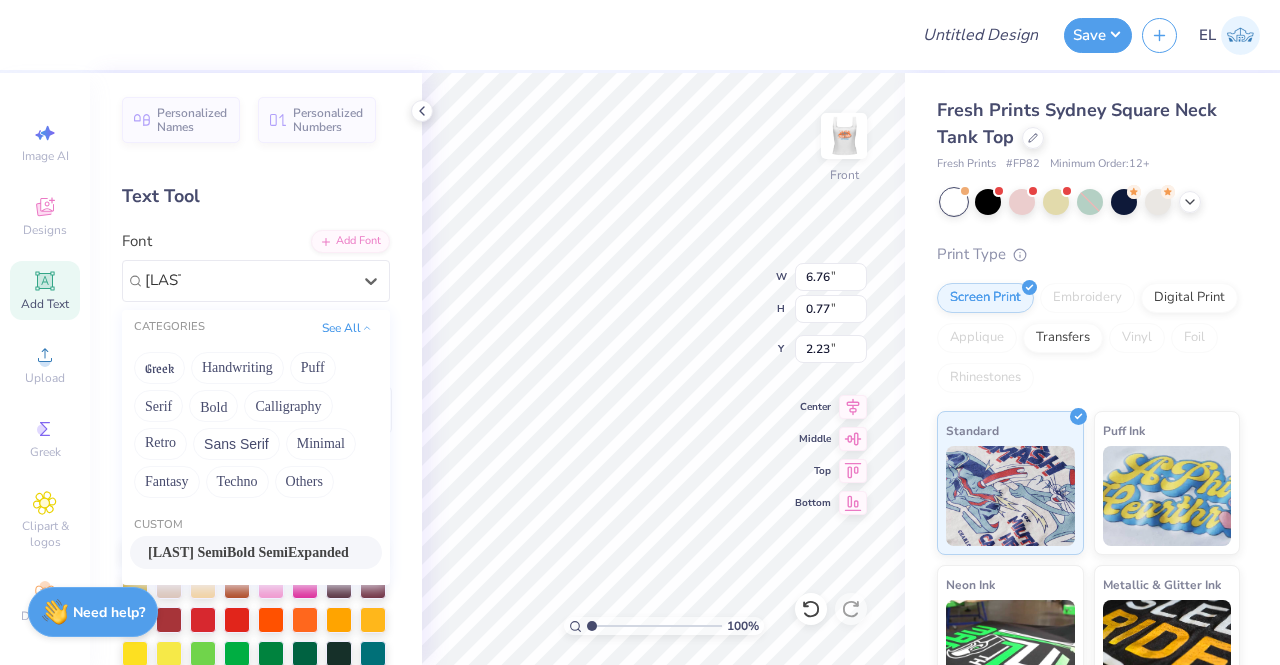 scroll, scrollTop: 0, scrollLeft: 0, axis: both 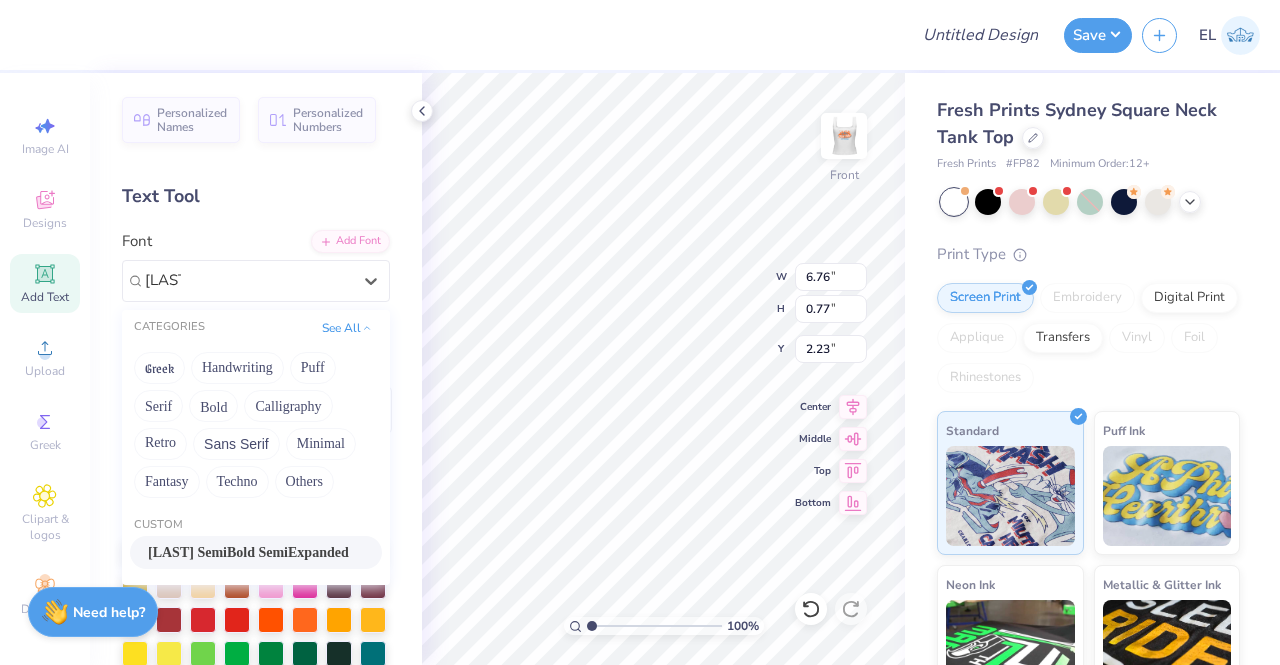 click on "Brice SemiBold SemiExpanded" at bounding box center [248, 552] 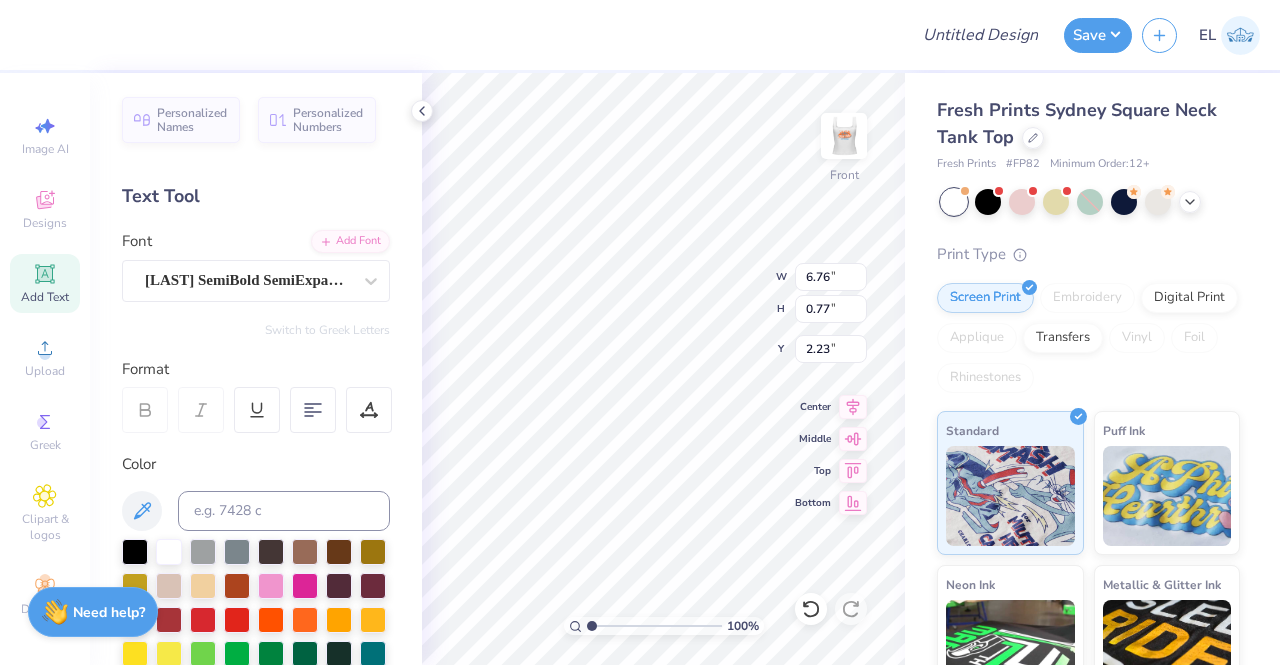 type 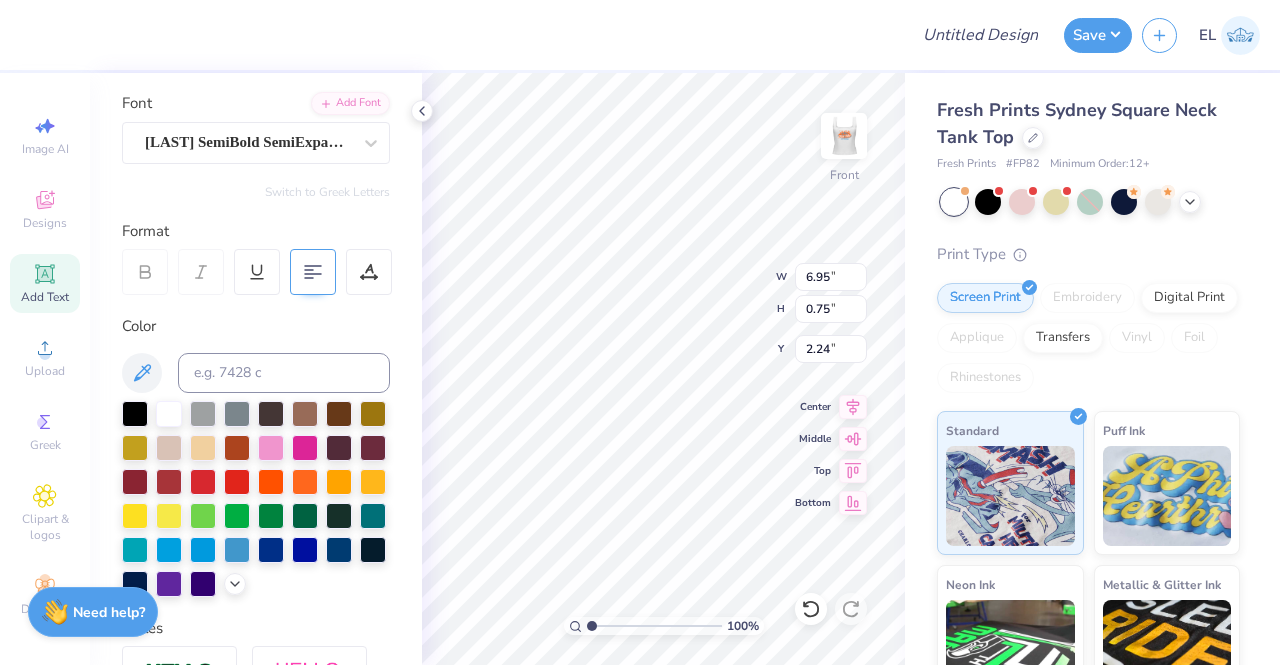 scroll, scrollTop: 119, scrollLeft: 0, axis: vertical 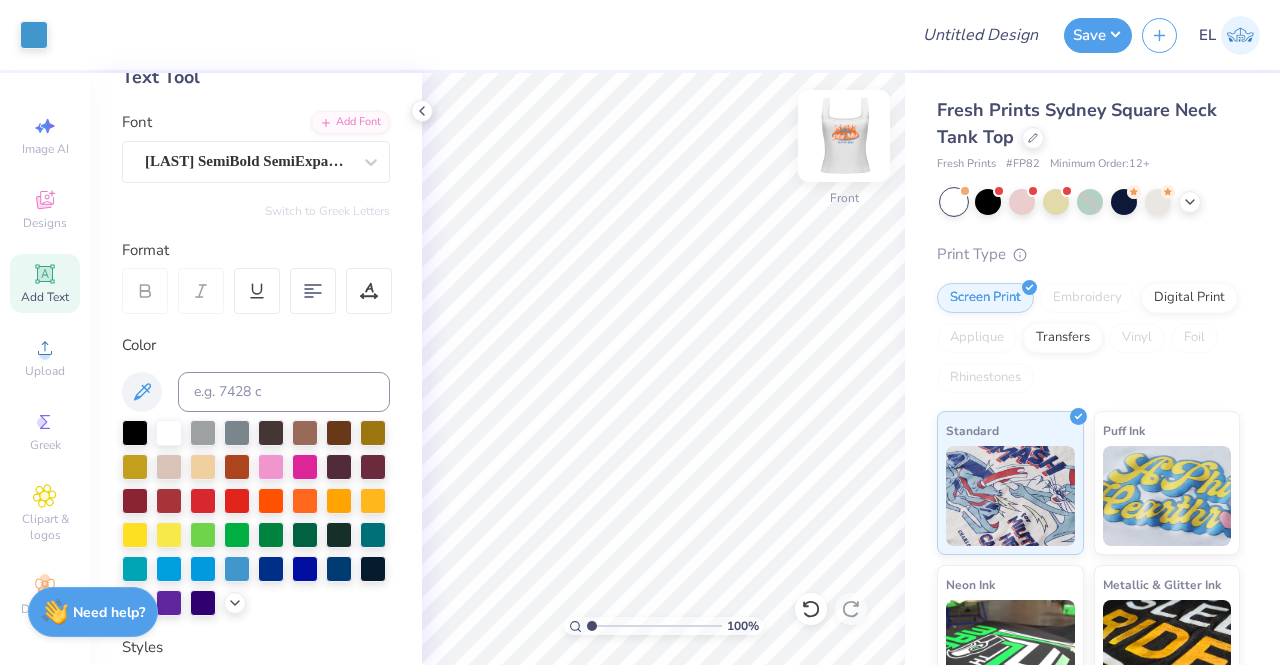 click at bounding box center [844, 136] 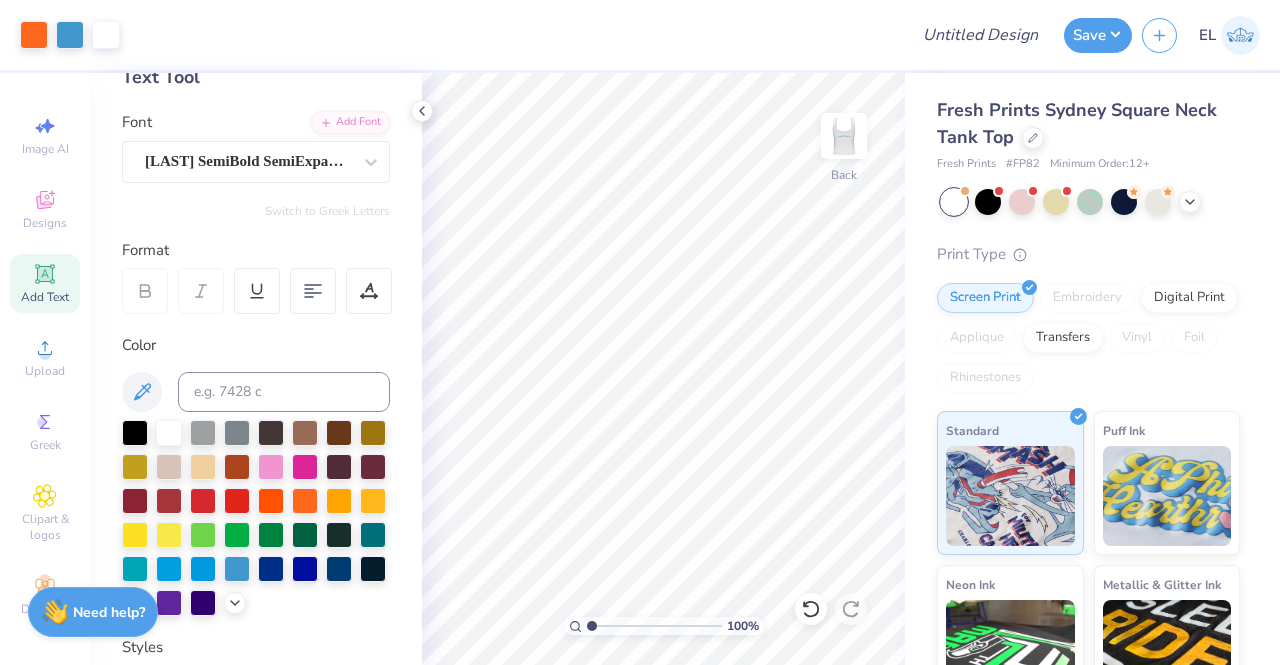 click at bounding box center [844, 136] 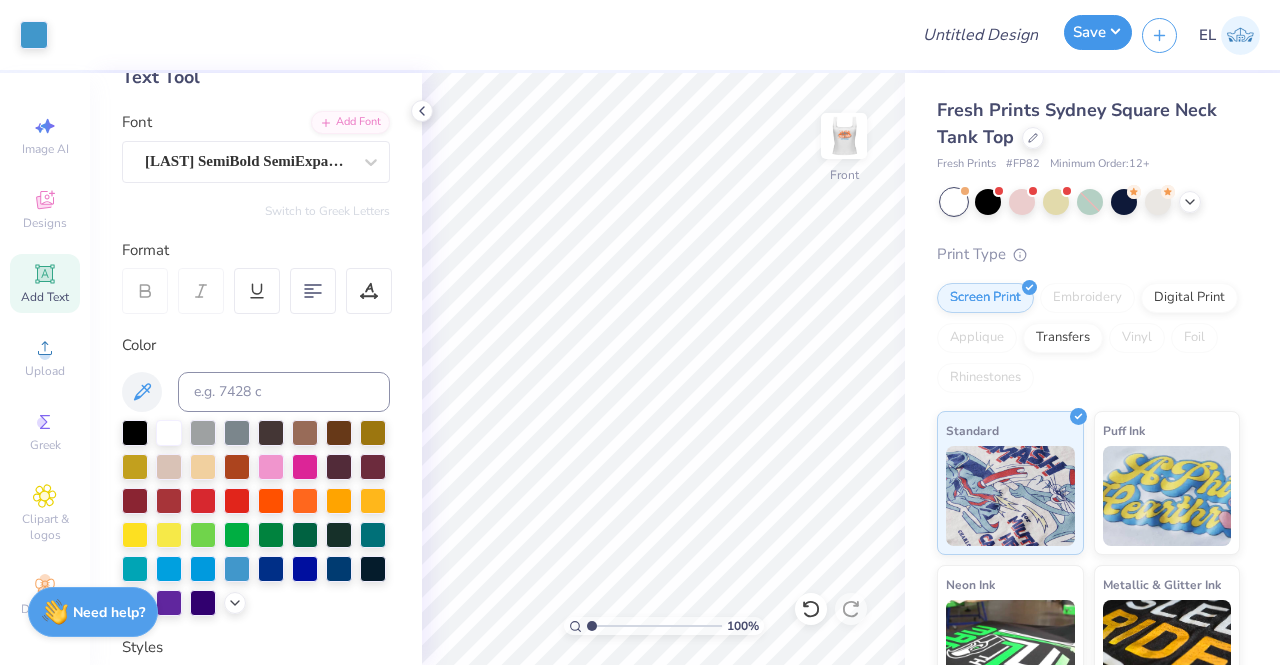 click on "Save" at bounding box center (1098, 32) 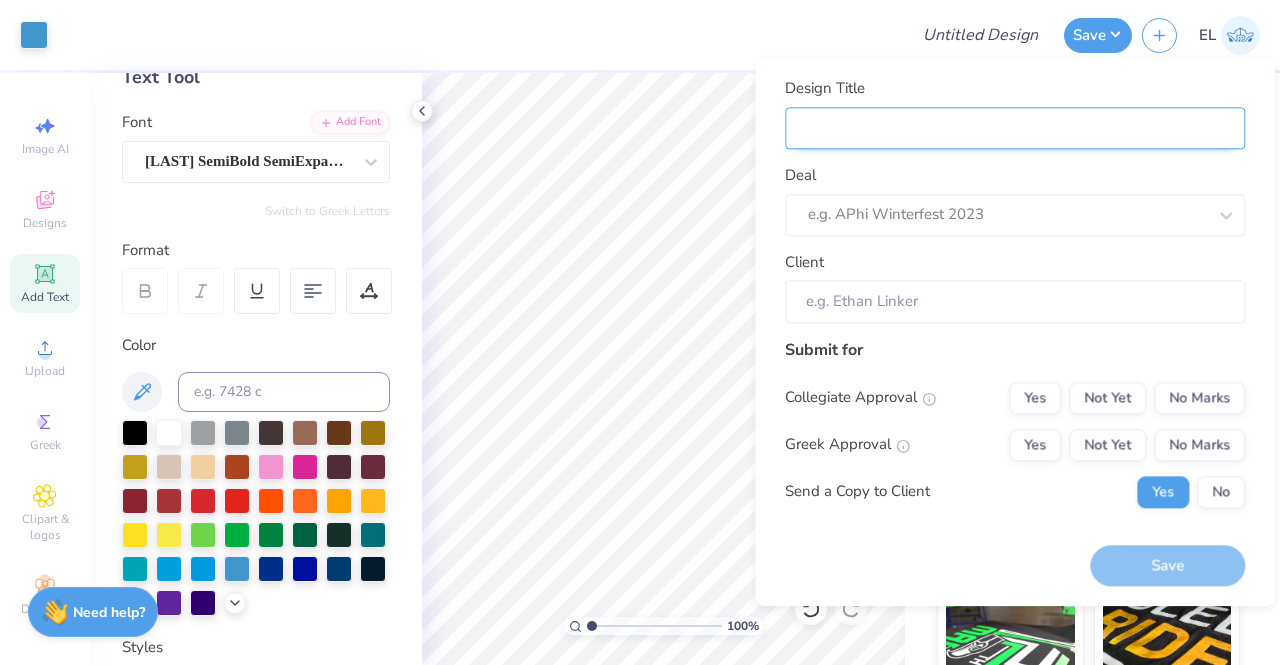 click on "Design Title" at bounding box center (1015, 128) 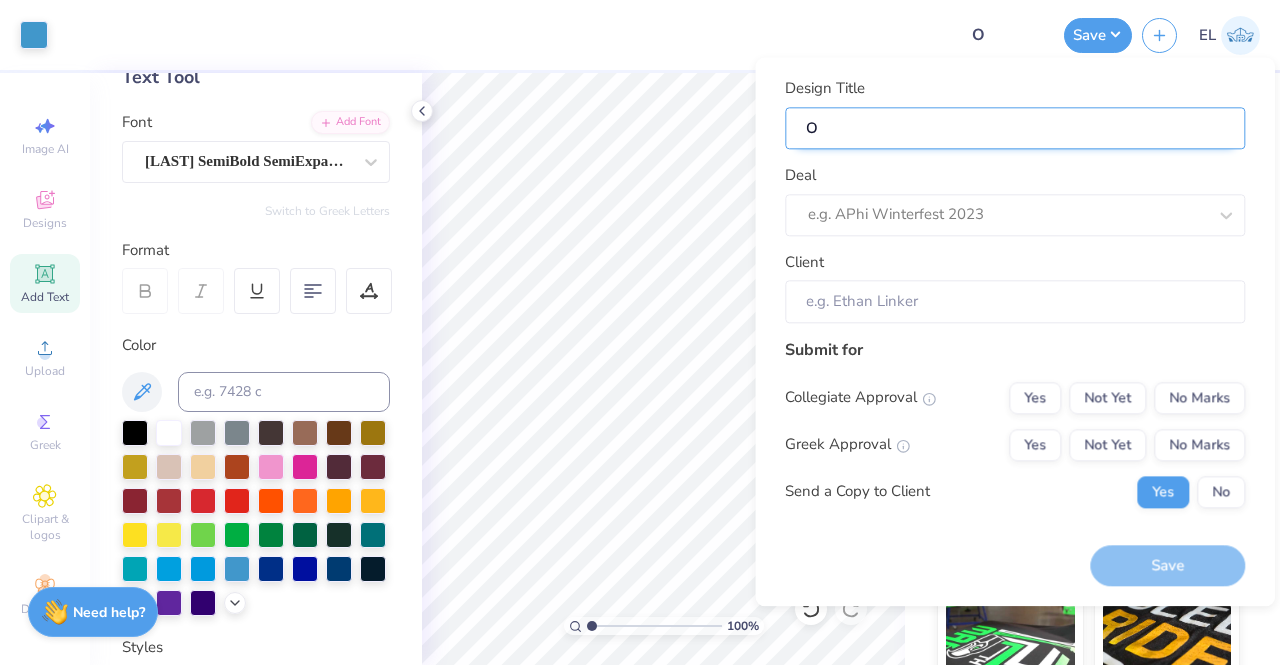 type 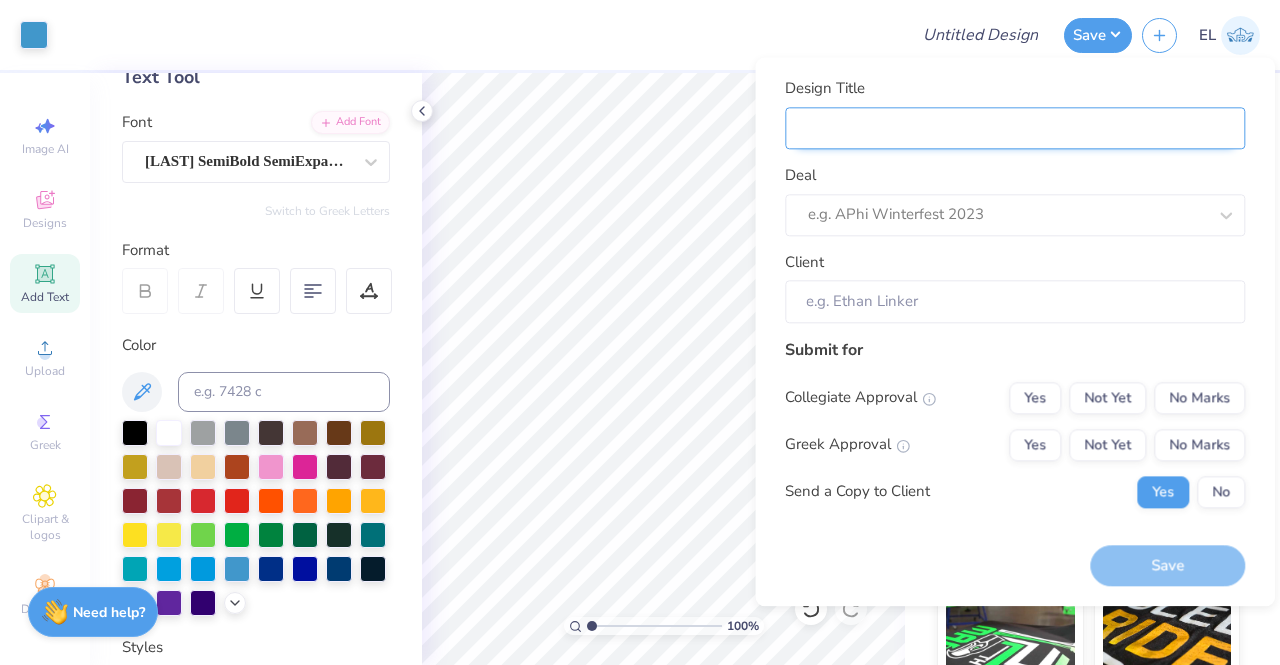 type on "S" 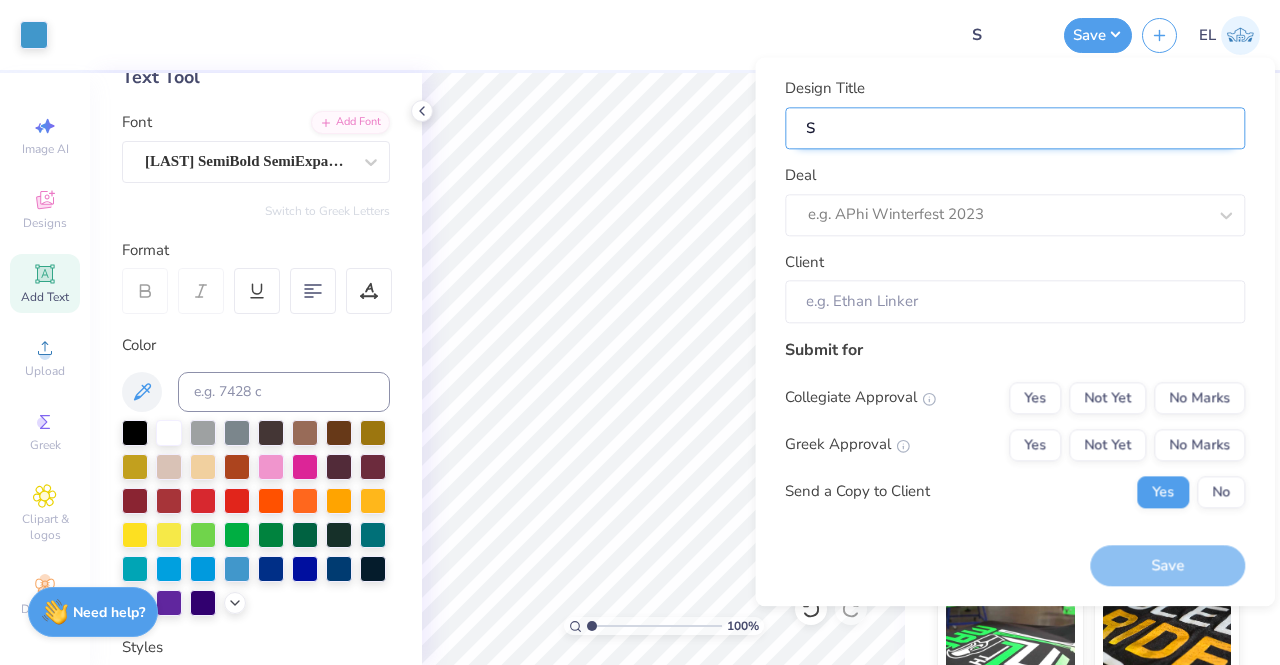 type on "So" 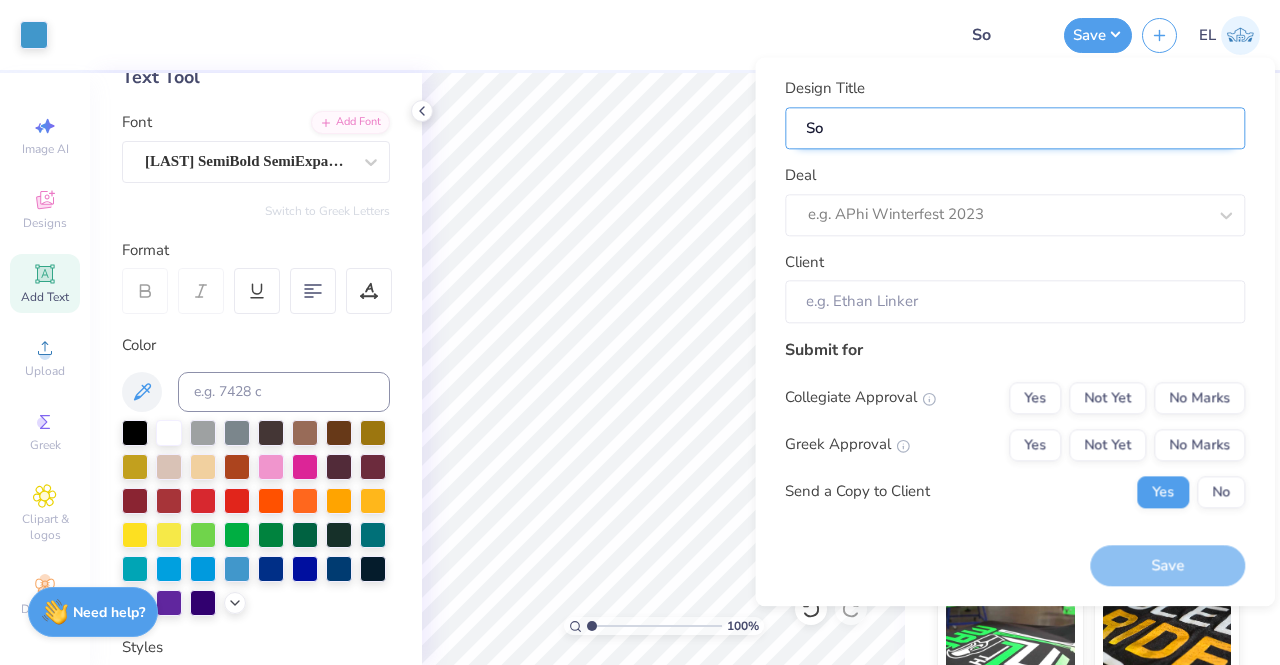 type on "Sor" 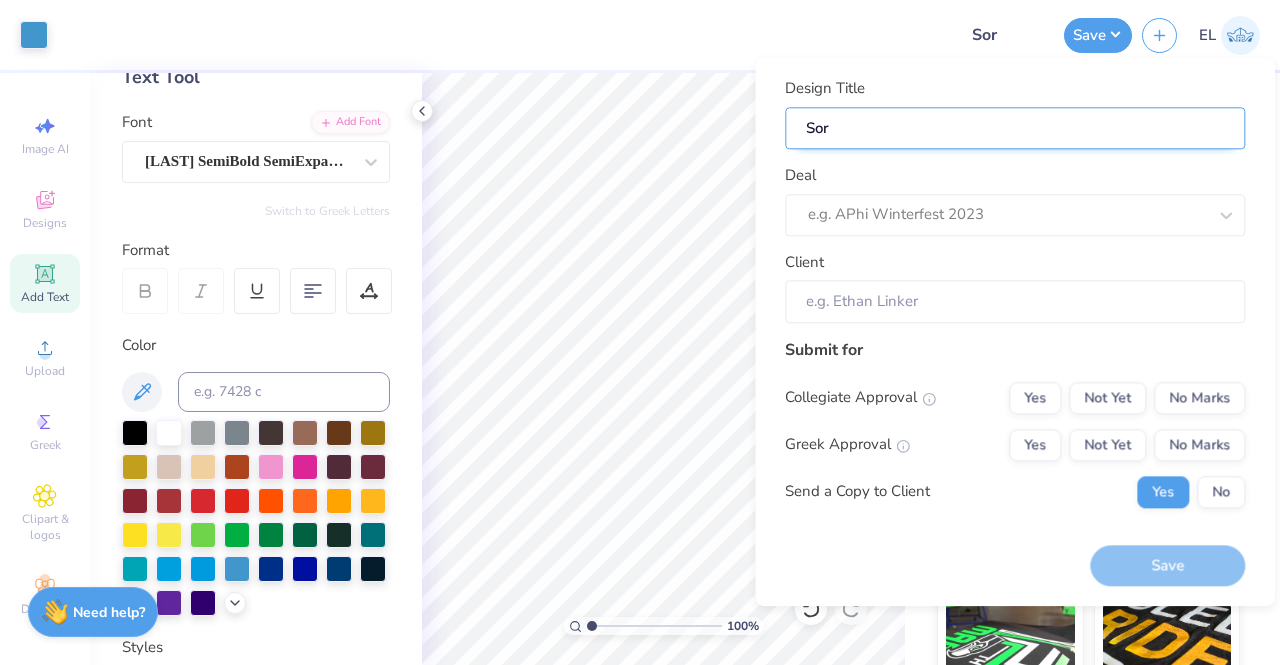 type on "Soro" 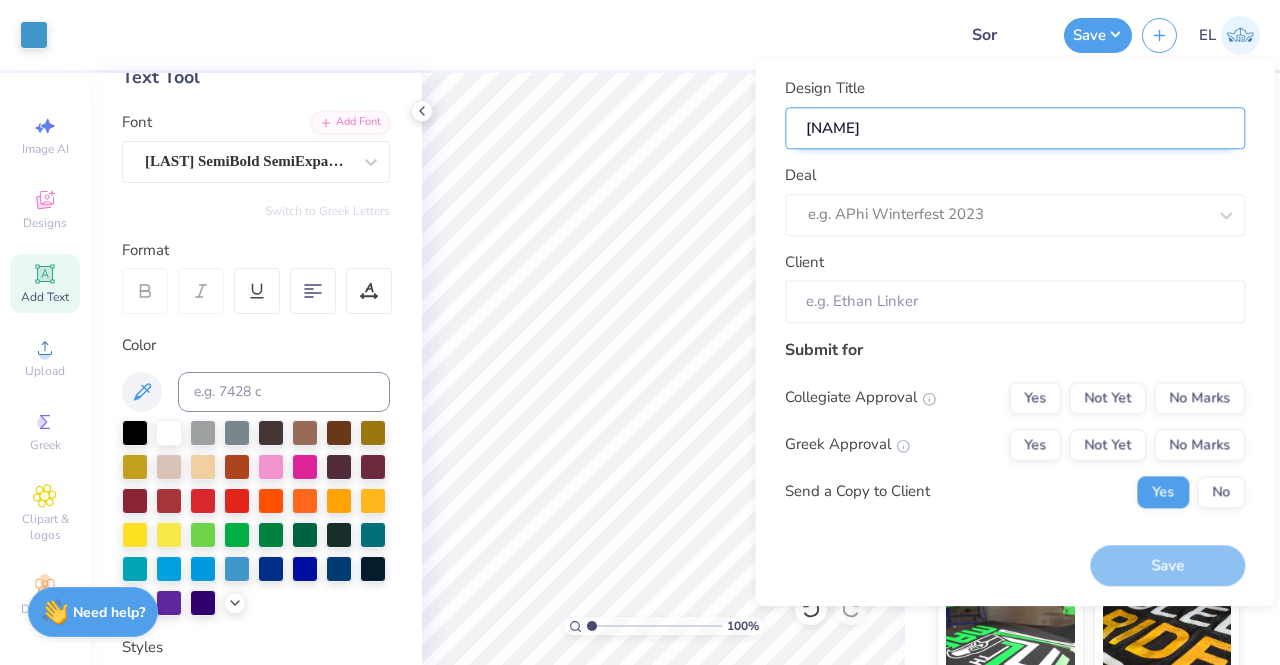 type on "Soro" 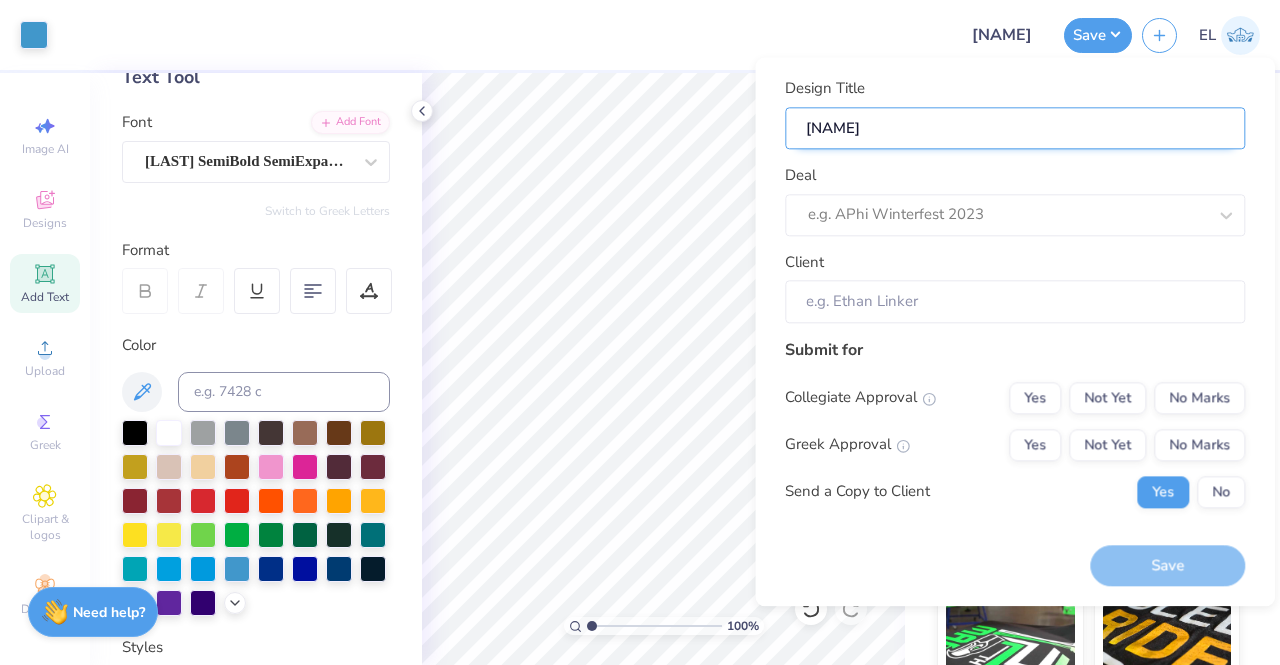 type on "Soror" 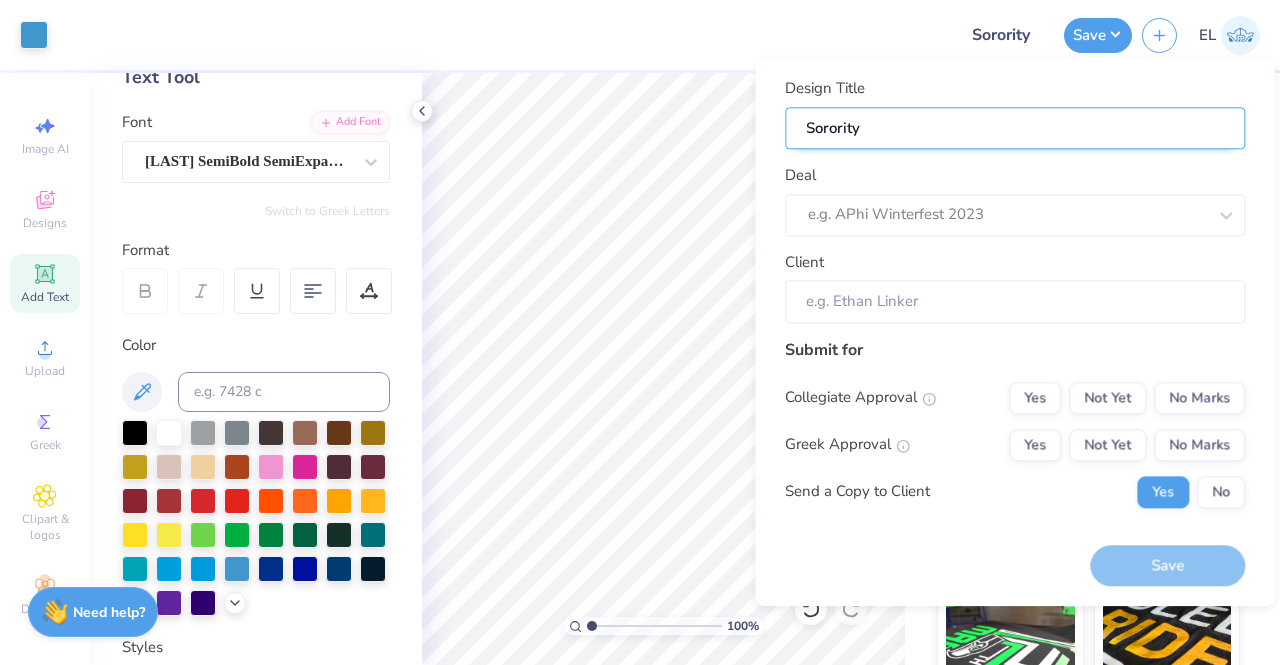 type on "Sorority" 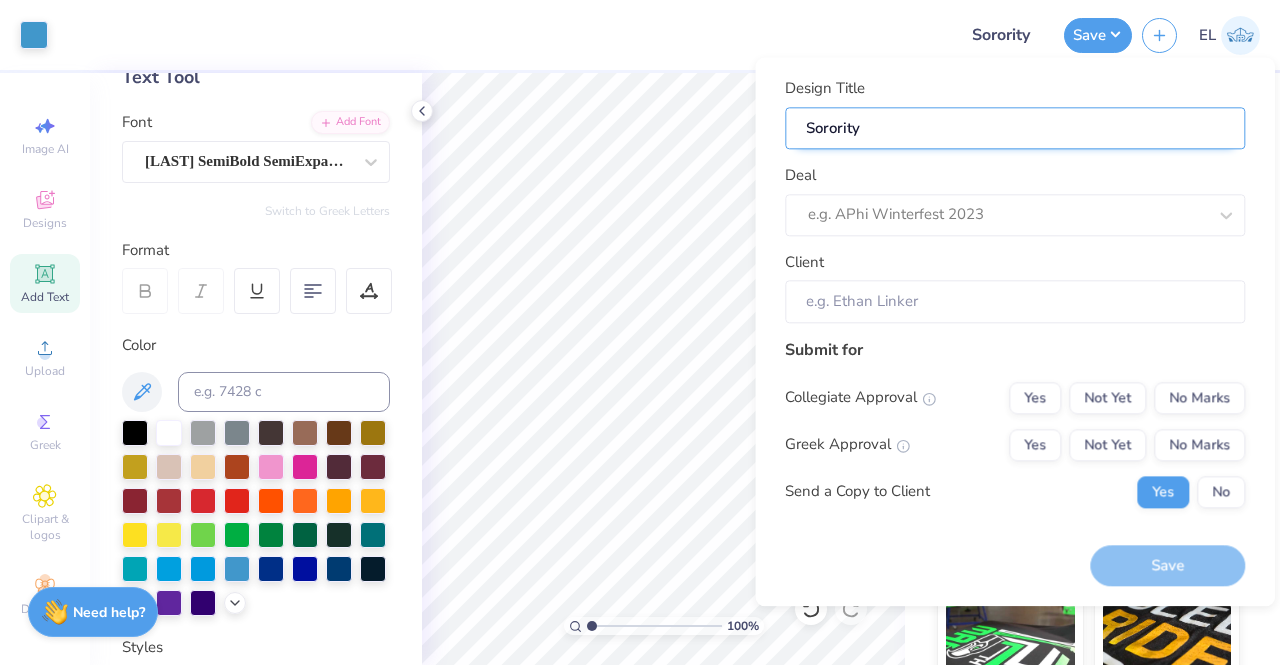 type on "Sorority G" 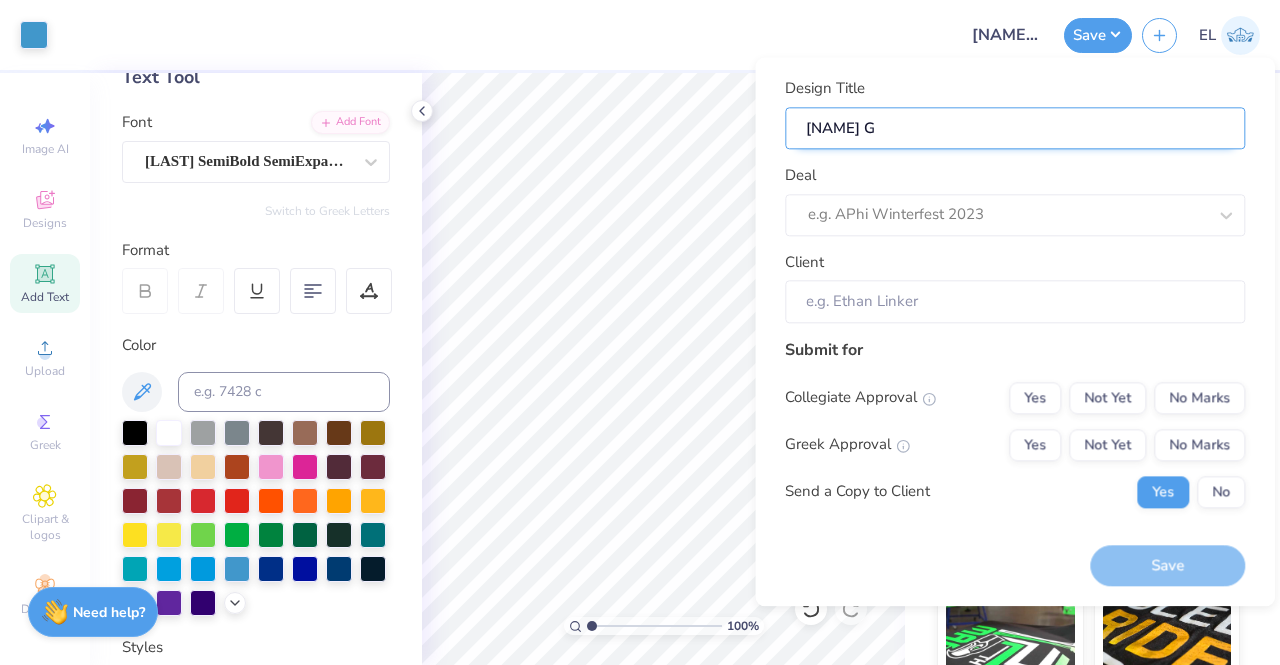 type on "Sorority Ga" 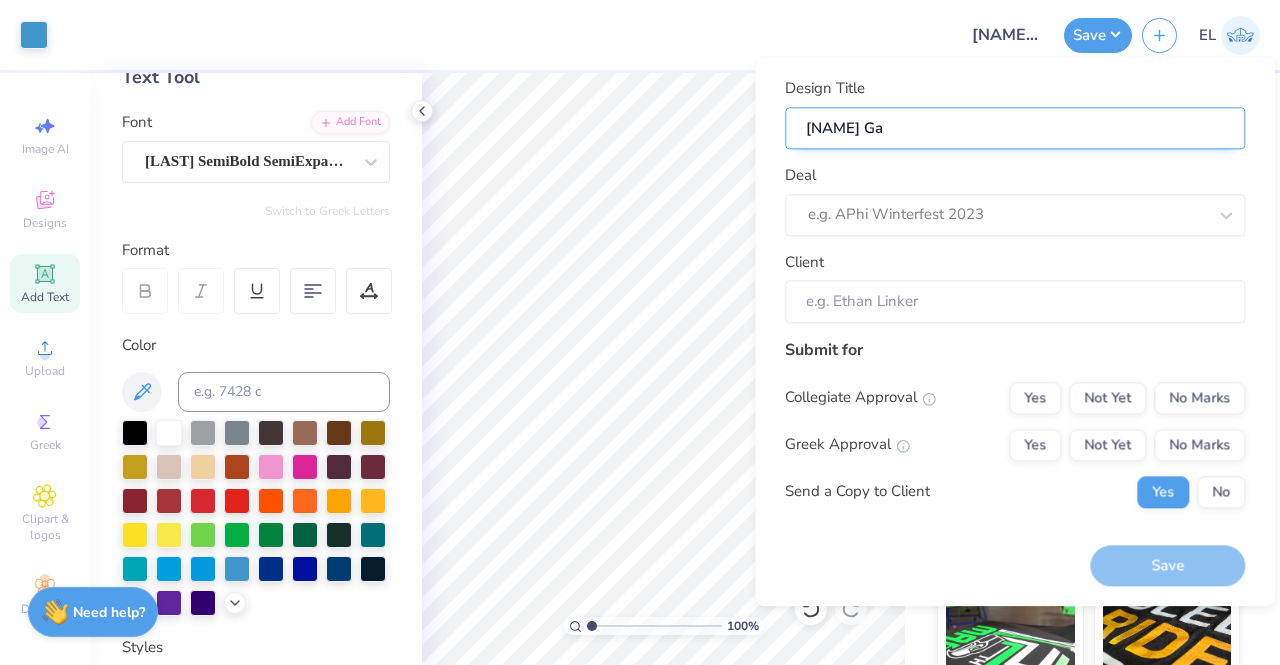 type on "Sorority Gam" 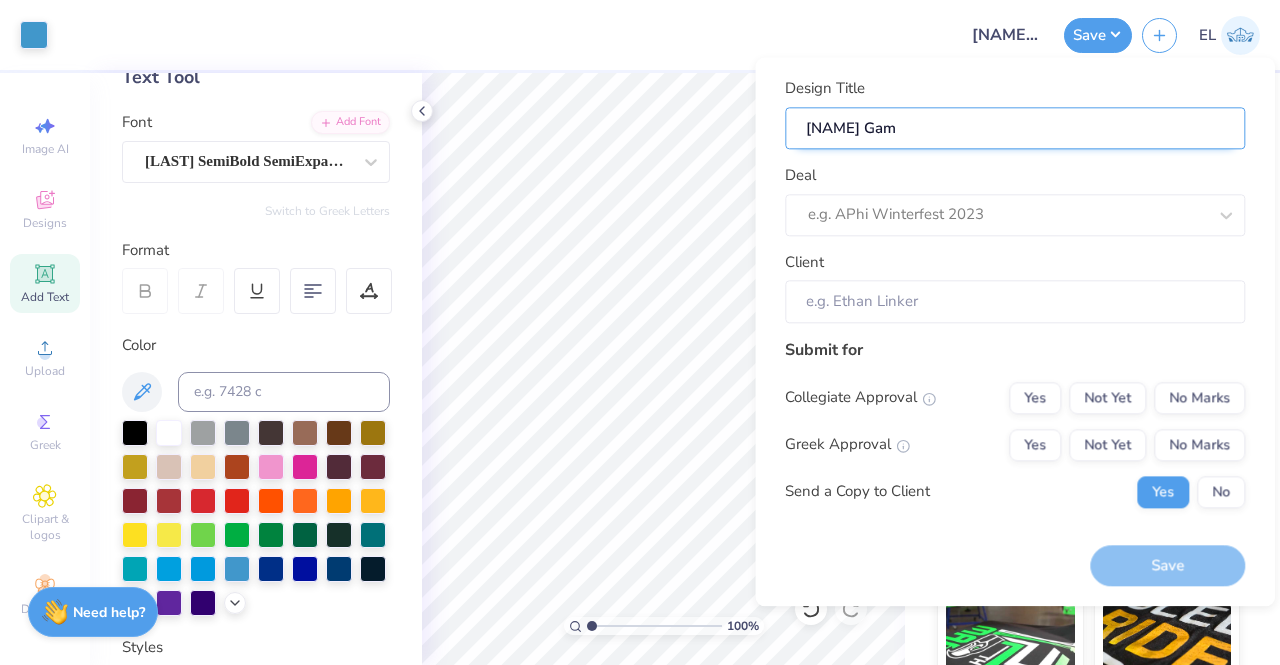 type on "Sorority Game" 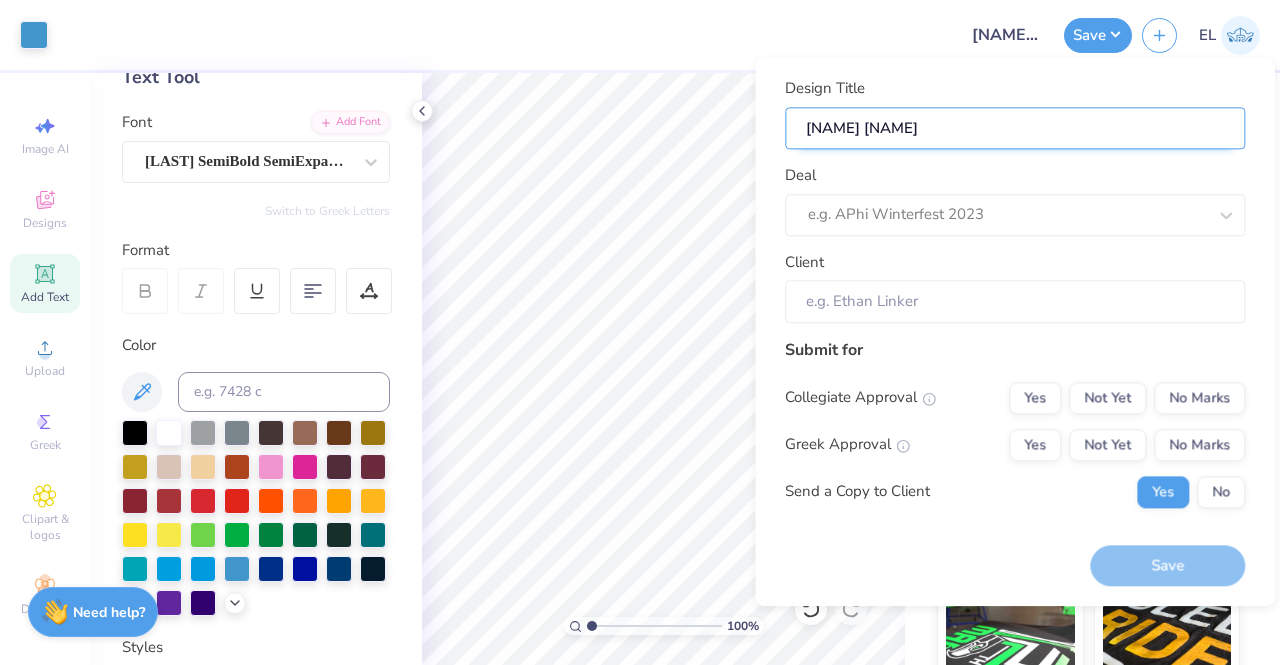 type on "Sorority Gamed" 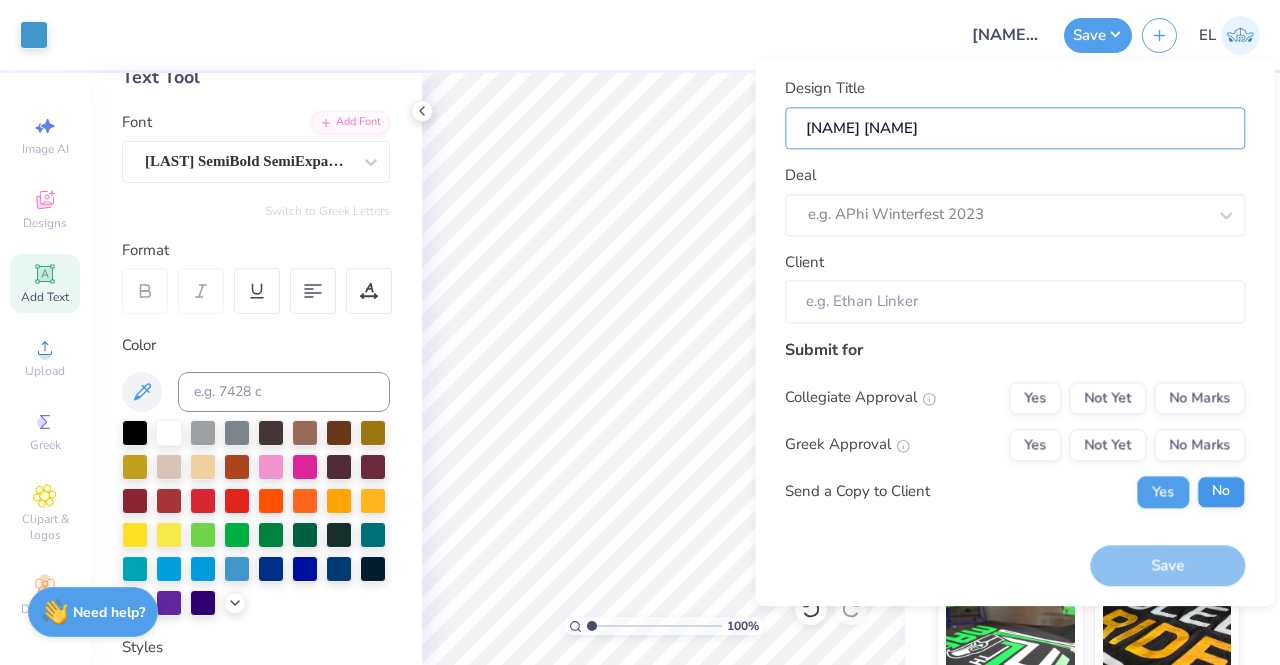 type on "Sorority Gameday" 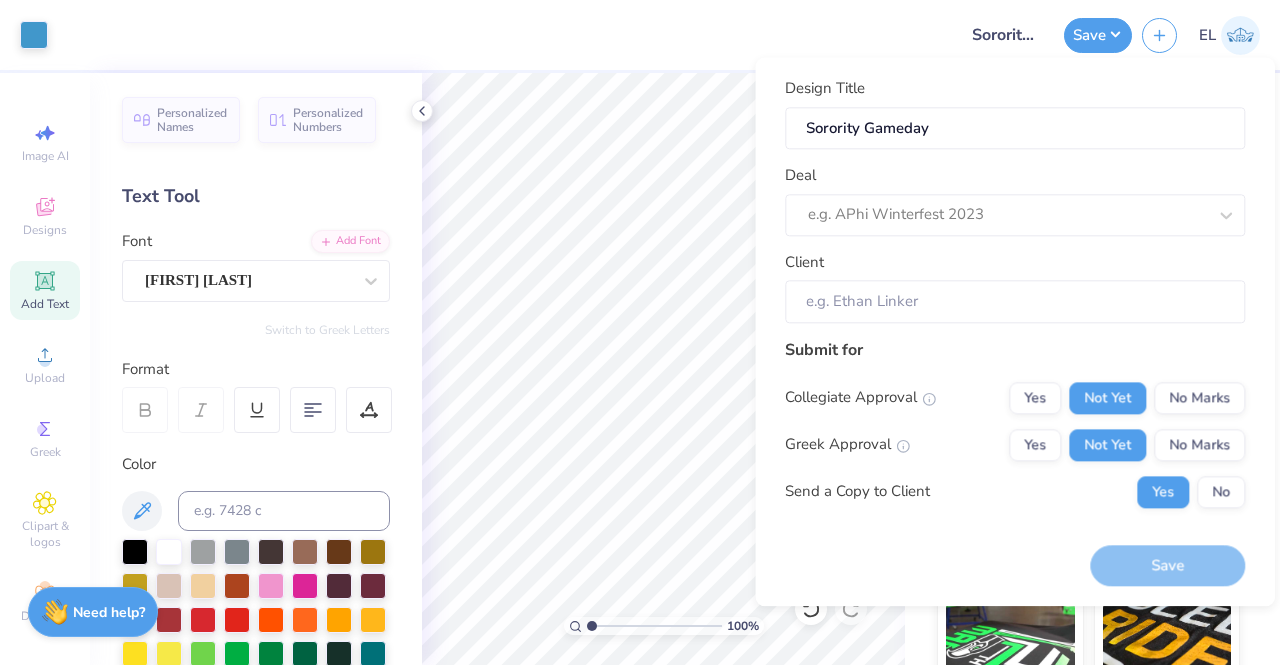 scroll, scrollTop: 0, scrollLeft: 0, axis: both 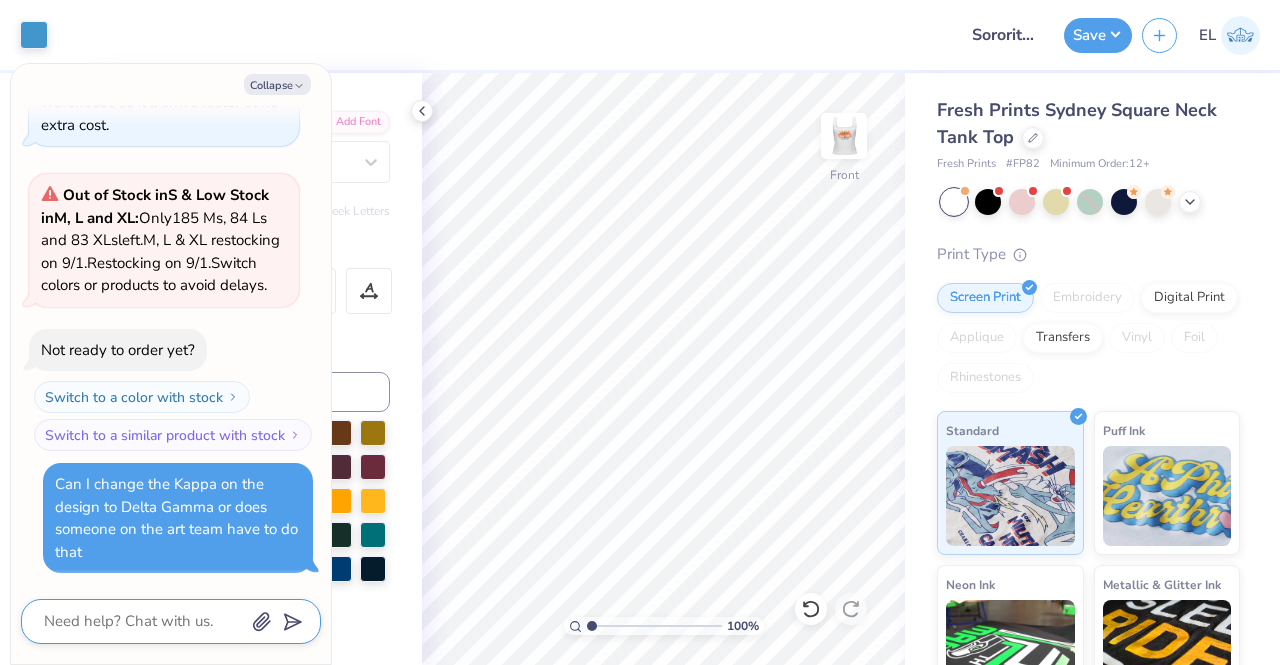 click at bounding box center [143, 621] 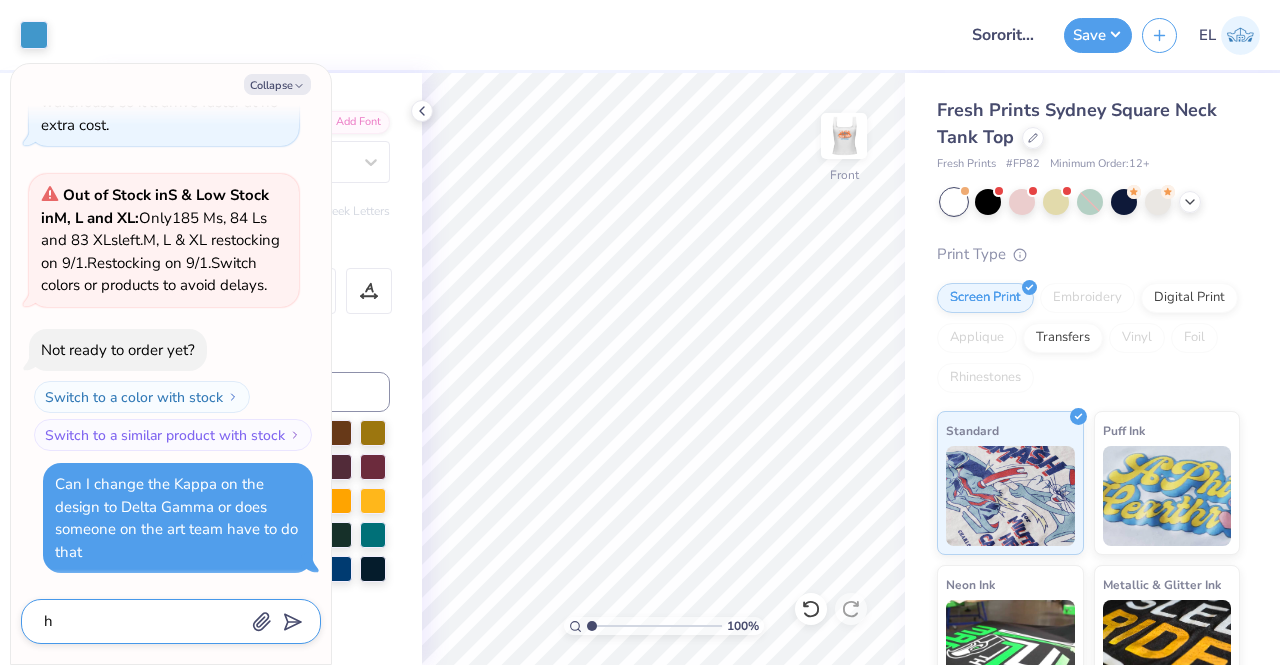 type on "x" 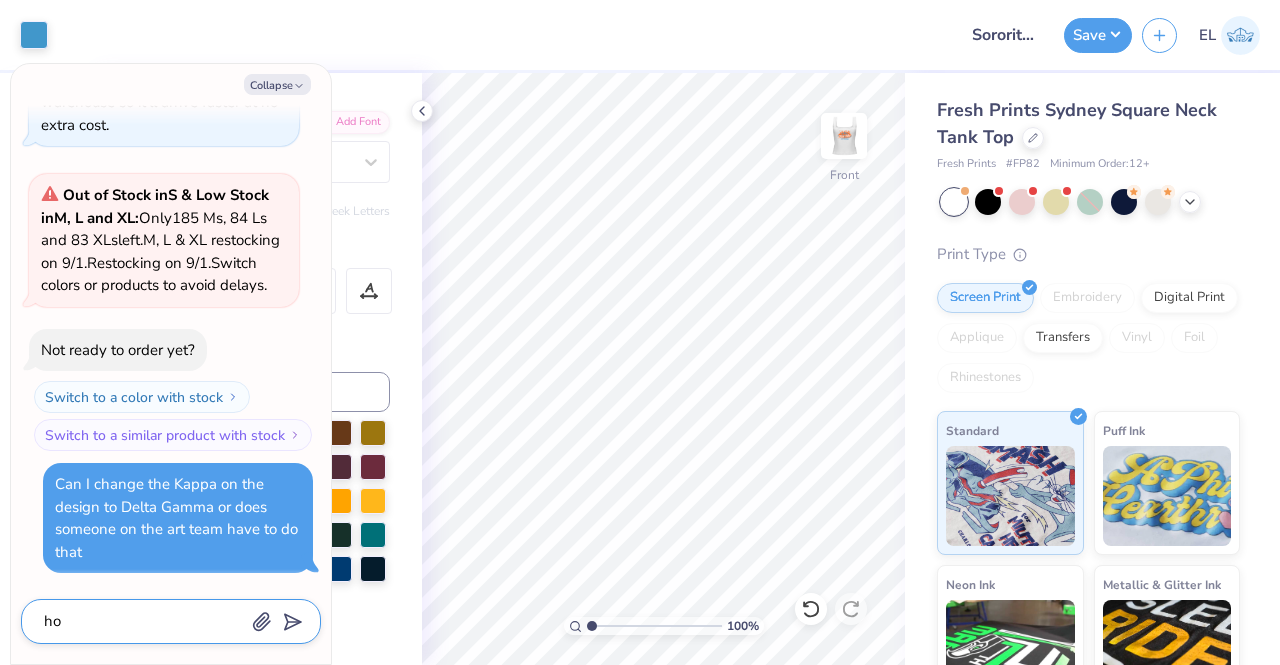 type on "x" 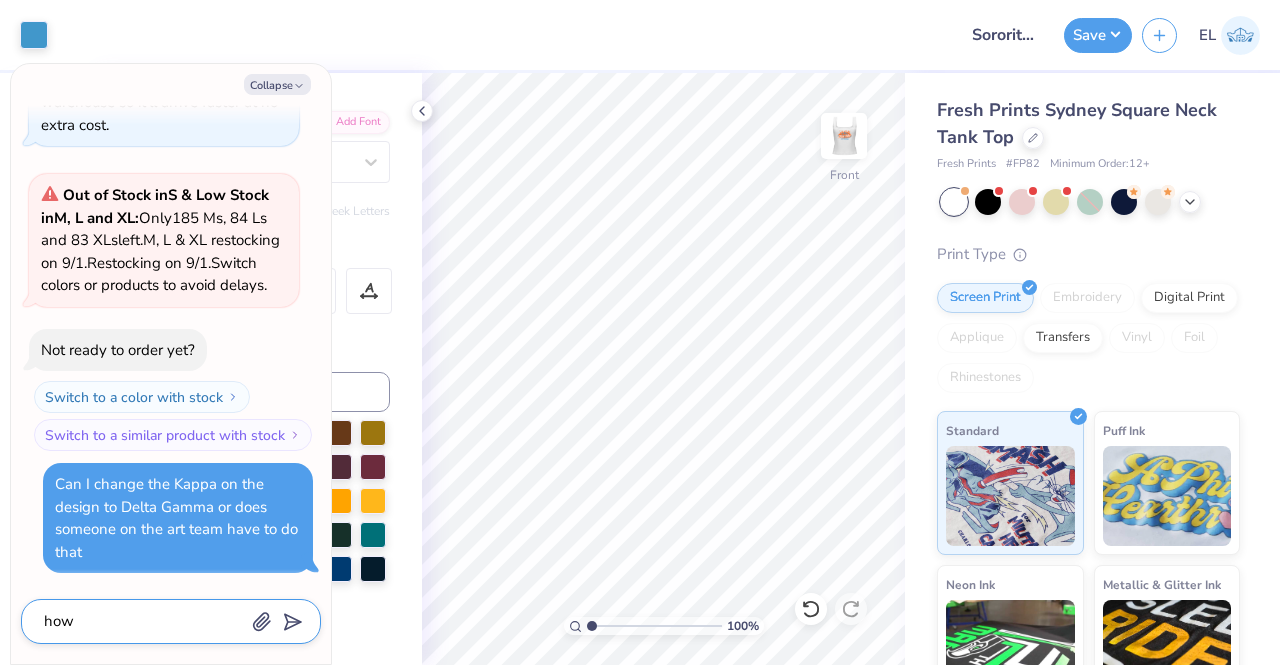 type on "how" 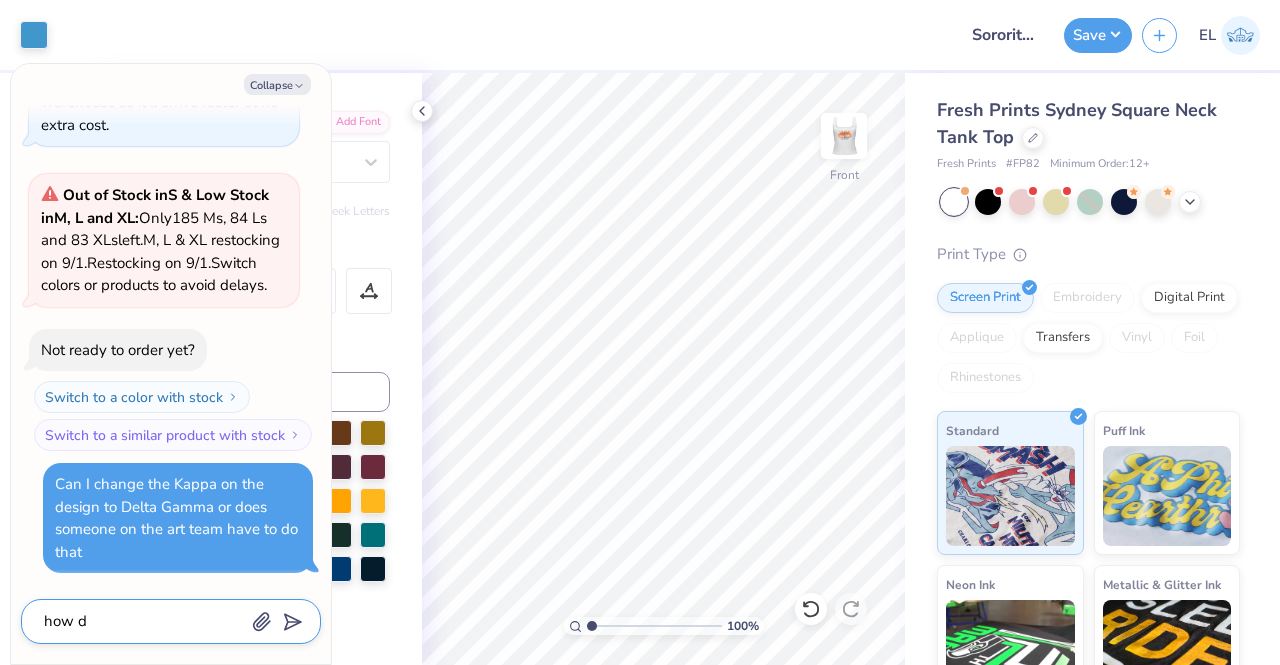 type on "x" 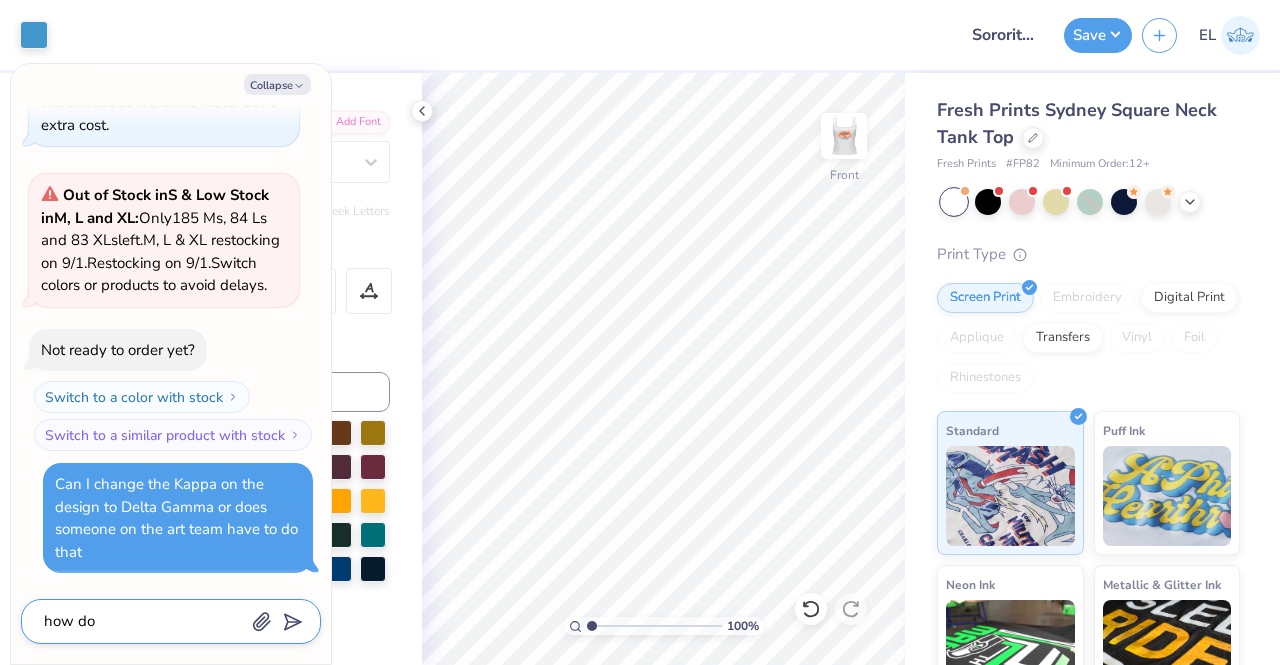 type on "x" 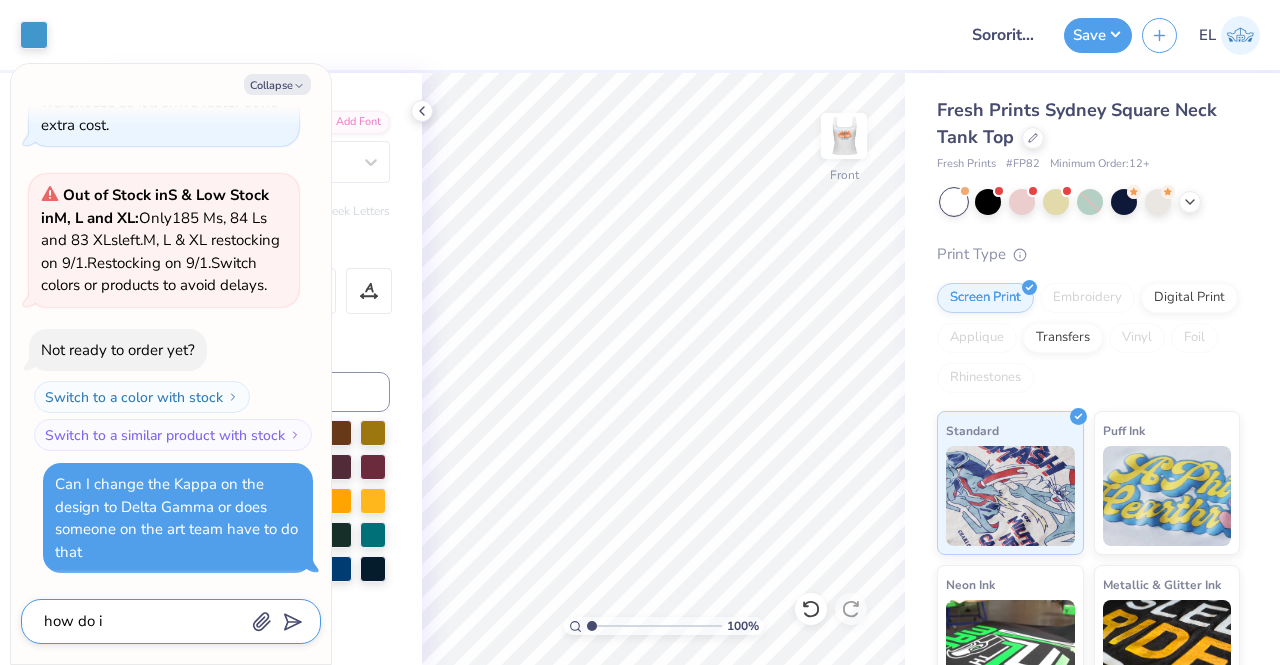 type on "x" 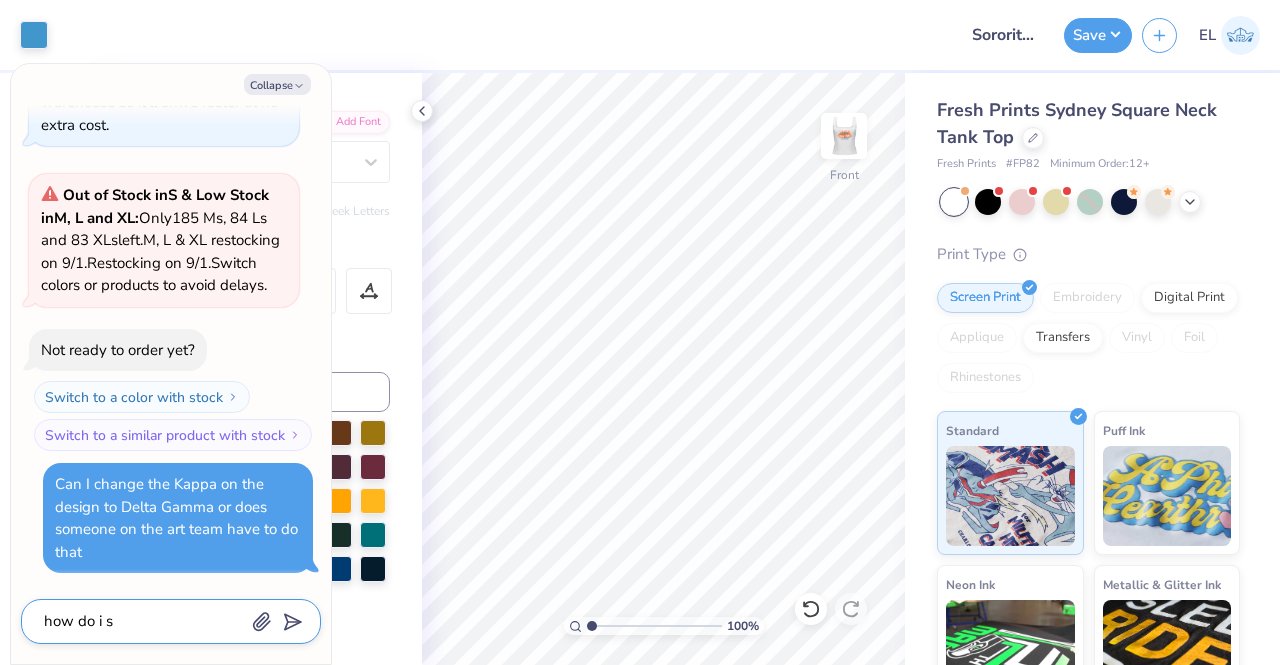 type on "x" 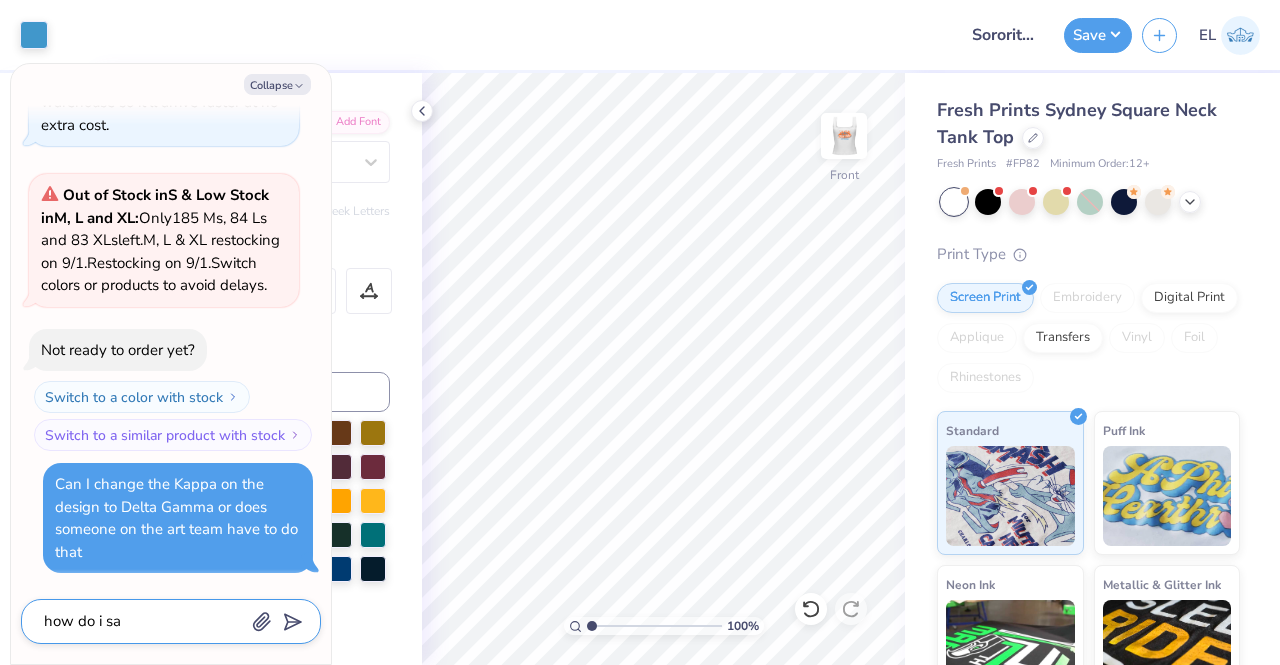 type on "x" 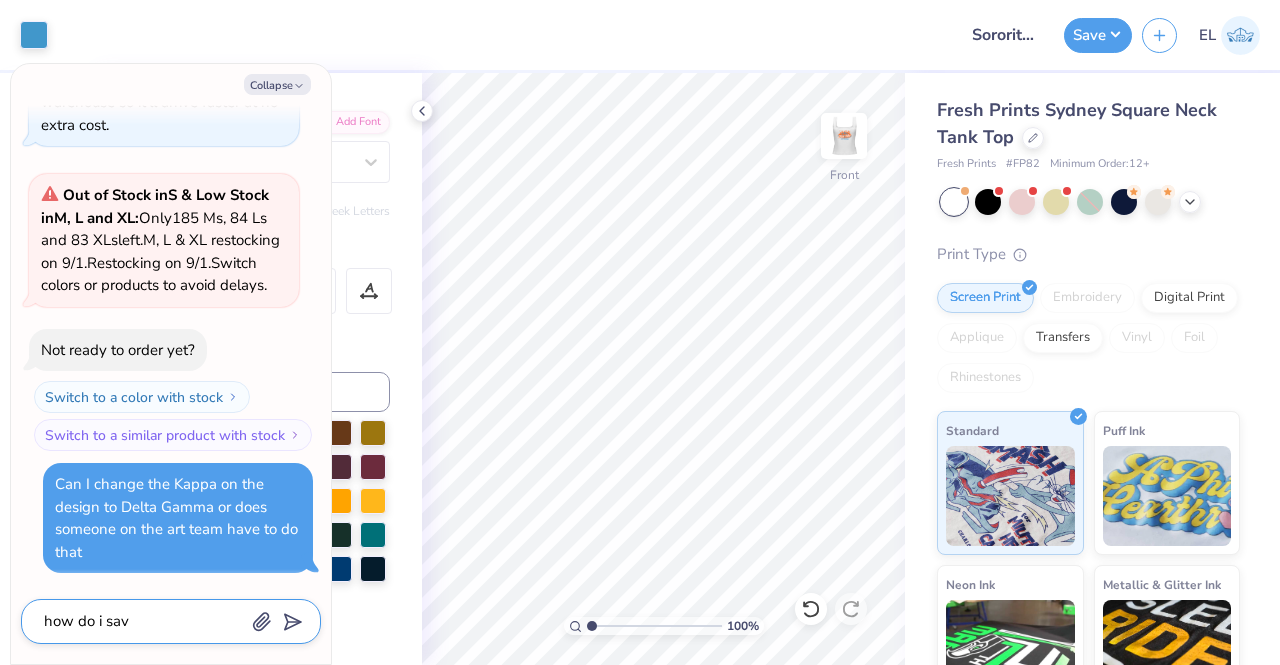 type on "x" 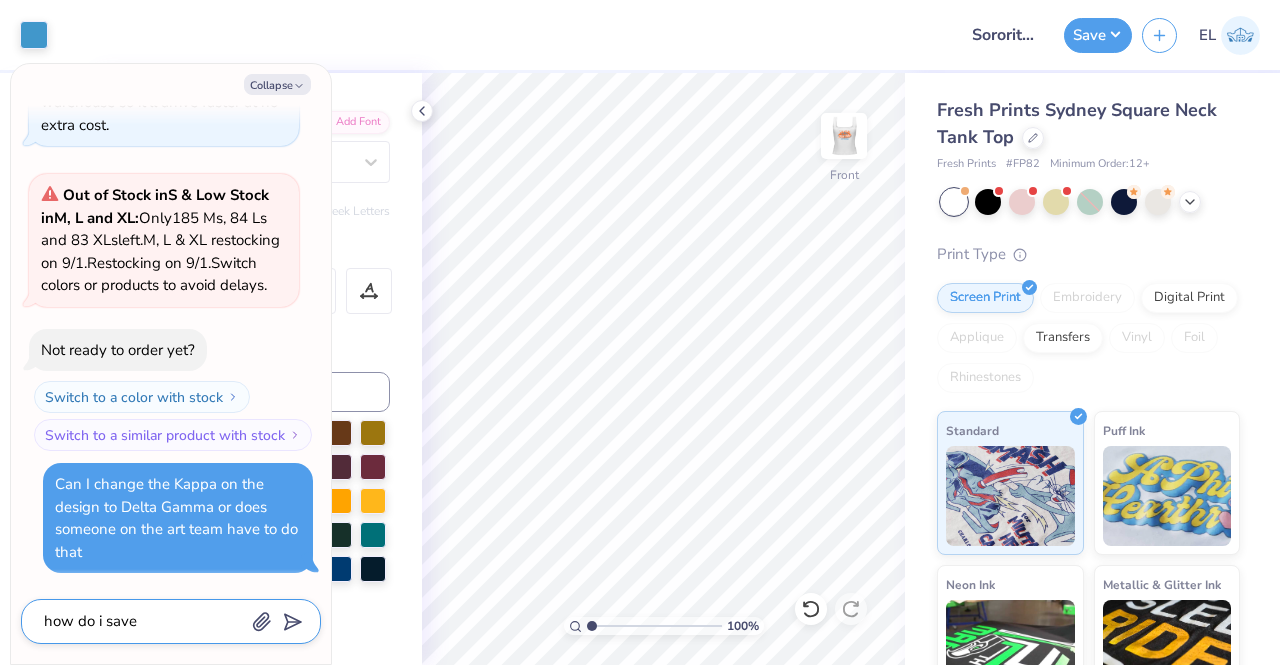 type on "x" 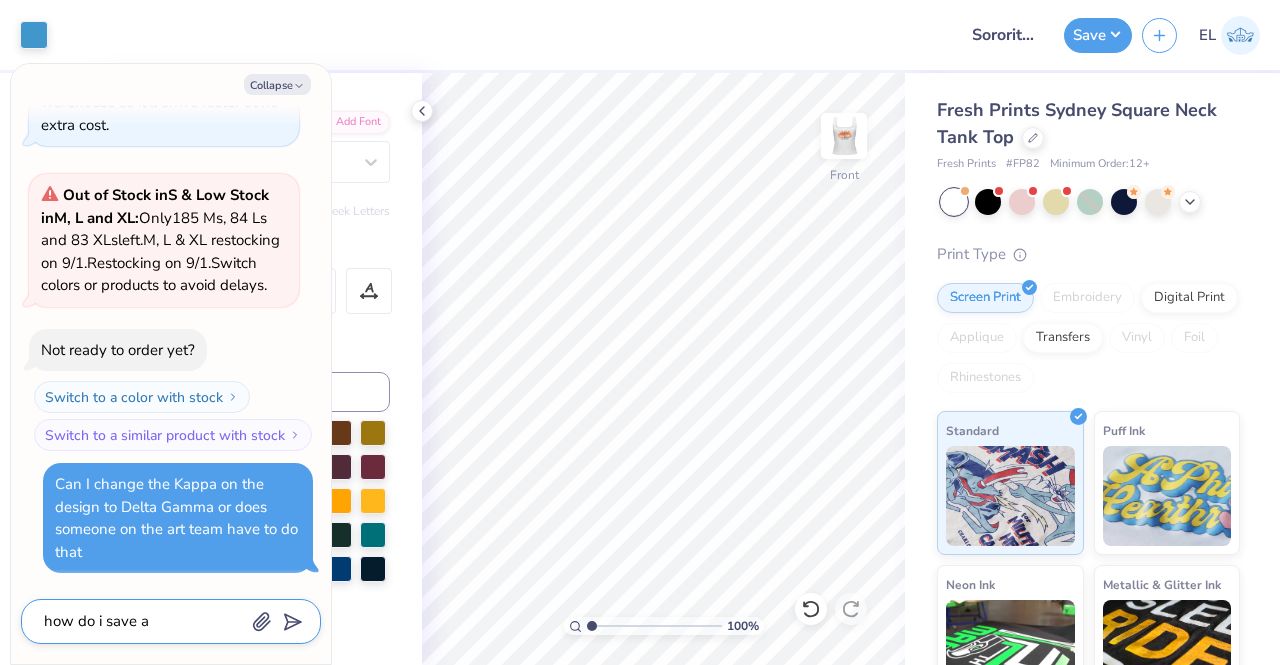 type on "x" 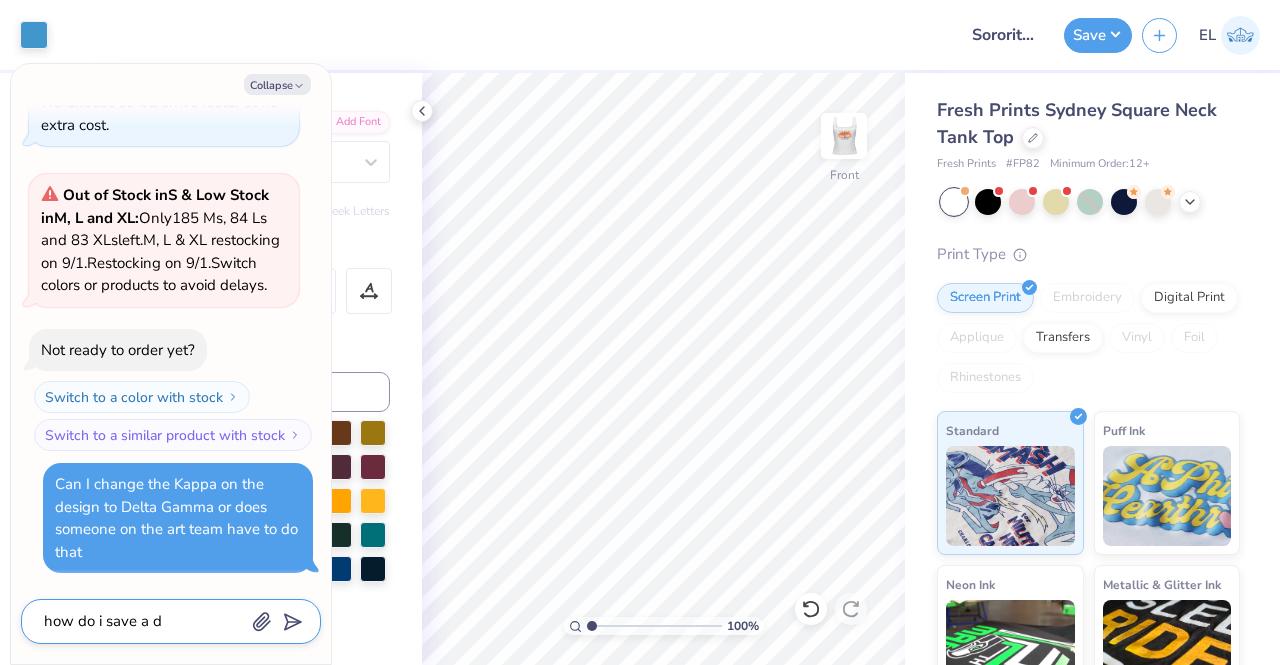 type on "x" 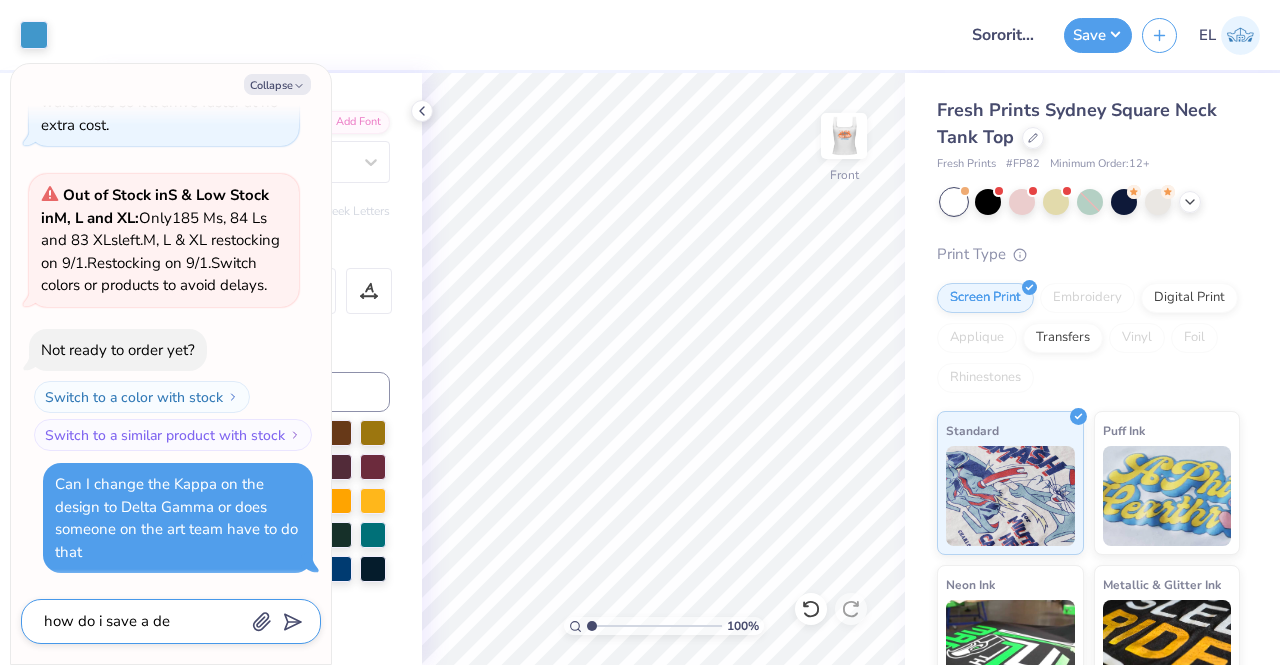 type on "x" 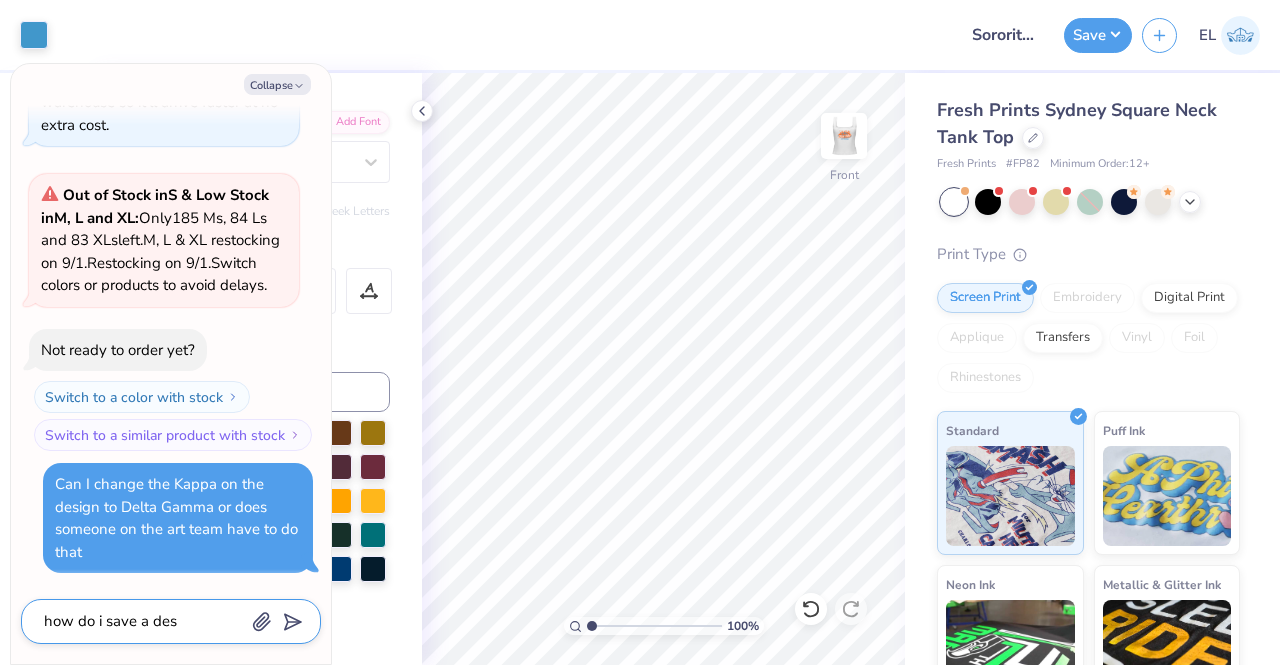 type on "x" 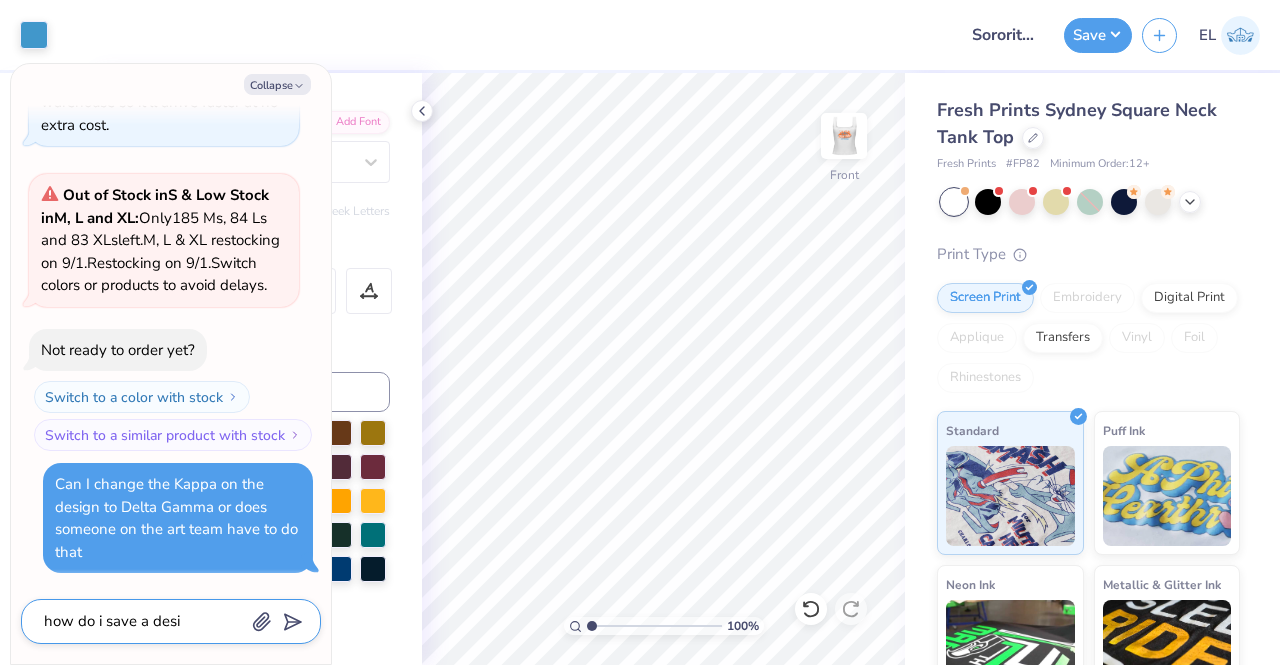 type on "x" 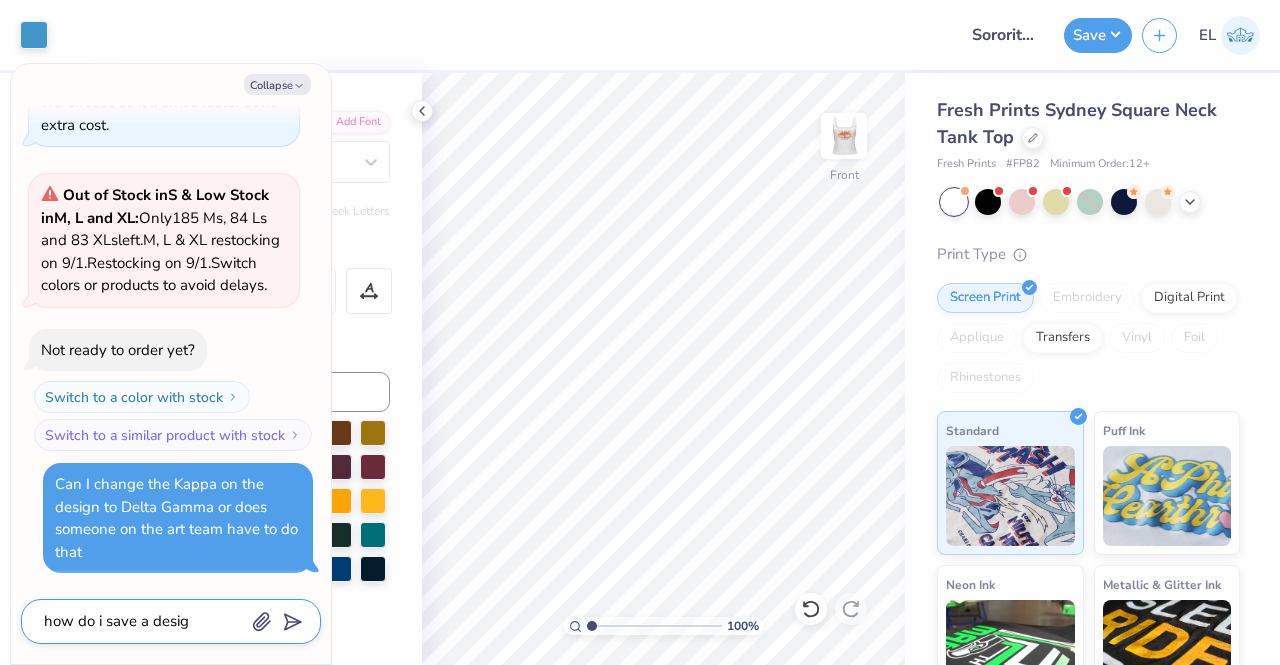 type on "x" 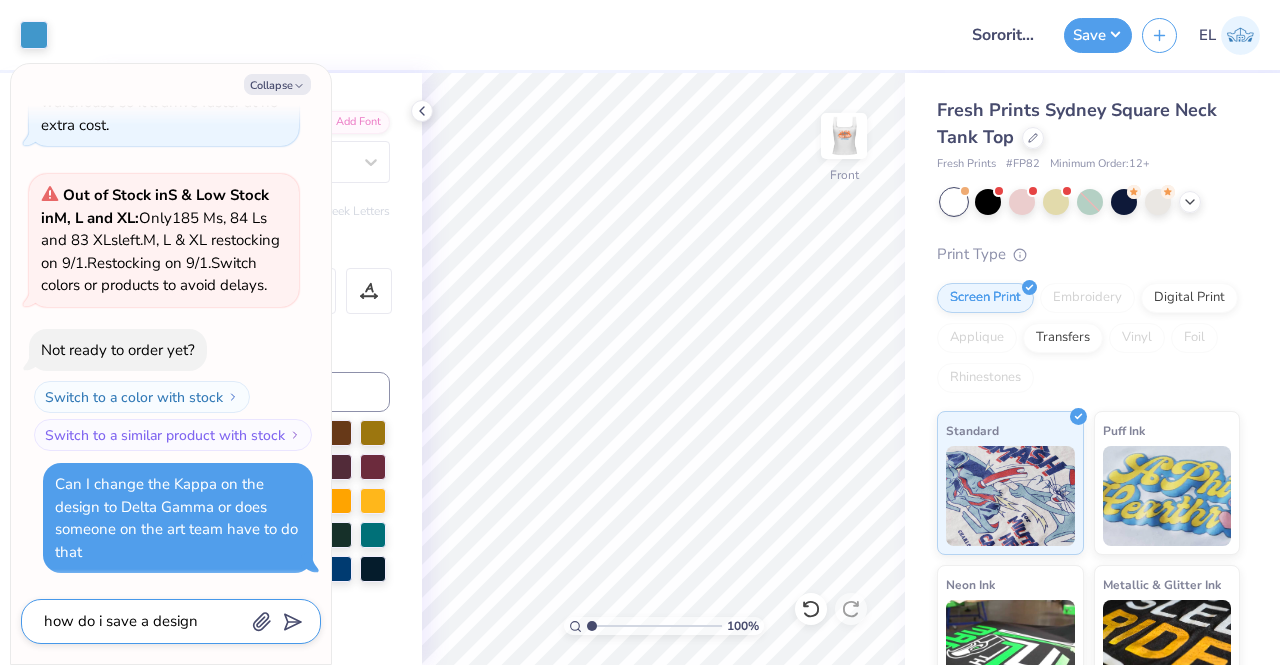 type on "how do i save a design" 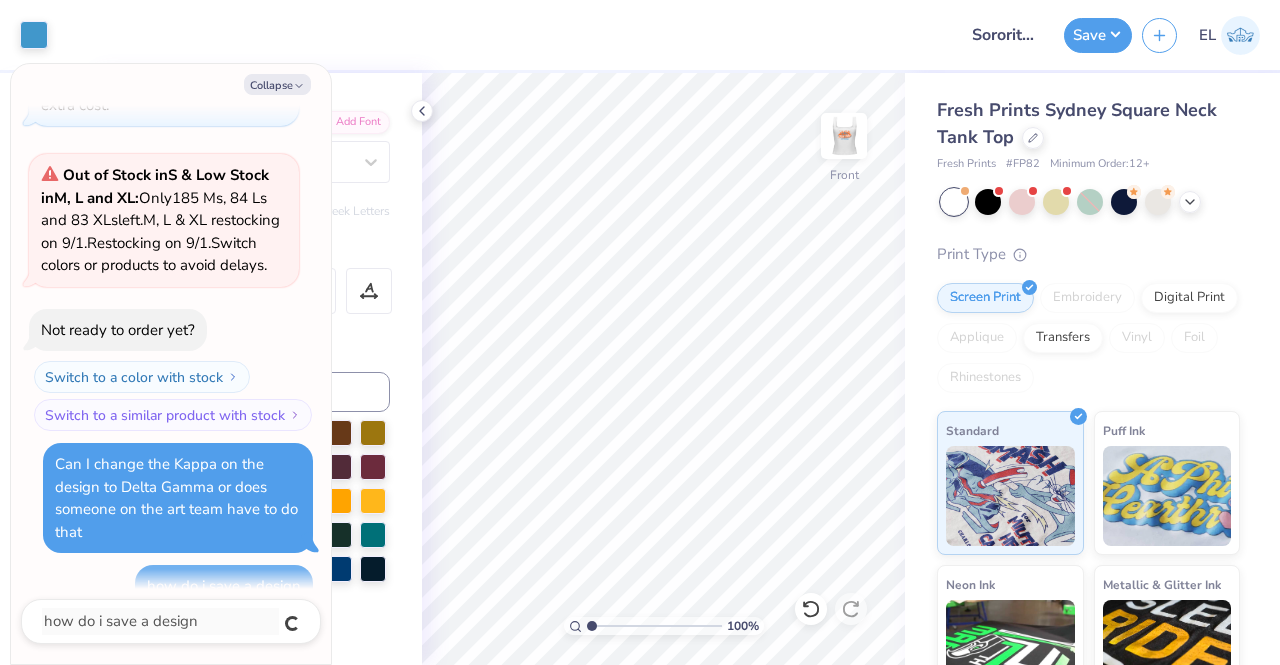 scroll, scrollTop: 358, scrollLeft: 0, axis: vertical 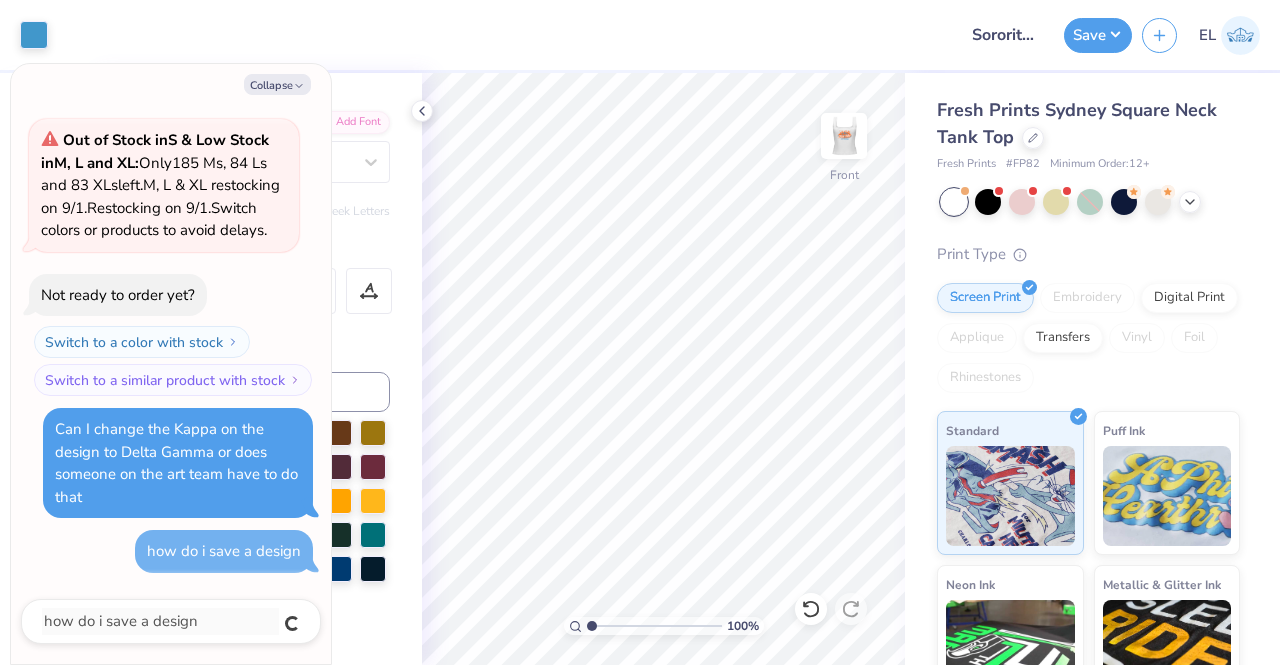 type on "x" 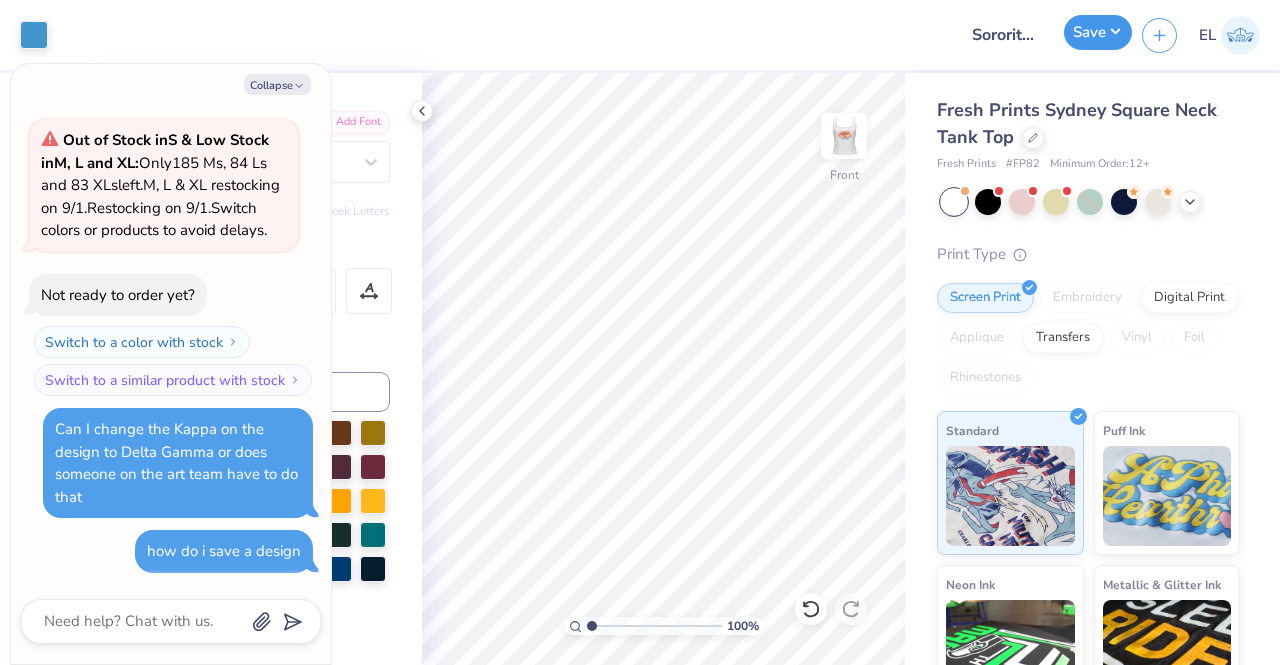 click on "Save" at bounding box center [1098, 32] 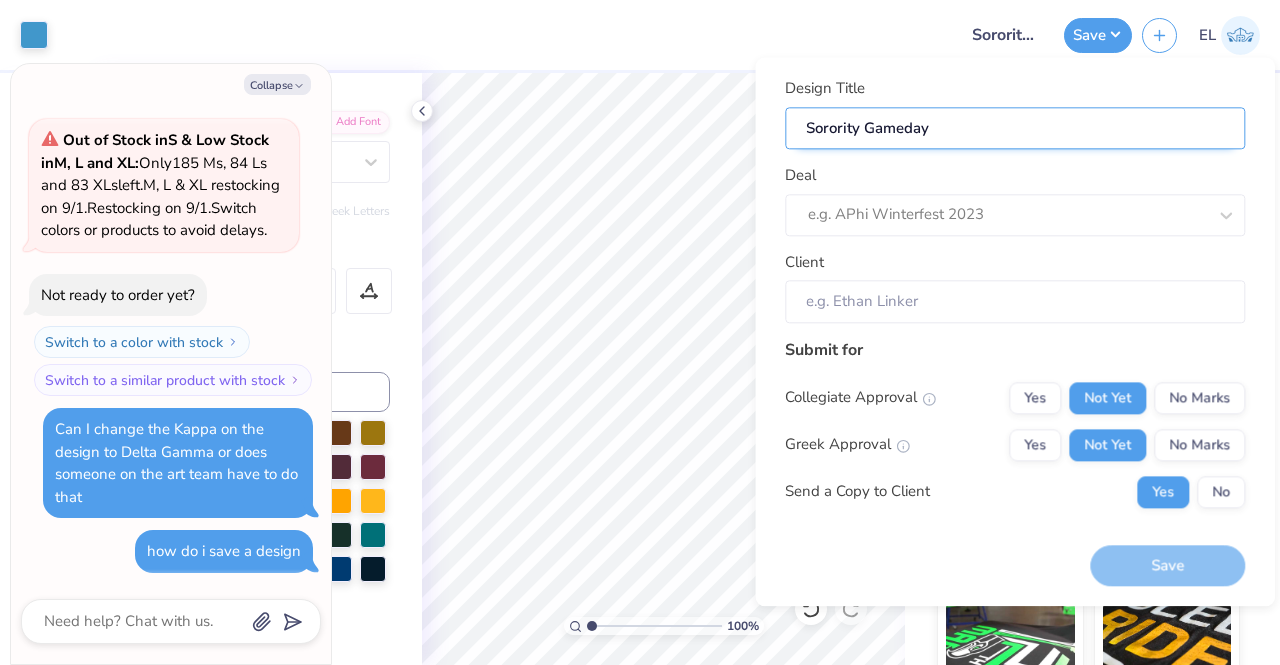 click on "Sorority Gameday" at bounding box center (1015, 128) 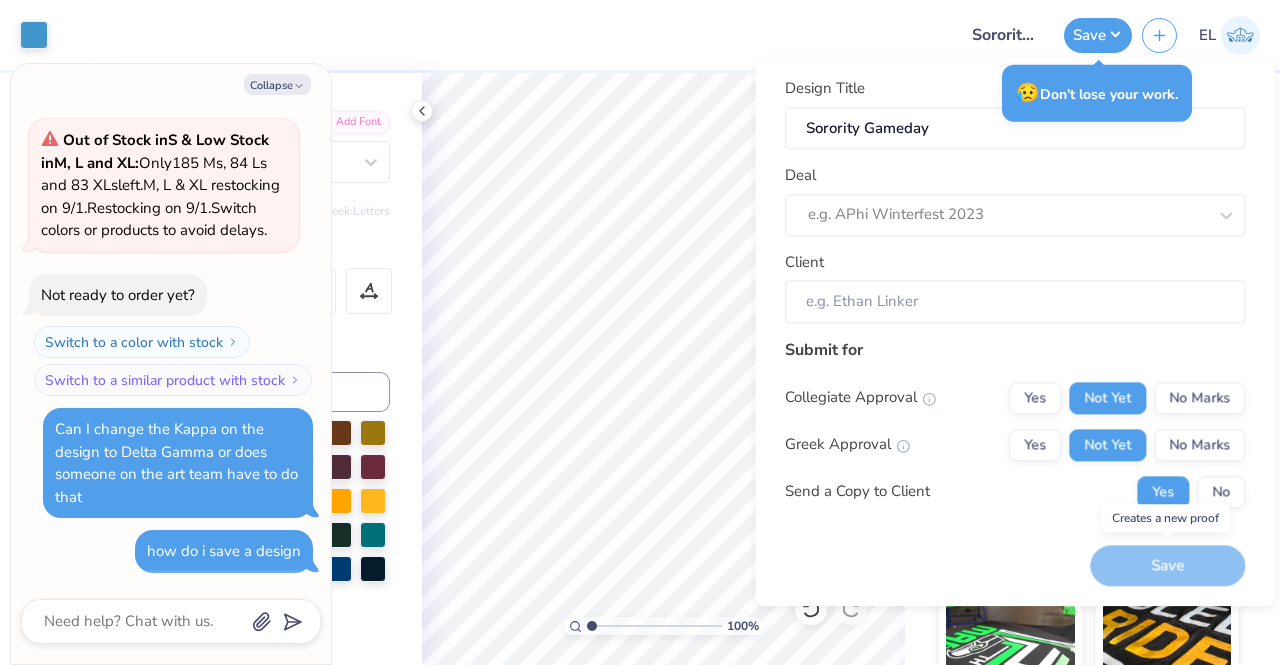 click on "Save" at bounding box center (1167, 565) 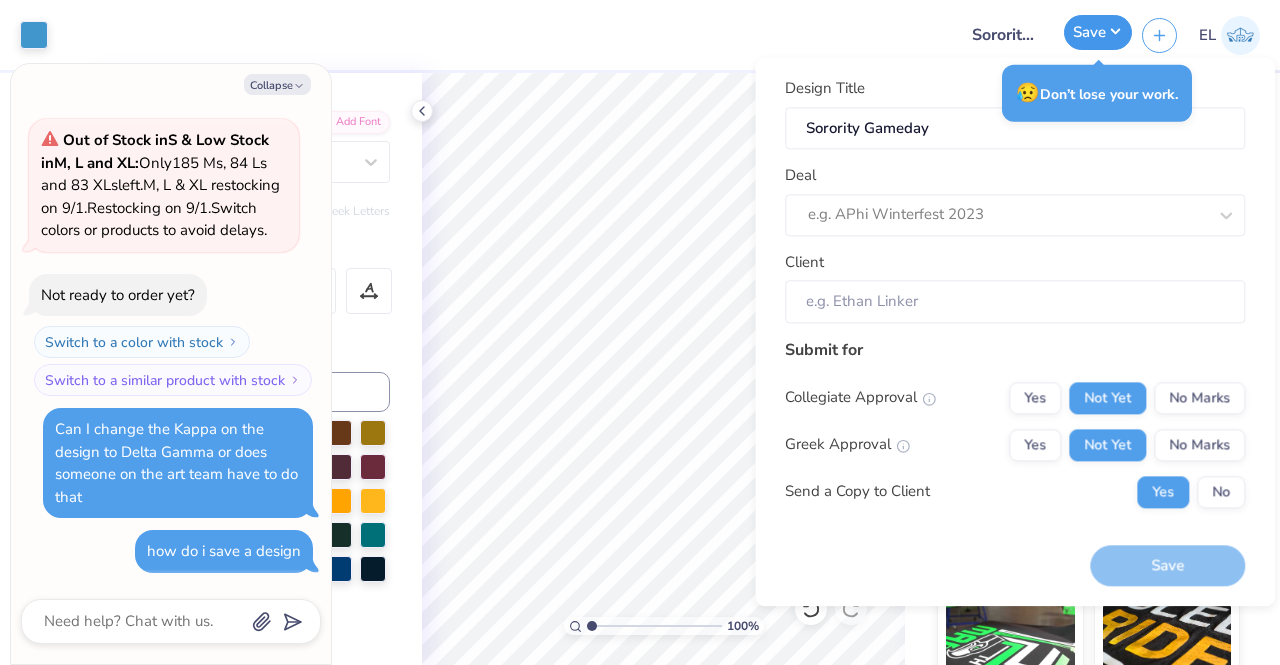 click on "Save" at bounding box center (1098, 32) 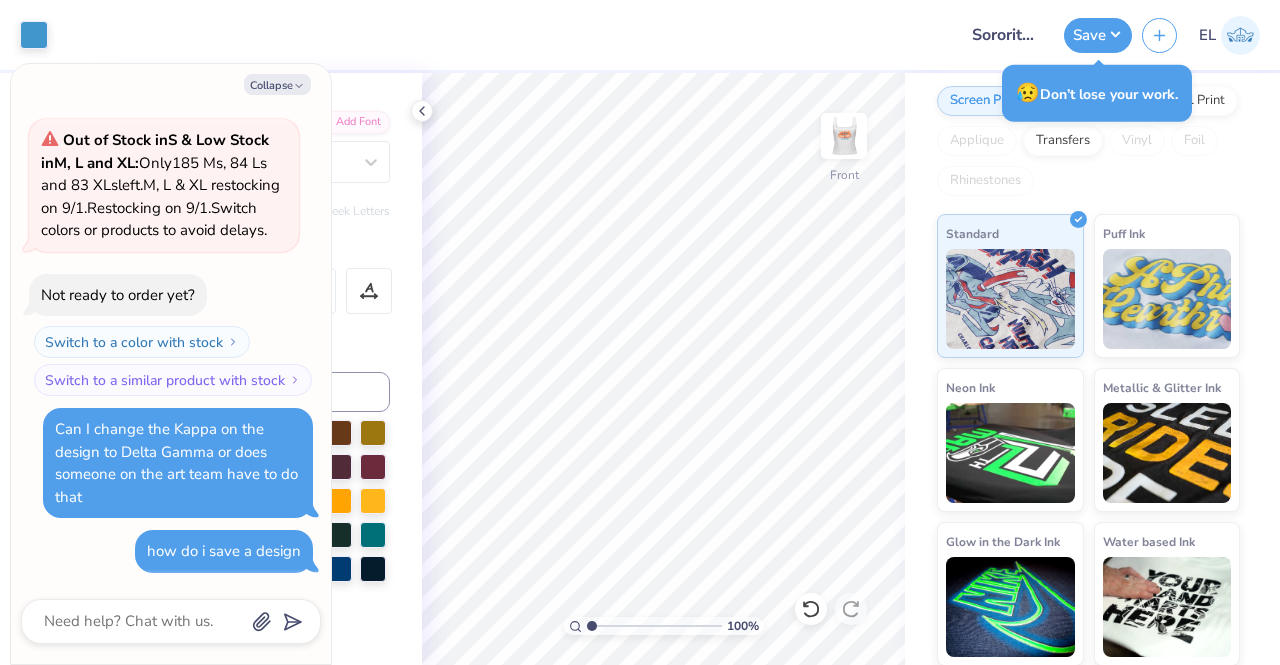scroll, scrollTop: 0, scrollLeft: 0, axis: both 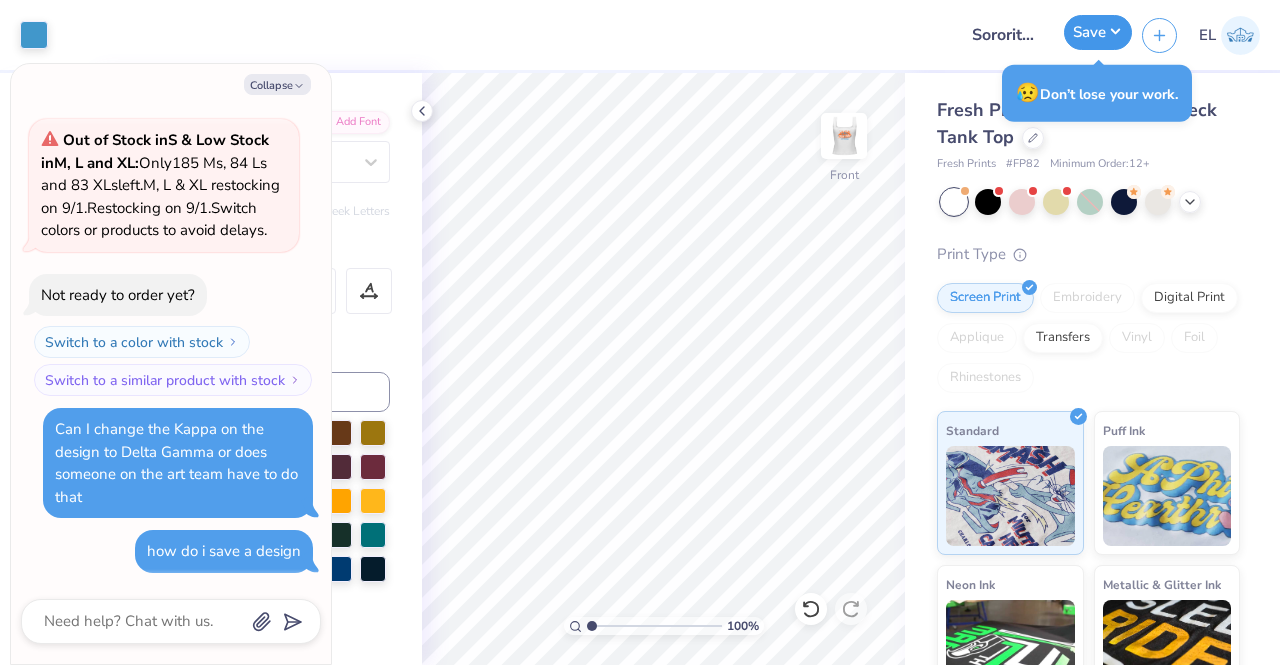click on "Save" at bounding box center [1098, 32] 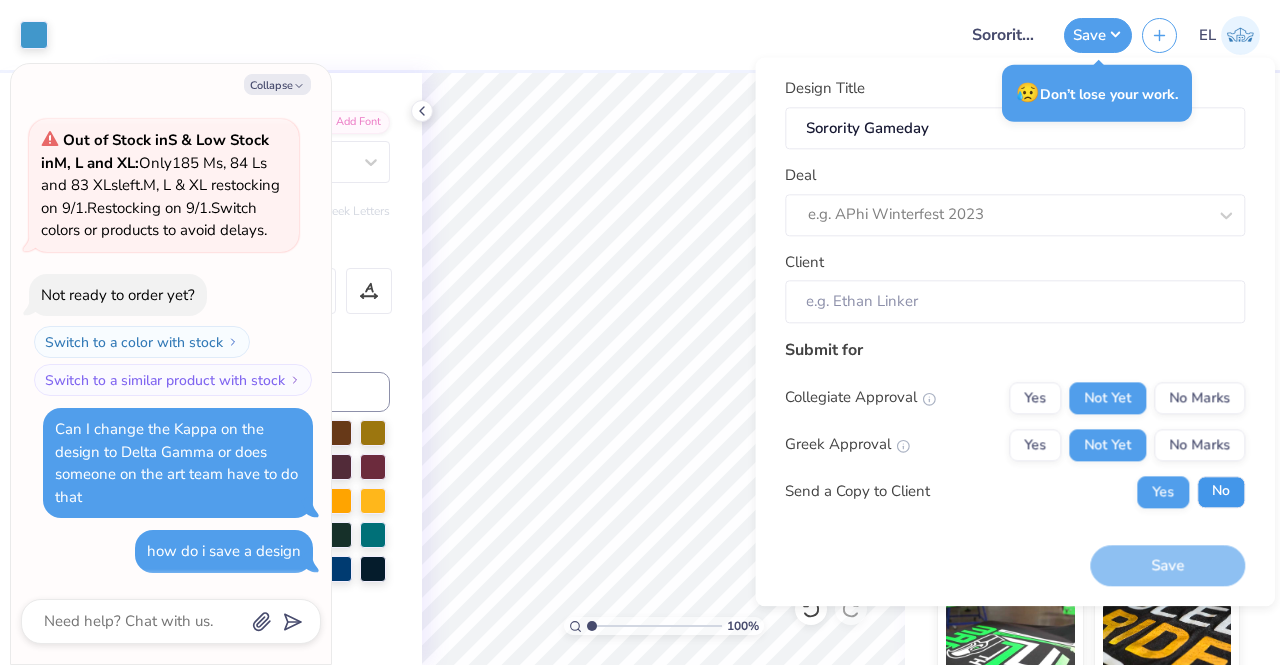 click on "No" at bounding box center (1221, 492) 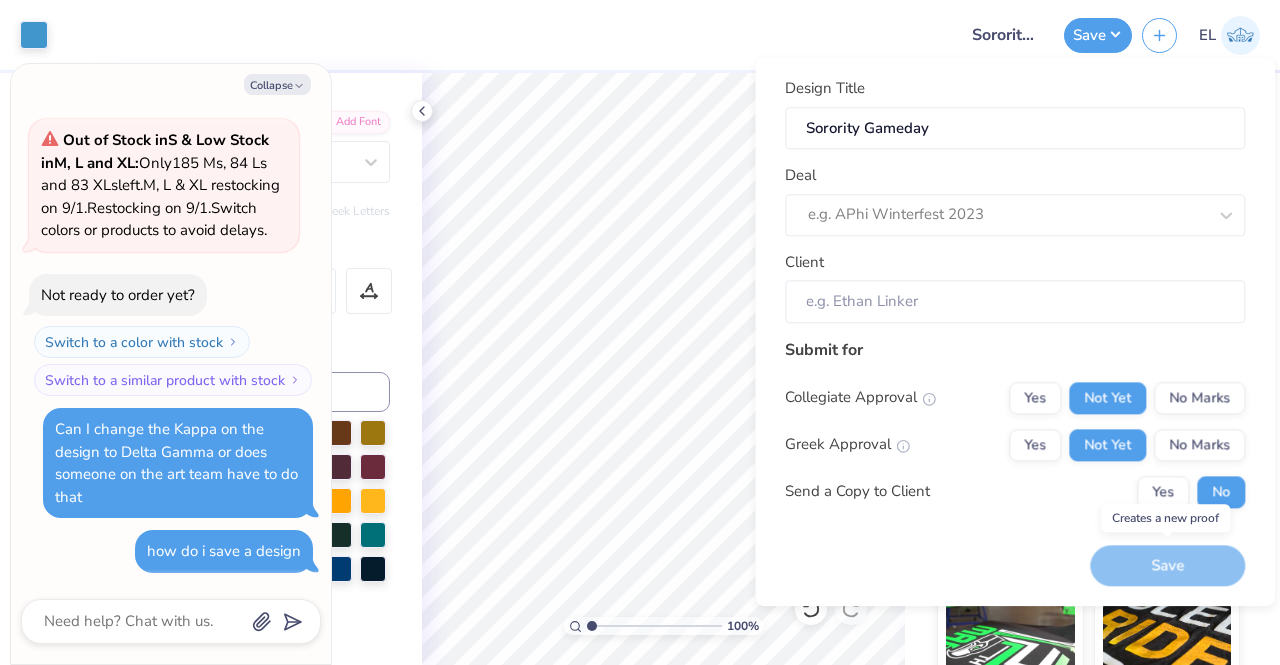 click on "Save" at bounding box center (1167, 565) 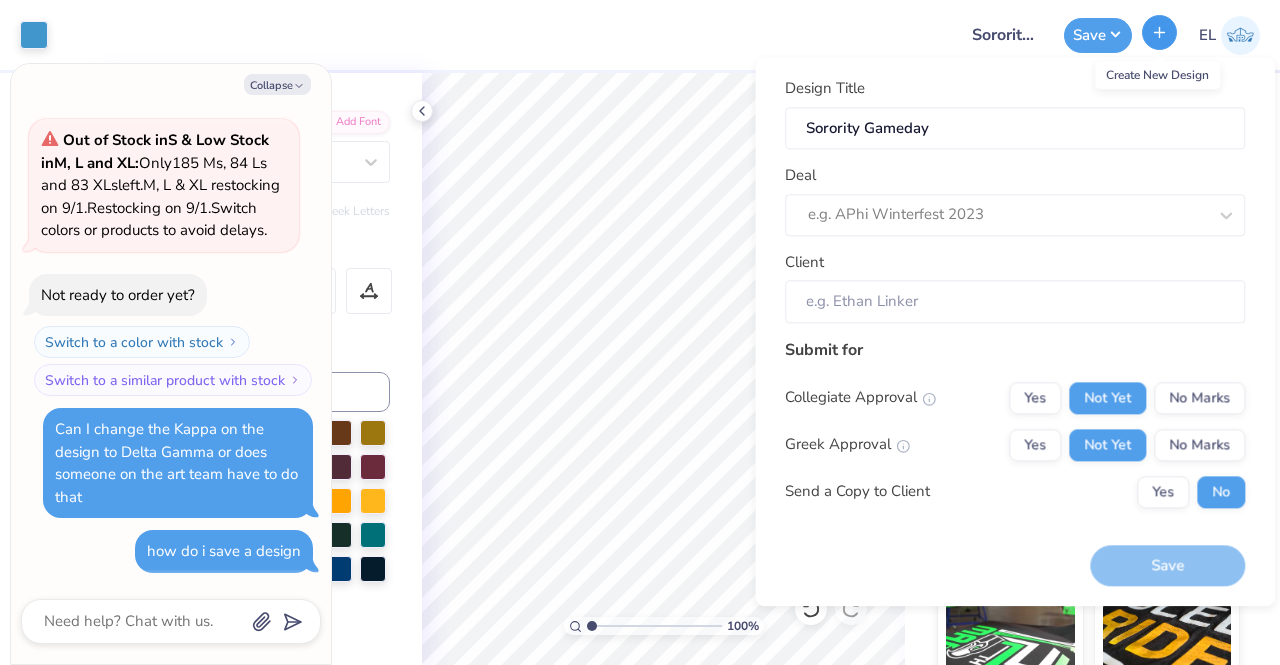 drag, startPoint x: 1156, startPoint y: 35, endPoint x: 1166, endPoint y: 31, distance: 10.770329 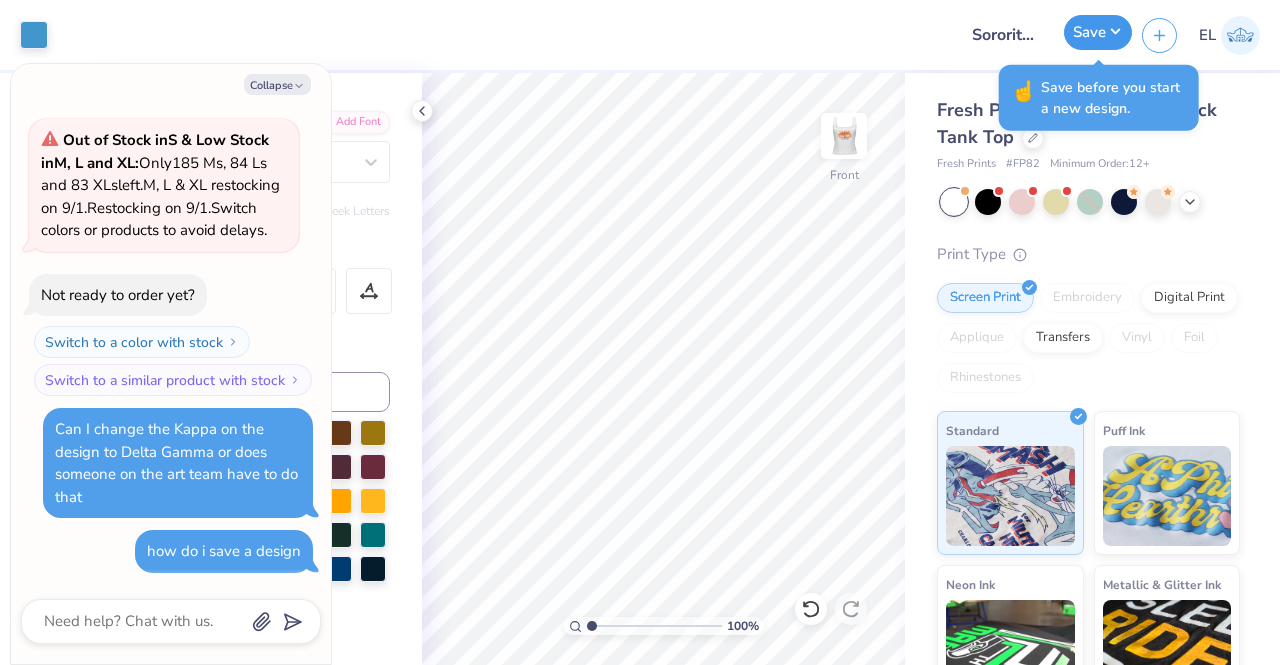 click on "Save" at bounding box center (1098, 32) 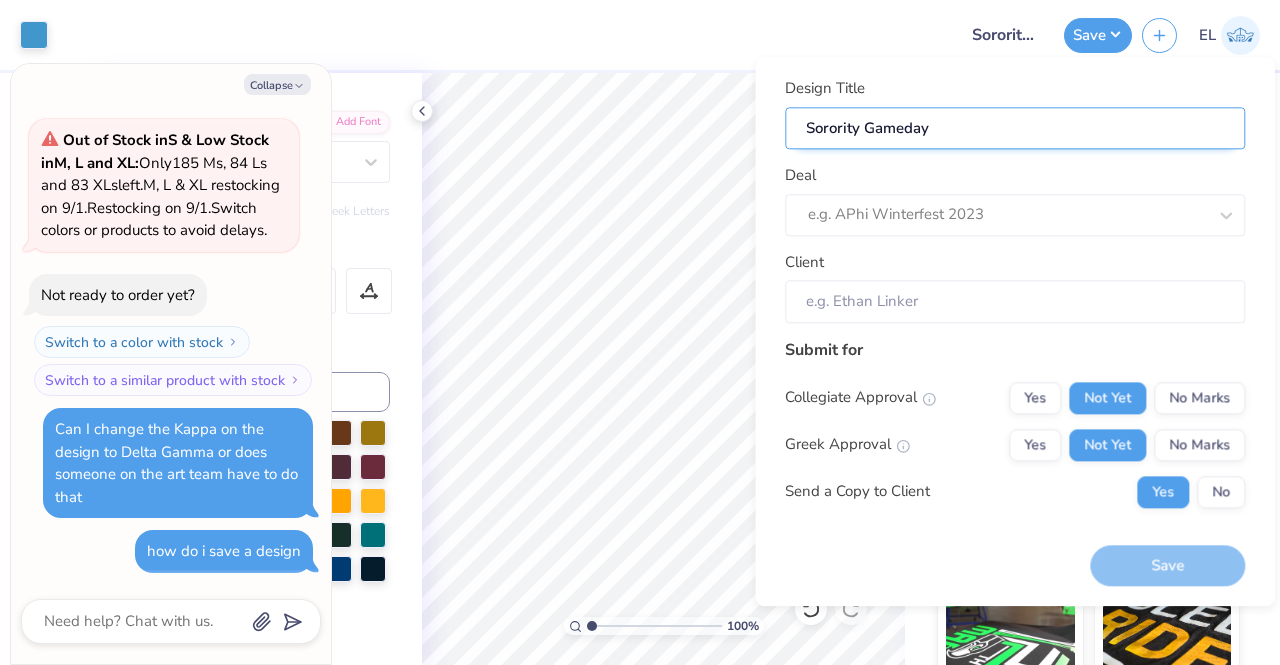 drag, startPoint x: 998, startPoint y: 121, endPoint x: 791, endPoint y: 143, distance: 208.1658 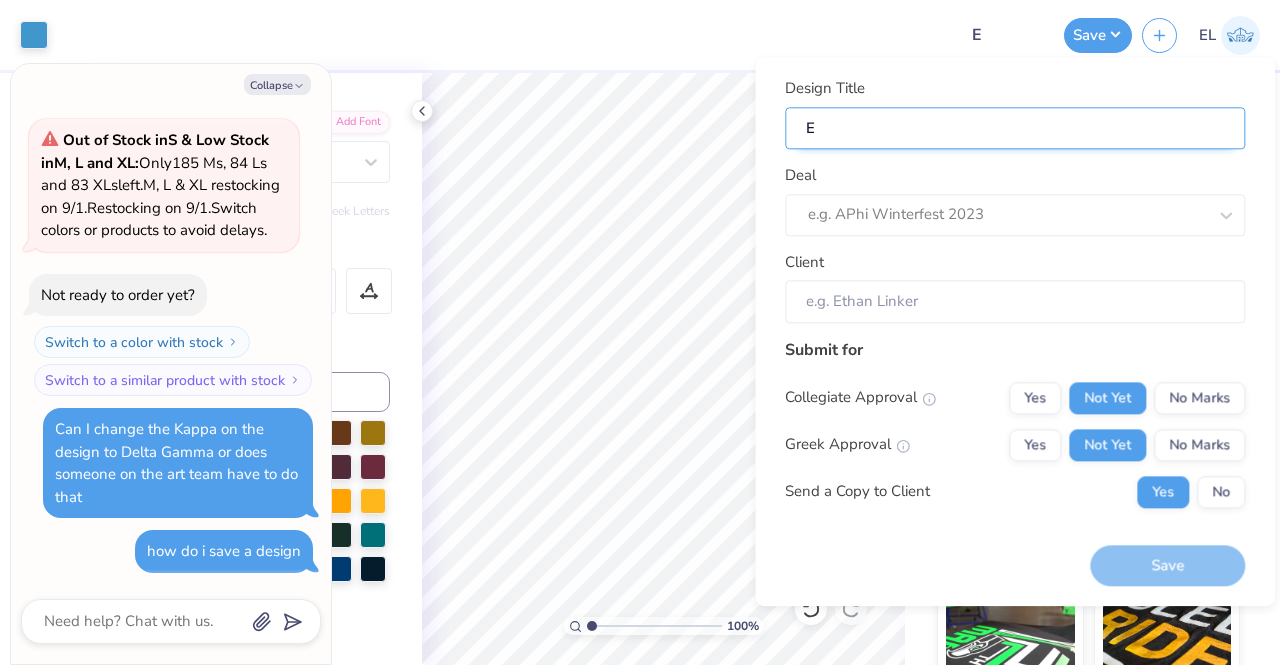 type on "Er" 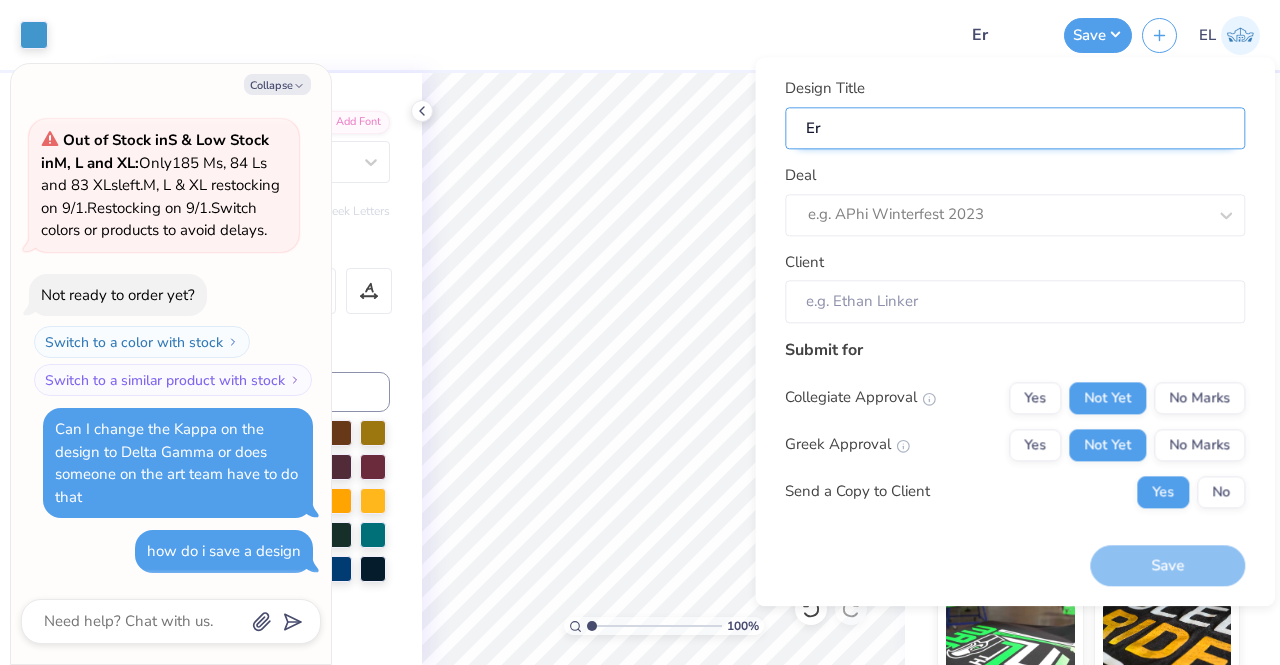 type on "Eri" 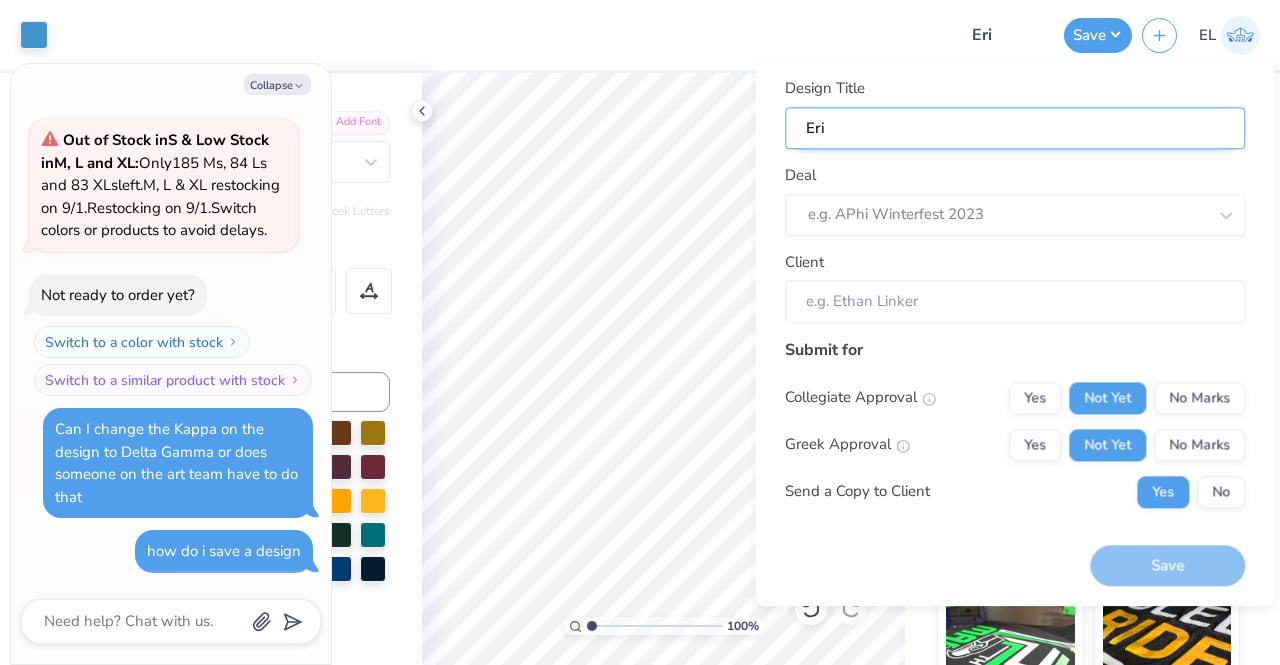 type on "Eric" 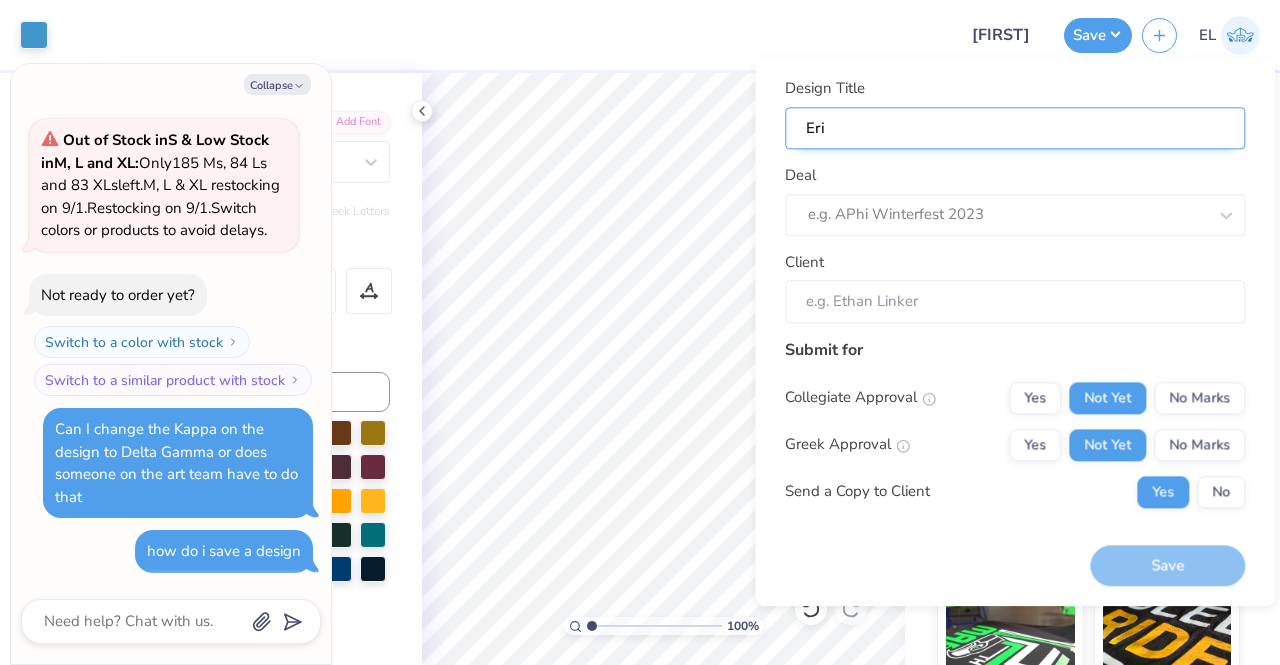 type on "Eric" 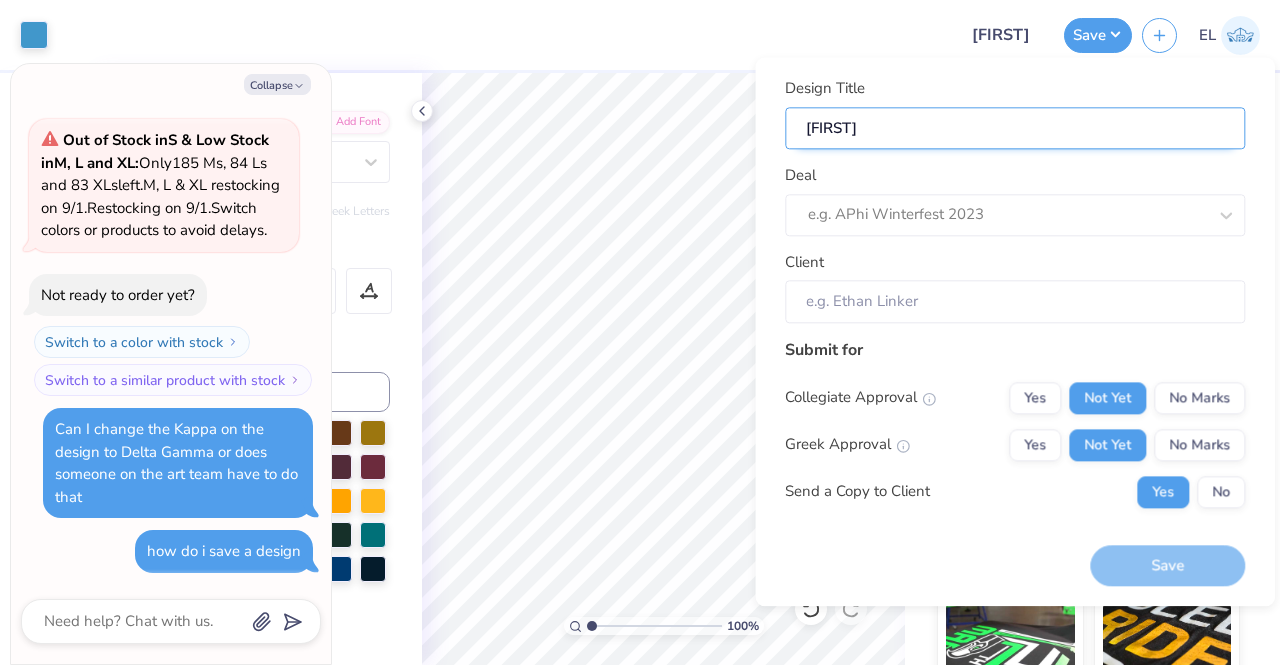 type on "Eric" 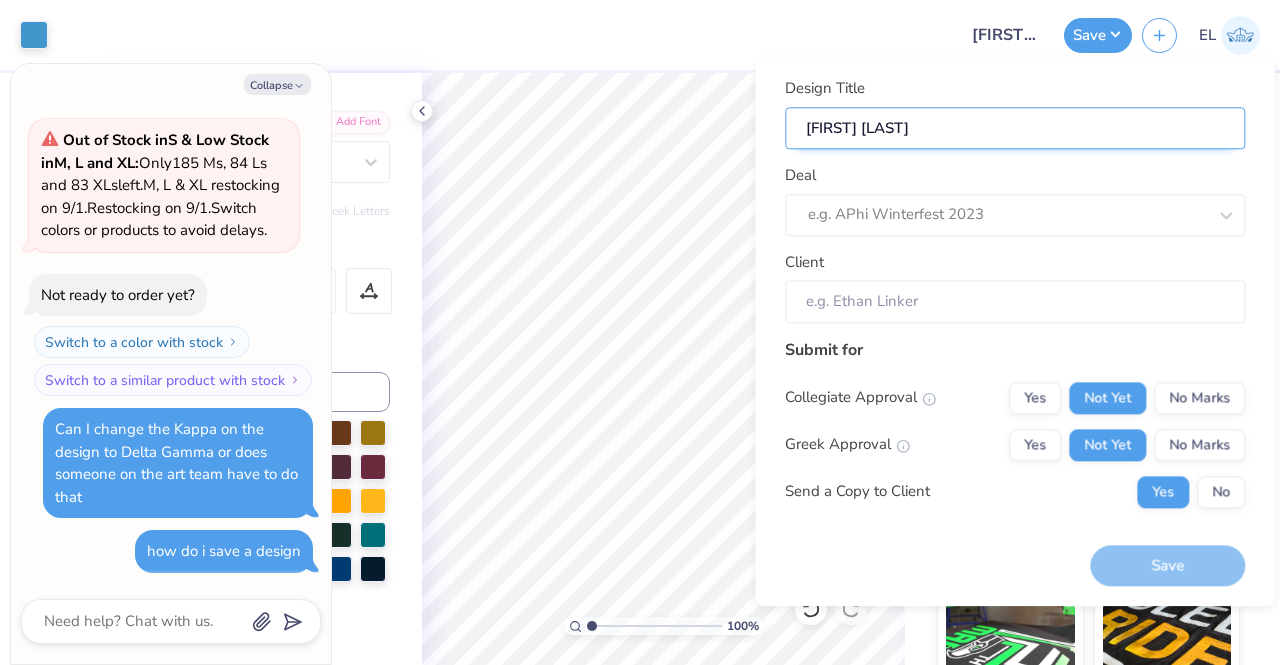type on "Eric Li" 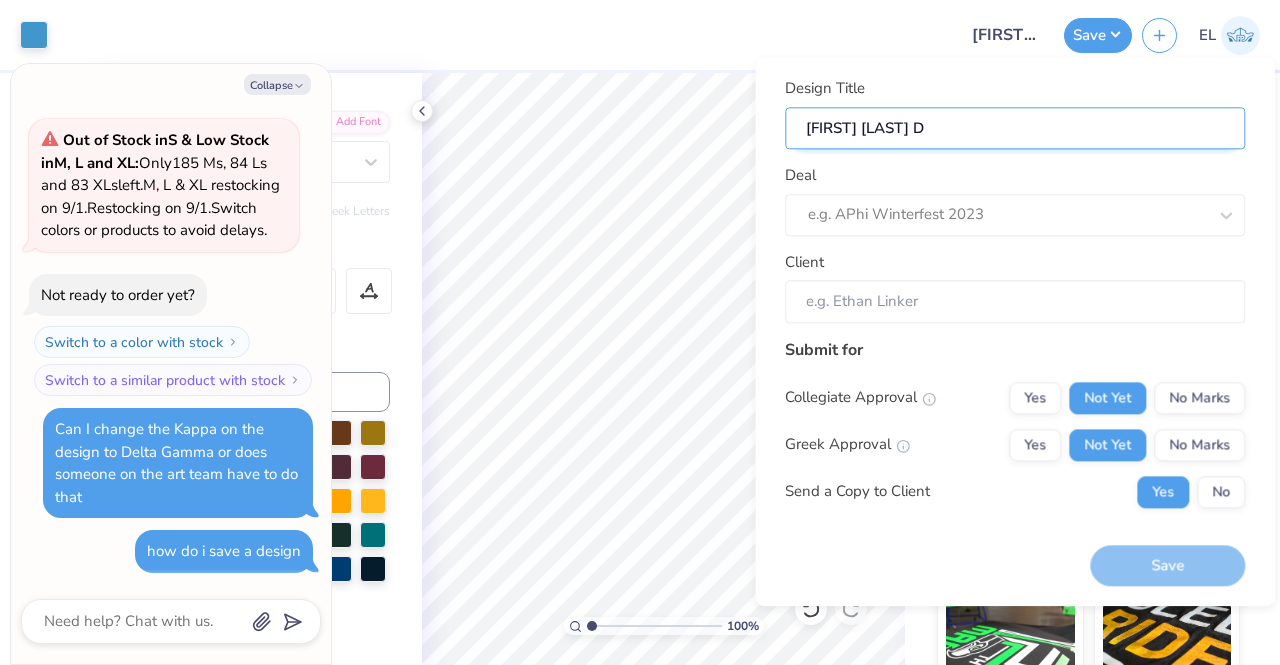 type on "Eric Liu De" 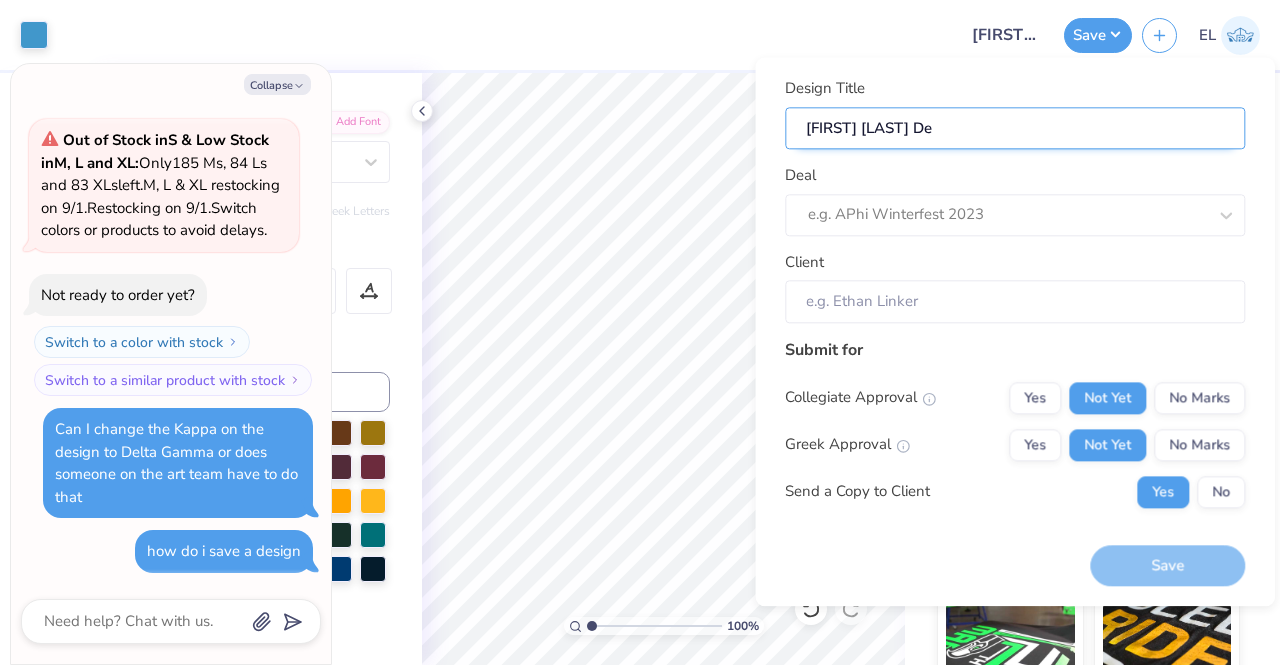 type on "Eric Liu Des" 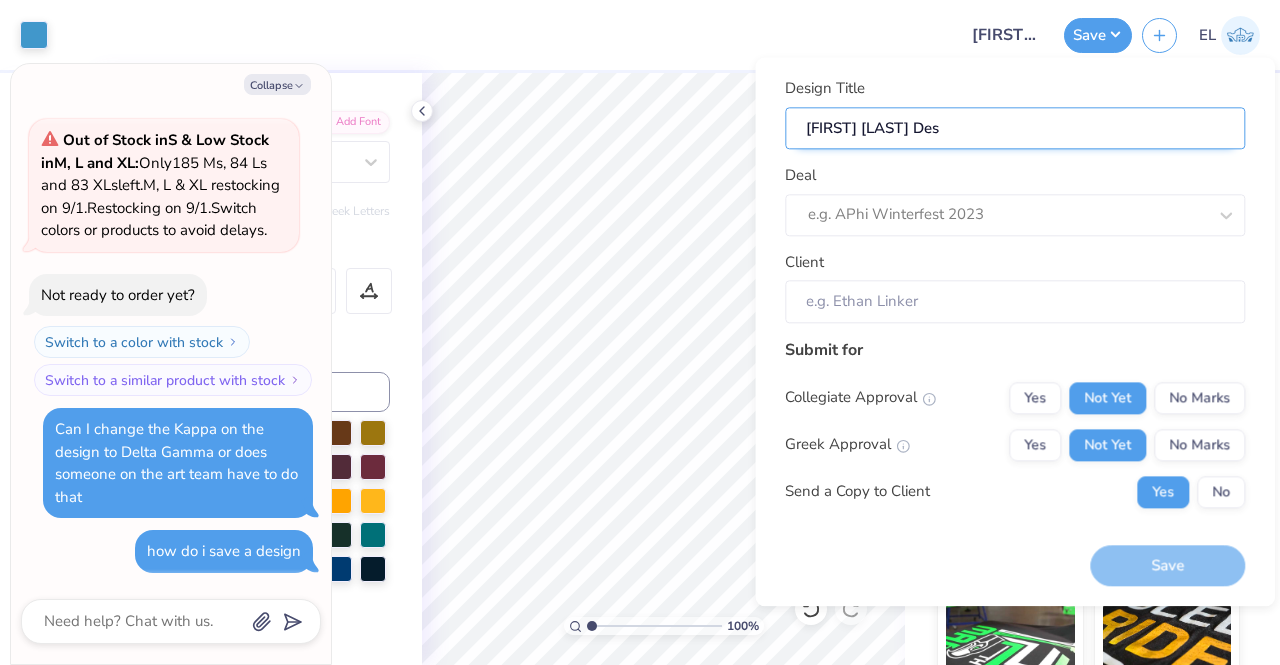 type on "Eric Liu Desi" 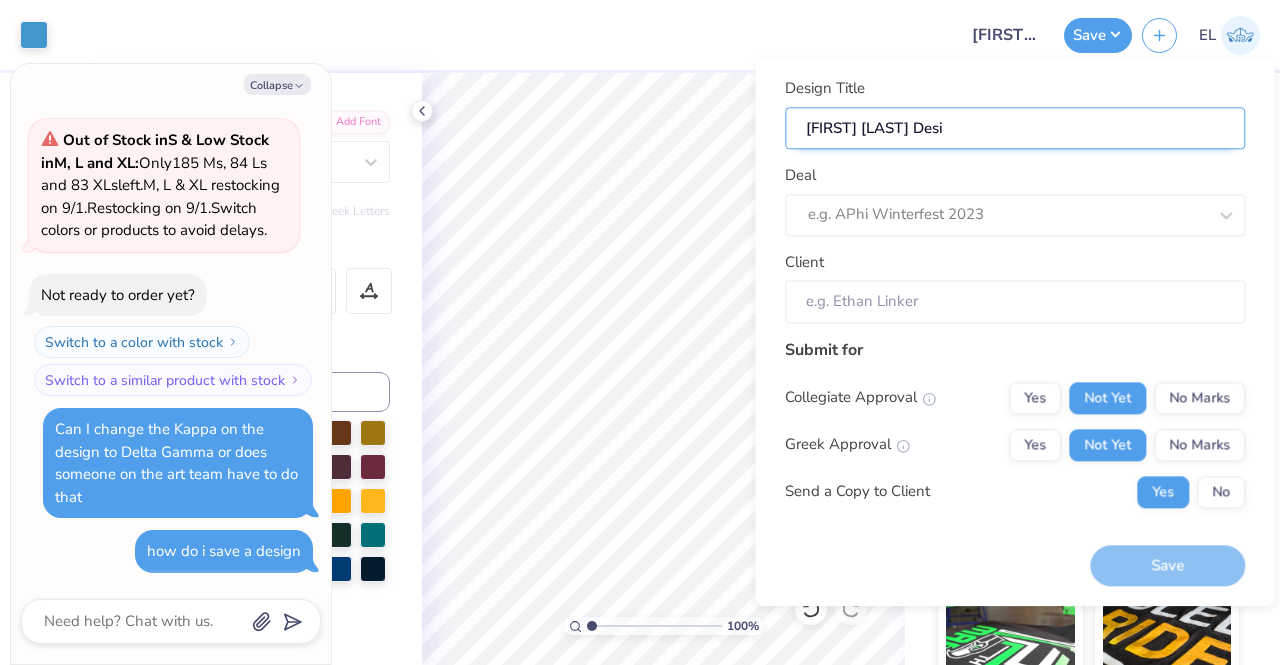 type on "Eric Liu Desig" 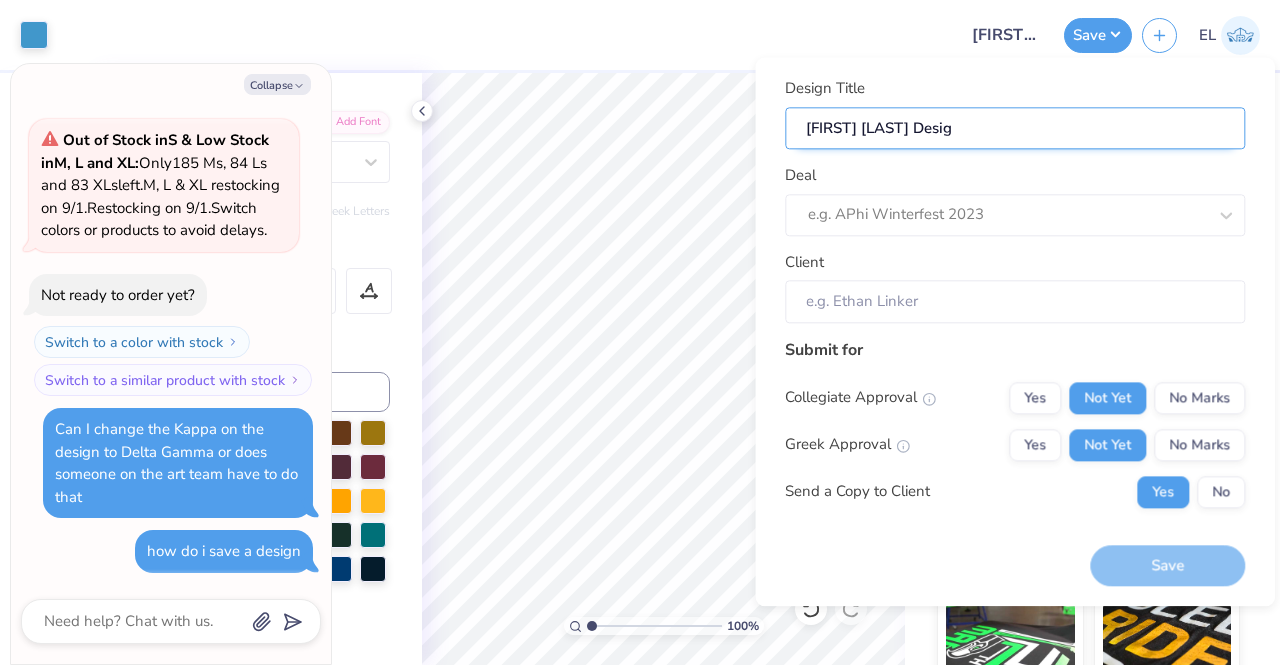 type on "Eric Liu Design" 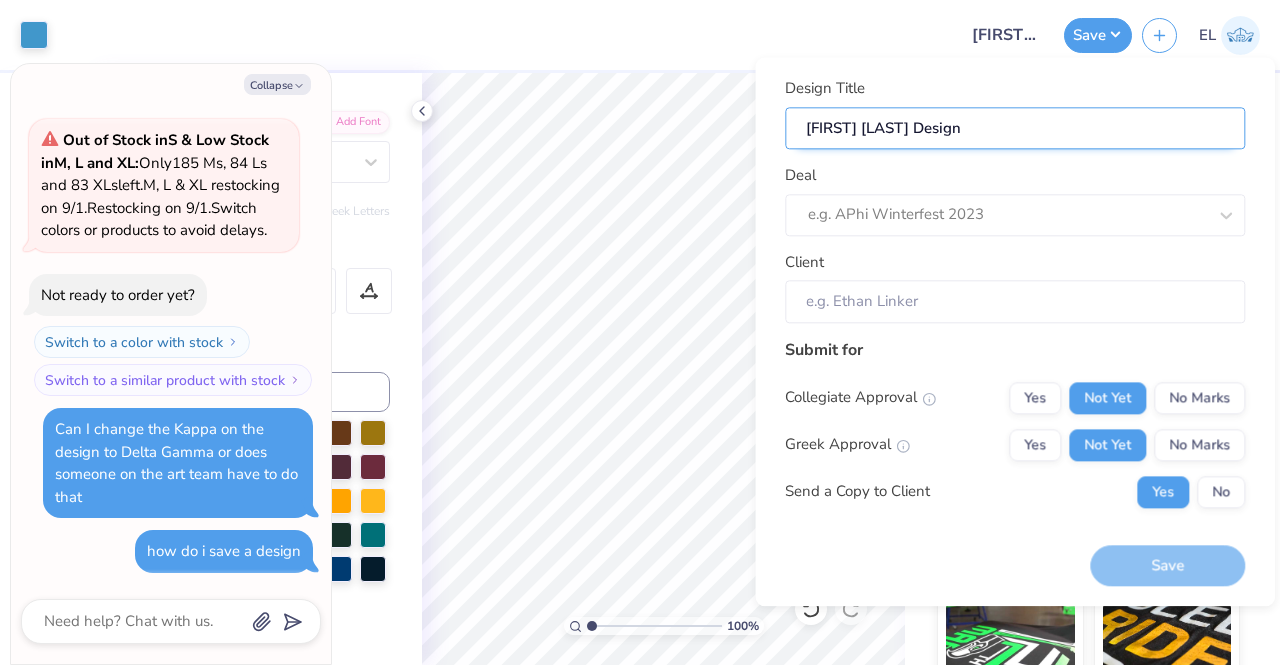 type on "Eric Liu Design" 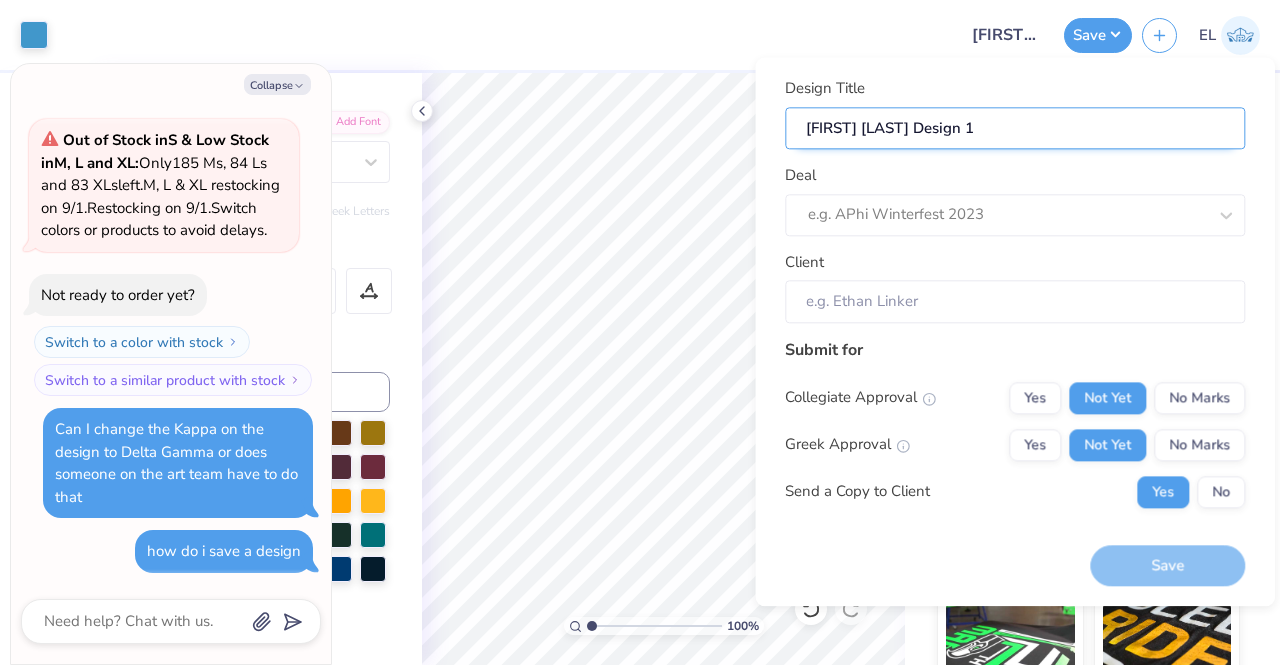 type on "Eric Liu Design 1" 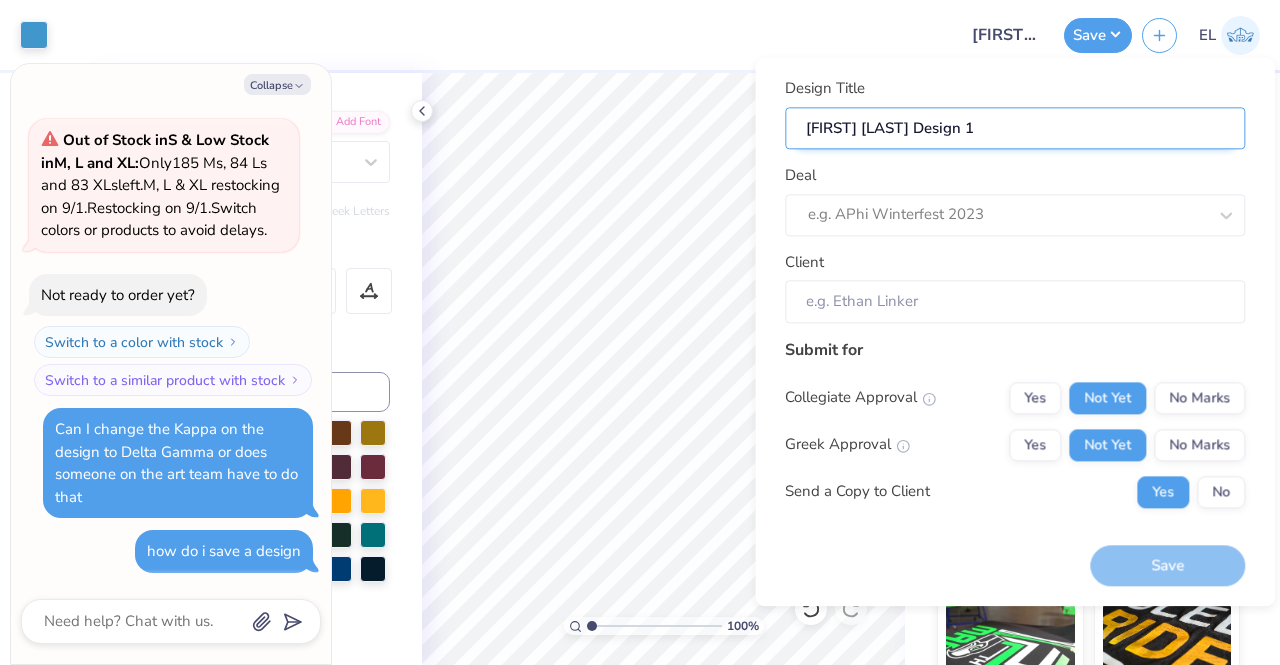 type on "Eric Liu Design 1" 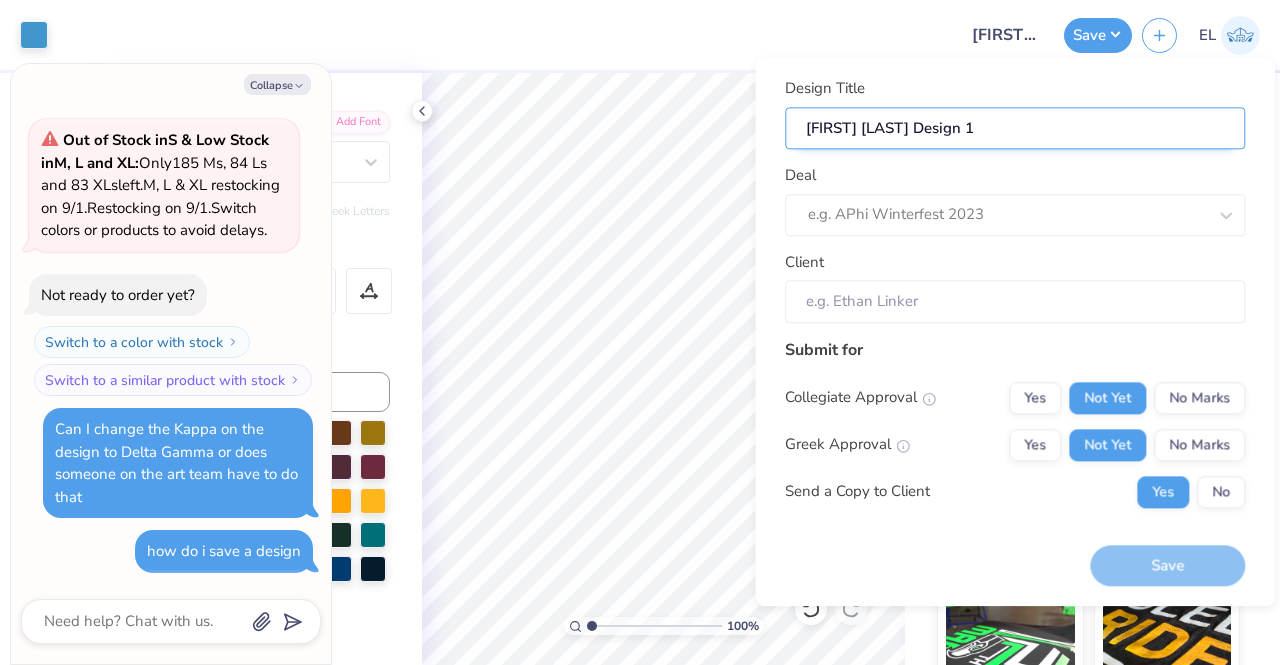 type on "Eric Liu Design" 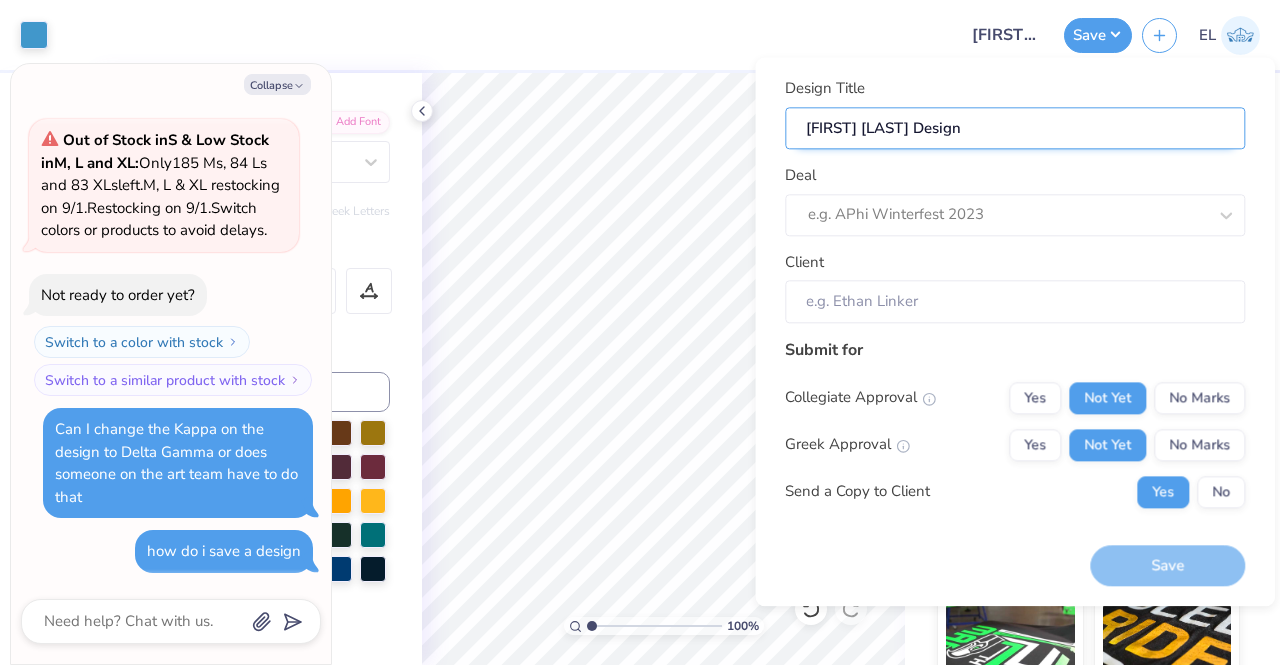 type on "Eric Liu Design" 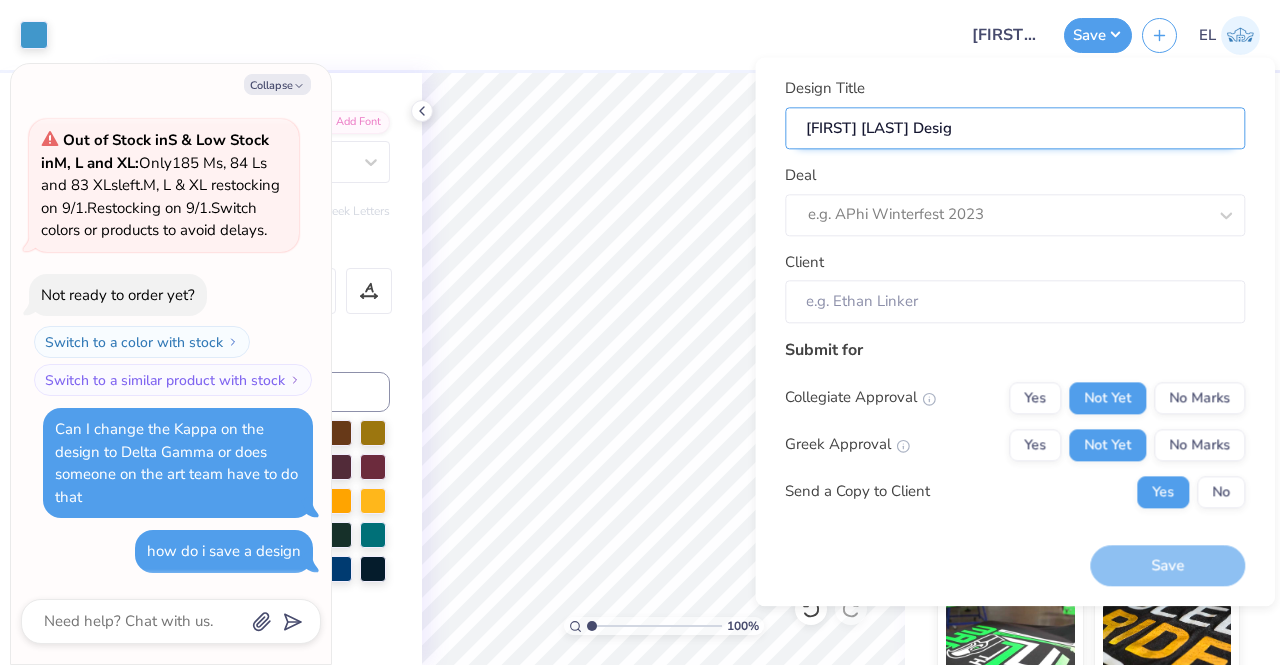 type on "Eric Liu Desi" 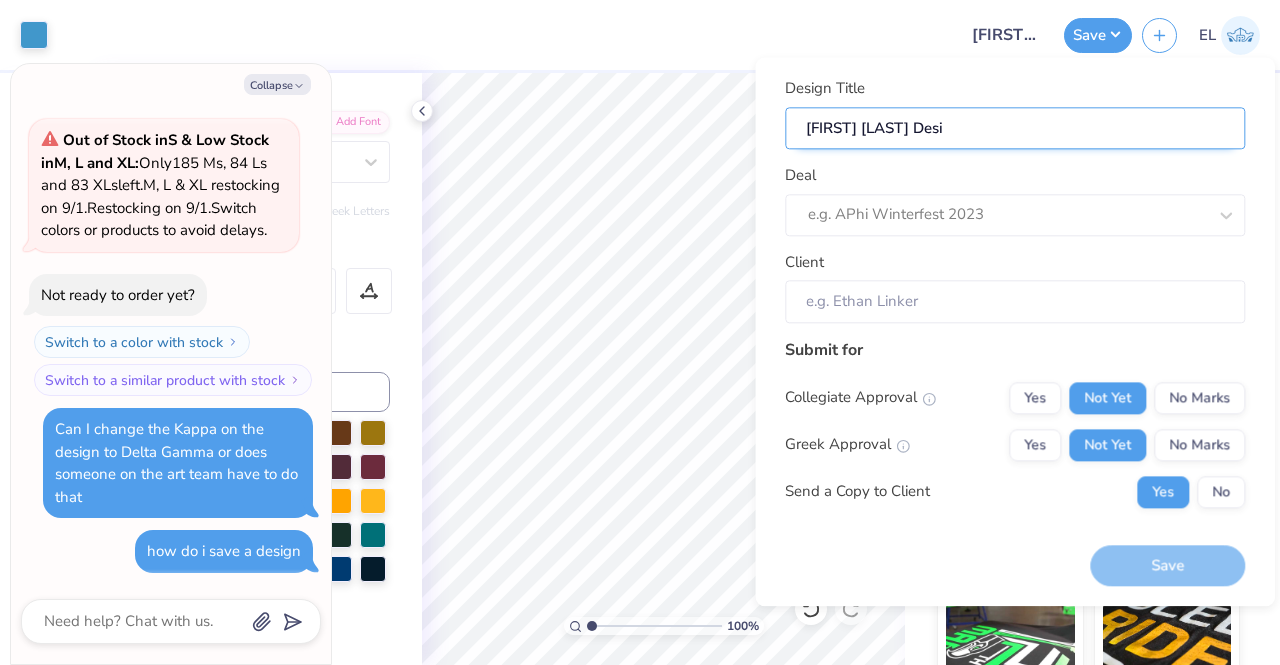 type on "Eric Liu Des" 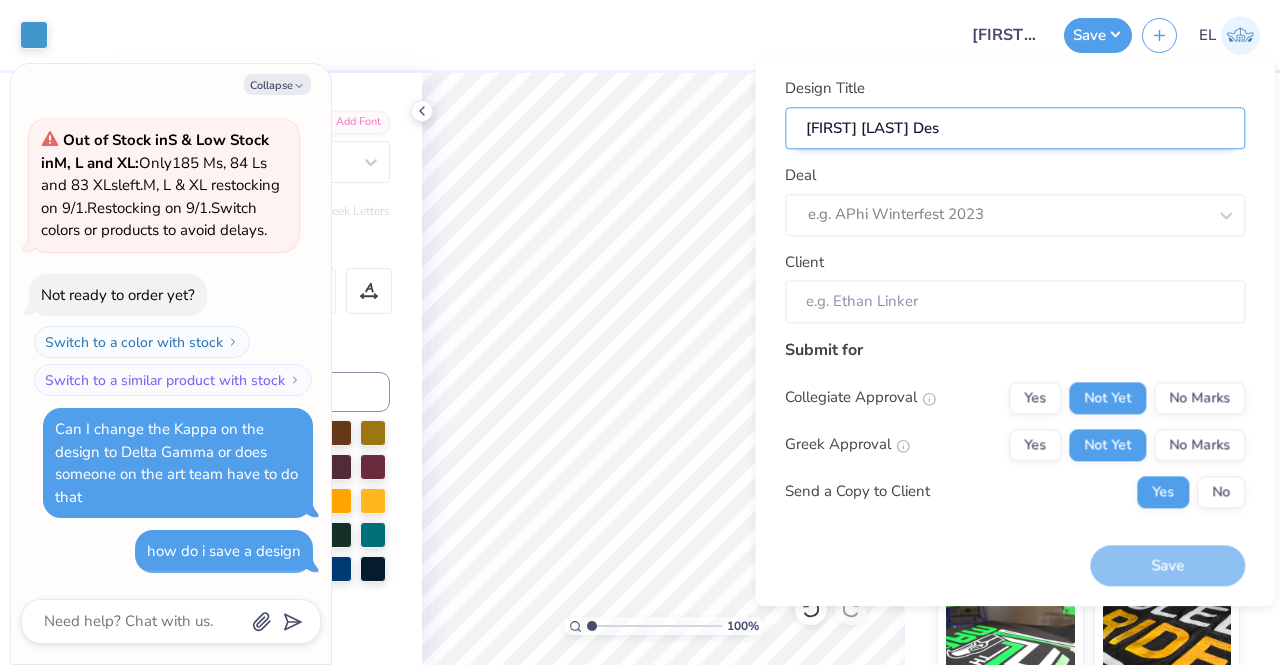 type on "Eric Liu De" 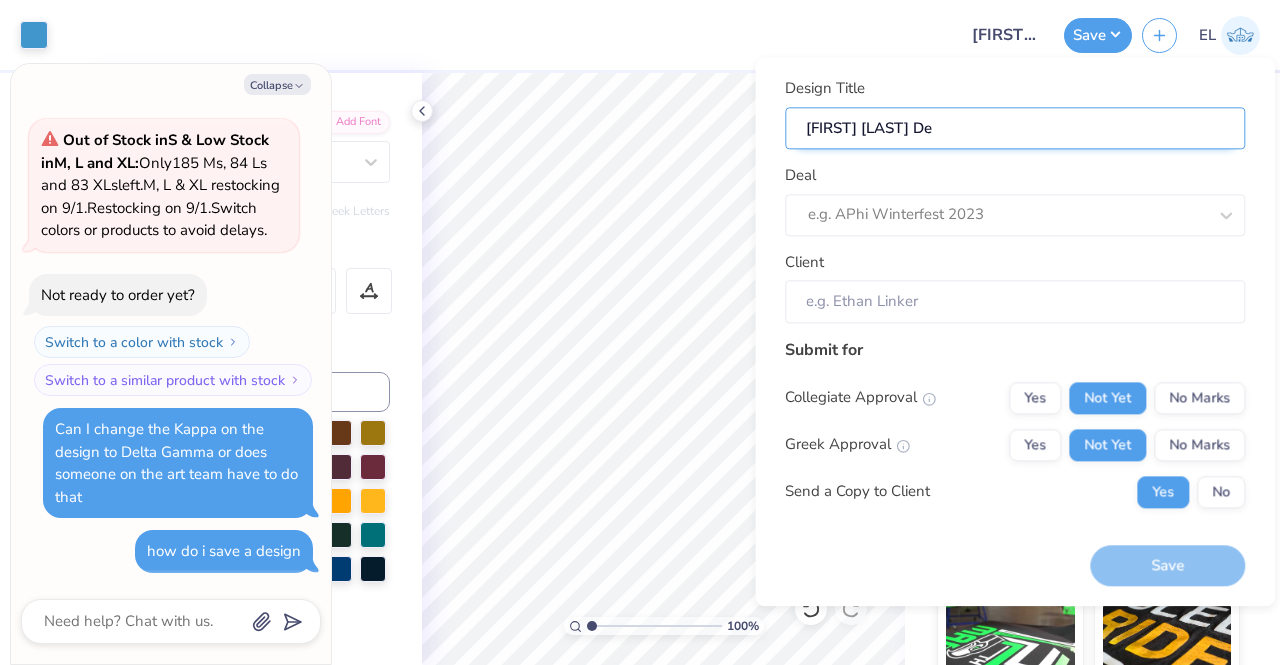 type on "Eric Liu D" 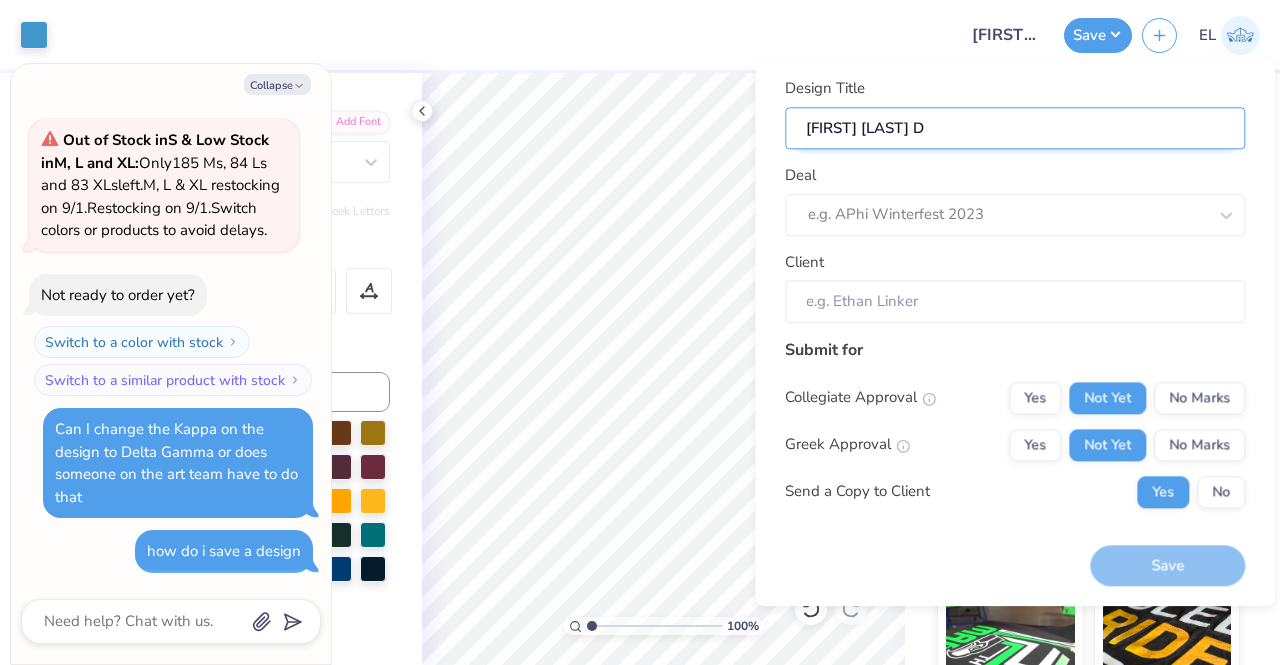type on "Eric Liu" 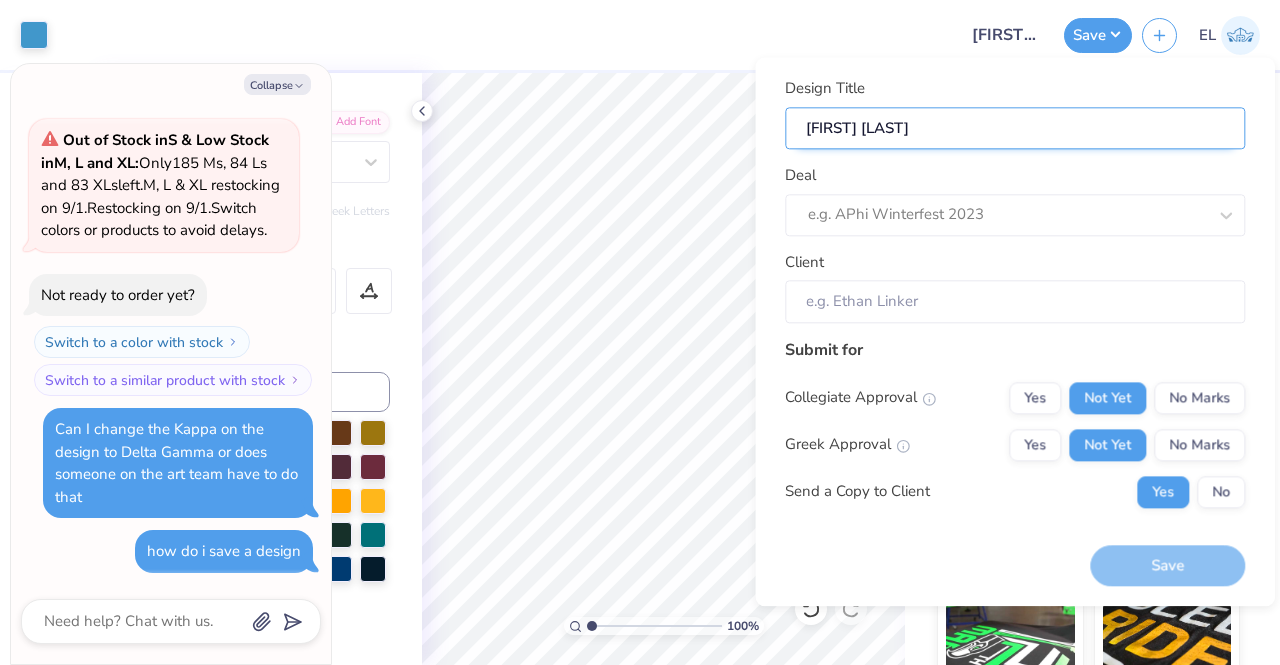 type on "Eric Liu -" 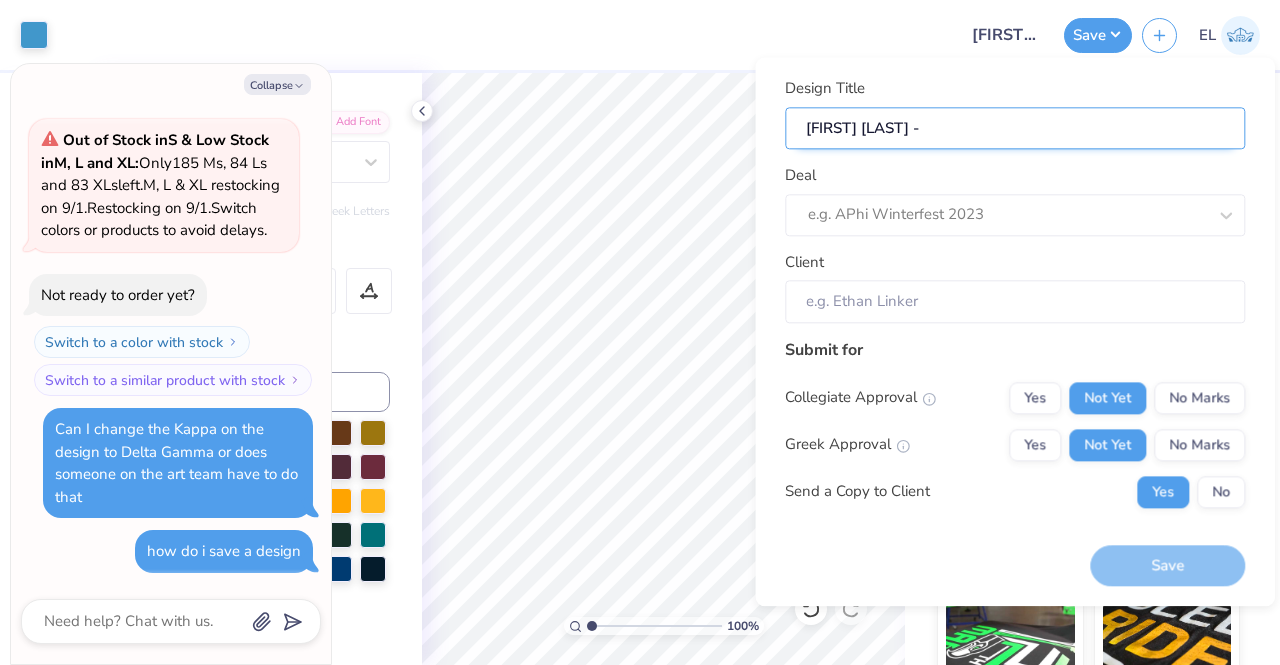 type on "Eric Liu -" 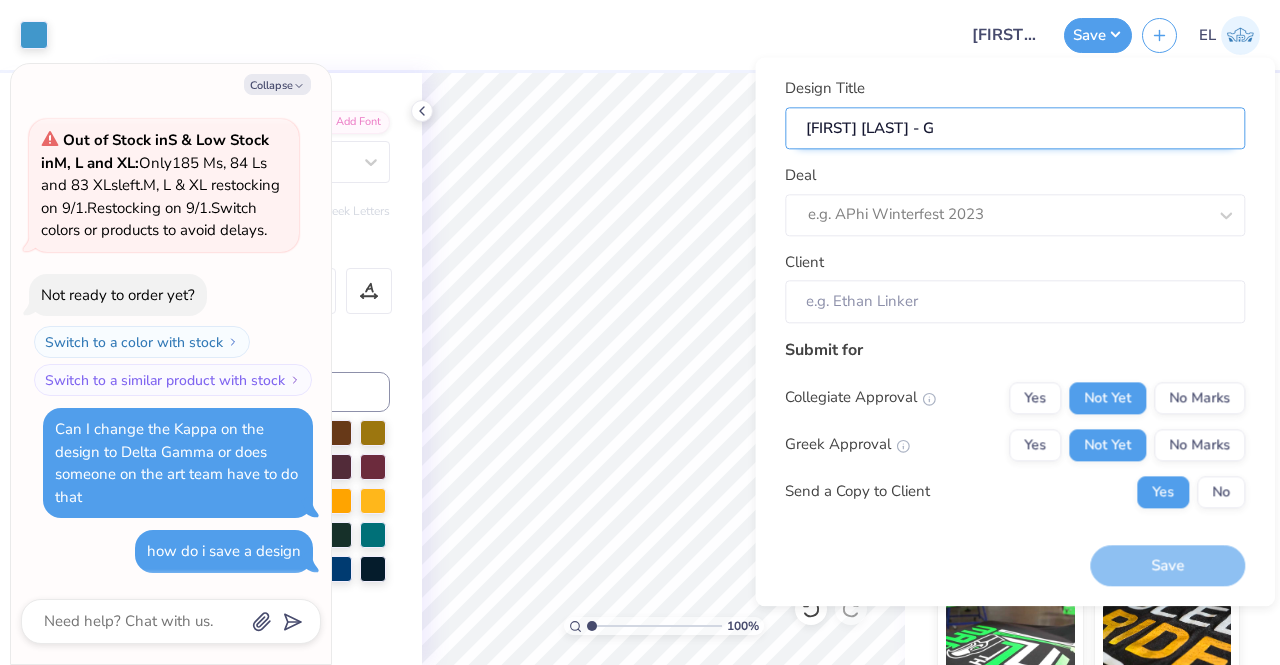type on "Eric Liu - Ga" 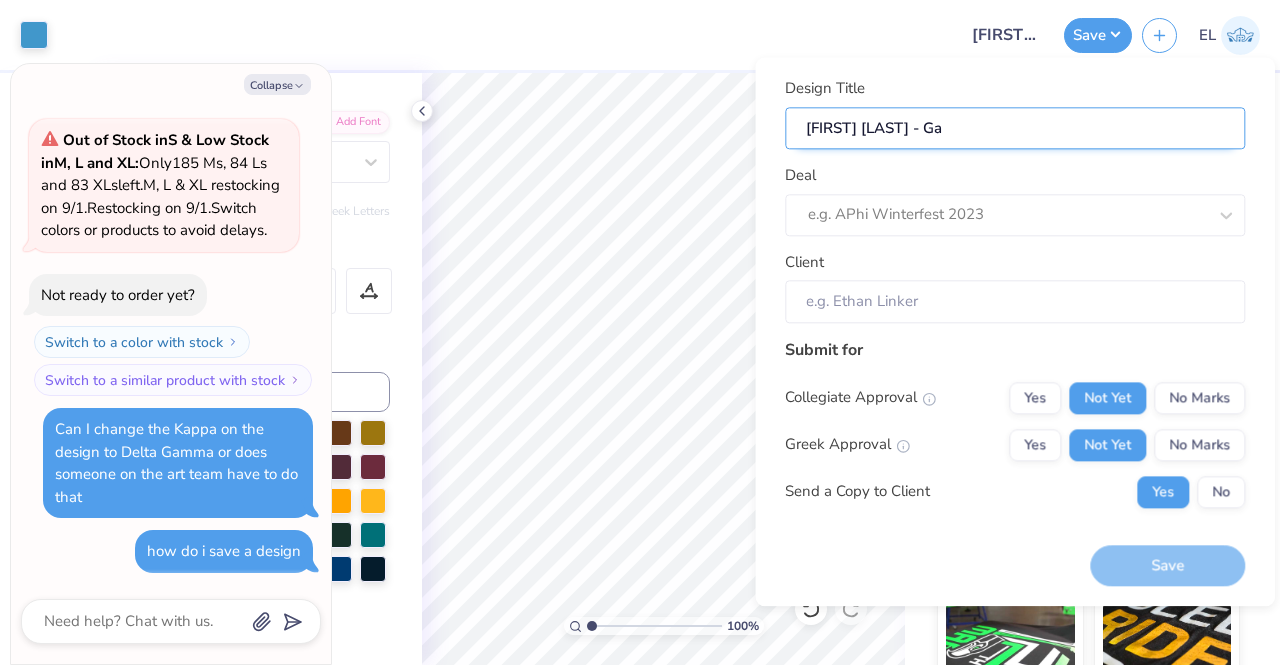 type on "Eric Liu - Gam" 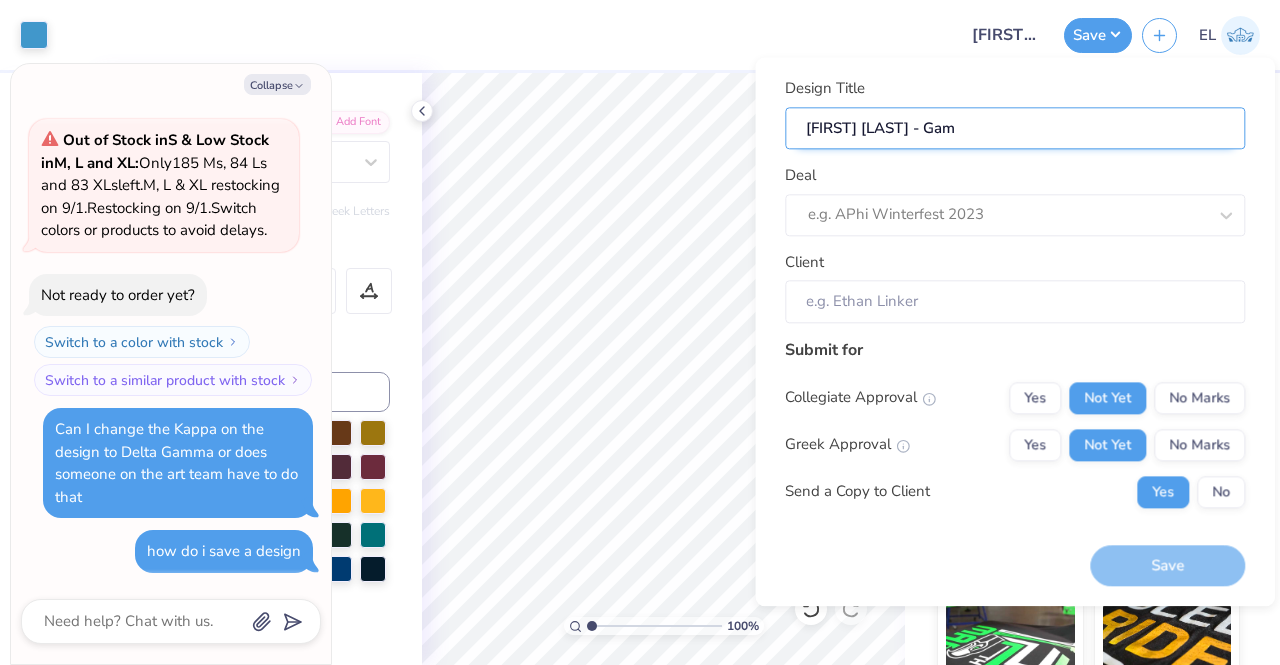 type on "Eric Liu - Gam" 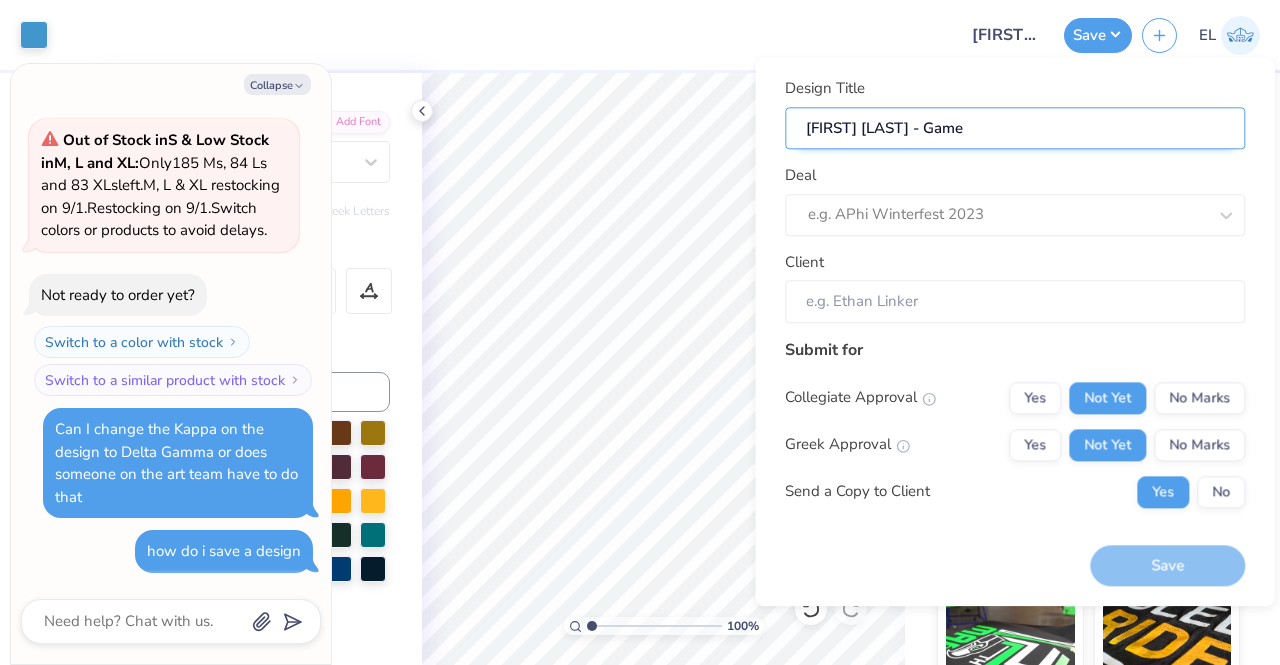 type on "Eric Liu - Game" 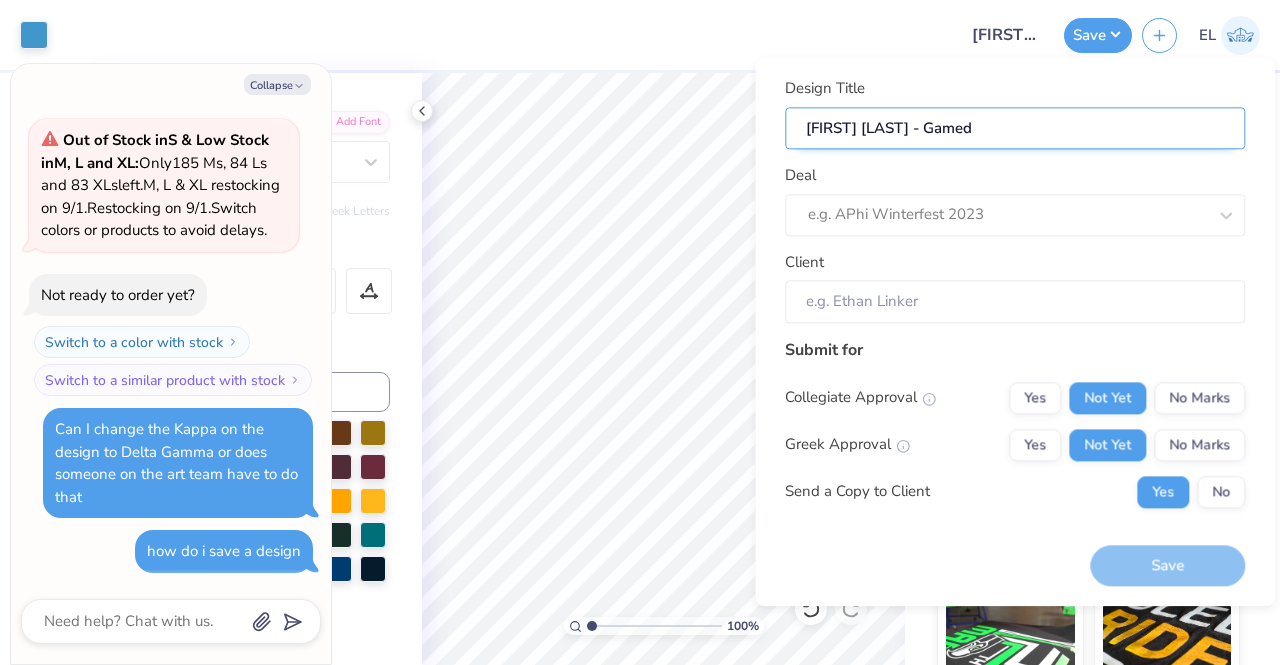 type on "Eric Liu - Gameda" 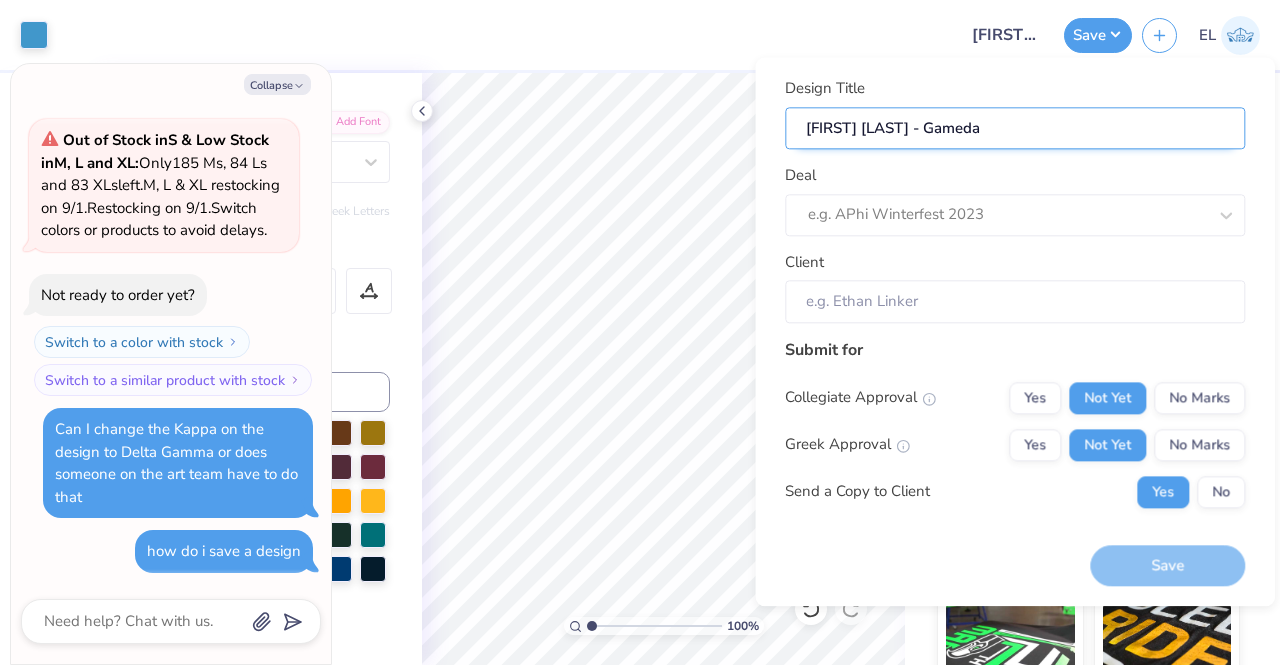 type on "Eric Liu - Gameday" 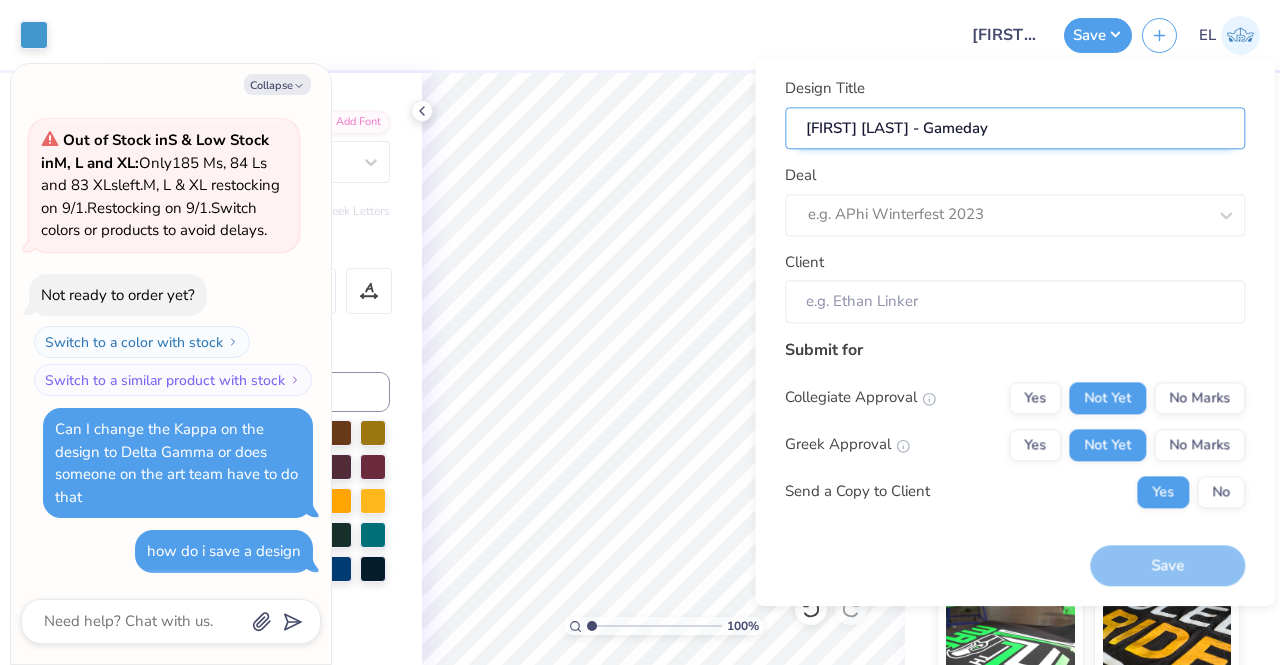 type on "Eric Liu - Gameday" 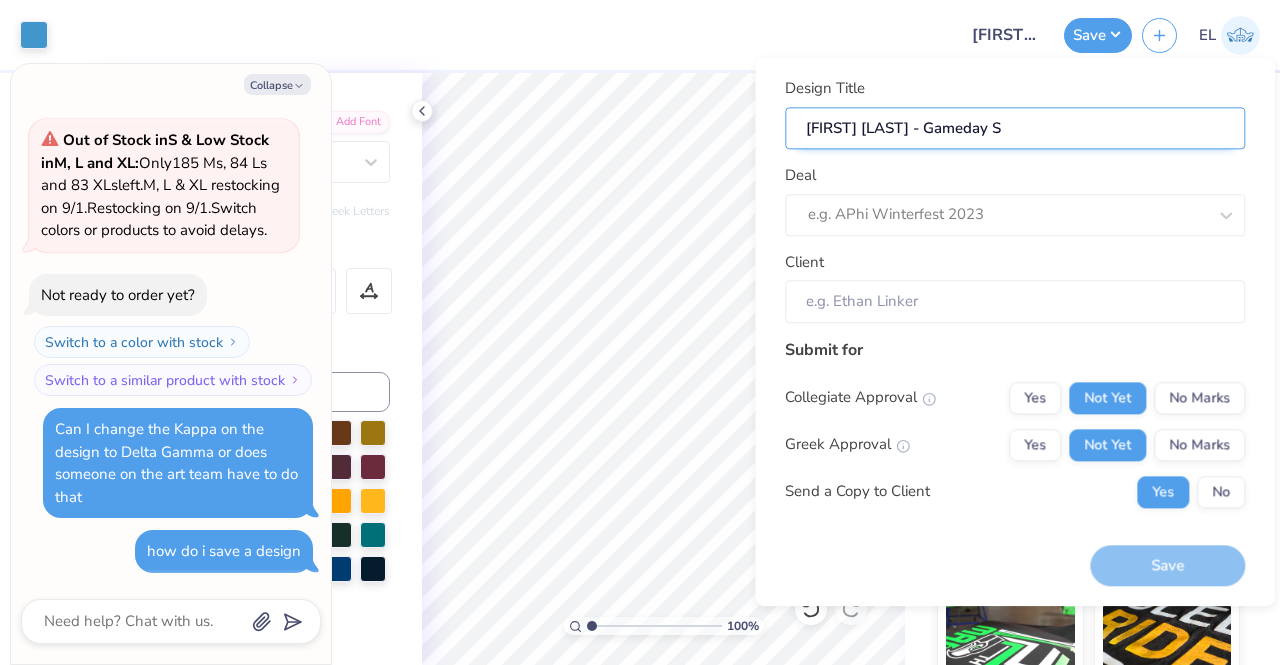 type on "Eric Liu - Gameday So" 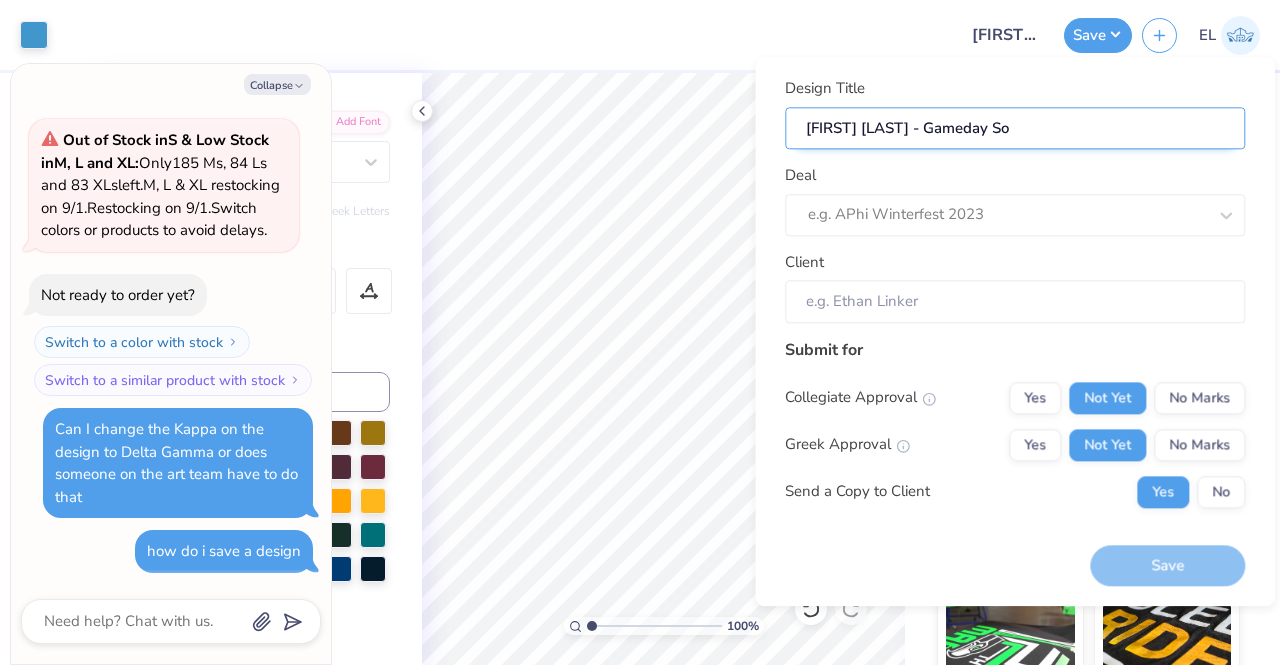 type on "Eric Liu - Gameday So" 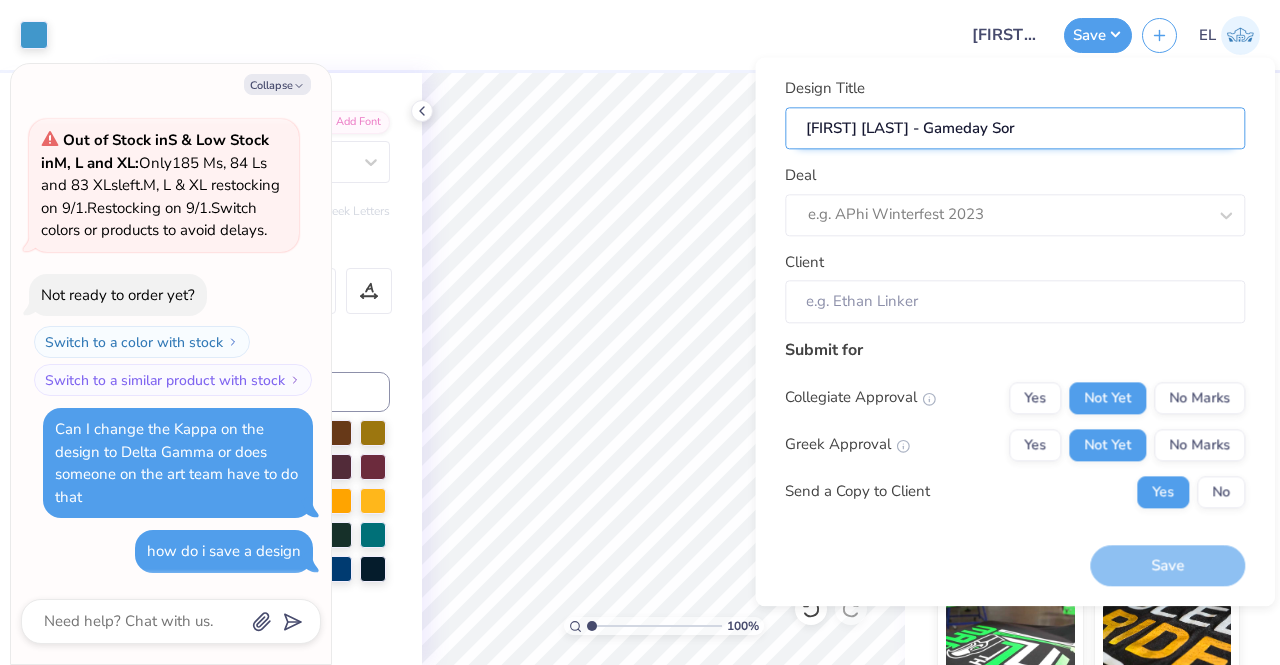 type on "Eric Liu - Gameday Soro" 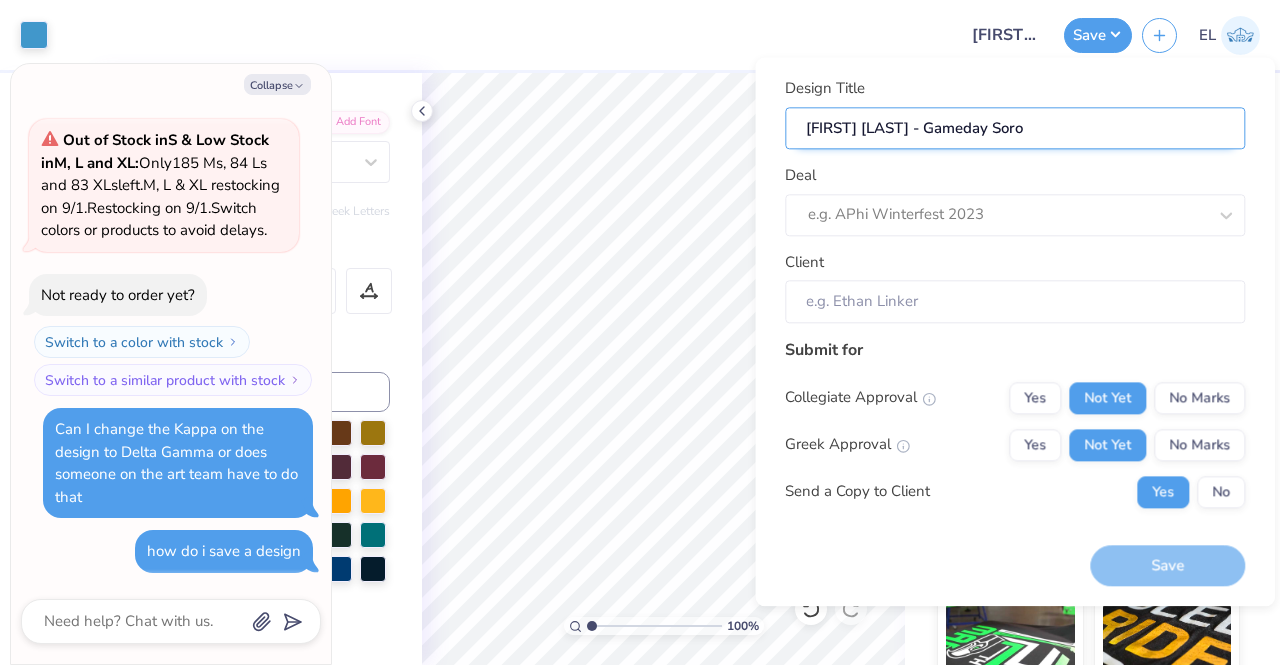 type on "Eric Liu - Gameday Soror" 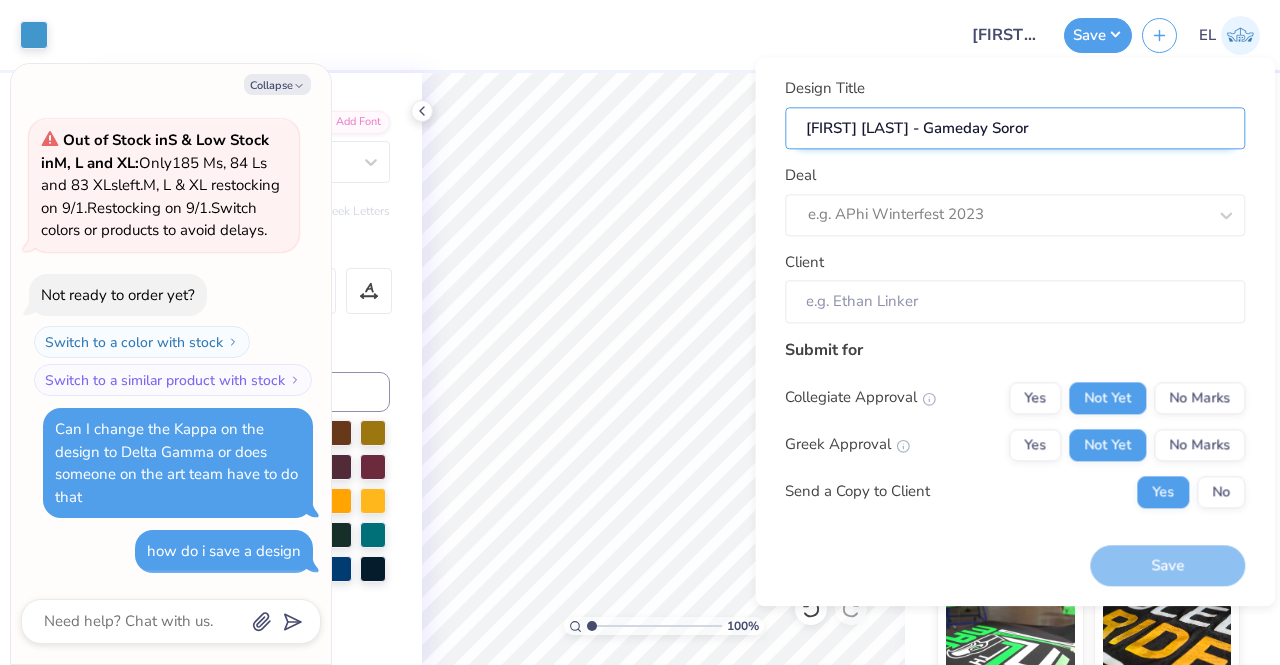 type on "Eric Liu - Gameday Sorori" 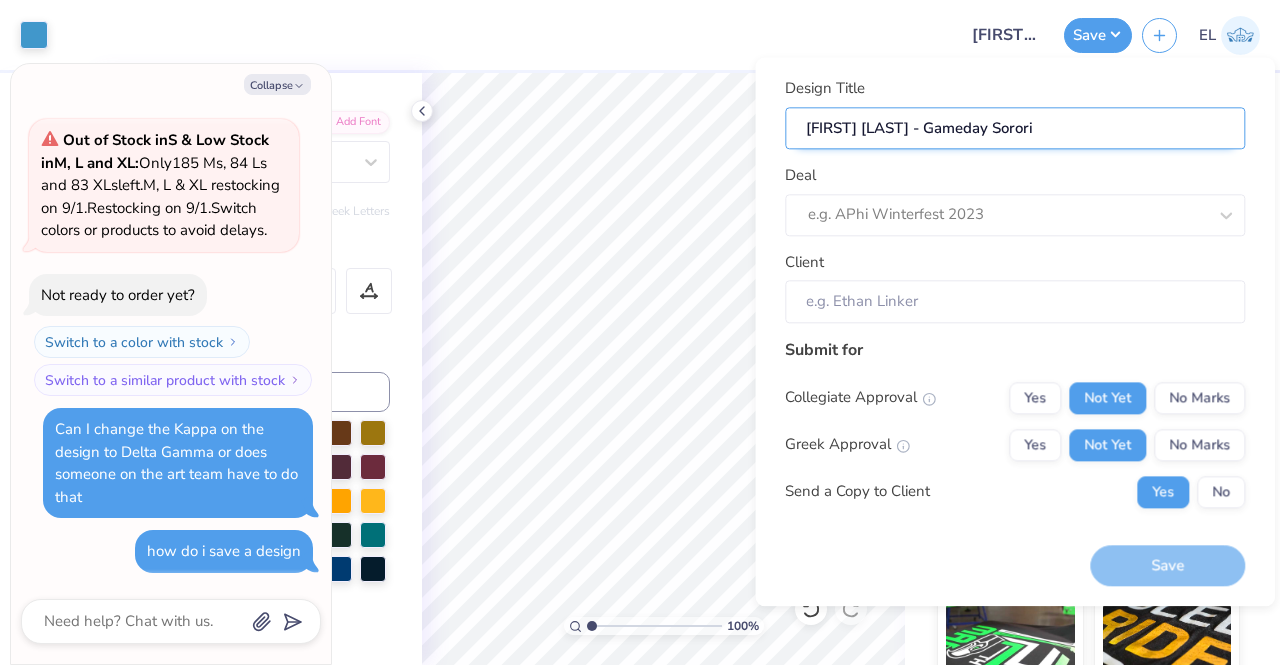 type on "Eric Liu - Gameday Sorori" 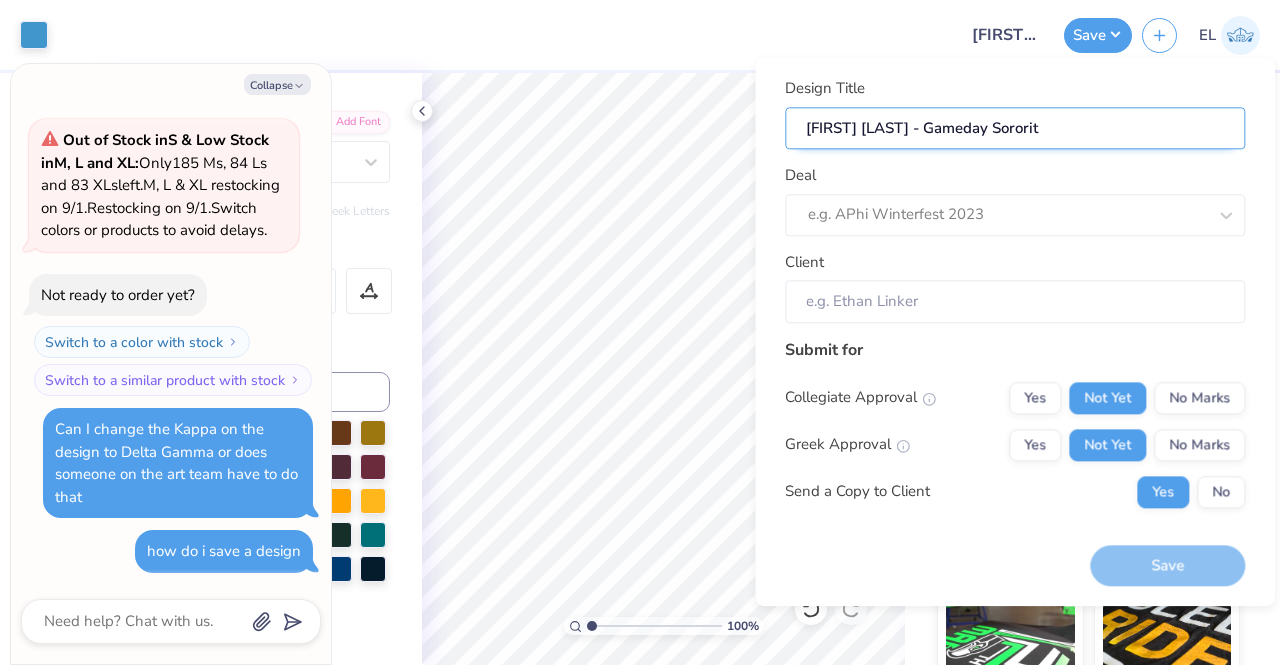 type on "Eric Liu - Gameday Sorority" 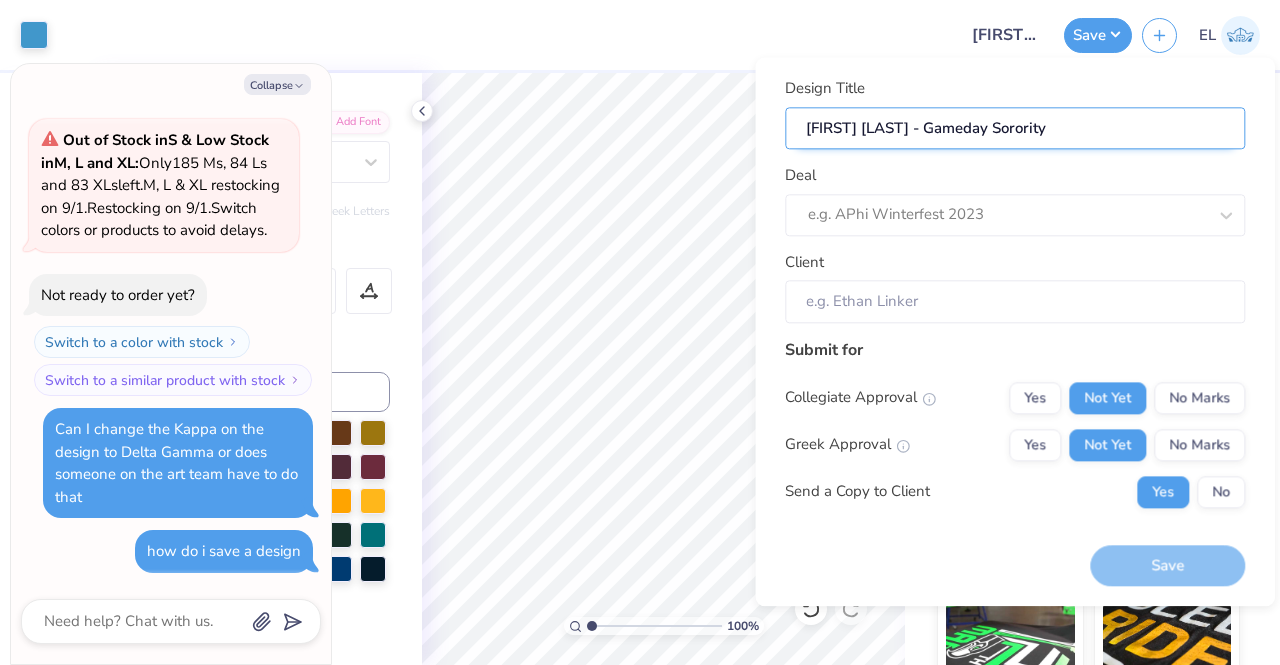 type on "Eric Liu - Gameday Sorority" 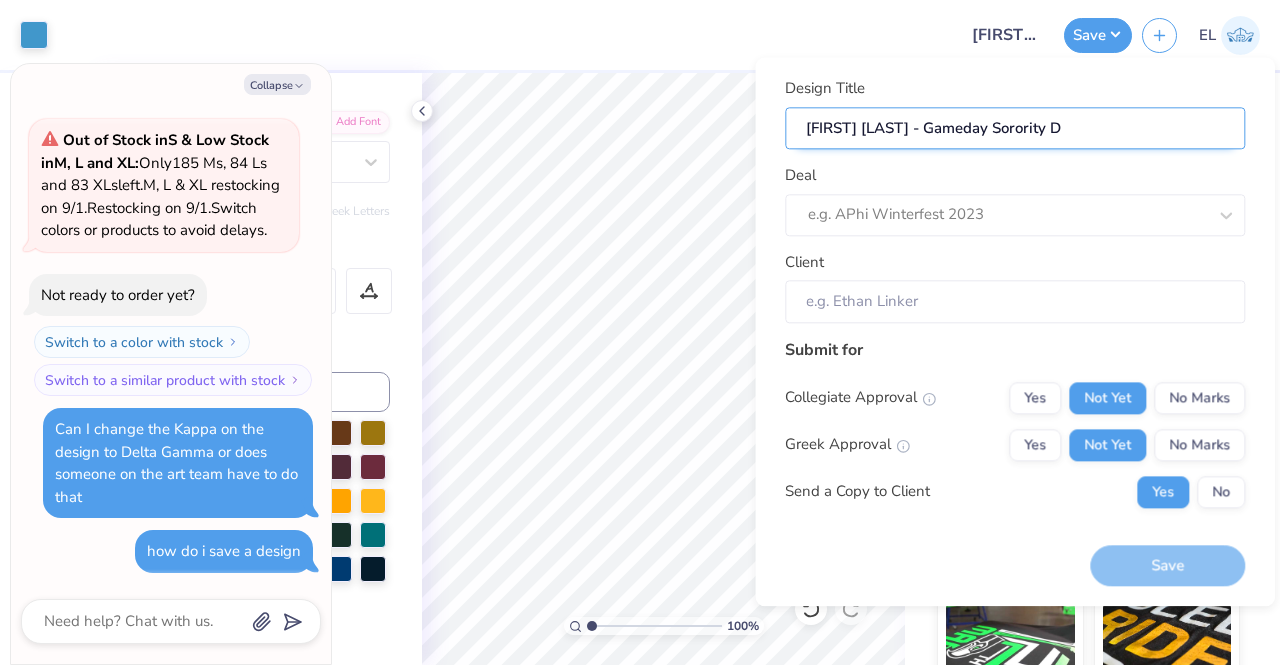 type on "Eric Liu - Gameday Sorority De" 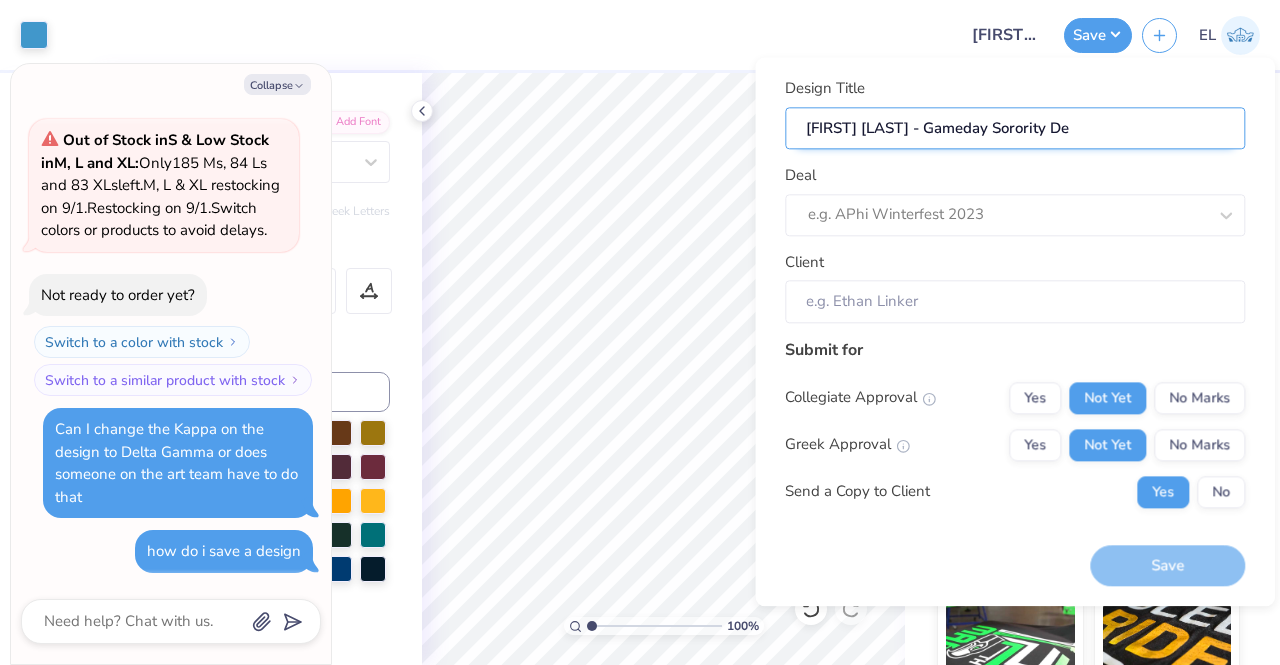 type on "Eric Liu - Gameday Sorority Des" 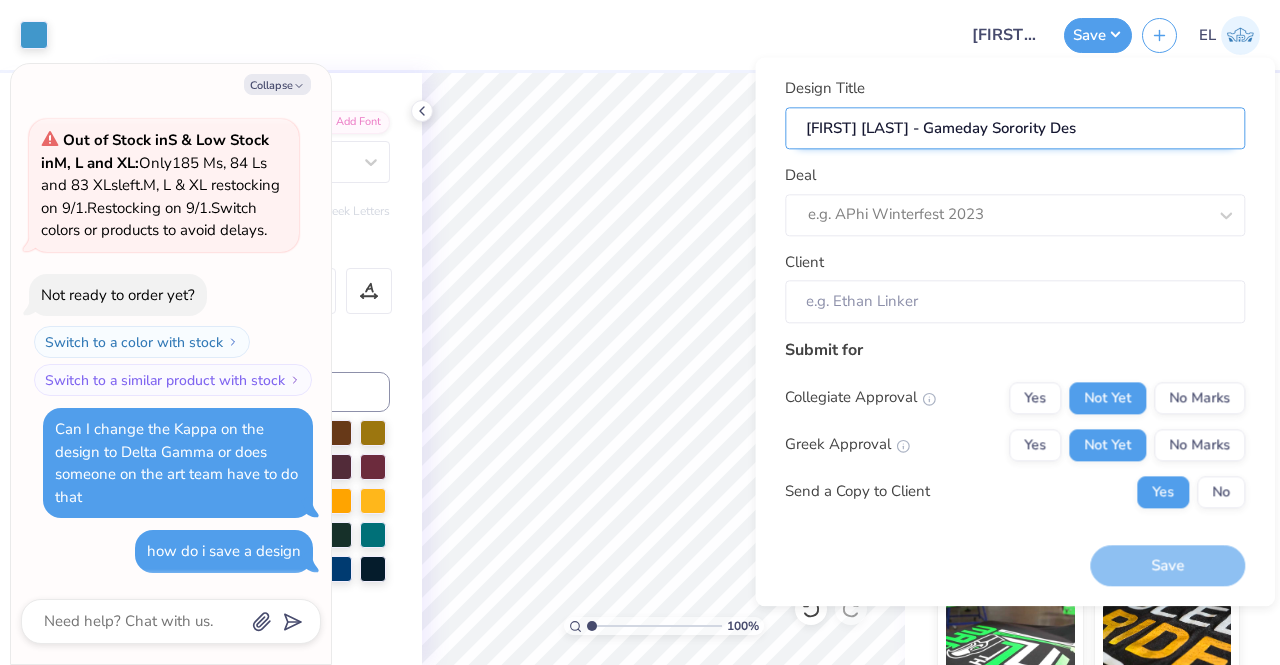 type on "Eric Liu - Gameday Sorority Desi" 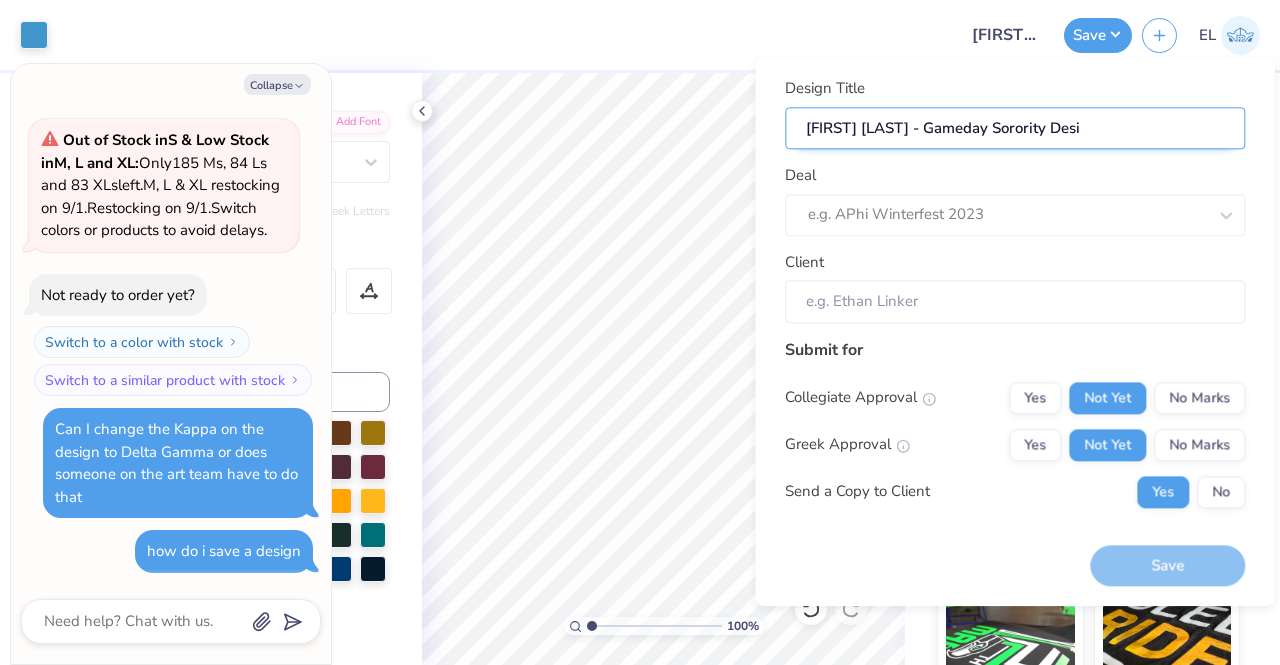 type on "Eric Liu - Gameday Sorority Desi" 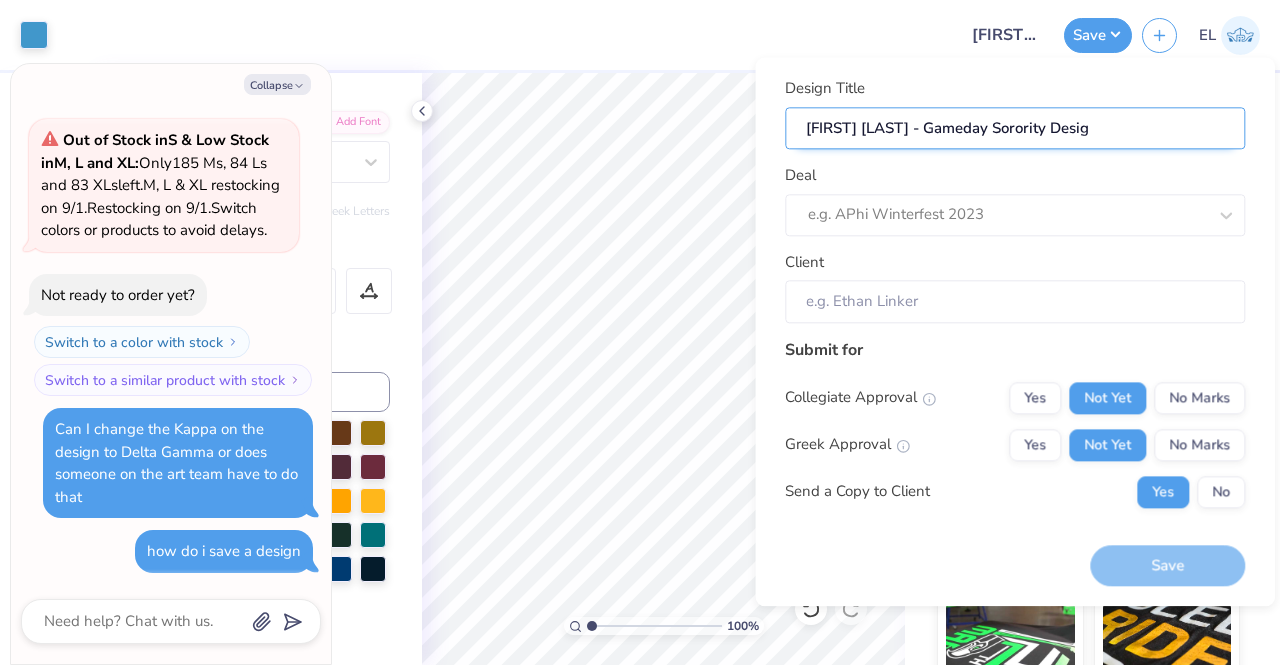 type on "Eric Liu - Gameday Sorority Design" 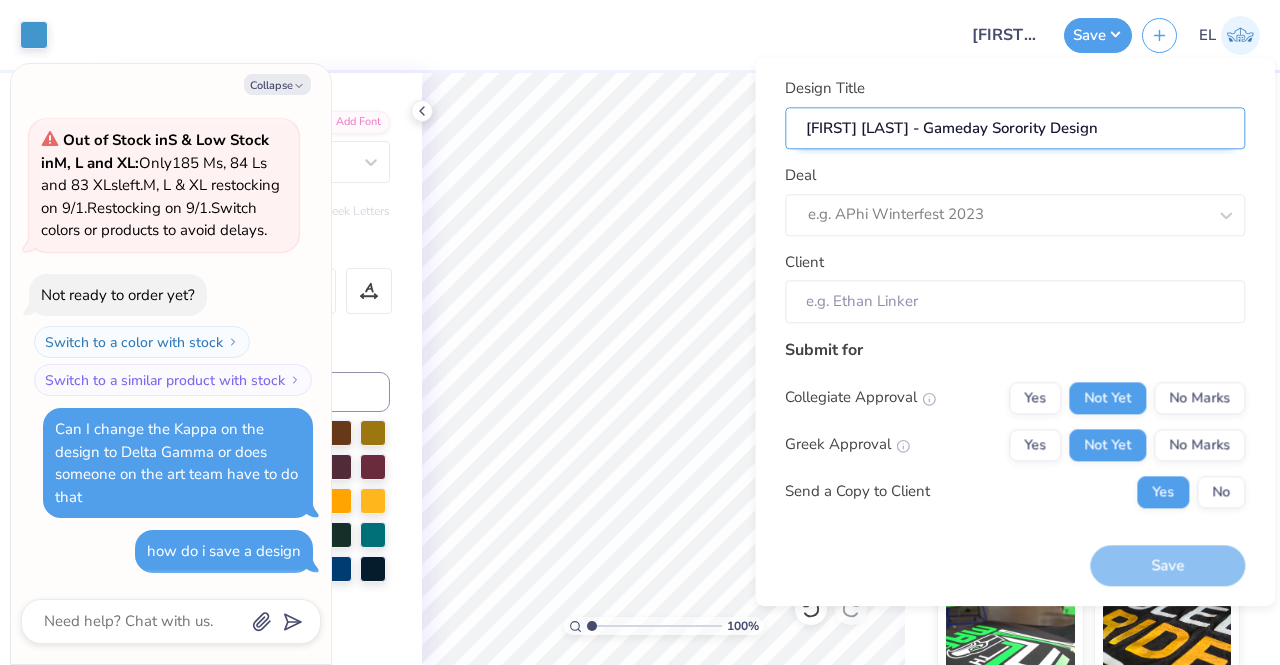 type on "Eric Liu - Gameday Sorority Design" 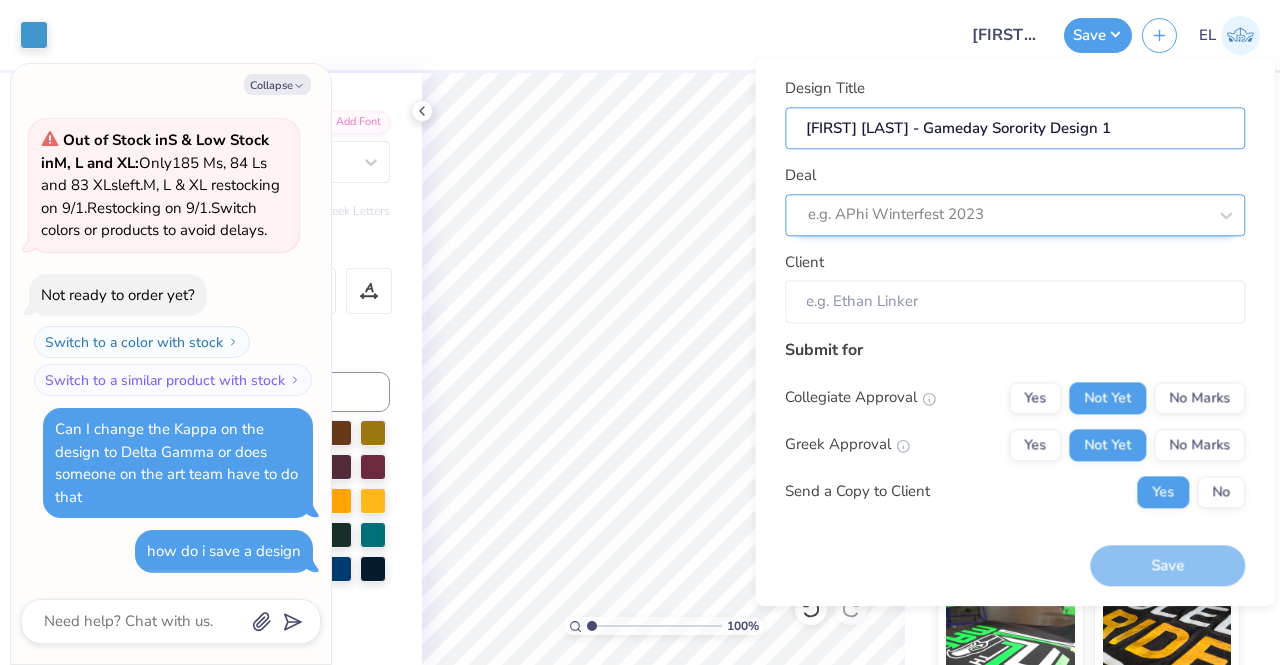 type on "[FIRST] [LAST] - Gameday Sorority Design 1" 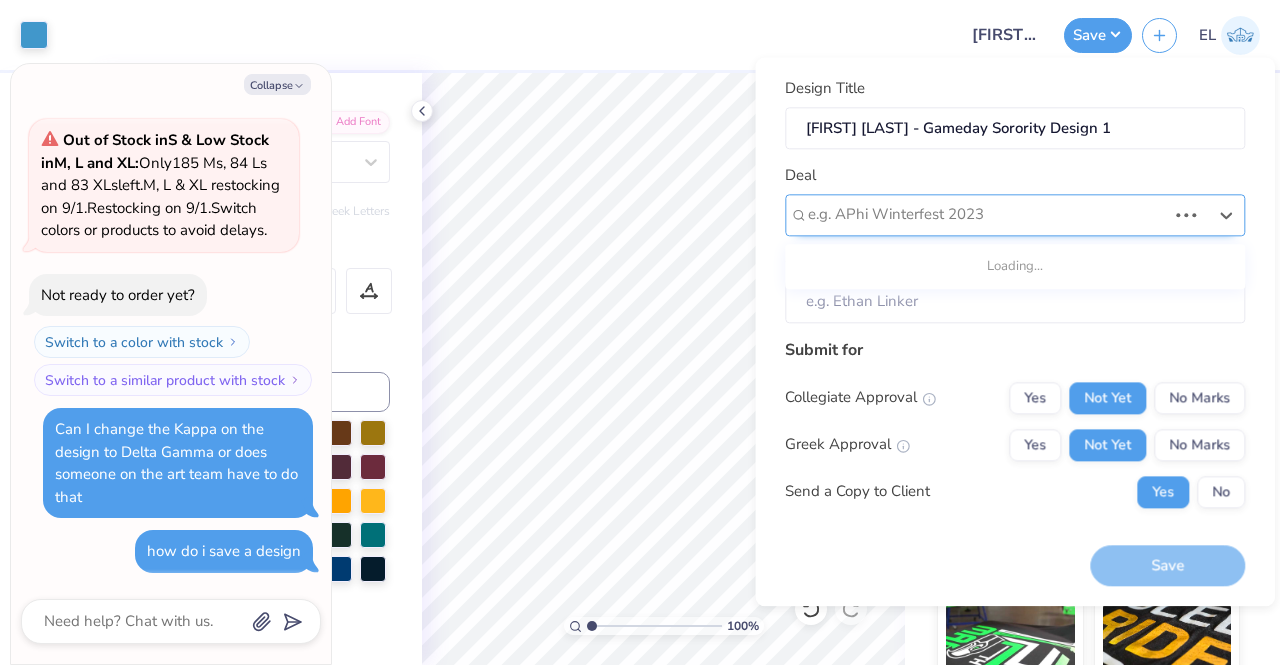 click at bounding box center (987, 215) 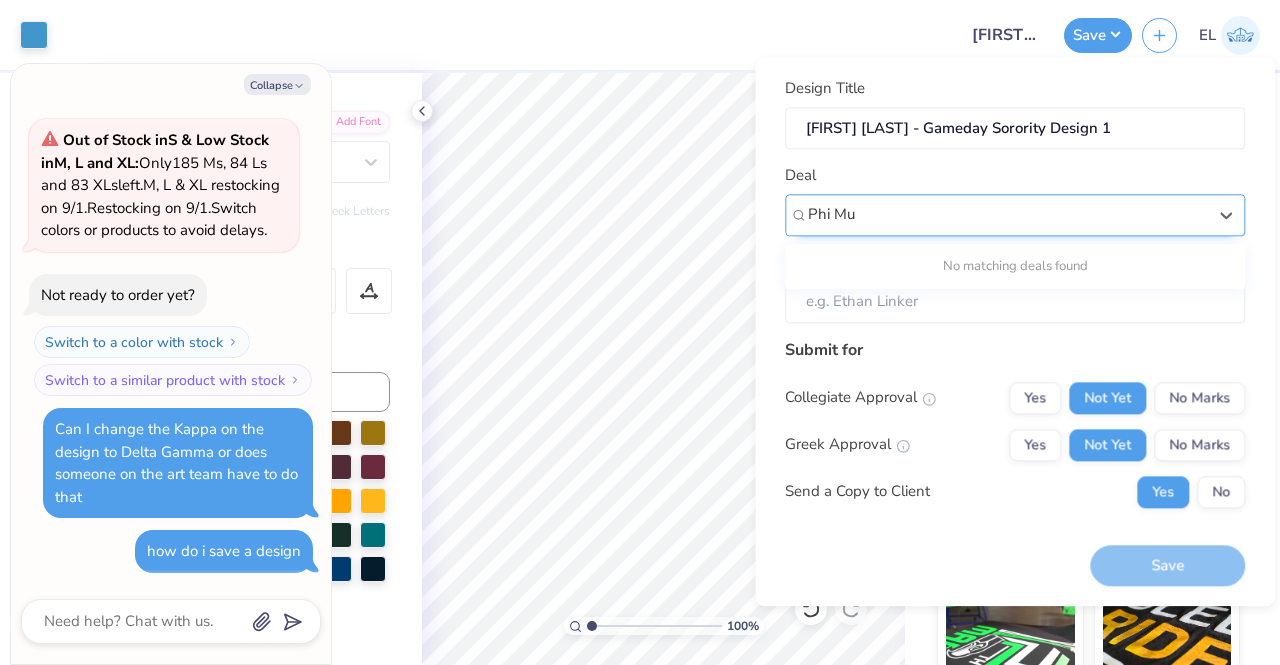 type 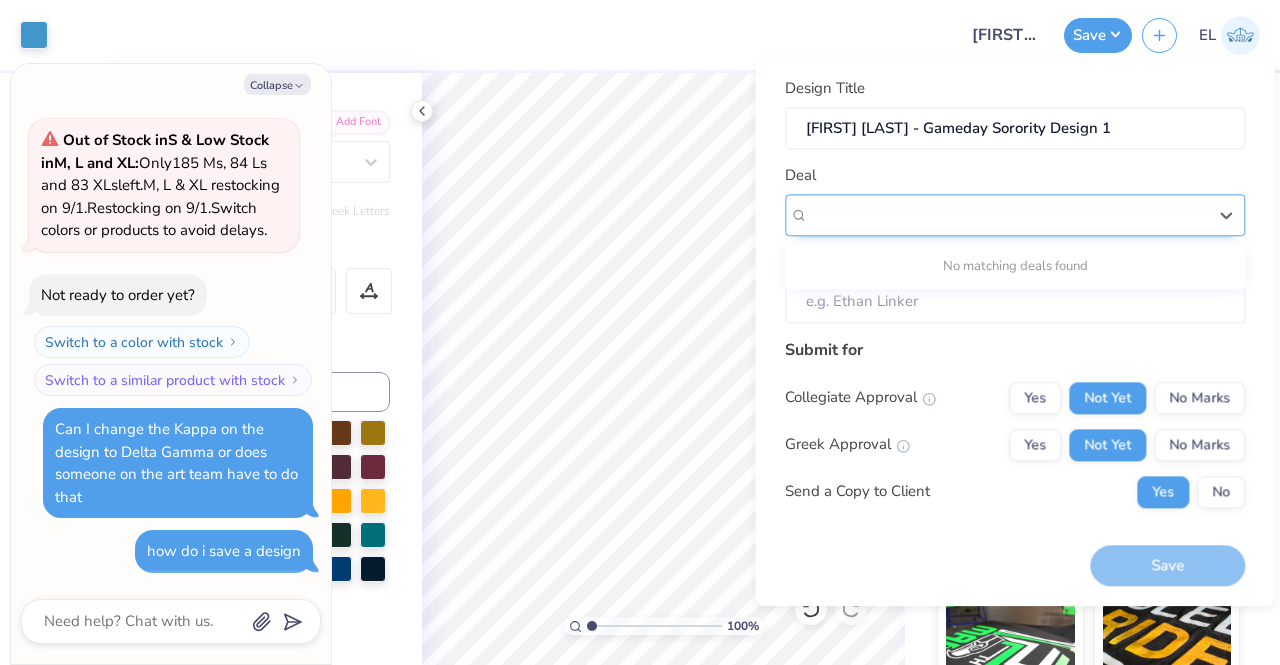 scroll, scrollTop: 435, scrollLeft: 0, axis: vertical 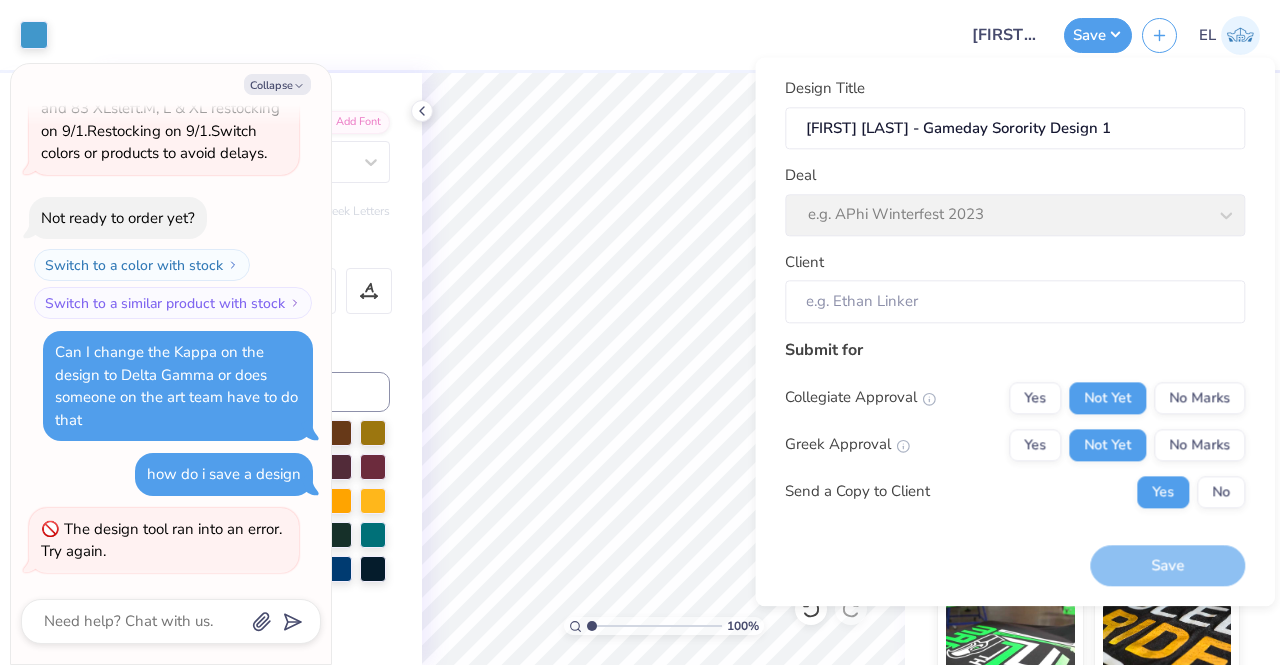 click on "Deal e.g. APhi Winterfest 2023" at bounding box center (1015, 200) 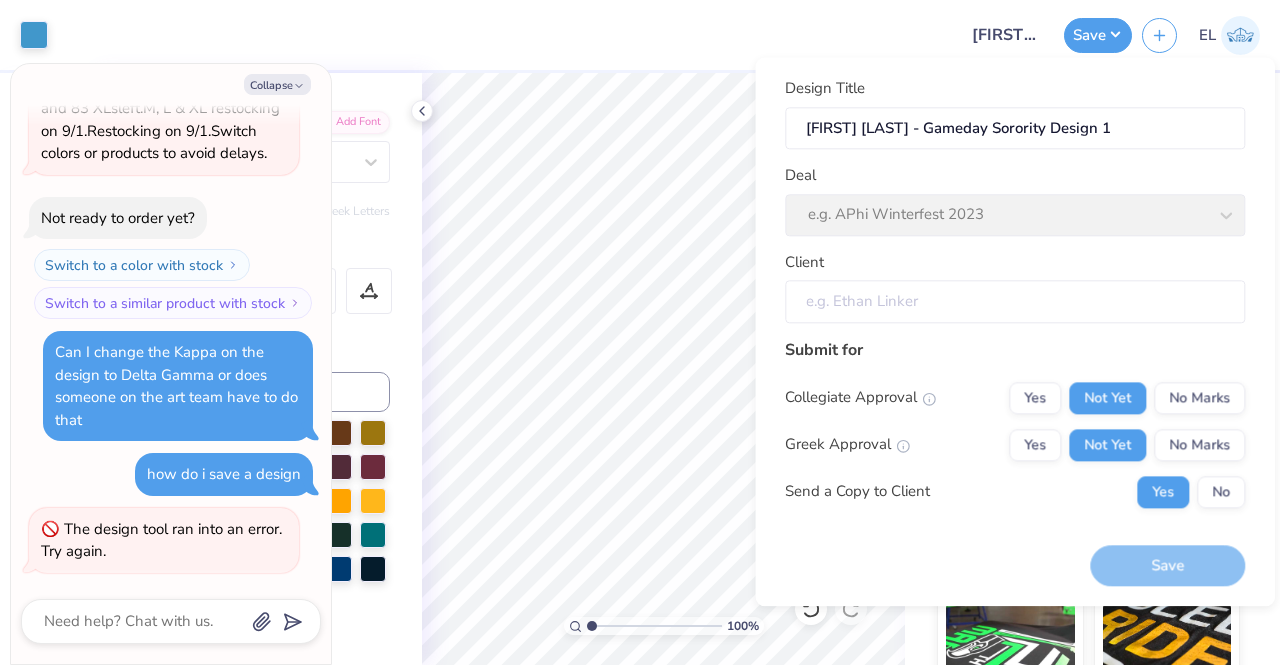click on "Client" at bounding box center [1015, 301] 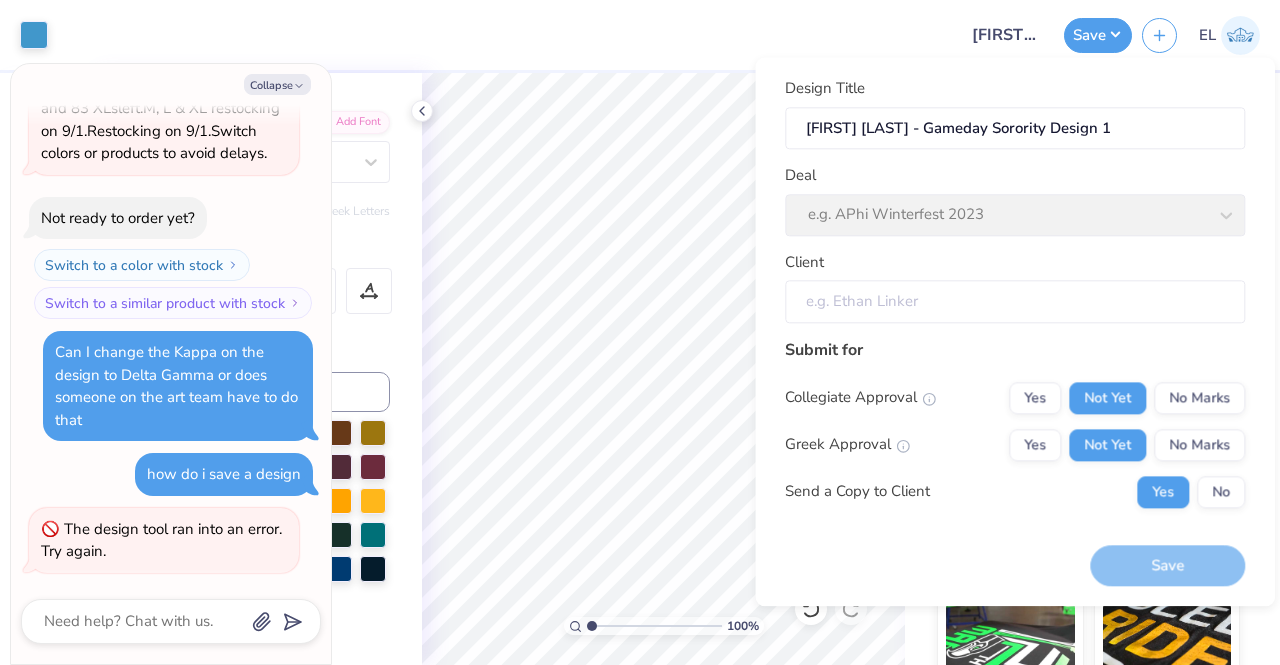 click on "Save" at bounding box center (1167, 565) 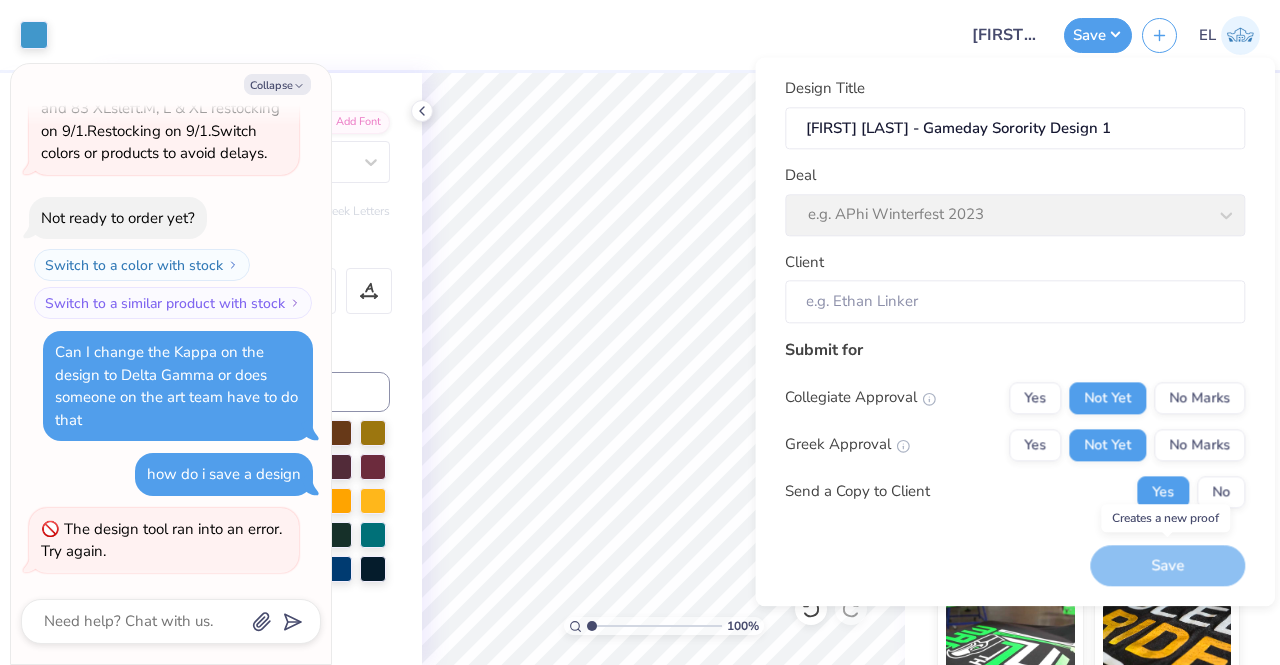 click on "Save" at bounding box center (1167, 565) 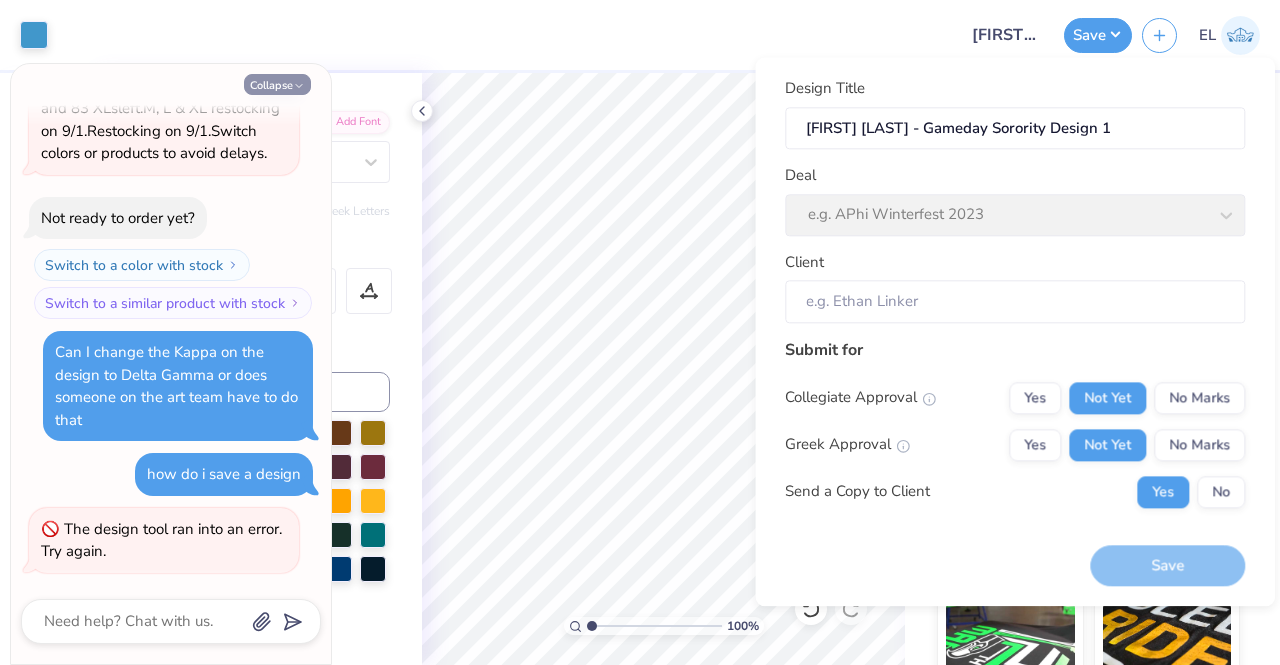 click 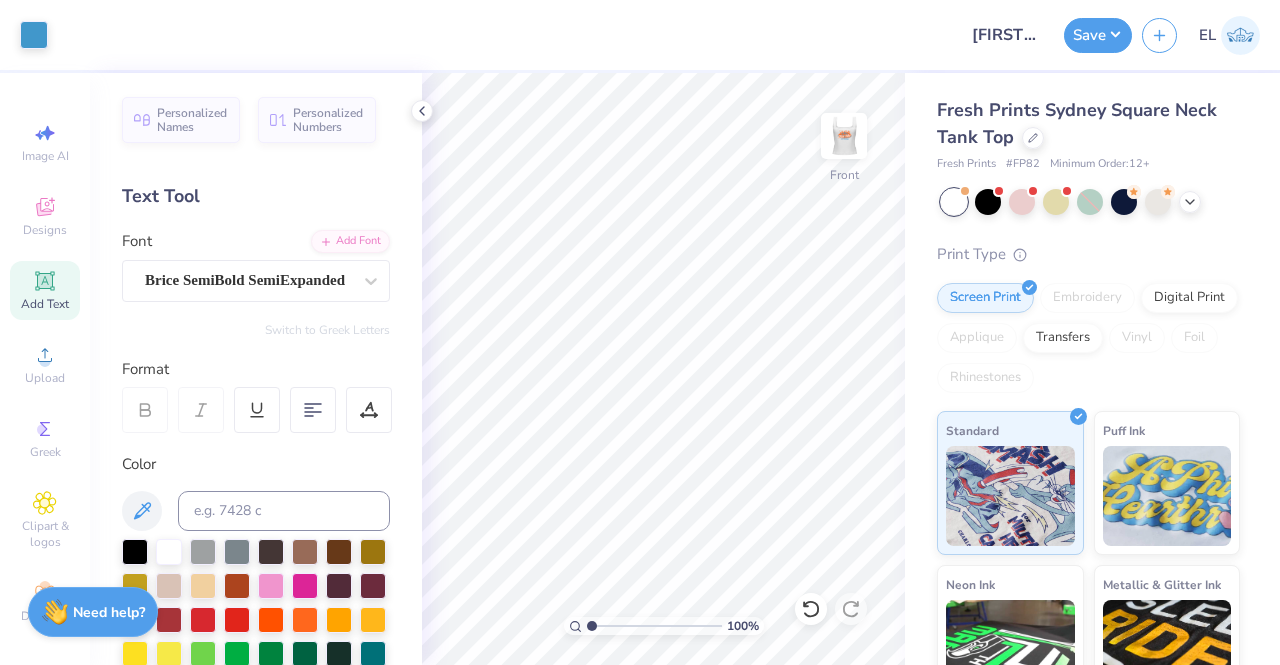 scroll, scrollTop: 0, scrollLeft: 0, axis: both 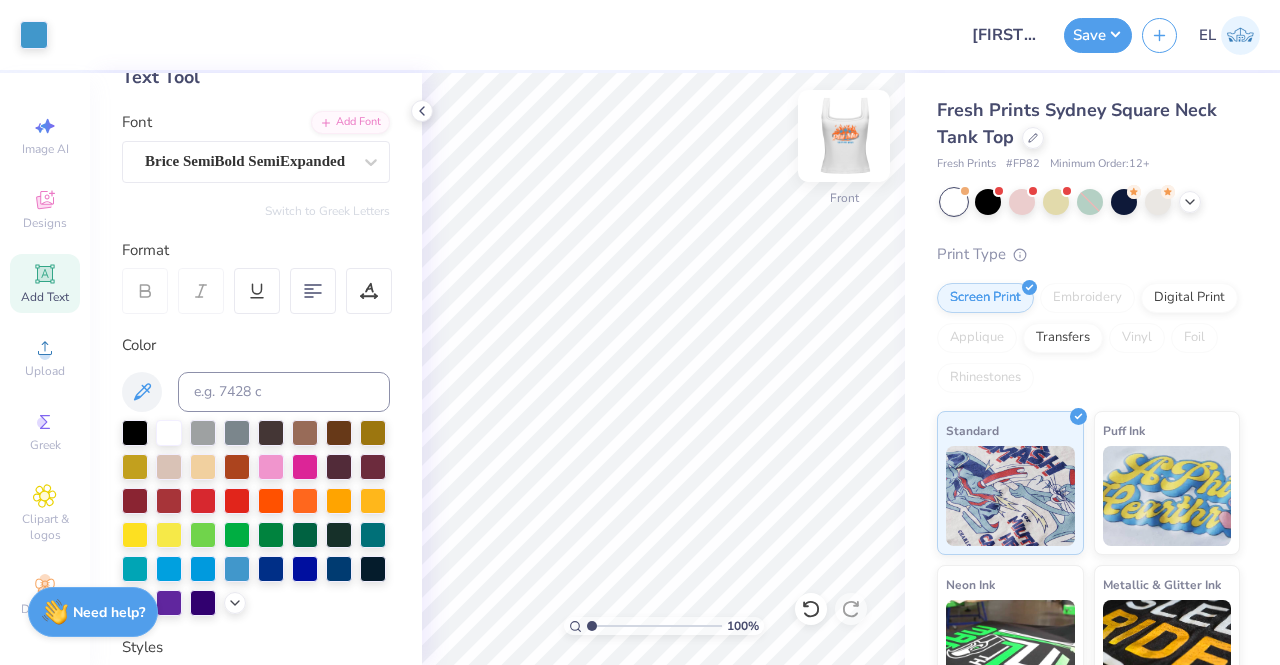 click at bounding box center (844, 136) 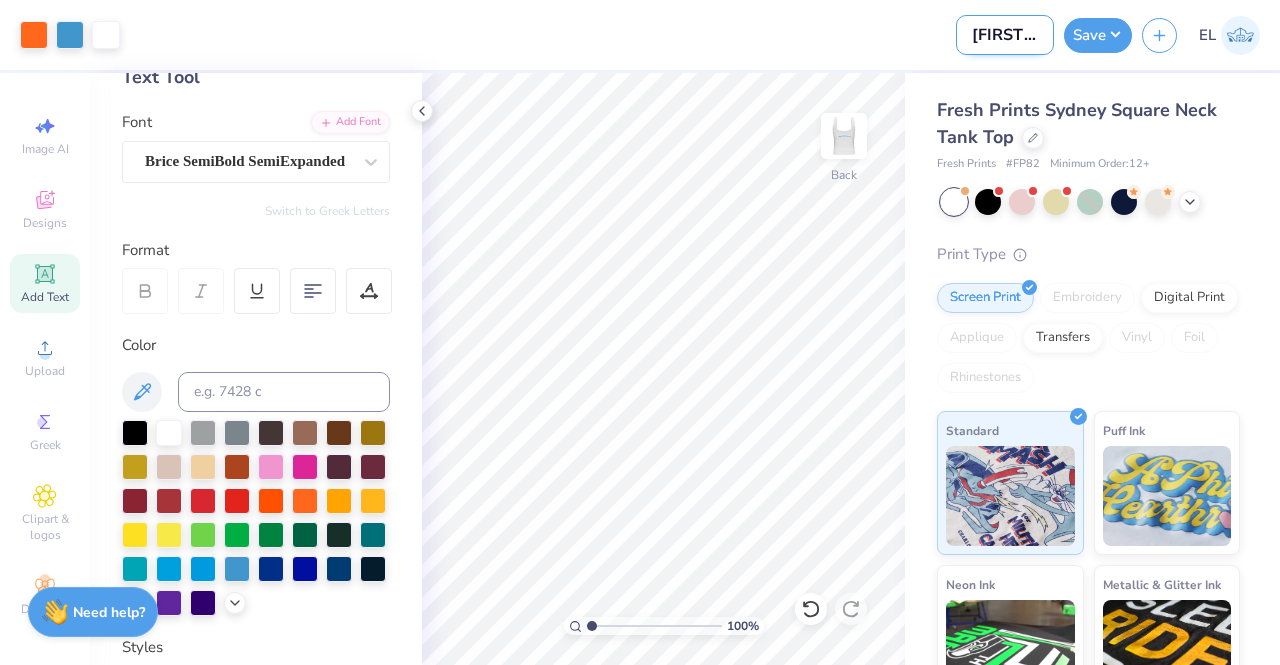 click on "[FIRST] [LAST] - Gameday Sorority Design 1" at bounding box center [1005, 35] 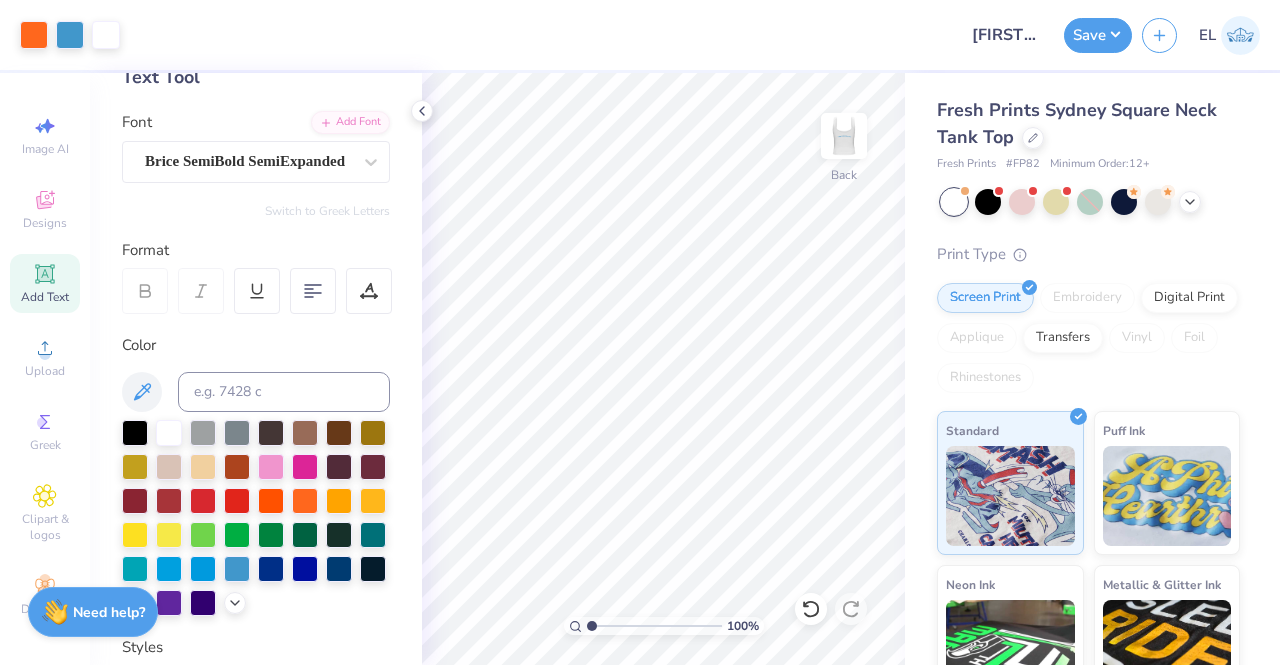 click at bounding box center (538, 35) 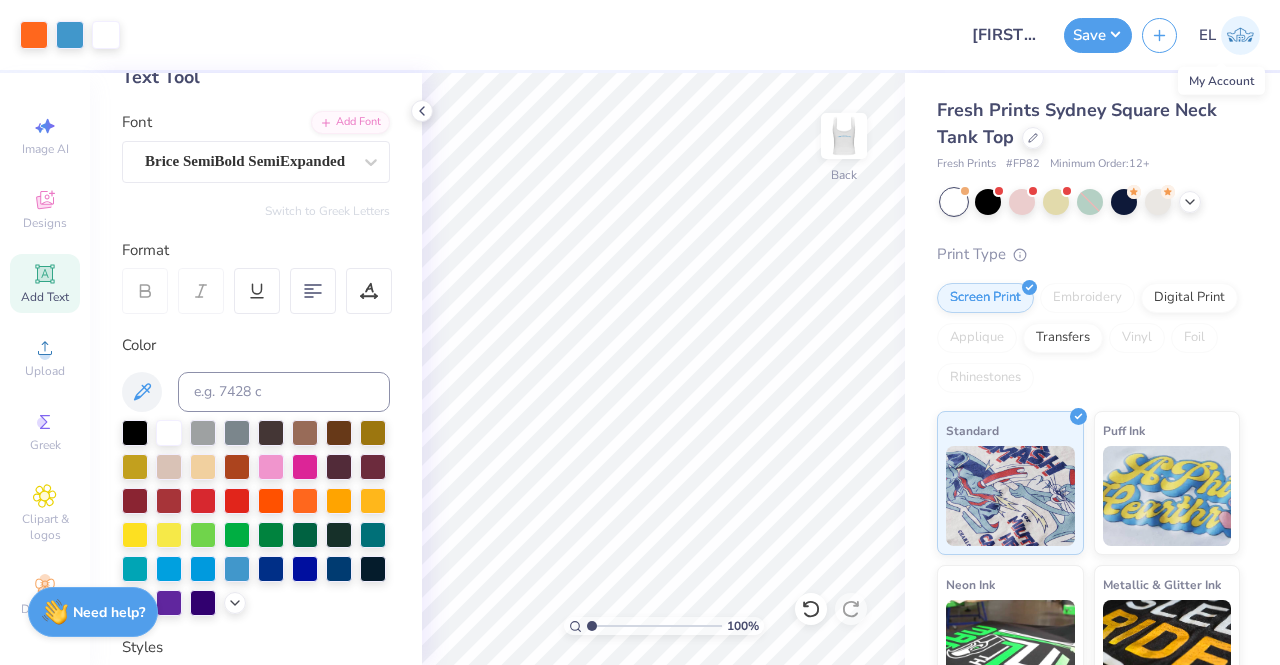 click on "EL" at bounding box center (1207, 35) 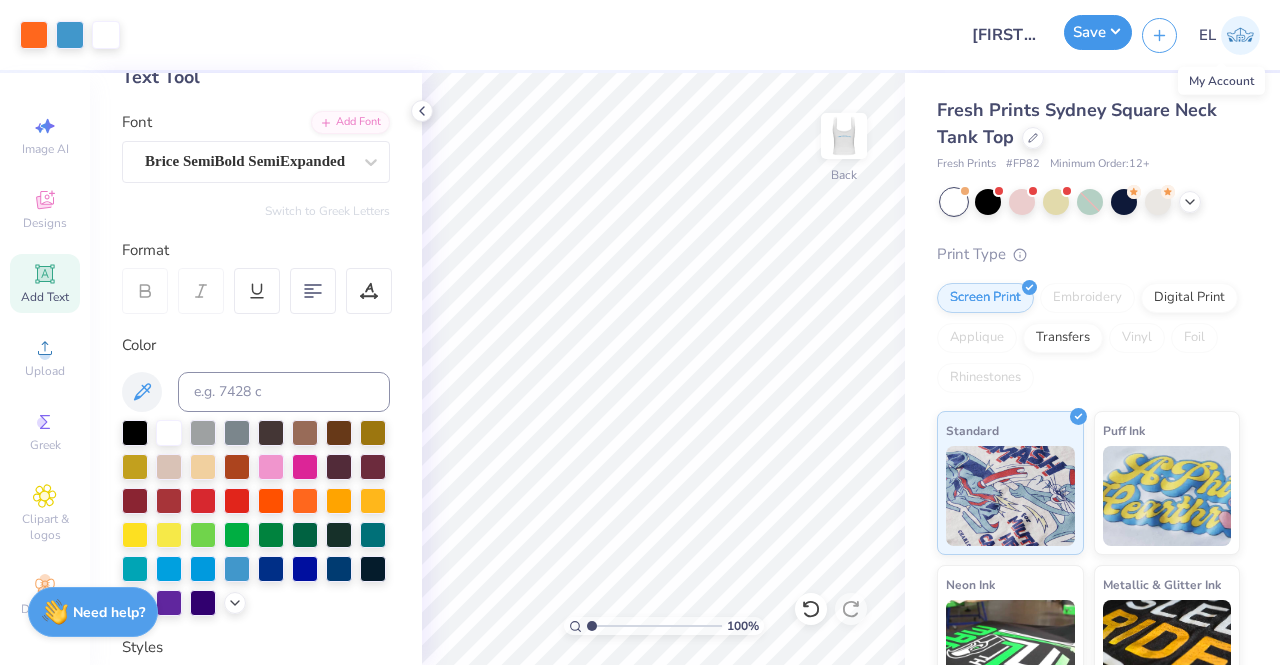 click on "Save" at bounding box center (1098, 32) 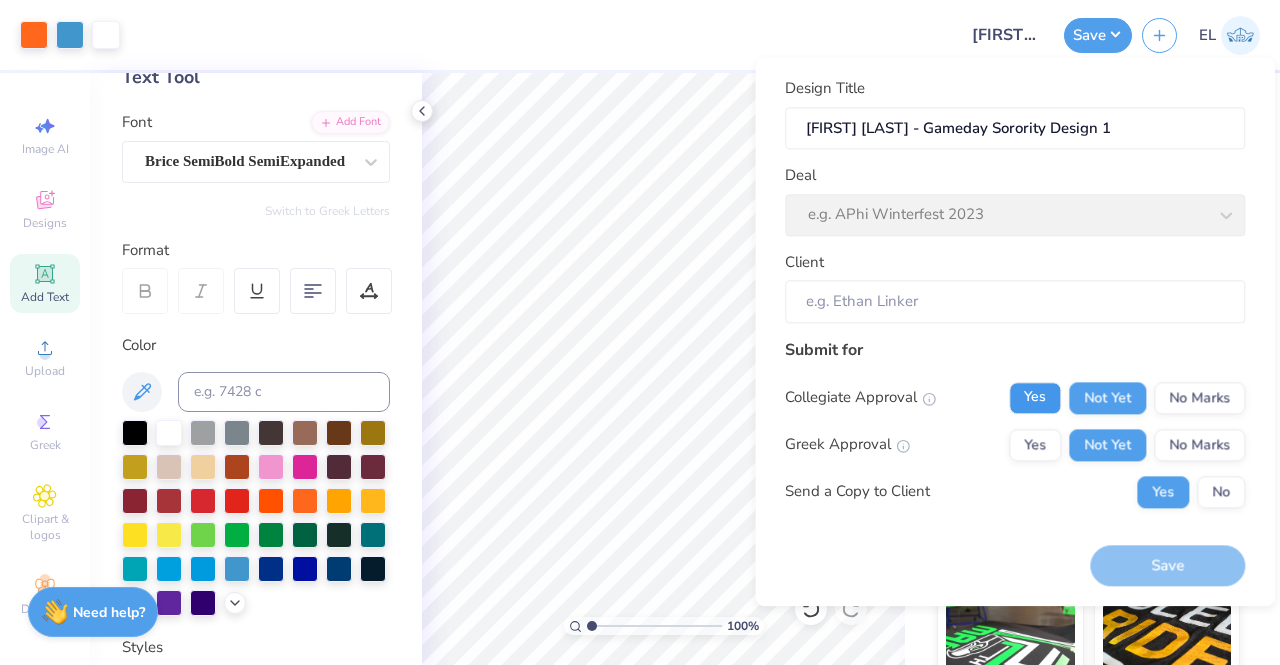 click on "Yes" at bounding box center [1035, 398] 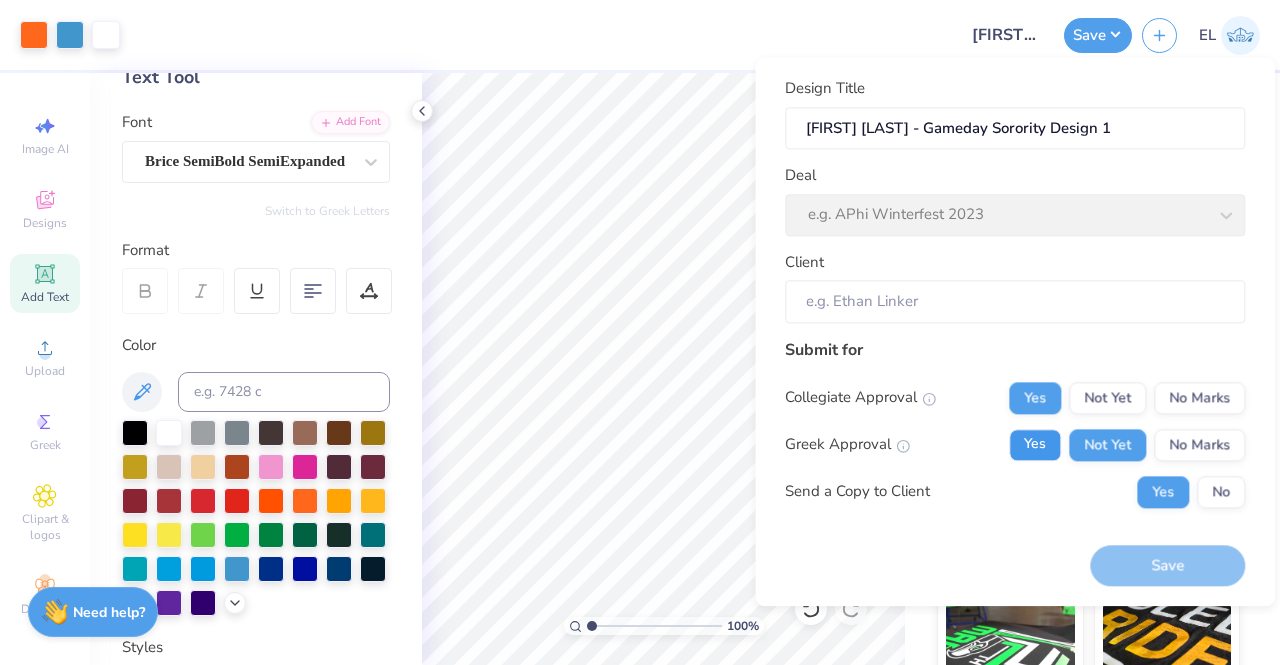 click on "Yes" at bounding box center (1035, 445) 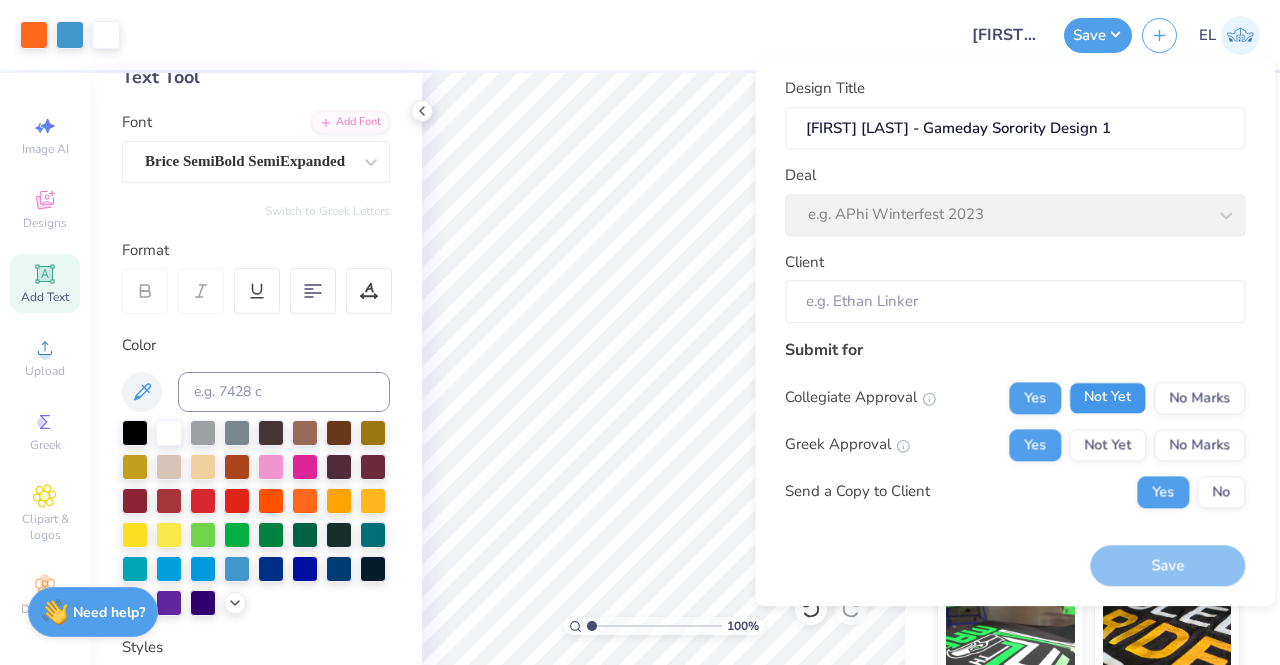 click on "Not Yet" at bounding box center [1107, 398] 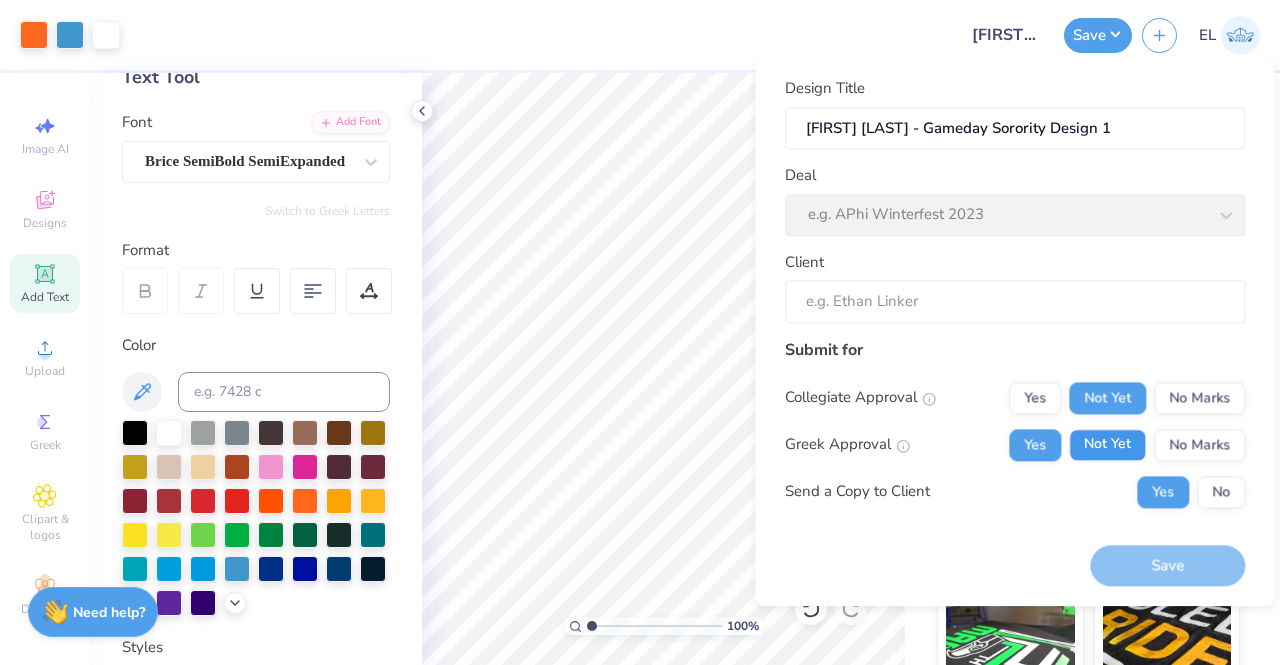 click on "Not Yet" at bounding box center (1107, 445) 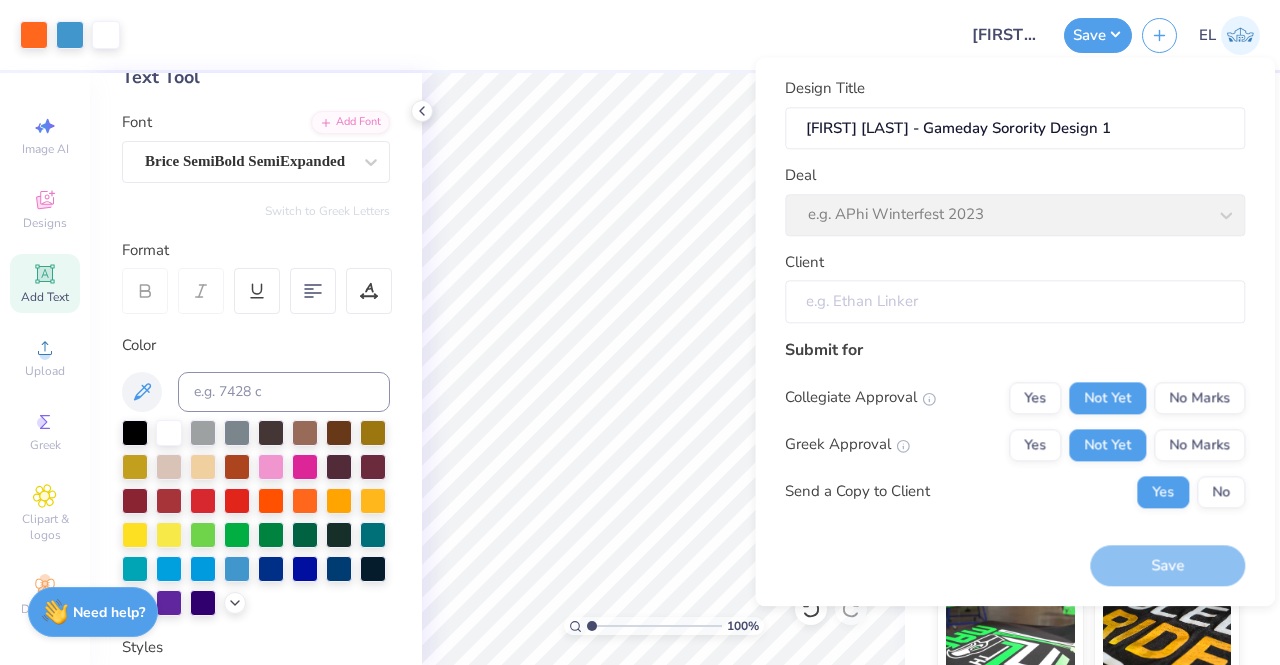click on "Client" at bounding box center [1015, 301] 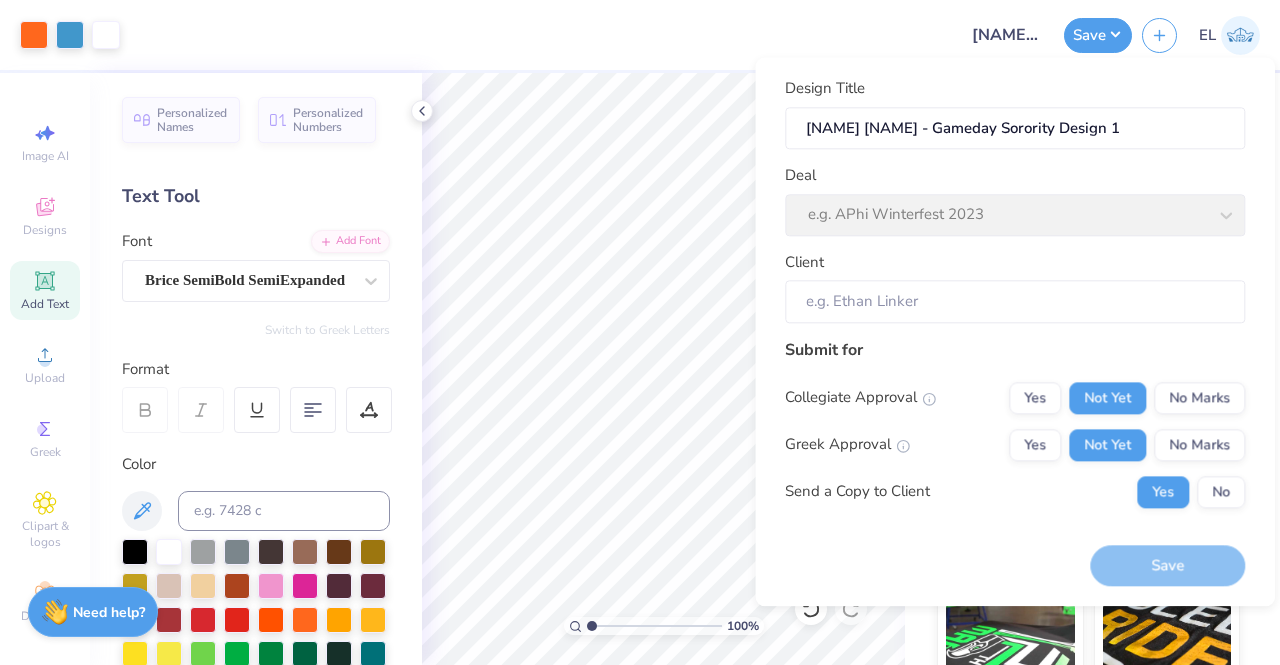 scroll, scrollTop: 0, scrollLeft: 0, axis: both 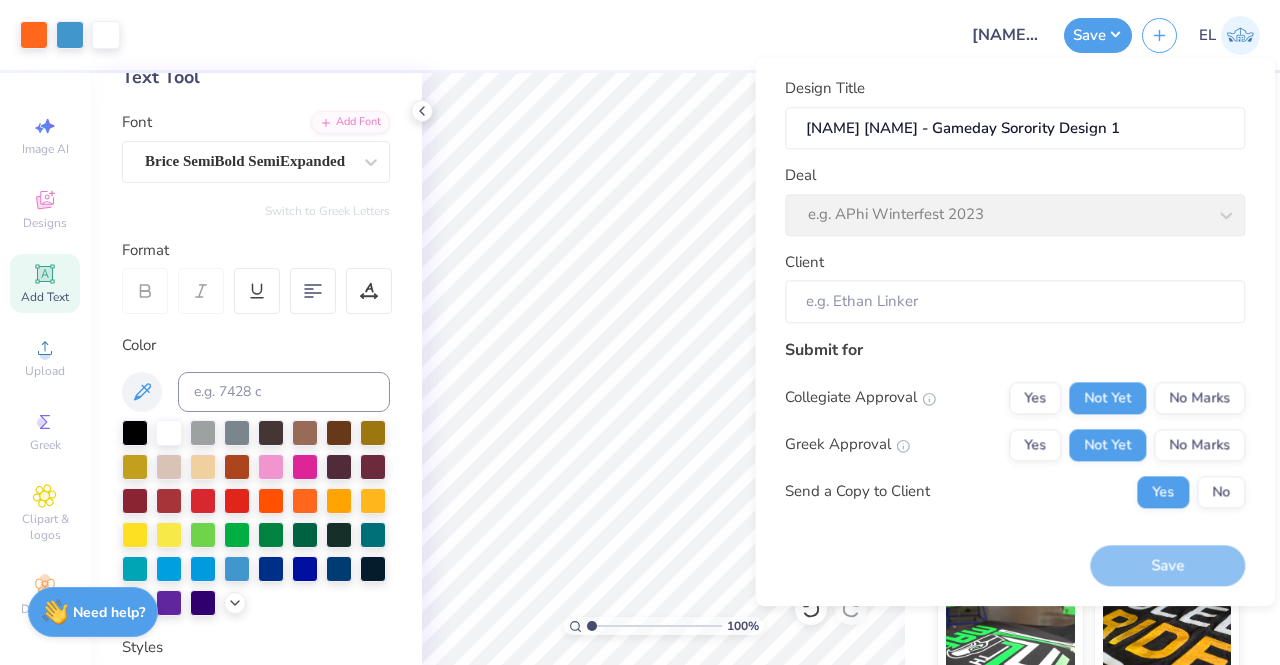 click on "Save" at bounding box center (1167, 565) 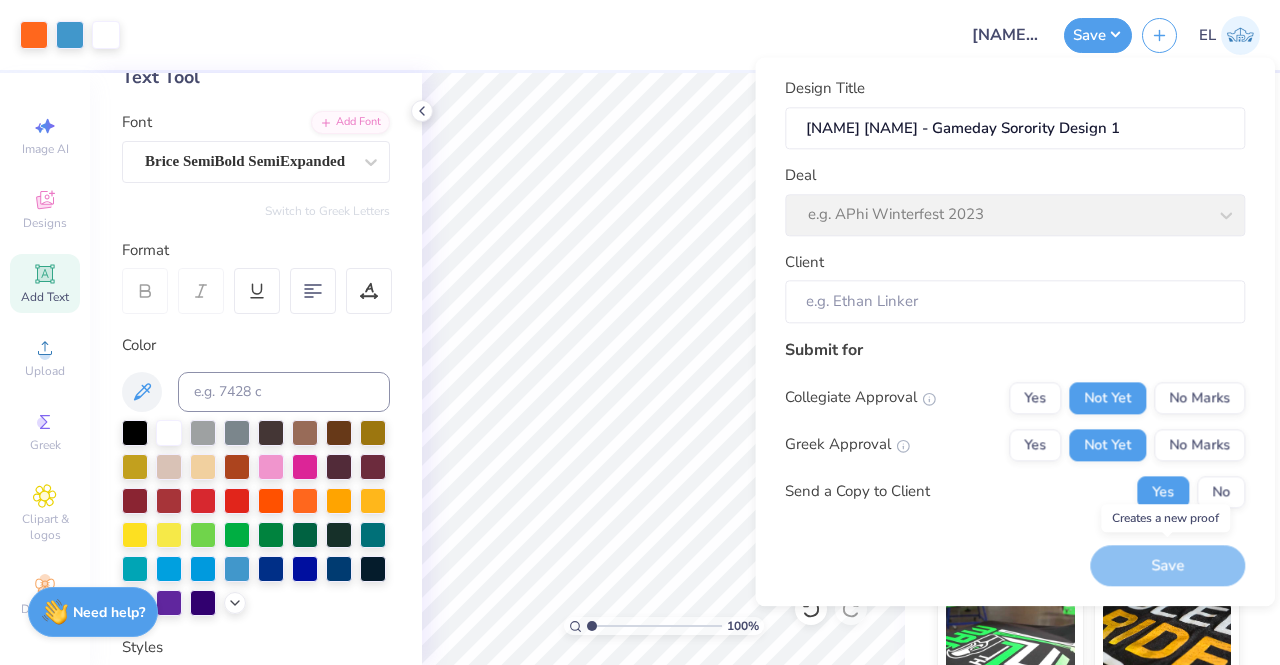 click on "Save" at bounding box center [1167, 565] 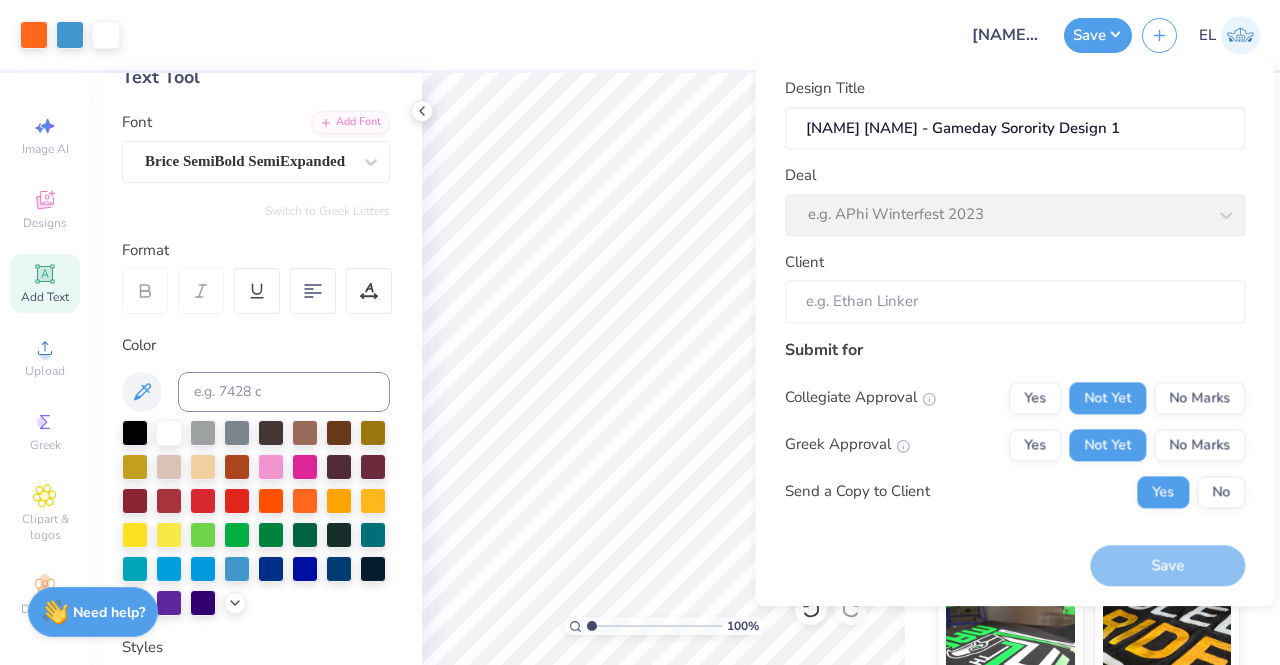 click on "Deal e.g. APhi Winterfest 2023" at bounding box center [1015, 200] 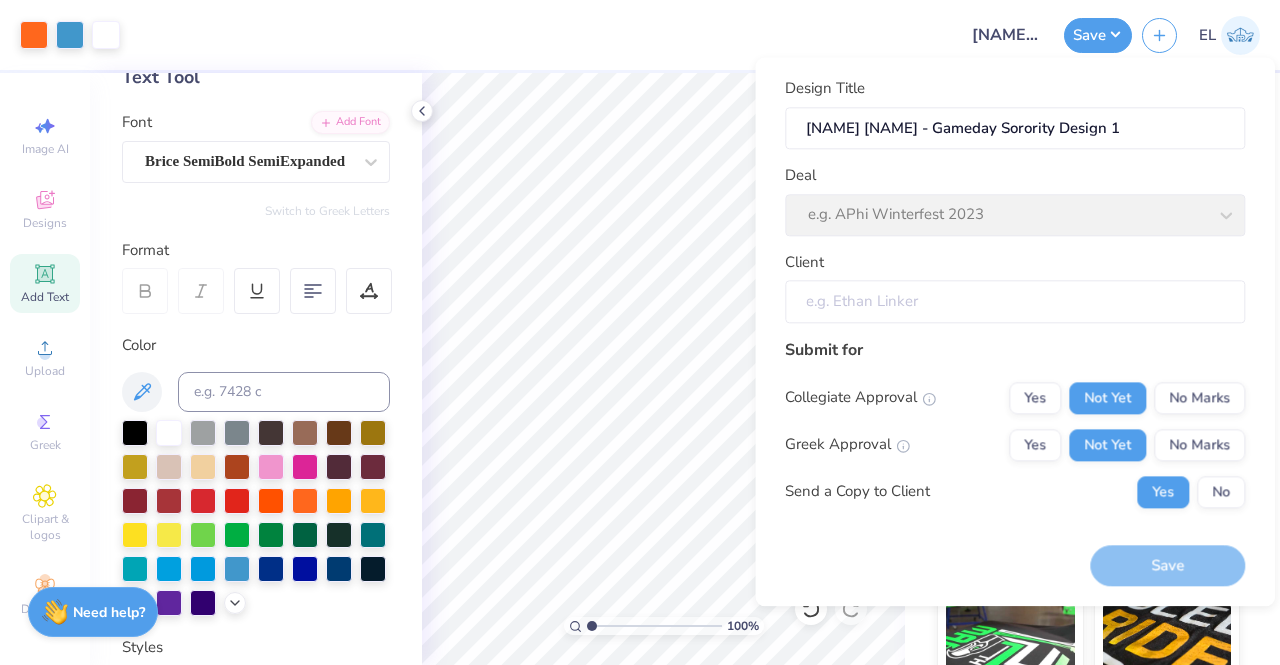 click on "Client" at bounding box center [1015, 301] 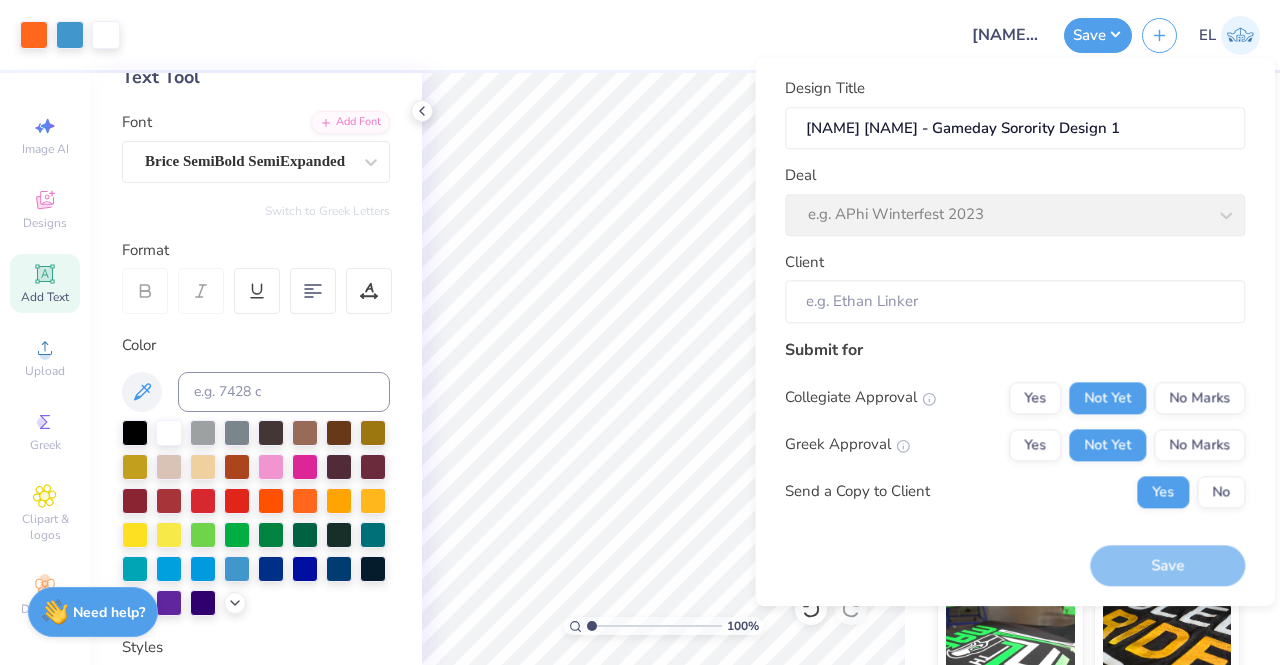 click on "Deal e.g. APhi Winterfest 2023" at bounding box center (1015, 200) 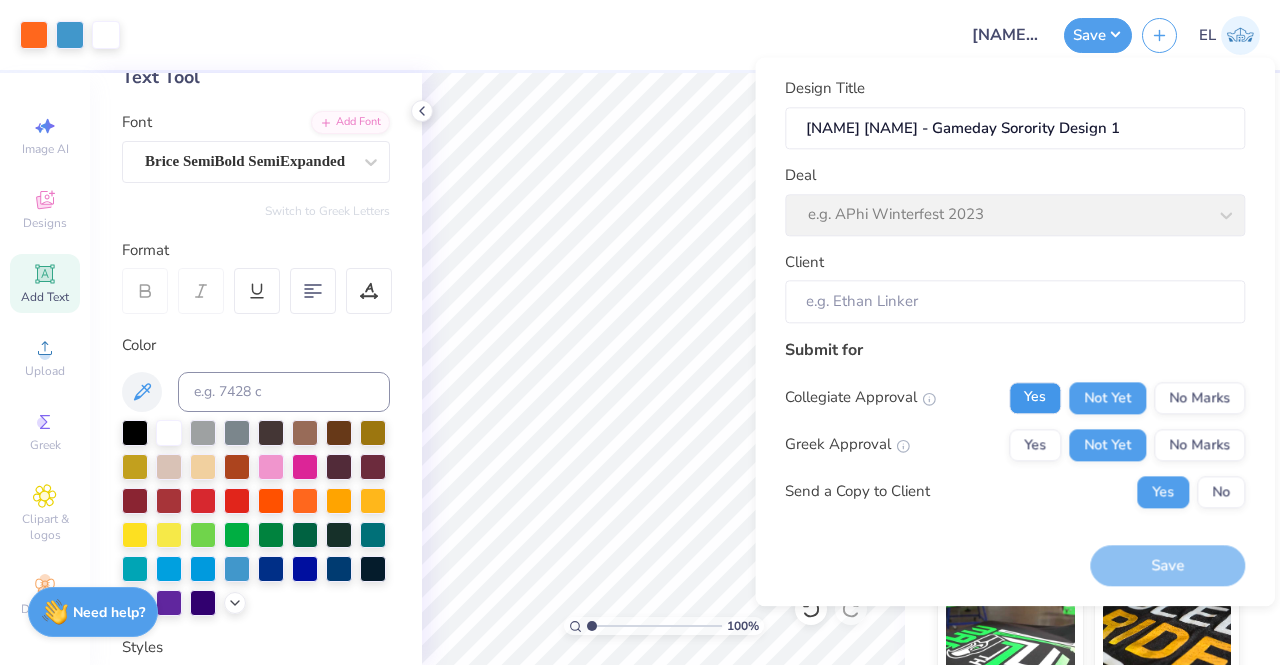 click on "Yes" at bounding box center [1035, 398] 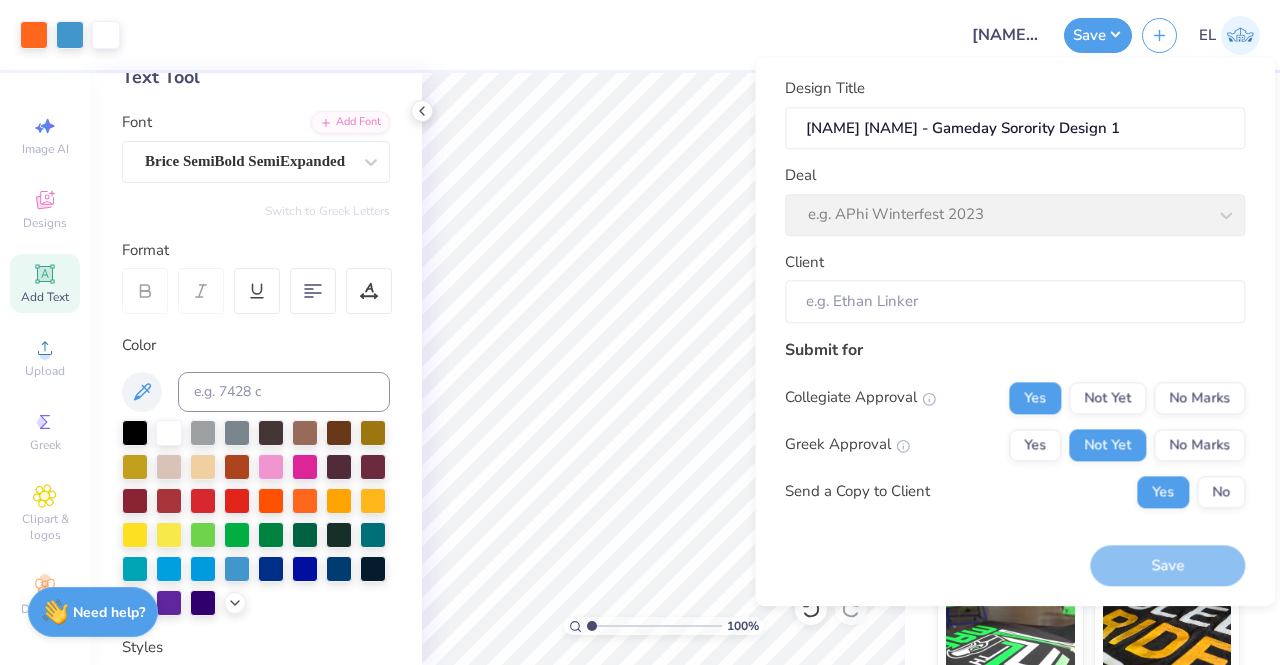 click on "Deal e.g. APhi Winterfest 2023" at bounding box center [1015, 200] 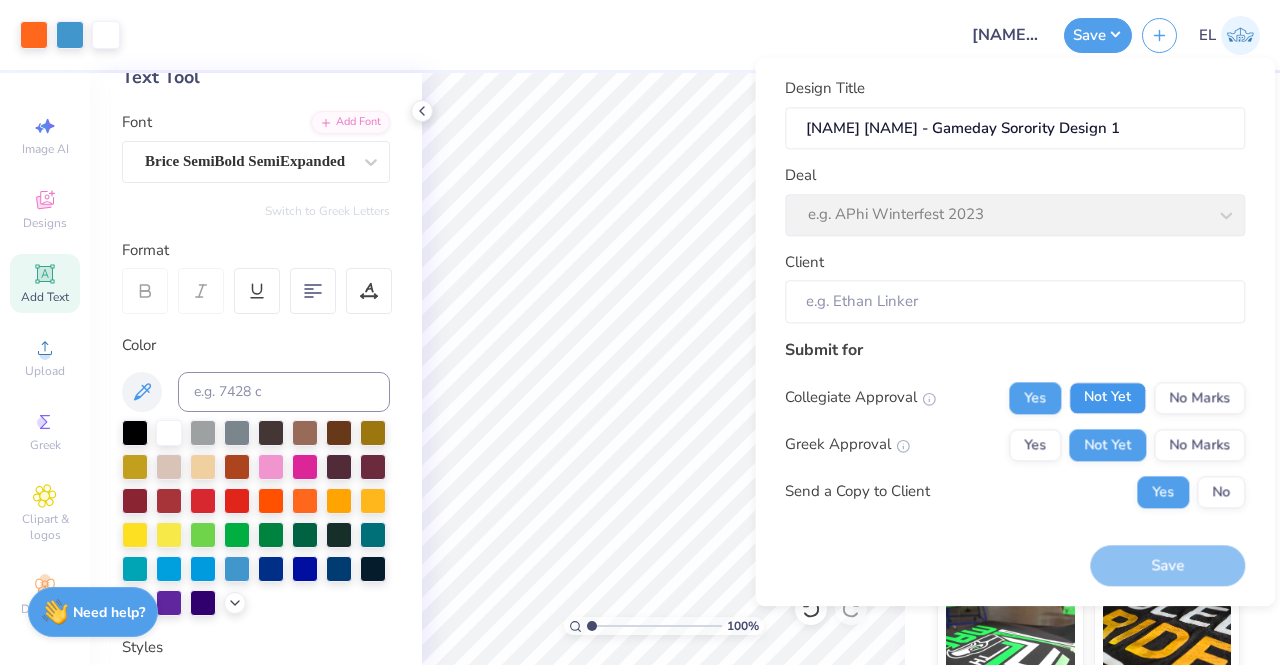 click on "Not Yet" at bounding box center (1107, 398) 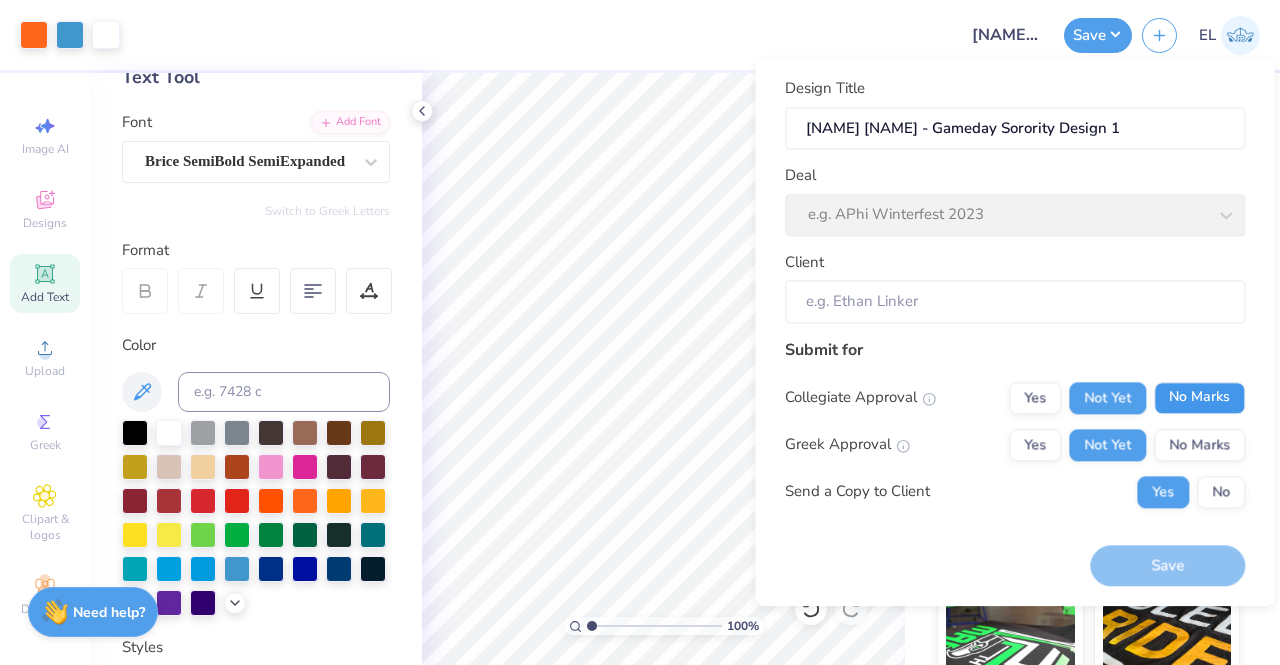 click on "No Marks" at bounding box center [1199, 398] 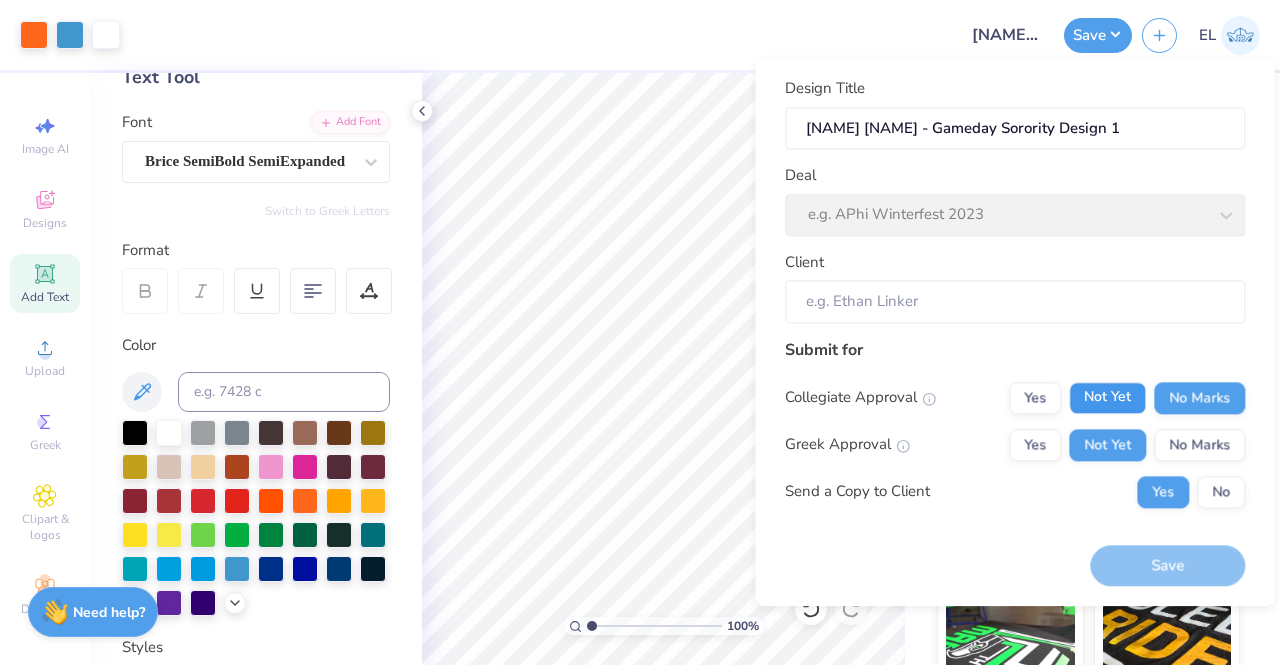 click on "Not Yet" at bounding box center [1107, 398] 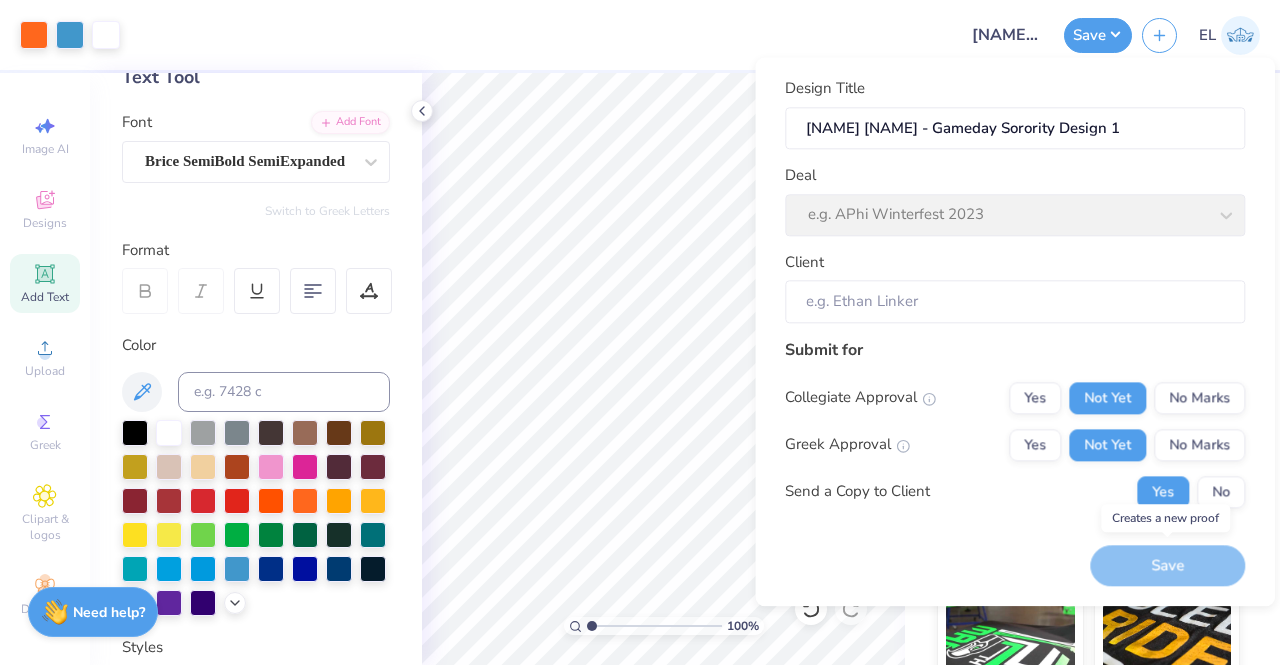 click on "Save" at bounding box center [1167, 565] 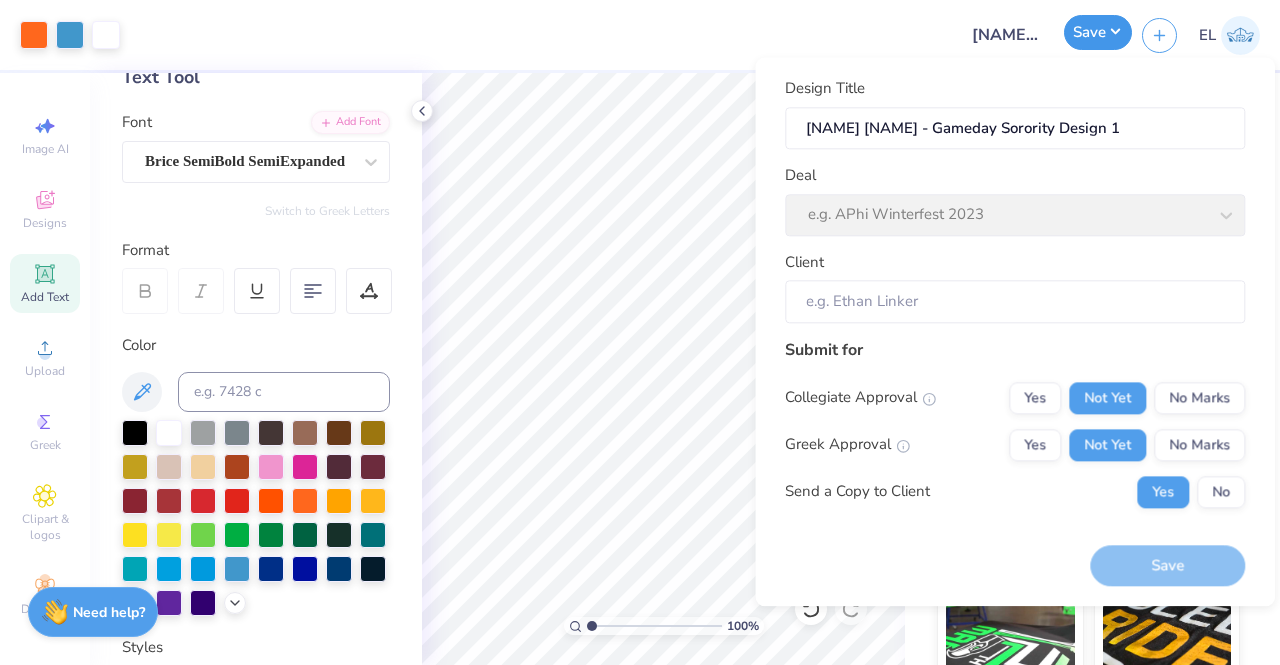 click on "Save" at bounding box center [1098, 32] 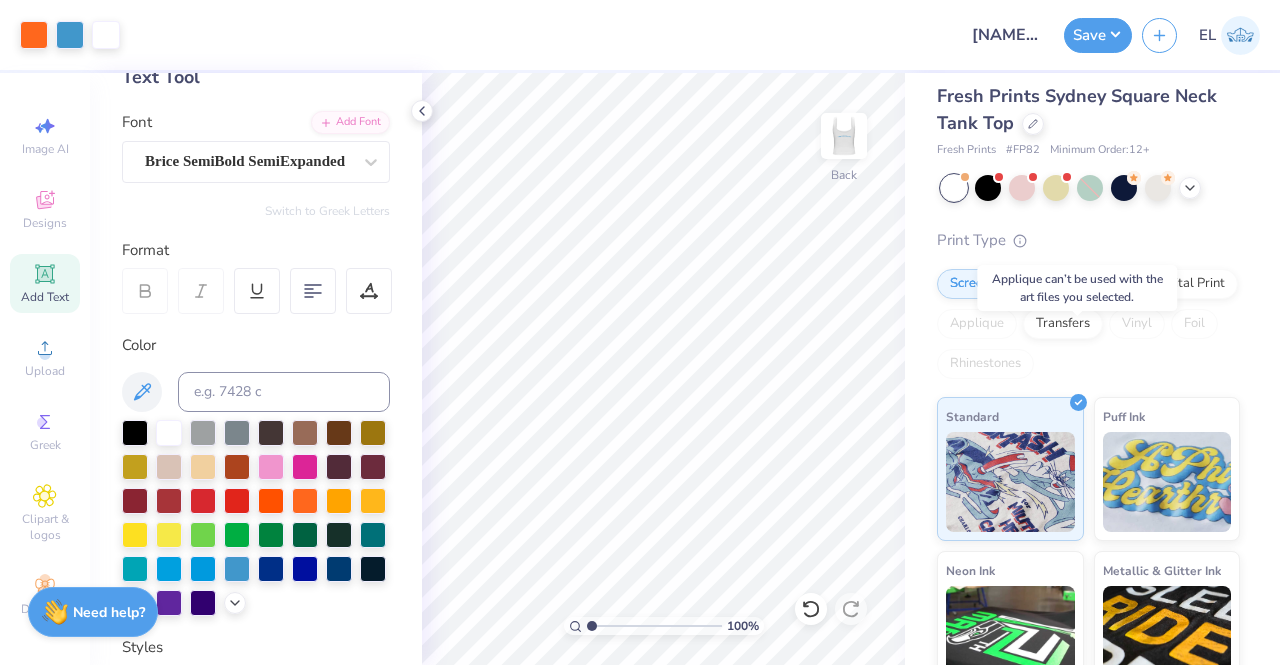 scroll, scrollTop: 0, scrollLeft: 0, axis: both 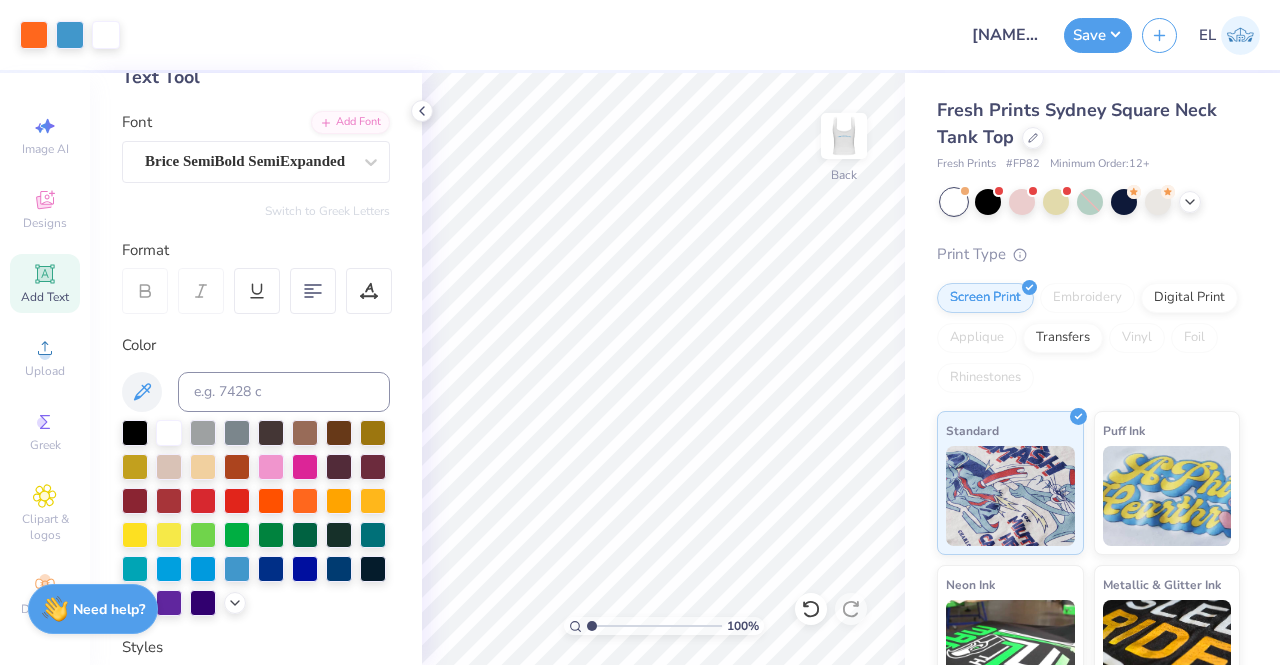 click on "Need help?" at bounding box center [109, 609] 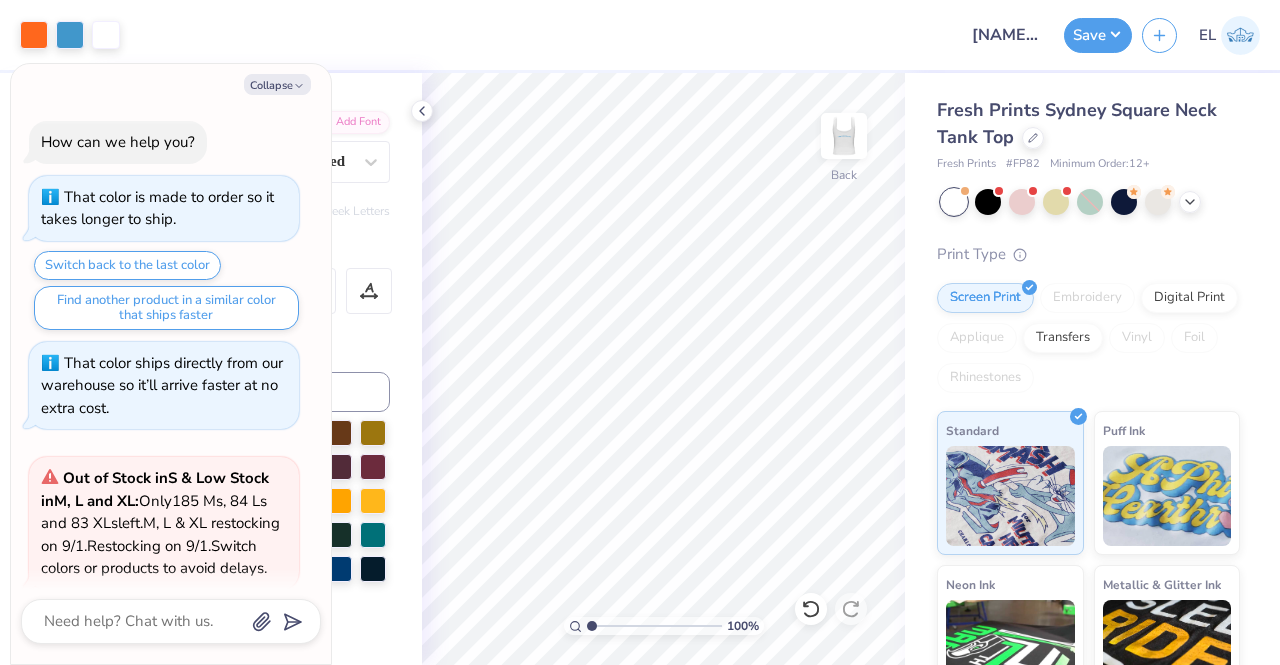 scroll, scrollTop: 435, scrollLeft: 0, axis: vertical 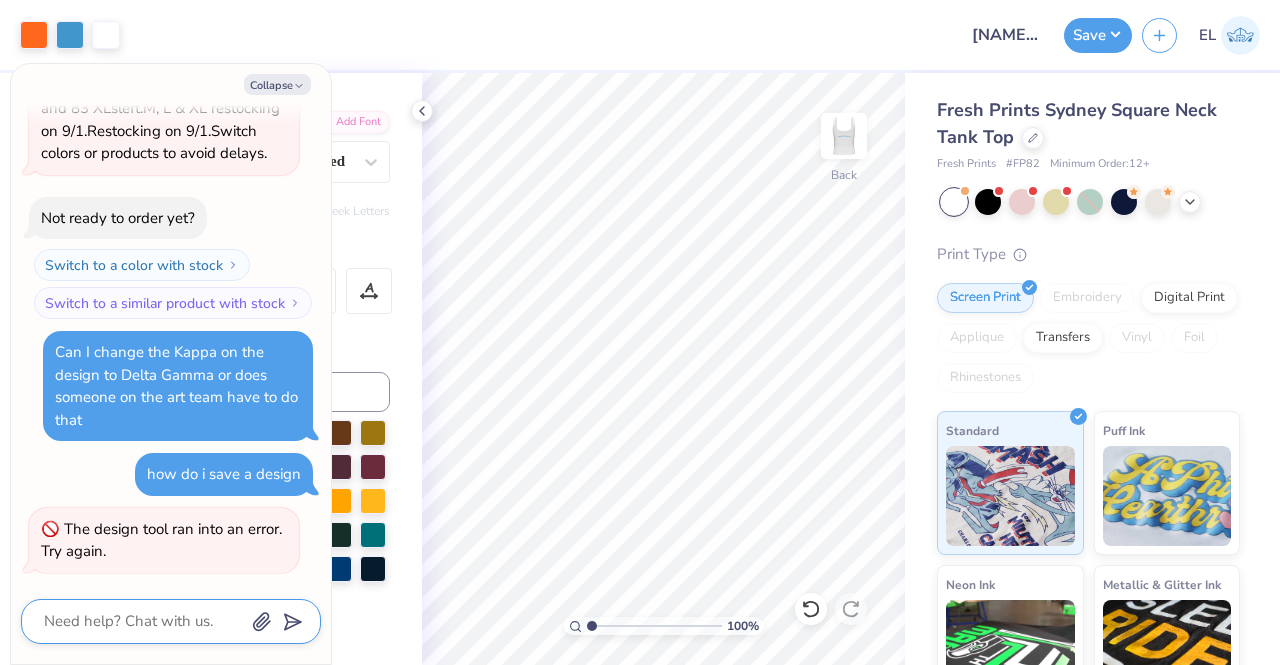 click at bounding box center (143, 621) 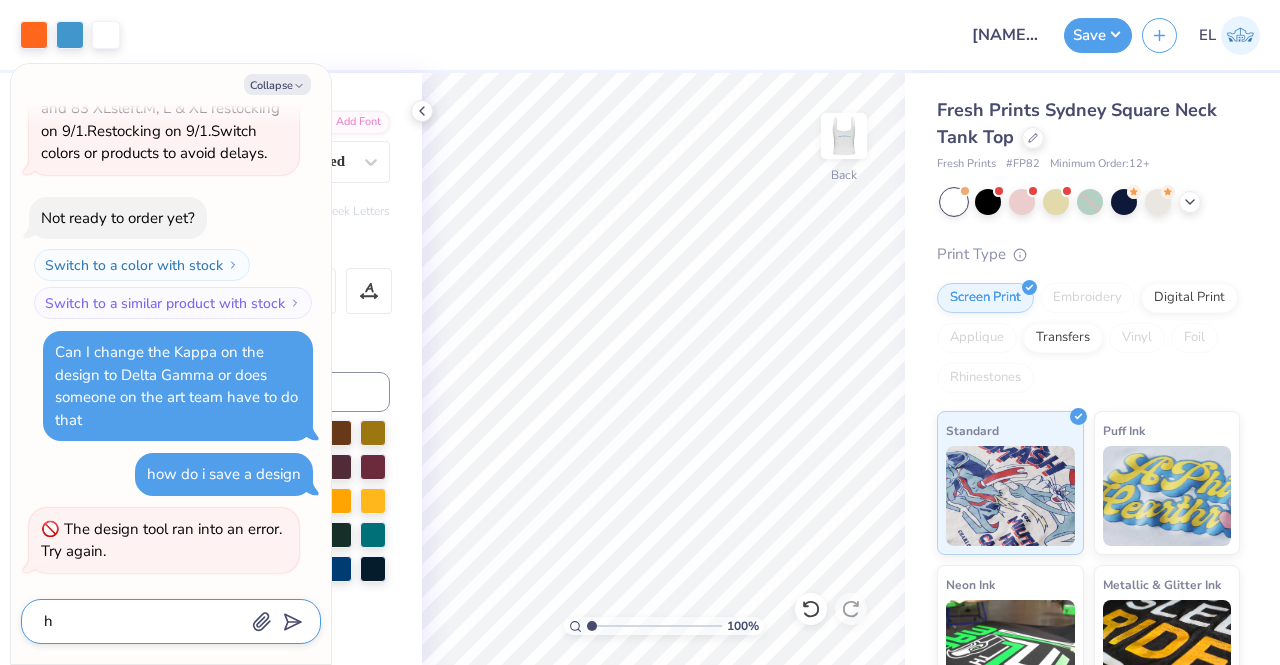 type on "x" 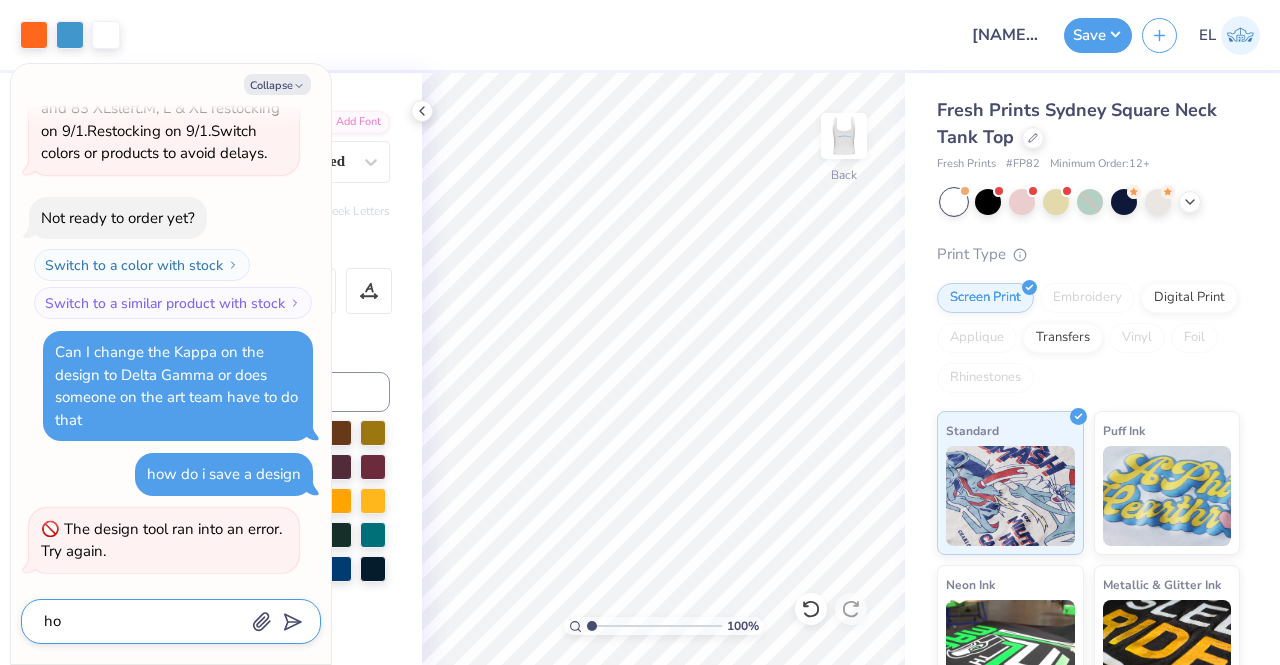 type on "x" 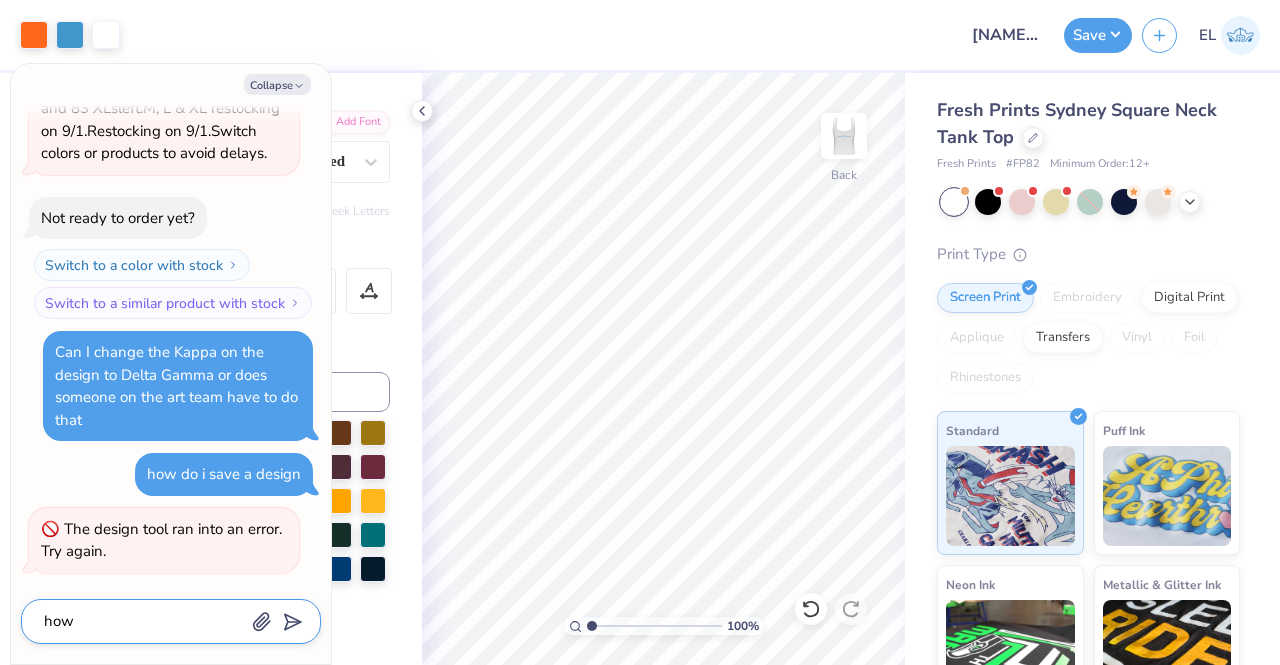 type on "x" 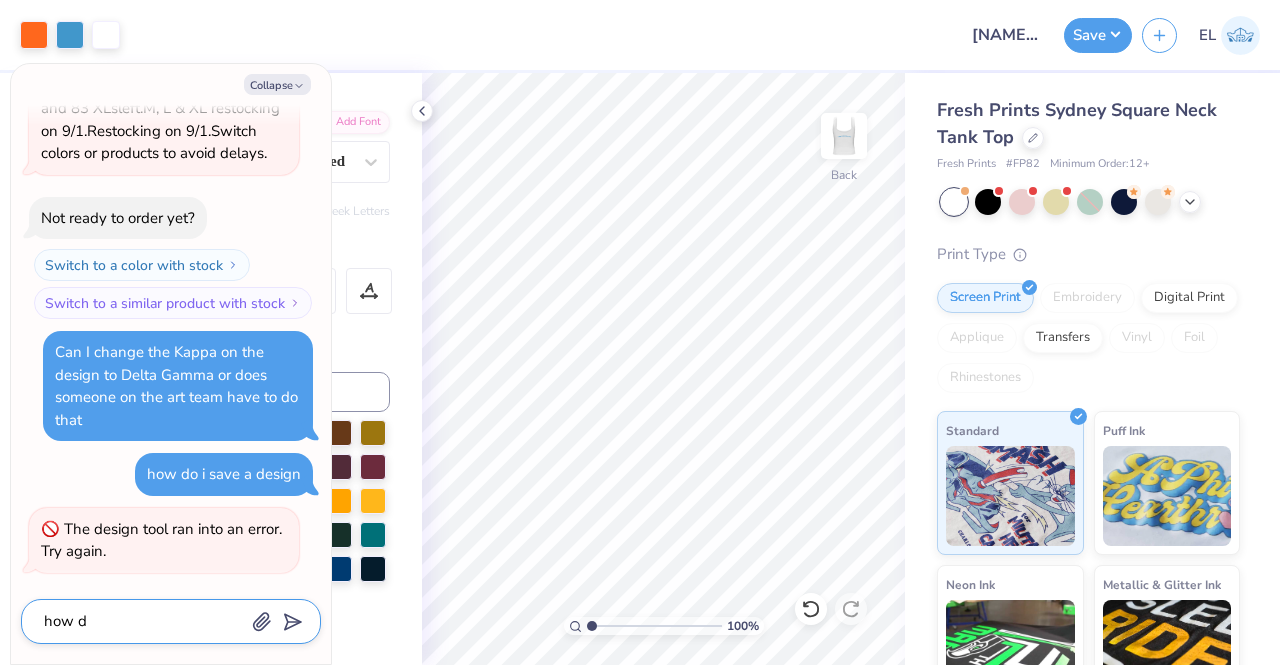 type on "x" 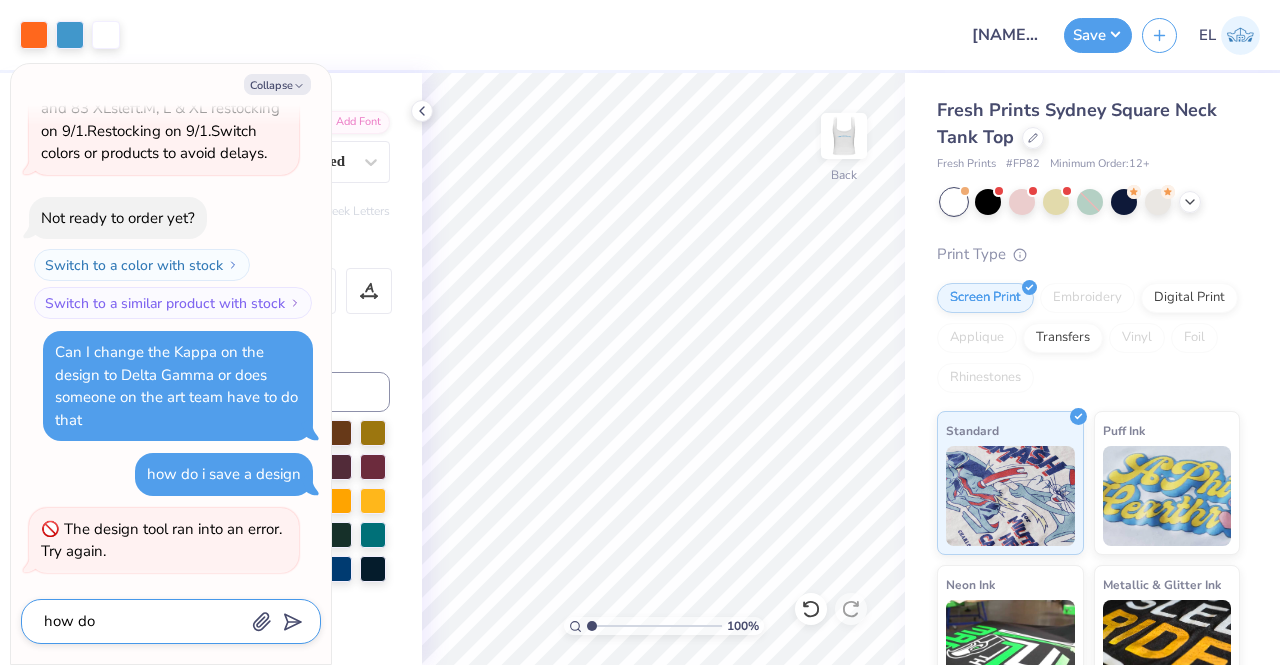 type on "x" 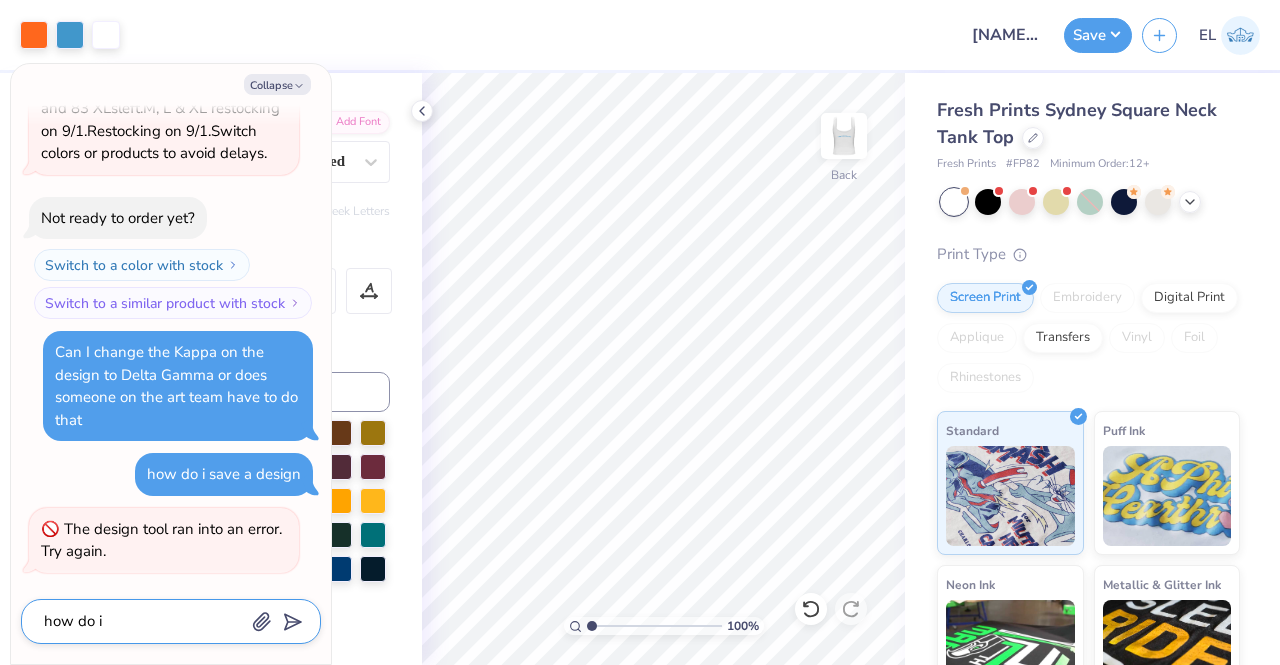 type on "x" 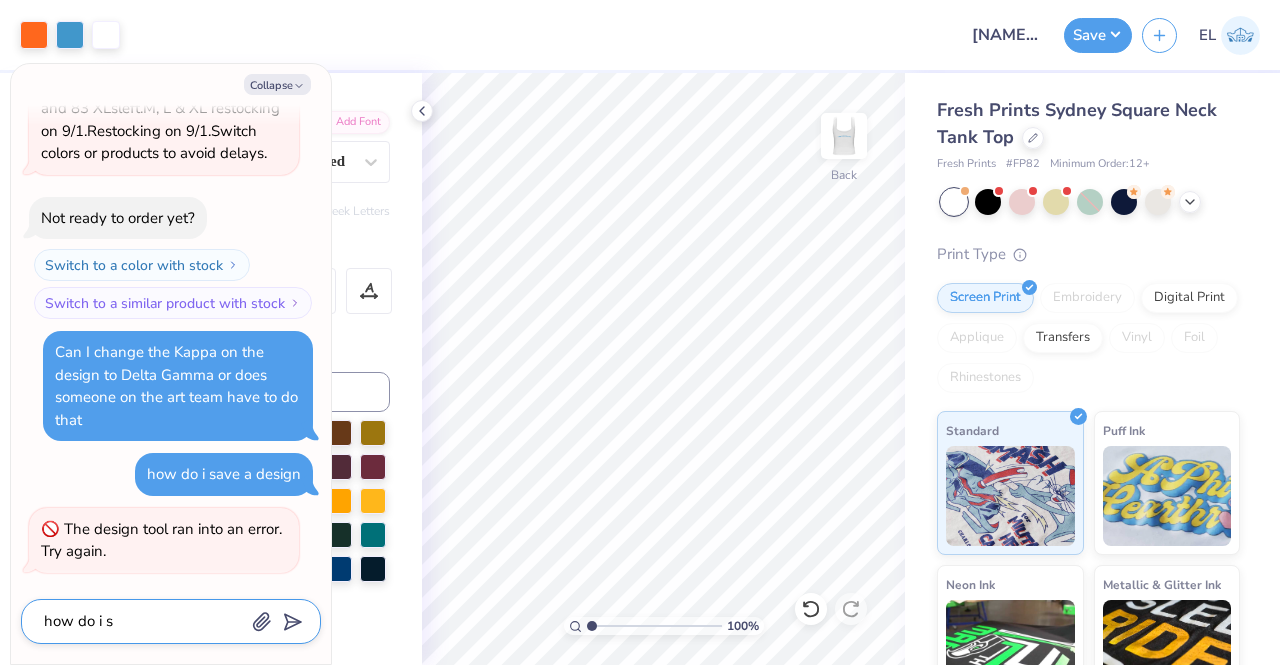 type on "x" 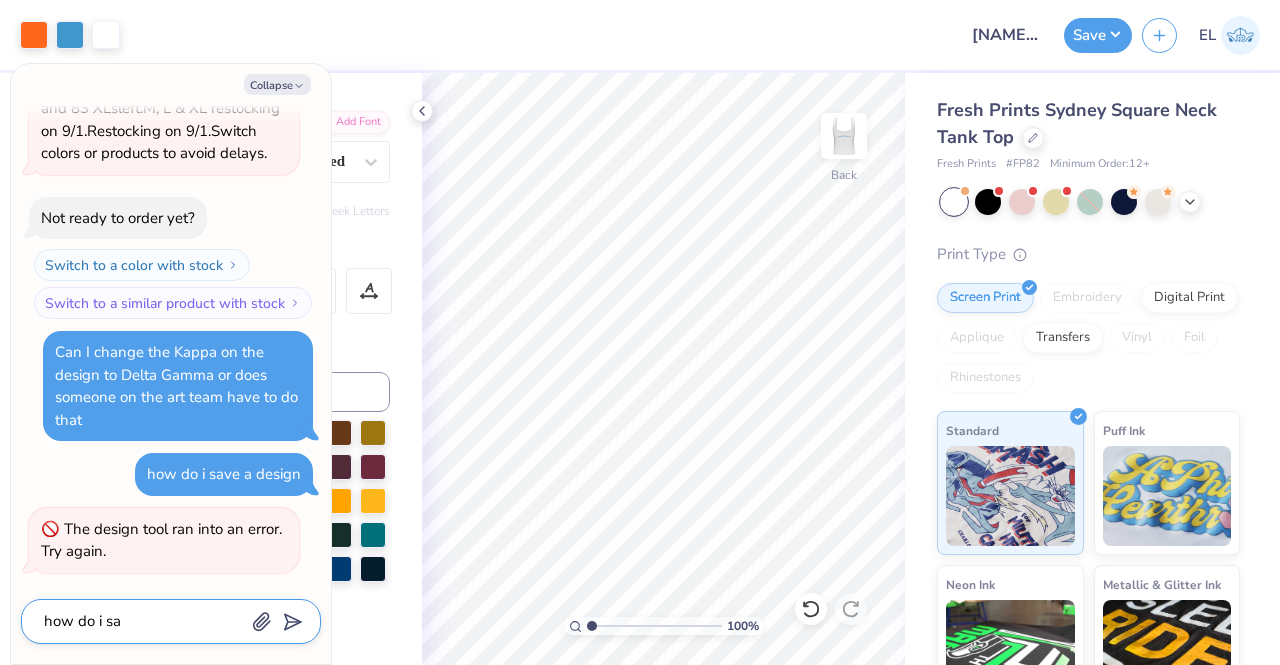 type on "x" 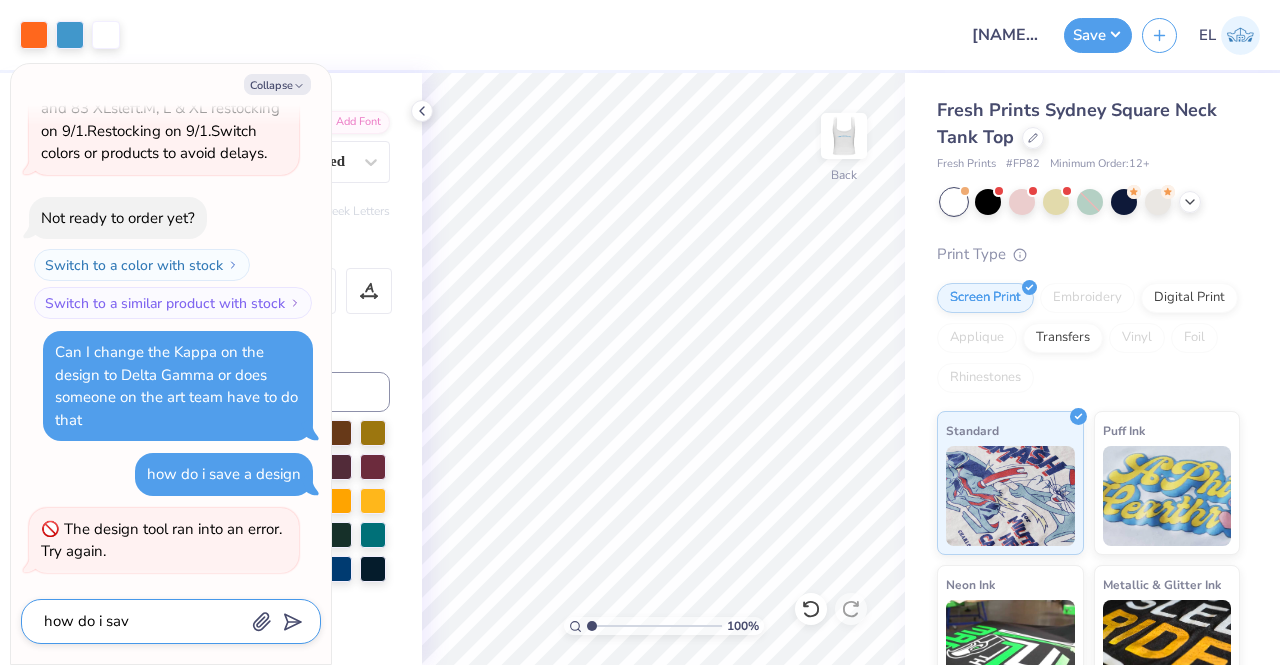 type on "x" 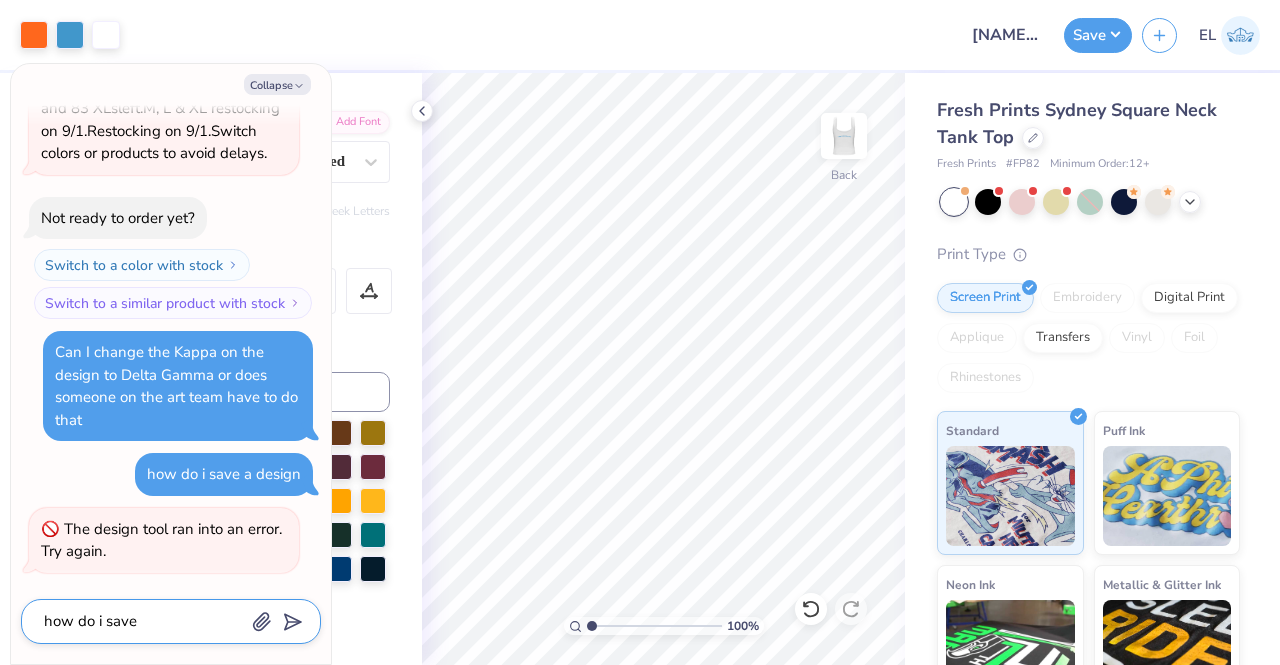 type on "x" 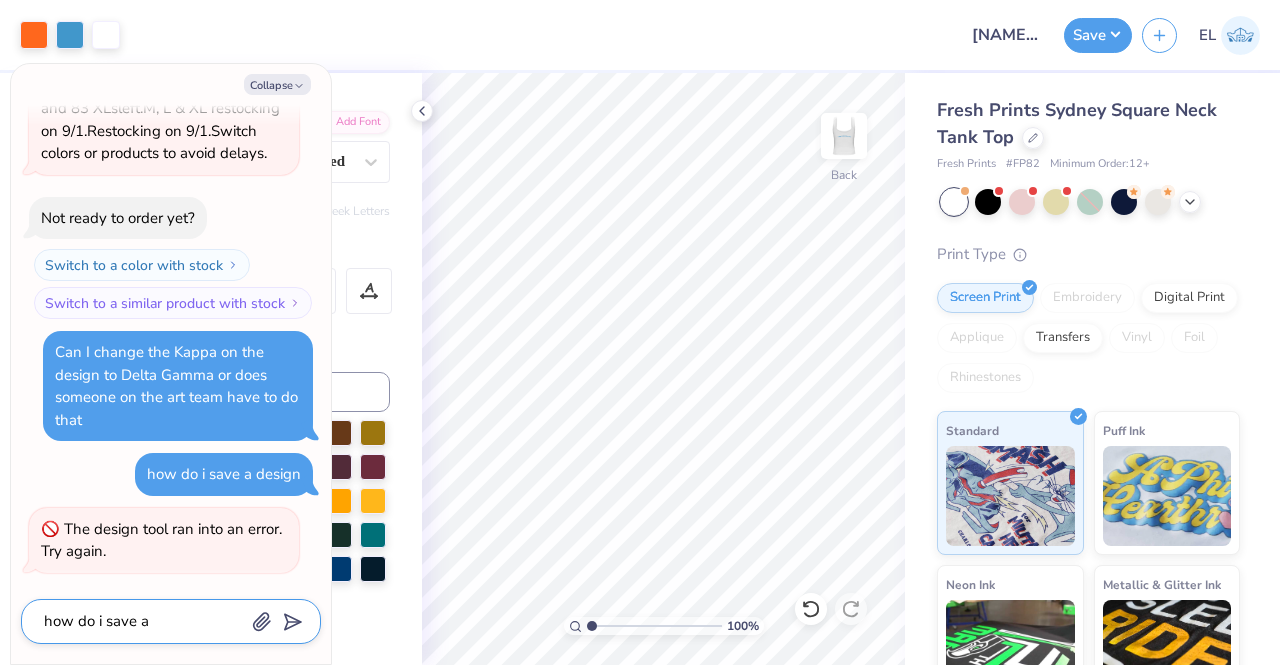 type on "how do i save a" 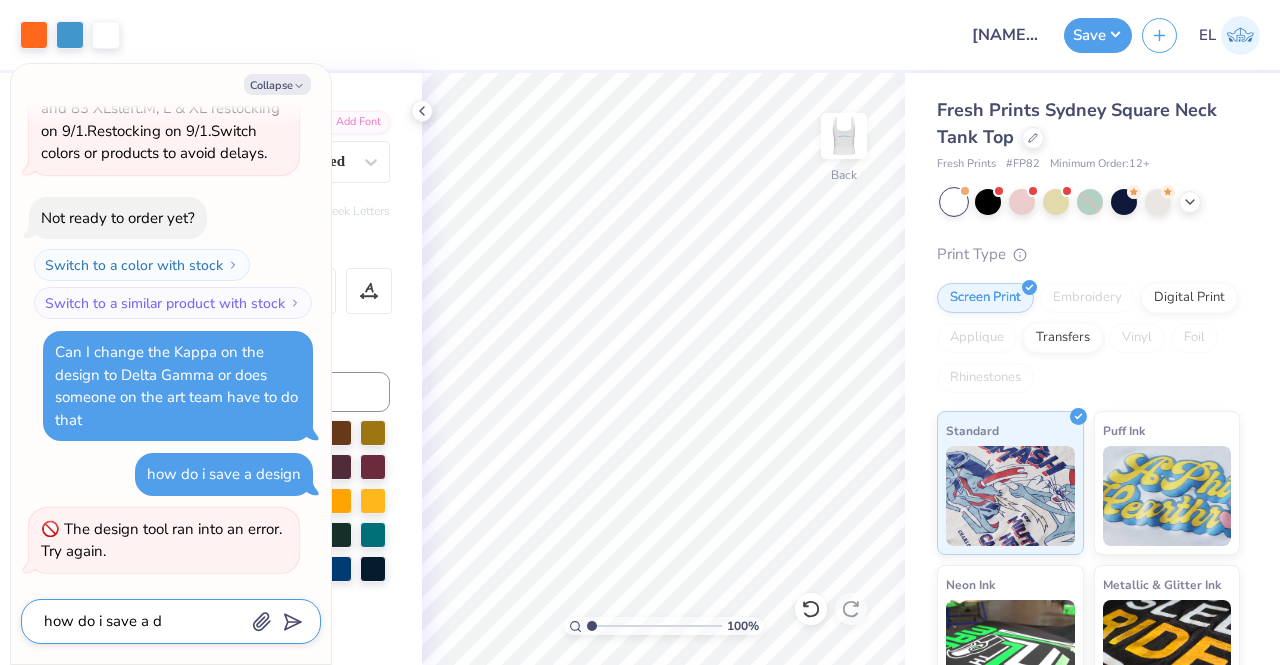 type on "x" 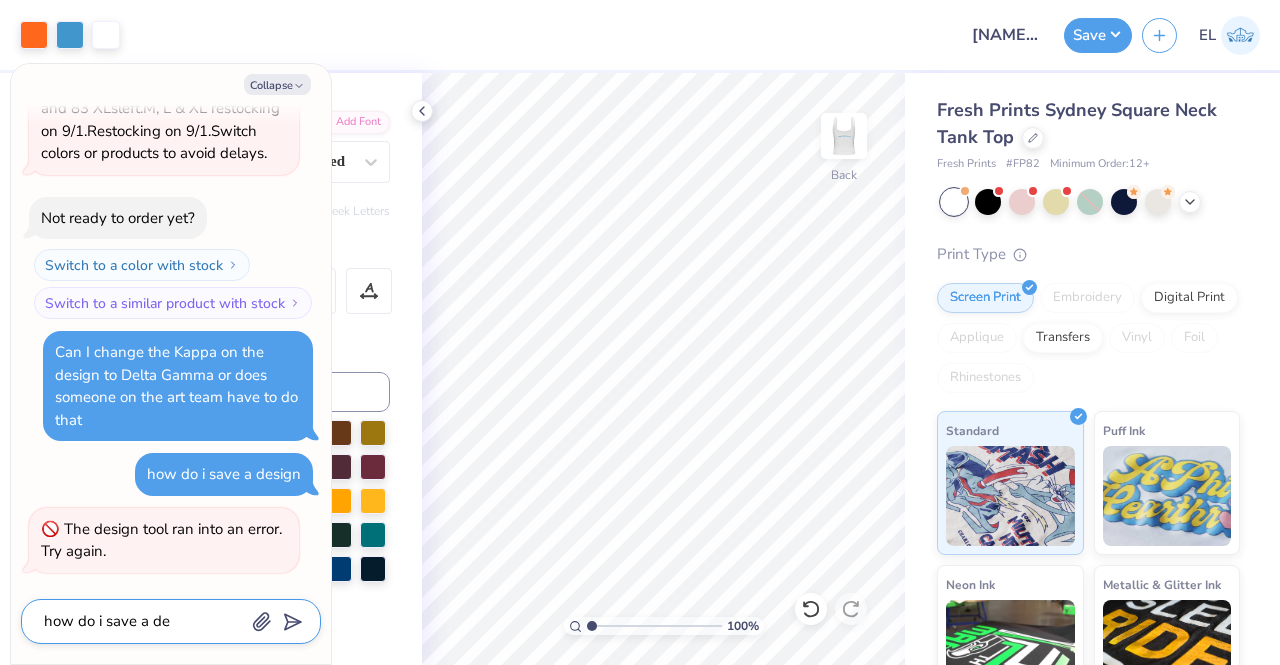 type on "x" 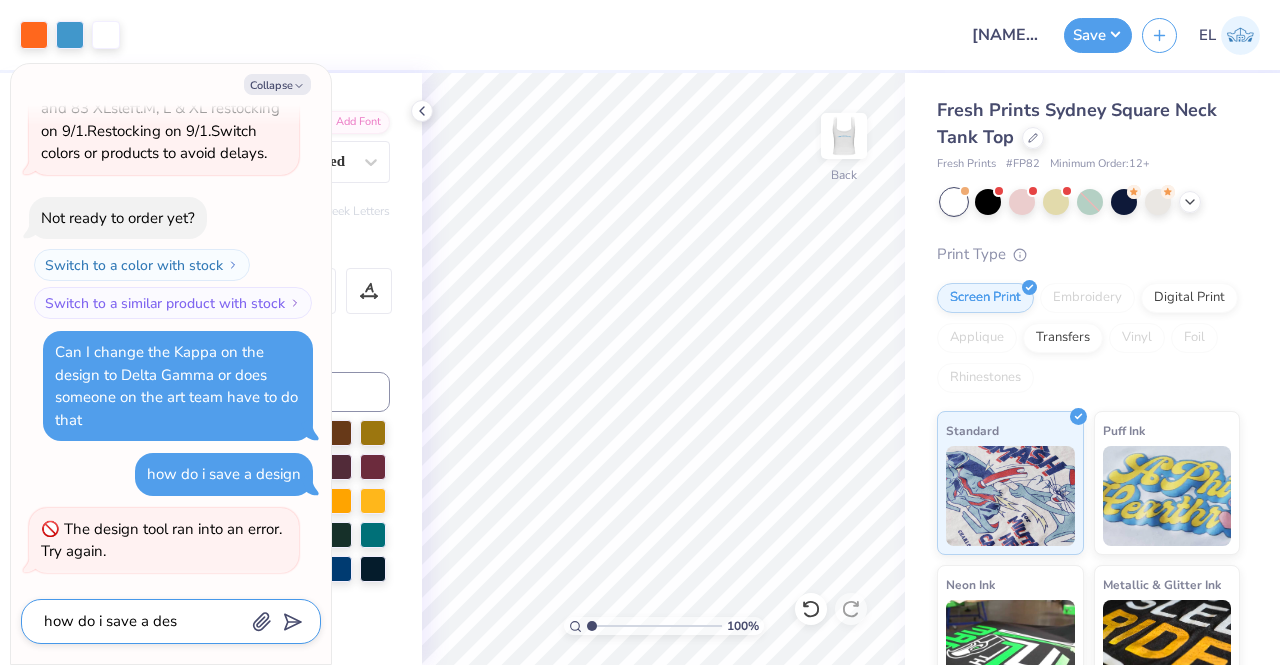 type on "x" 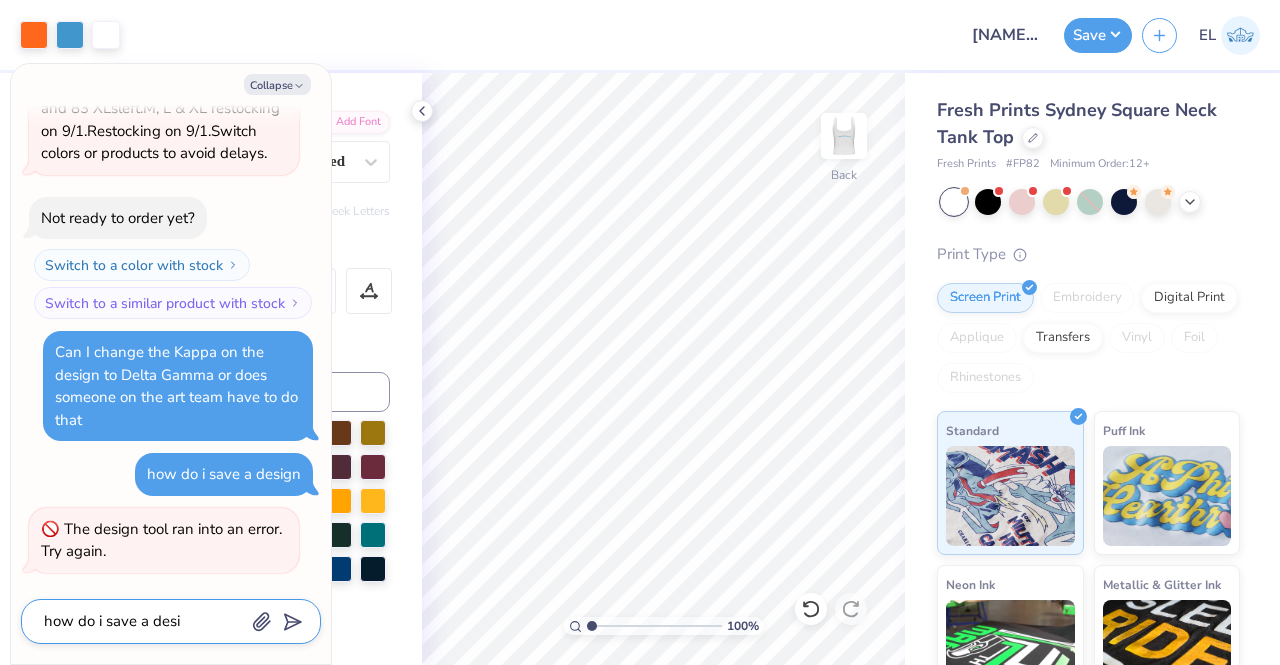 type on "x" 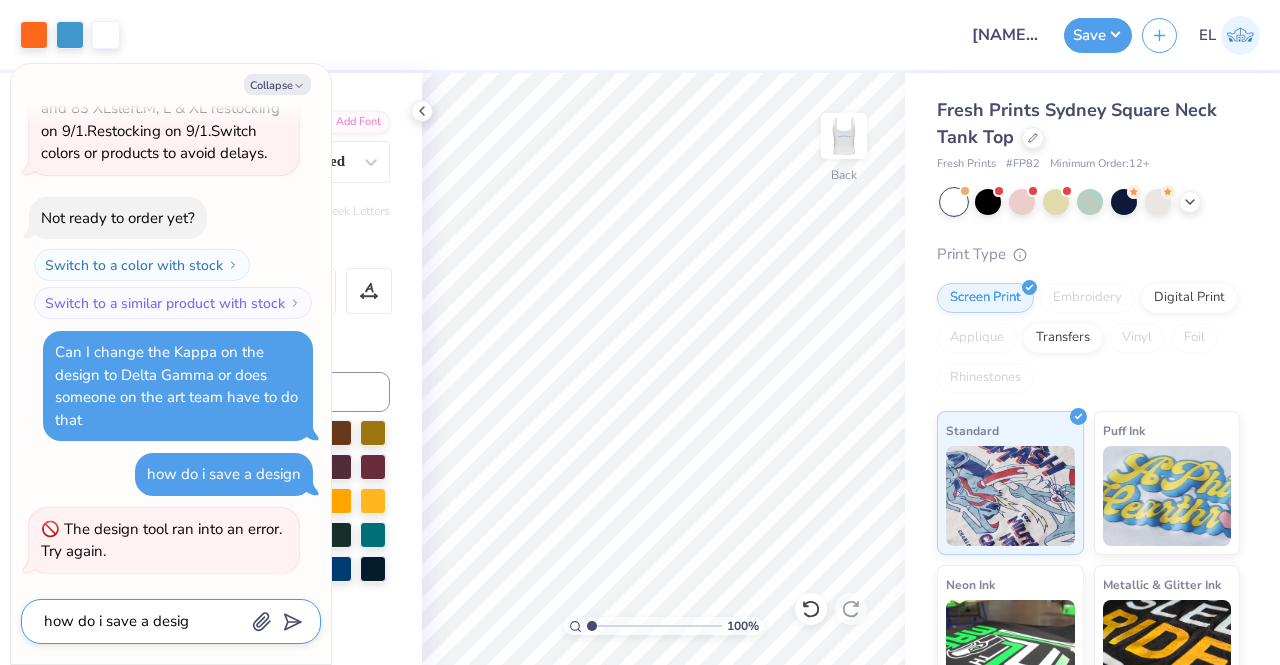 type on "x" 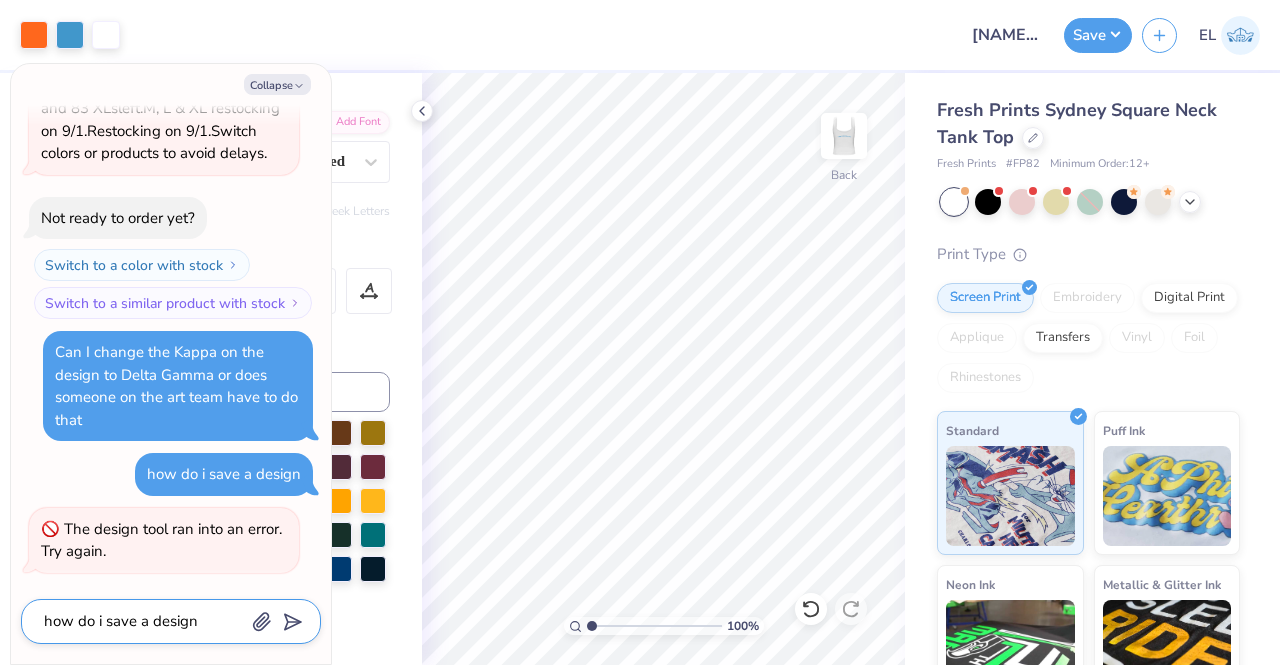 type on "x" 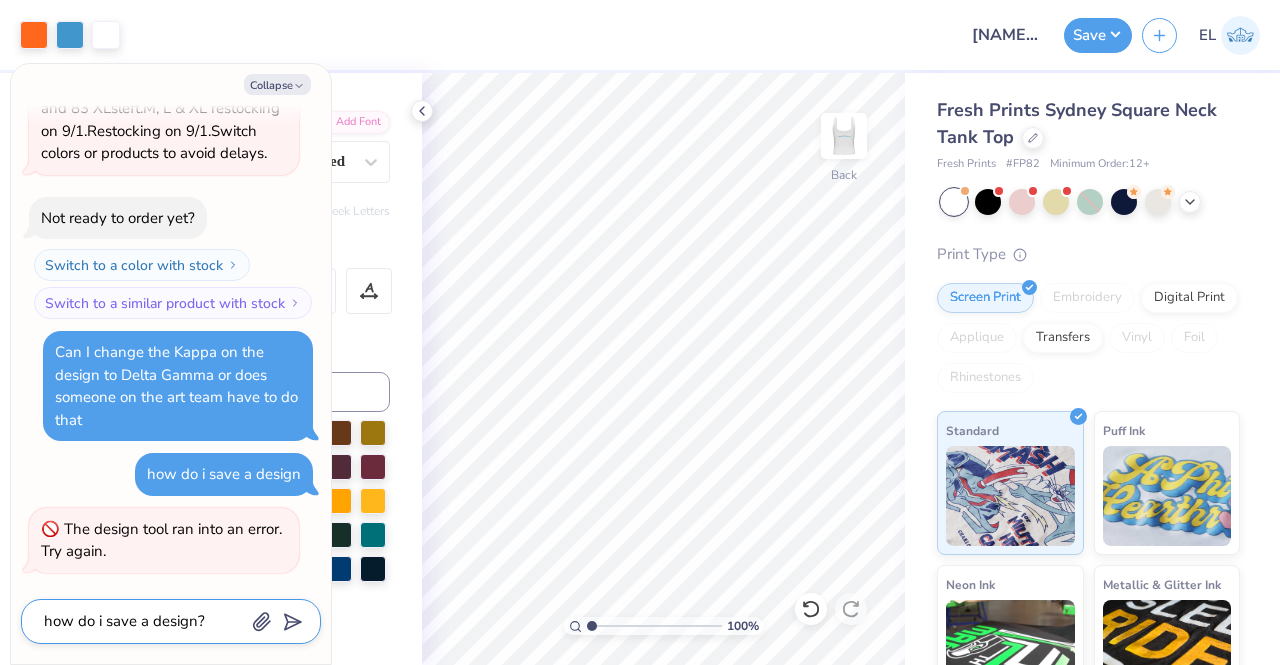 type on "how do i save a design?" 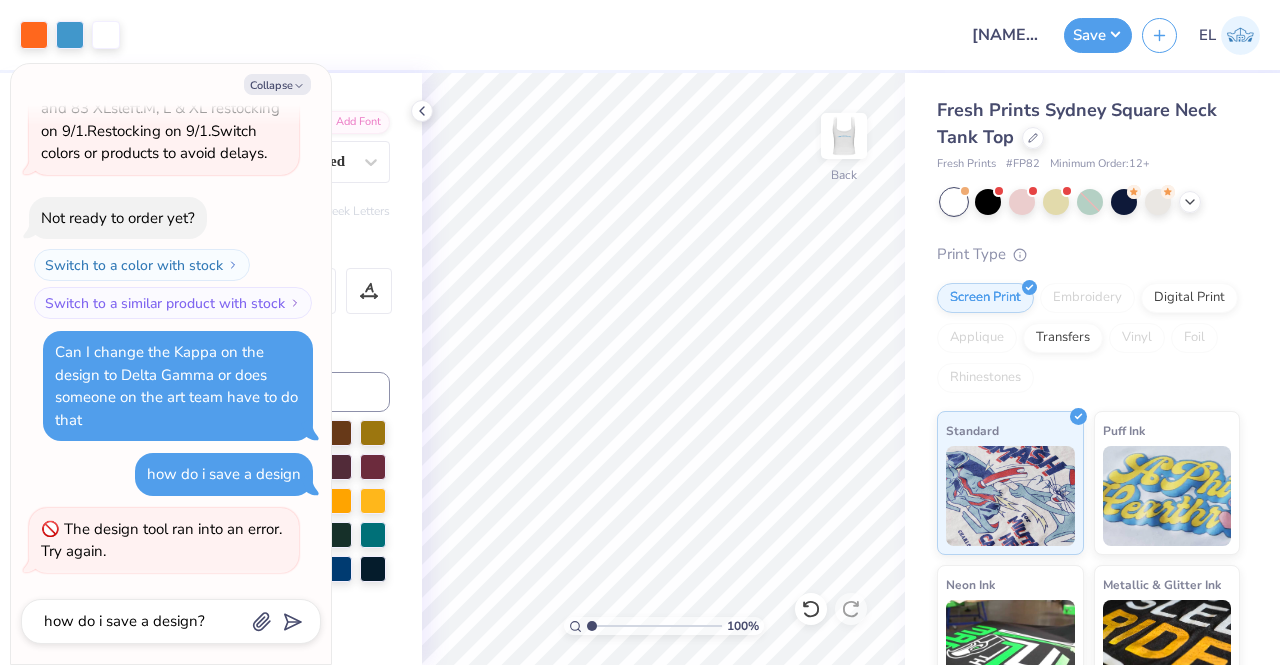 scroll, scrollTop: 489, scrollLeft: 0, axis: vertical 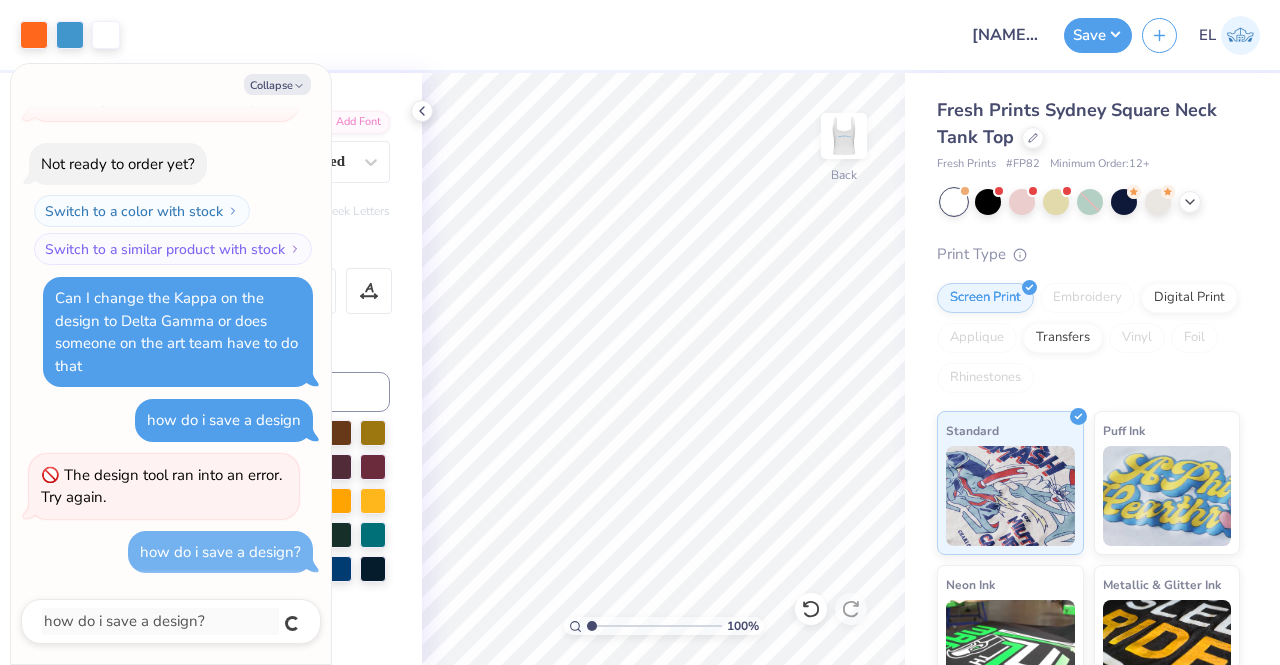 type on "x" 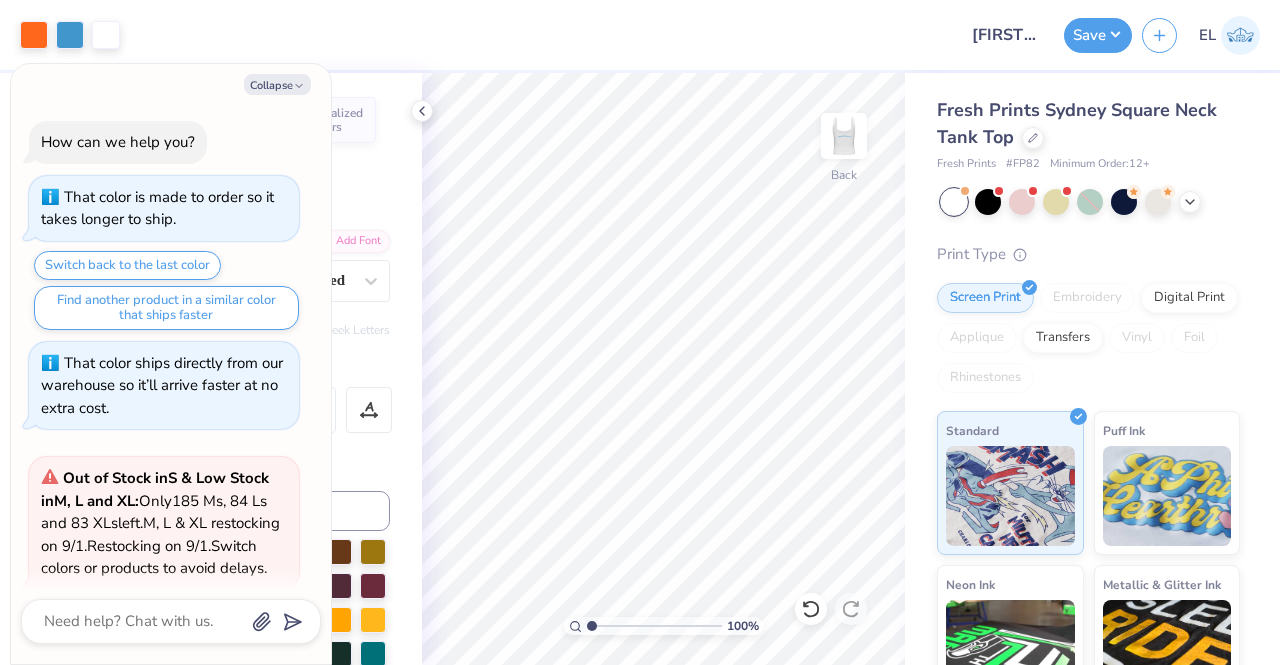scroll, scrollTop: 0, scrollLeft: 0, axis: both 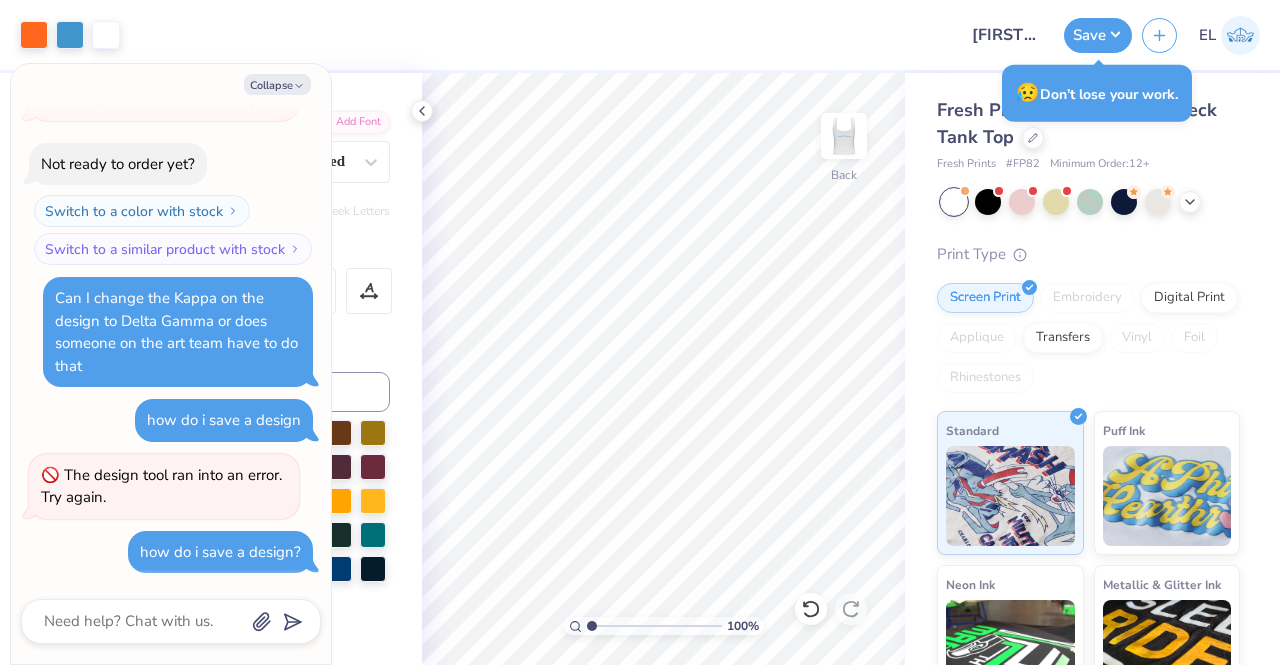 type on "x" 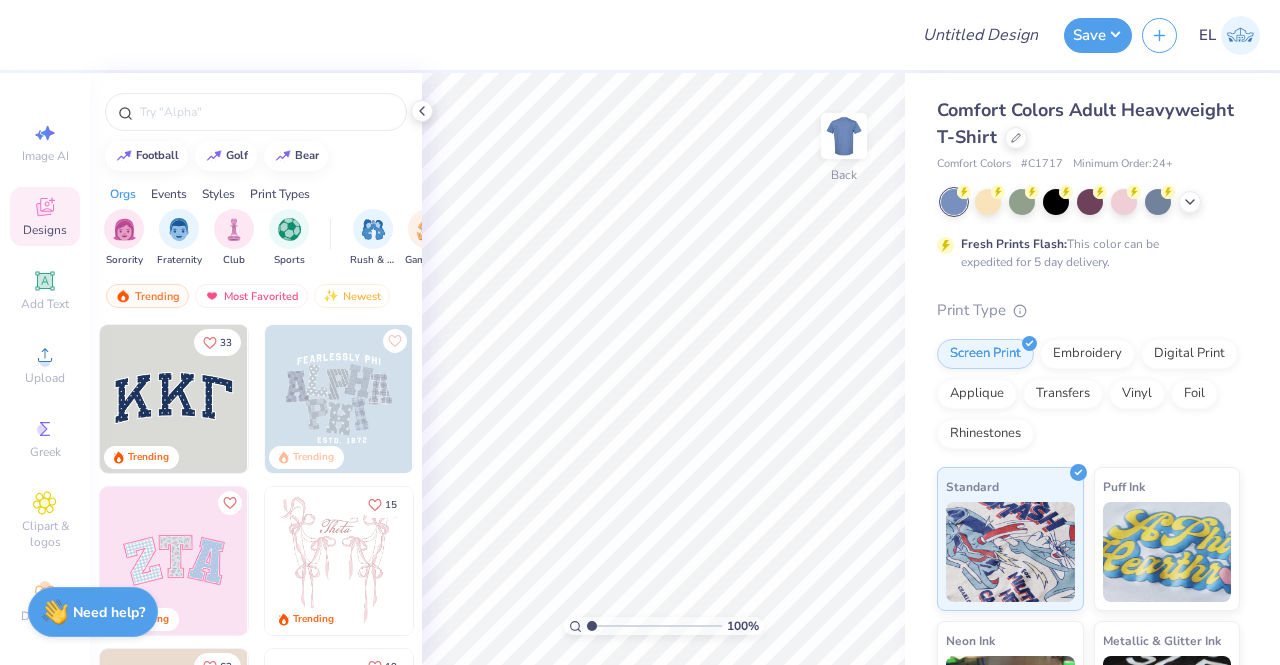 scroll, scrollTop: 0, scrollLeft: 0, axis: both 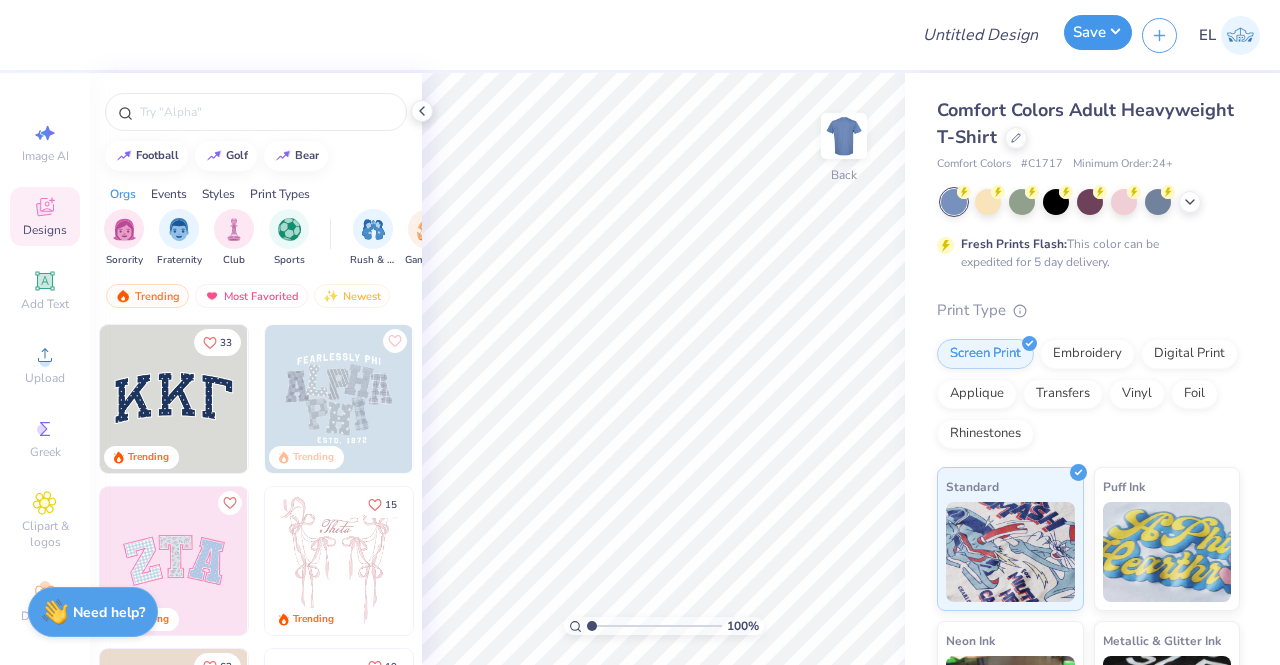 click on "Save" at bounding box center (1098, 32) 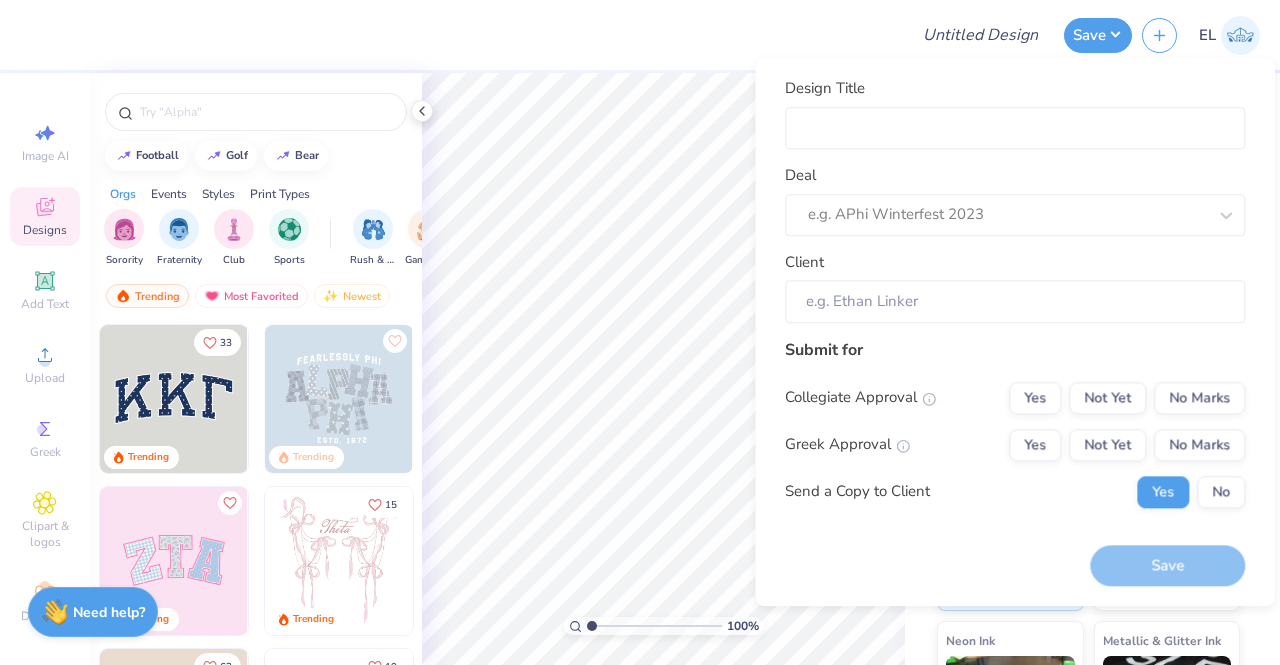click at bounding box center [463, 35] 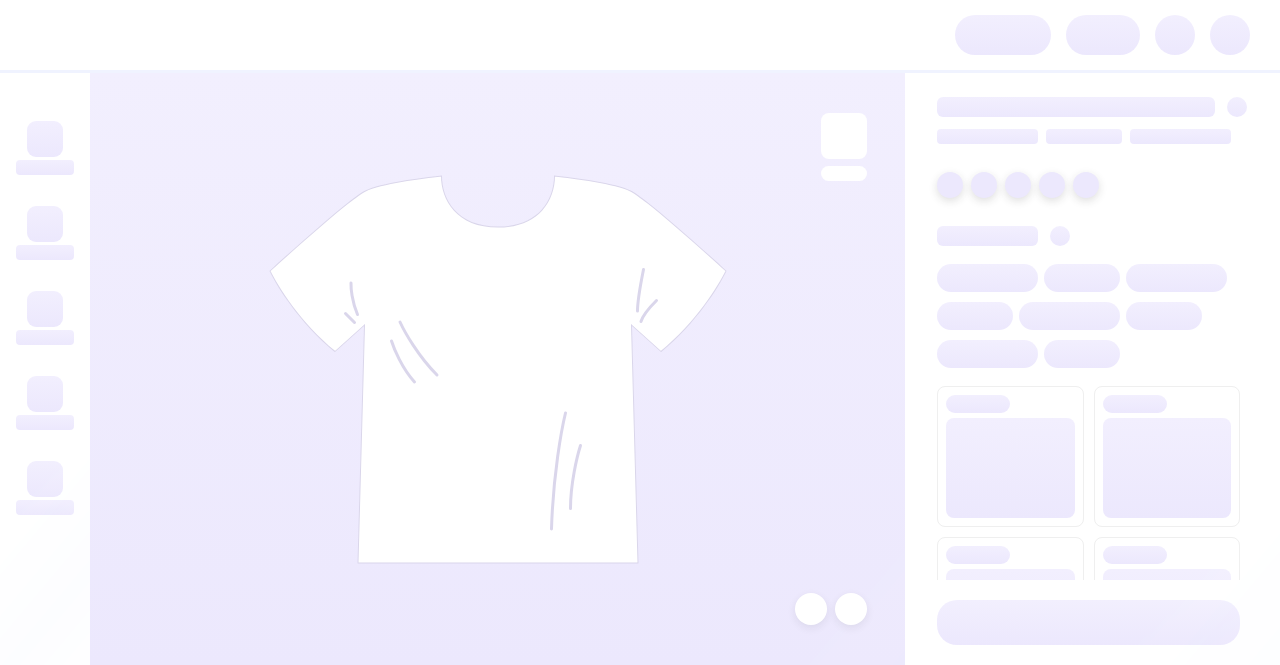 scroll, scrollTop: 0, scrollLeft: 0, axis: both 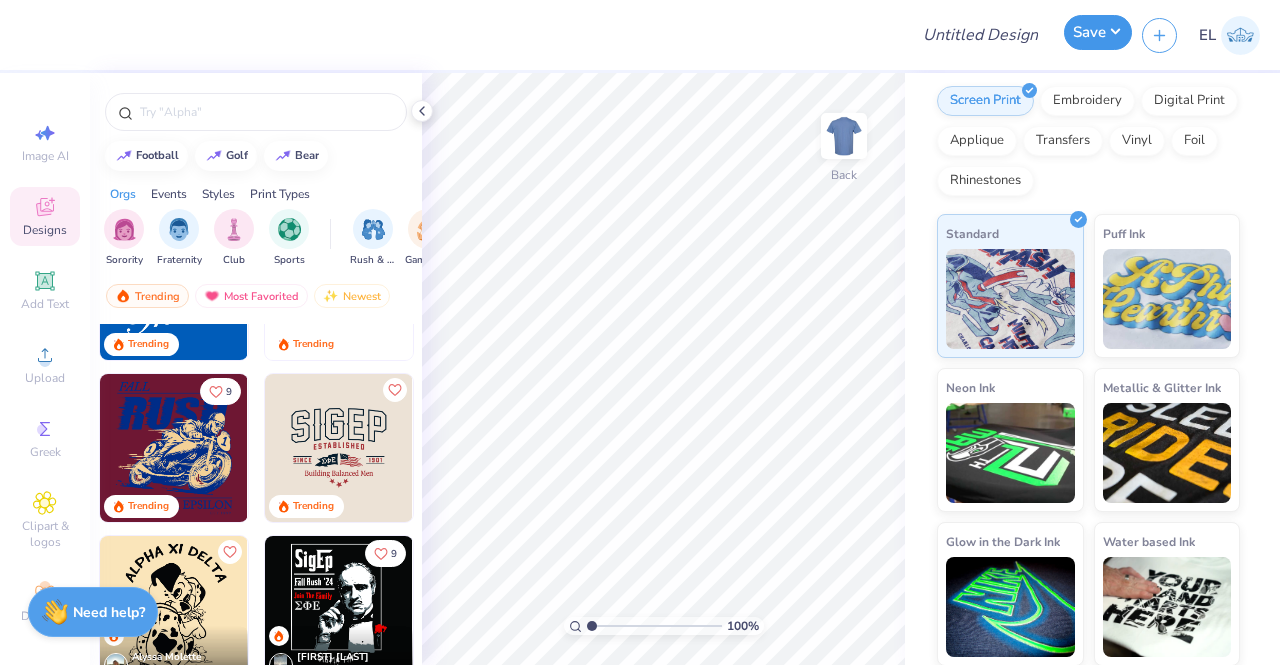 click on "Save" at bounding box center (1098, 32) 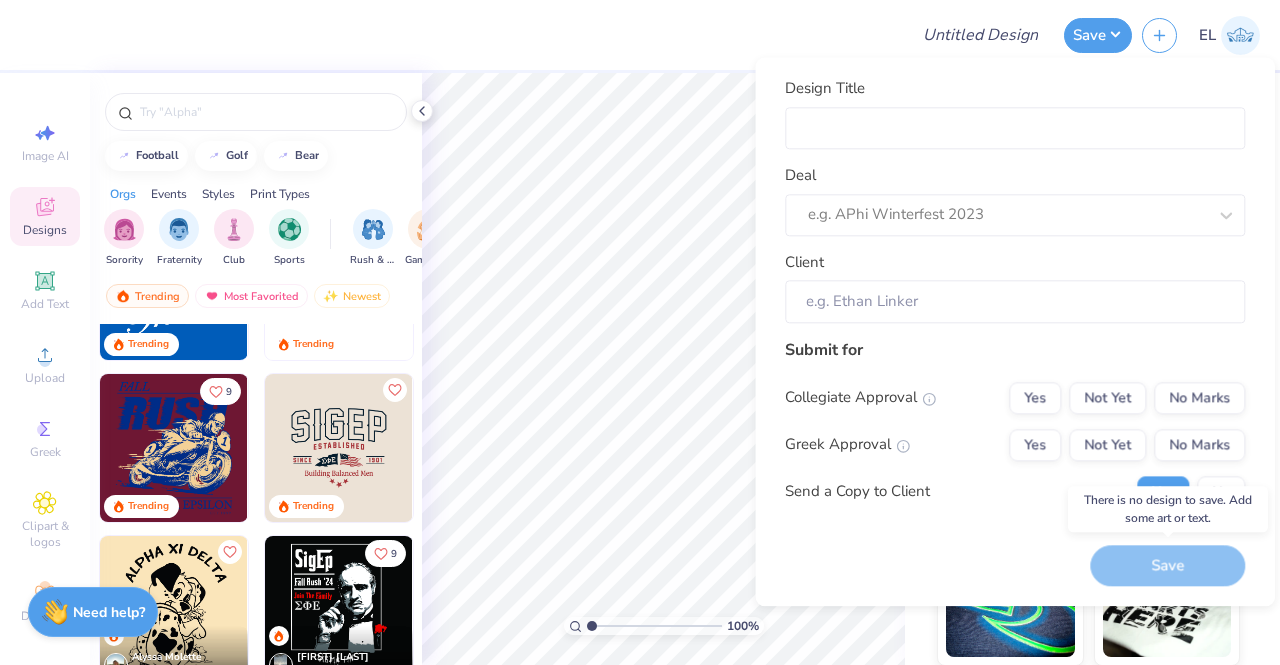 click on "Save" at bounding box center (1167, 565) 